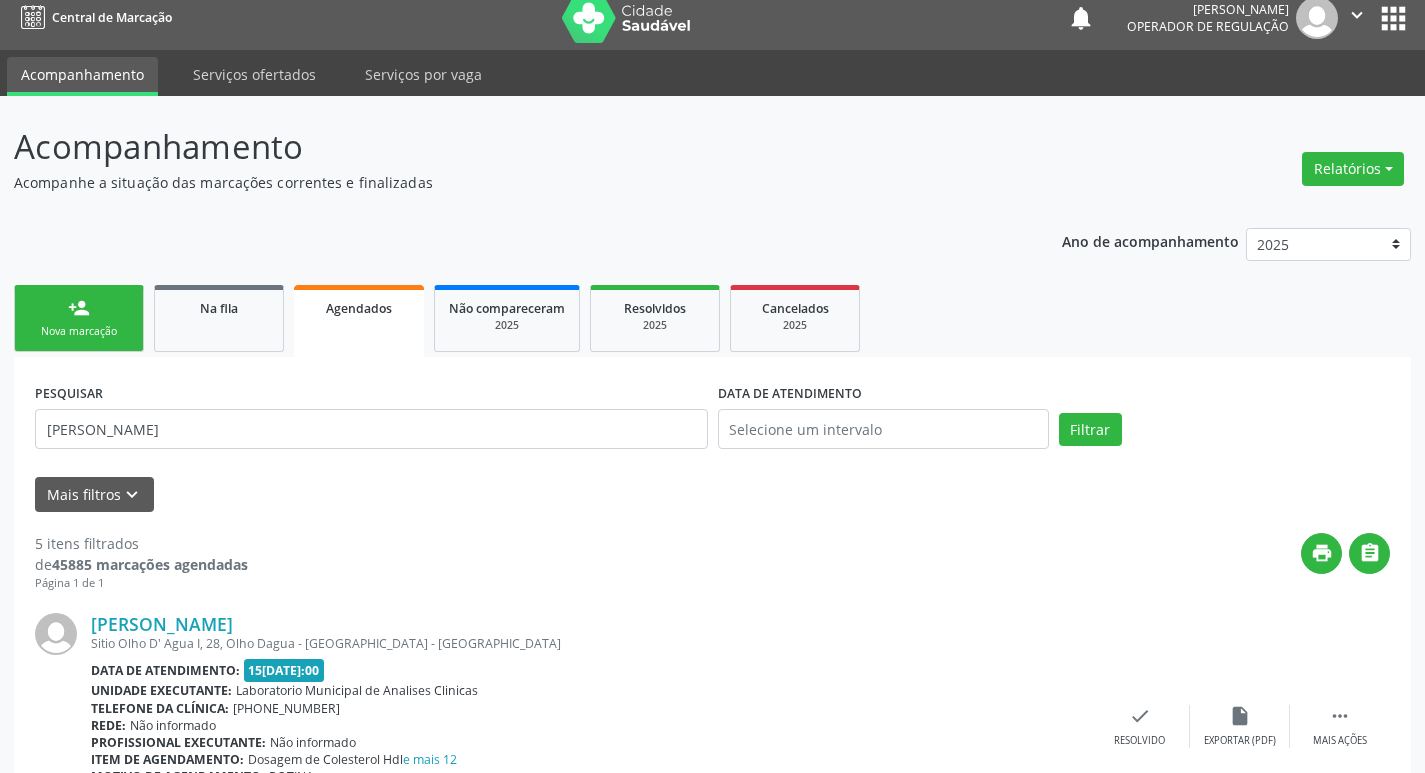 scroll, scrollTop: 0, scrollLeft: 0, axis: both 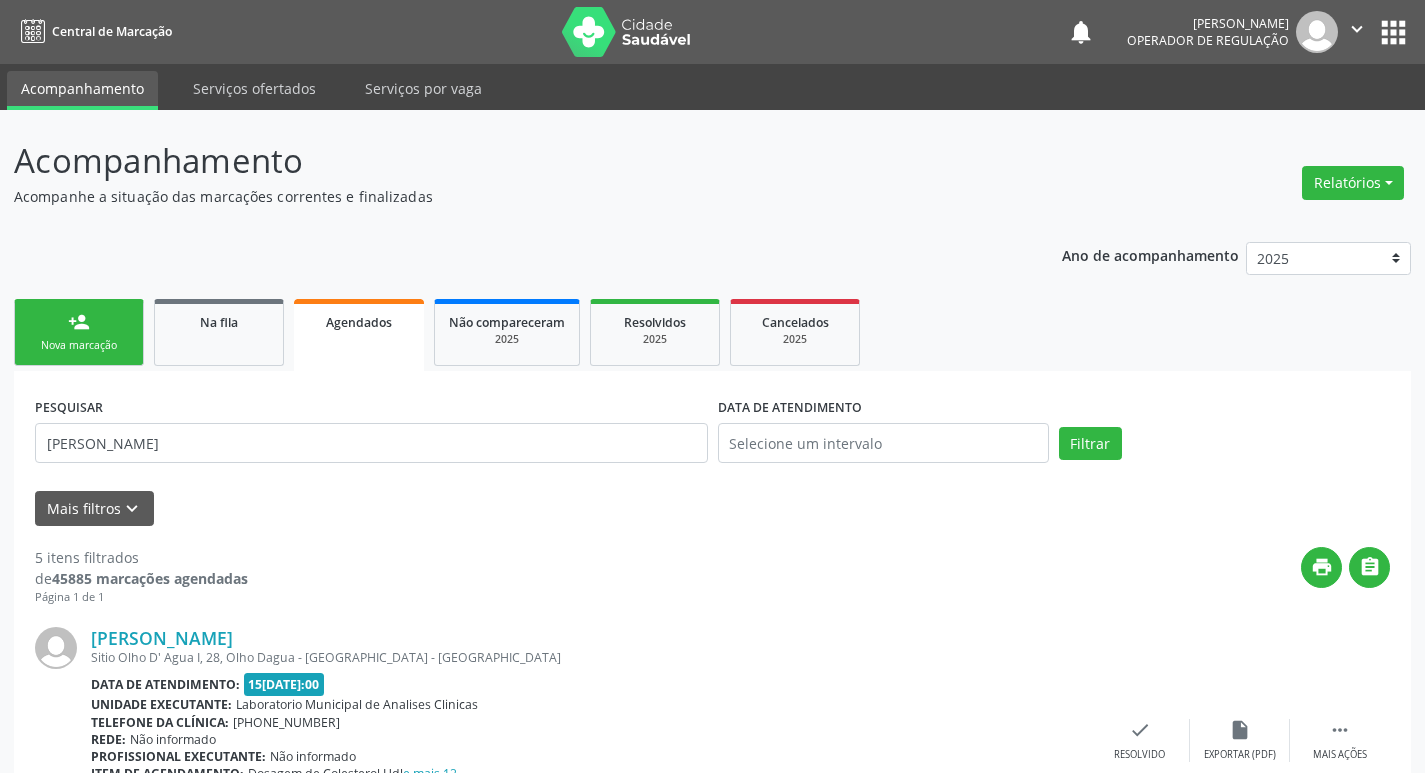 click on "Nova marcação" at bounding box center [79, 345] 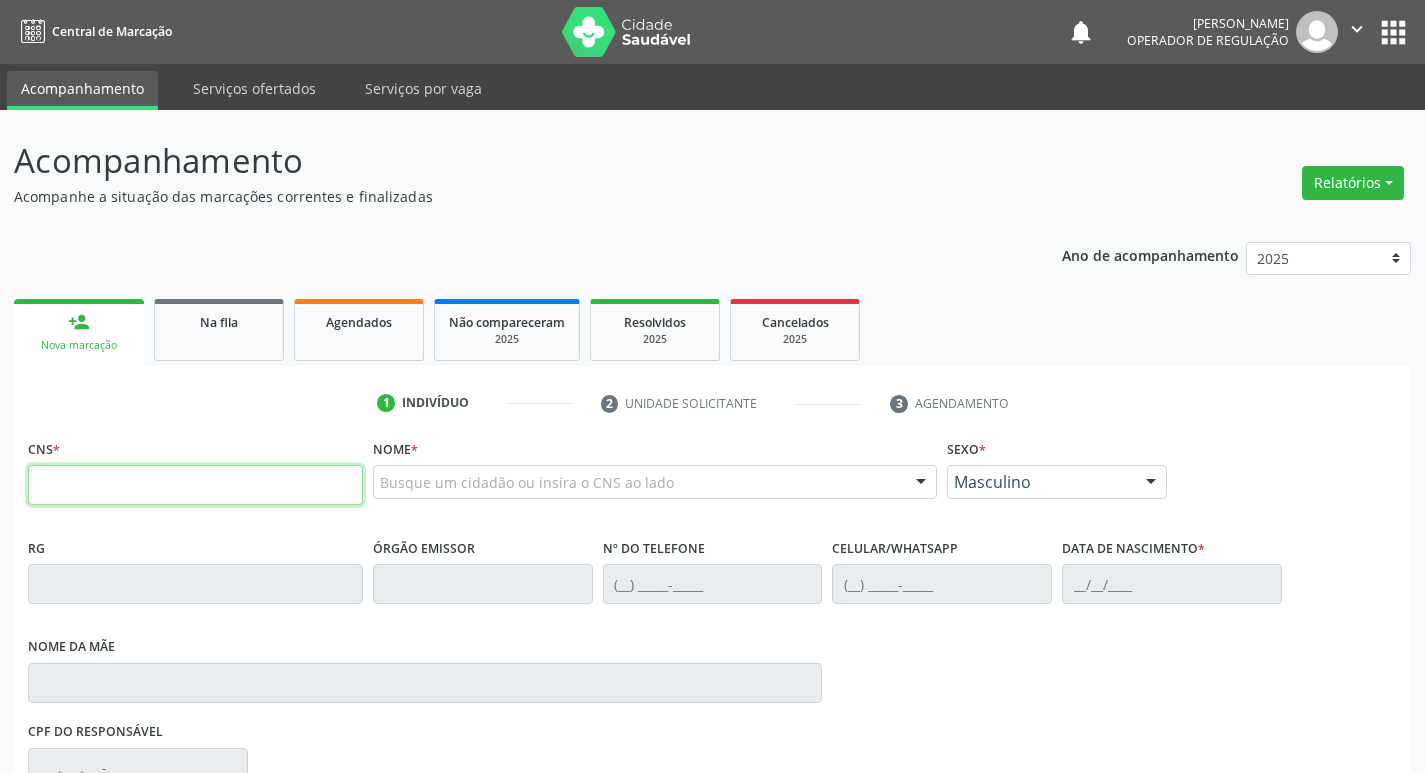click at bounding box center [195, 485] 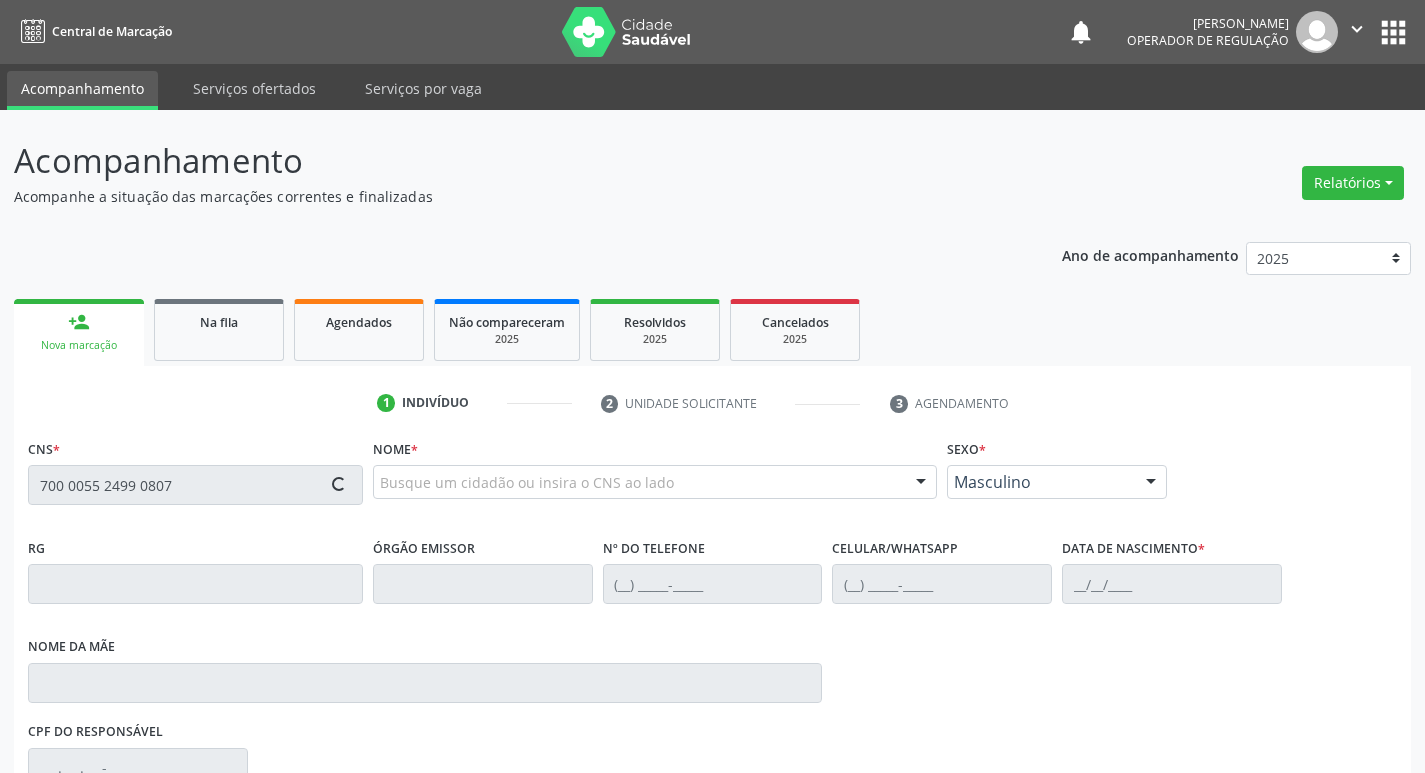 type on "700 0055 2499 0807" 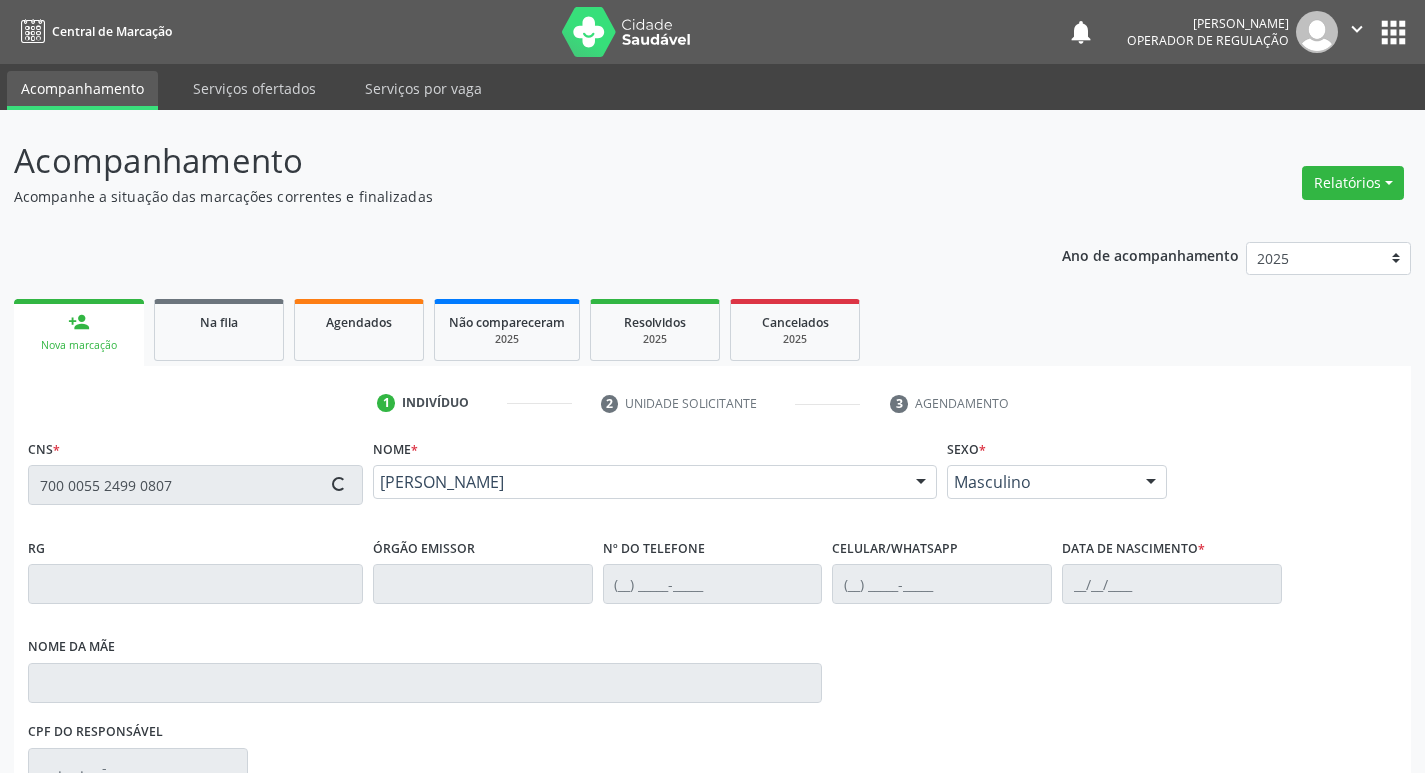scroll, scrollTop: 297, scrollLeft: 0, axis: vertical 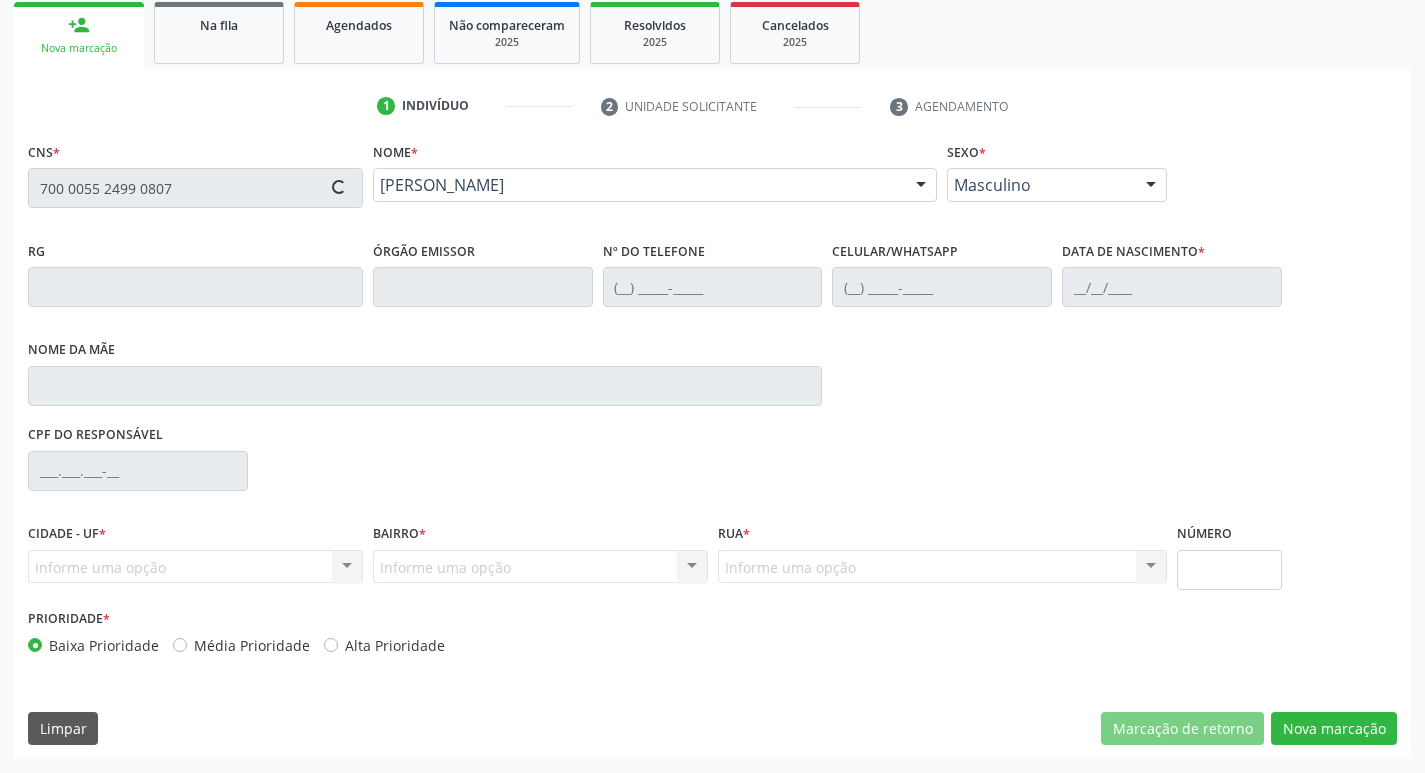 type on "[PHONE_NUMBER]" 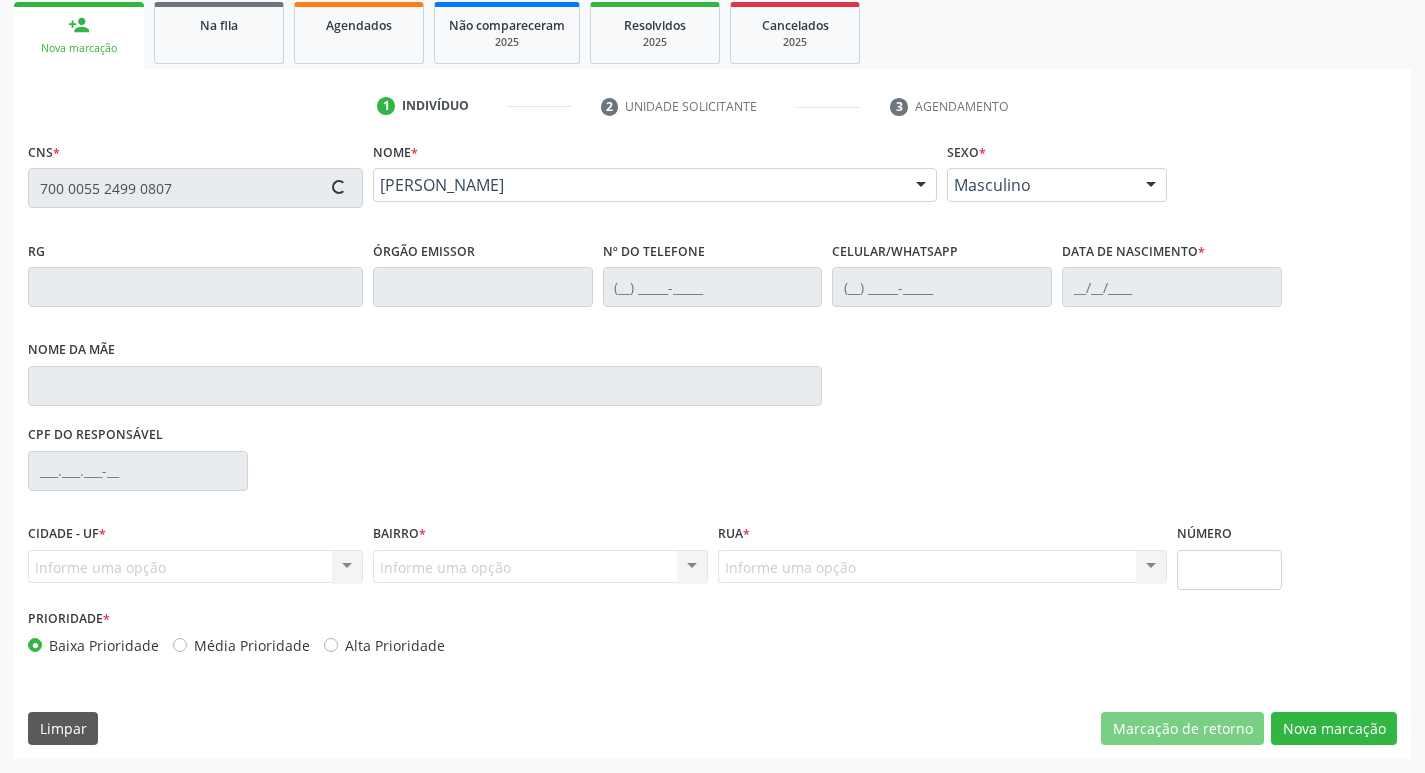 type on "10[DATE]" 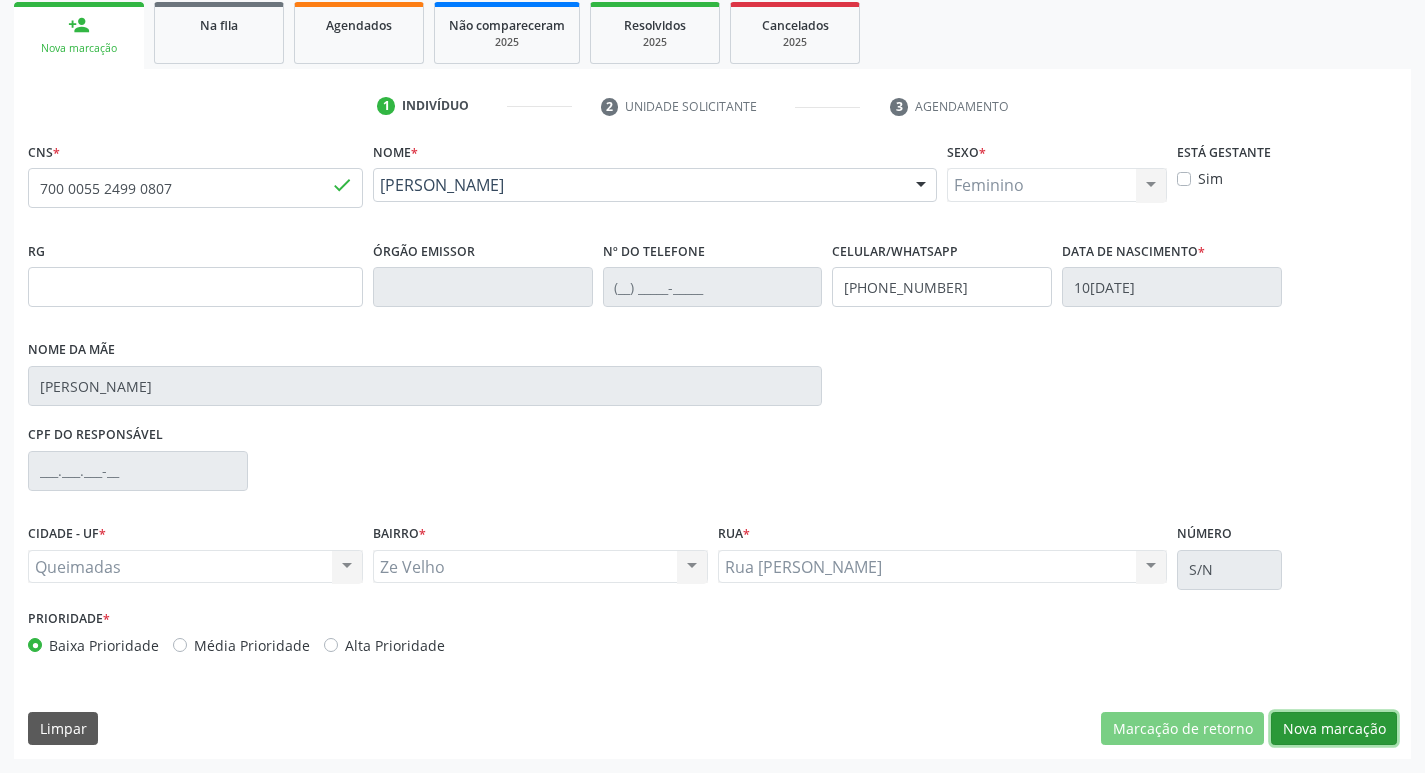click on "Nova marcação" at bounding box center (1334, 729) 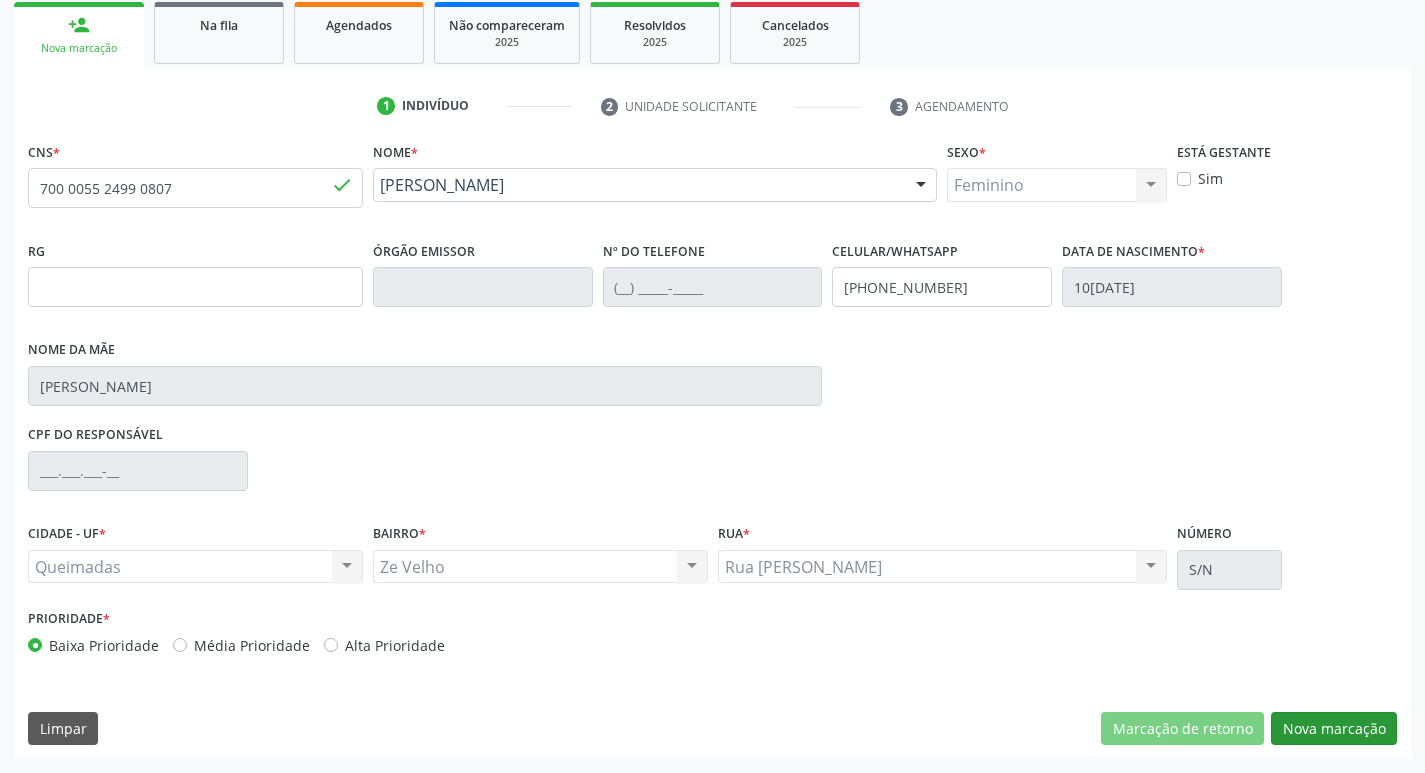 scroll, scrollTop: 133, scrollLeft: 0, axis: vertical 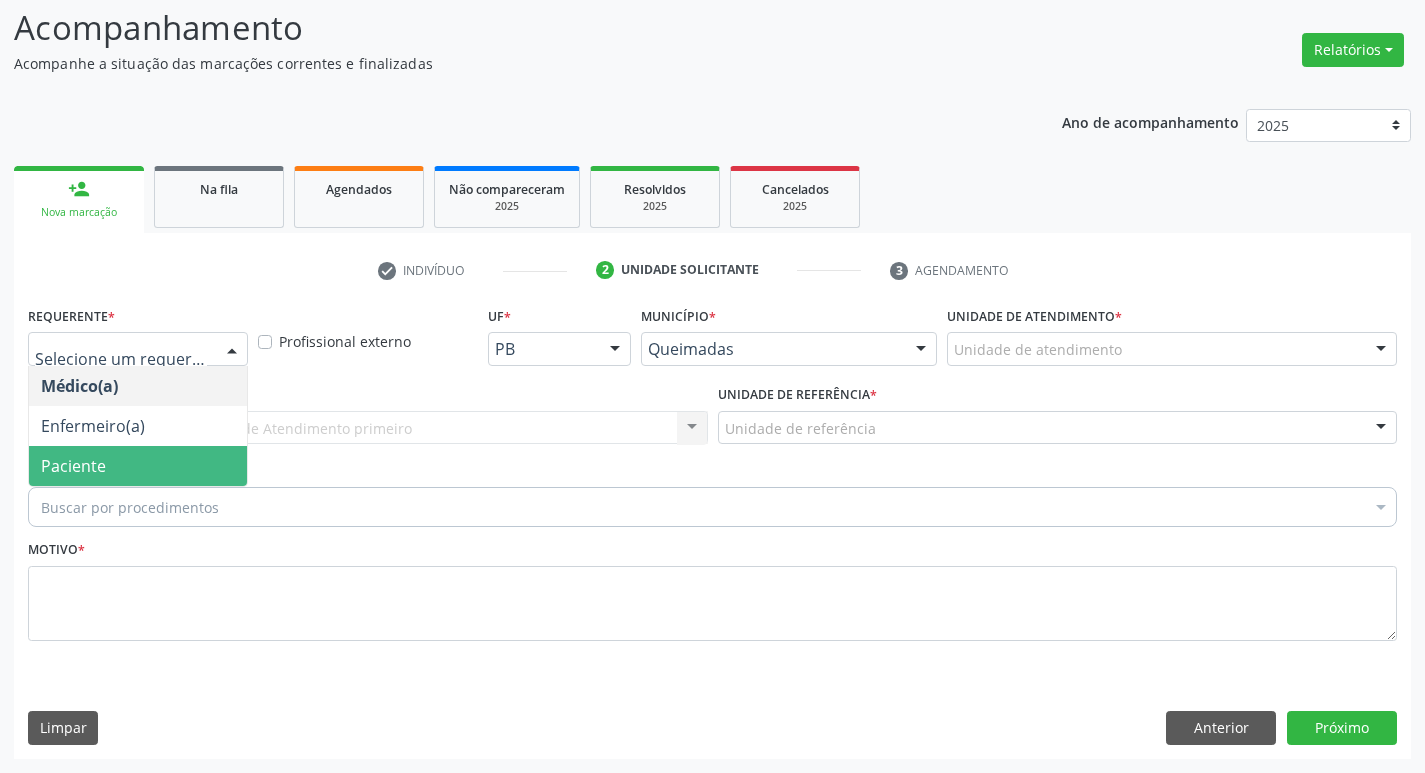 click on "Paciente" at bounding box center [138, 466] 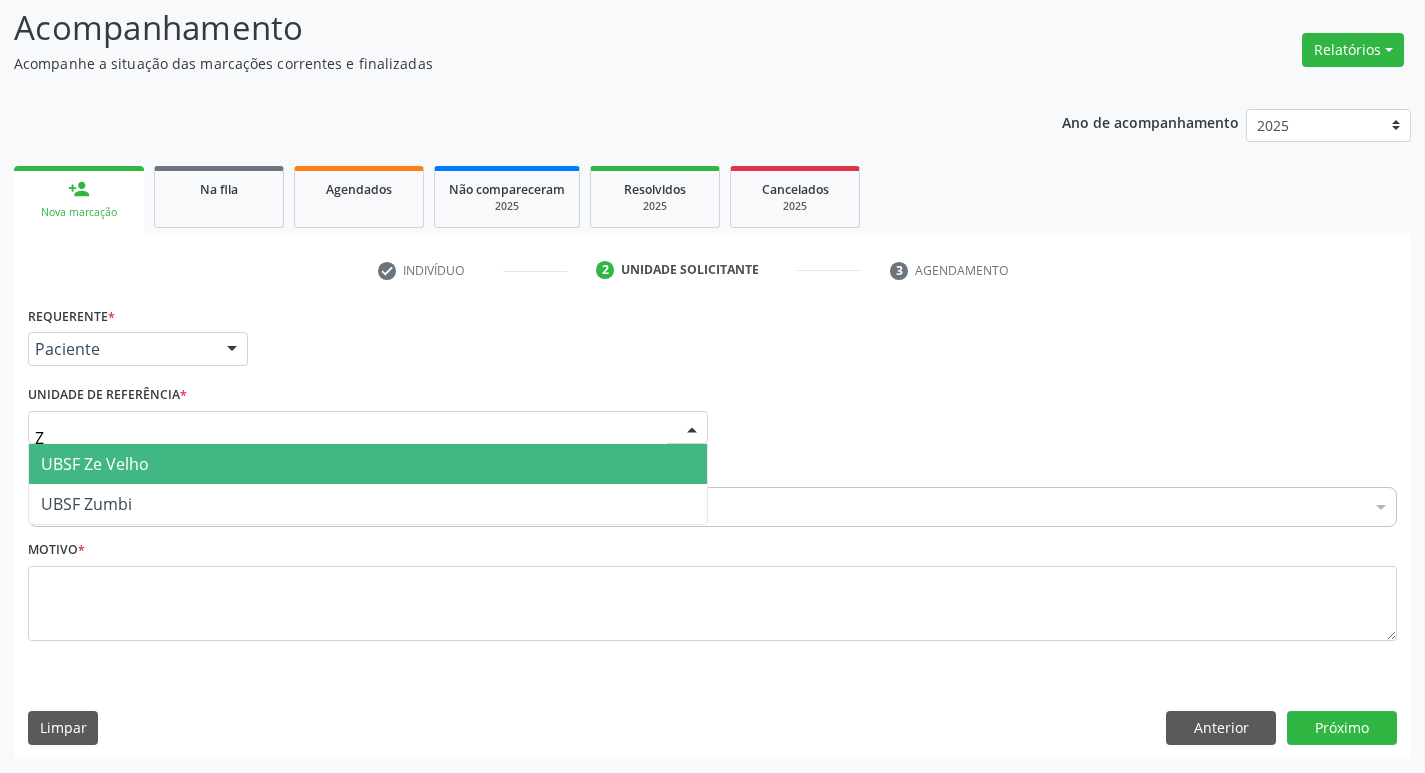 type on "ZE" 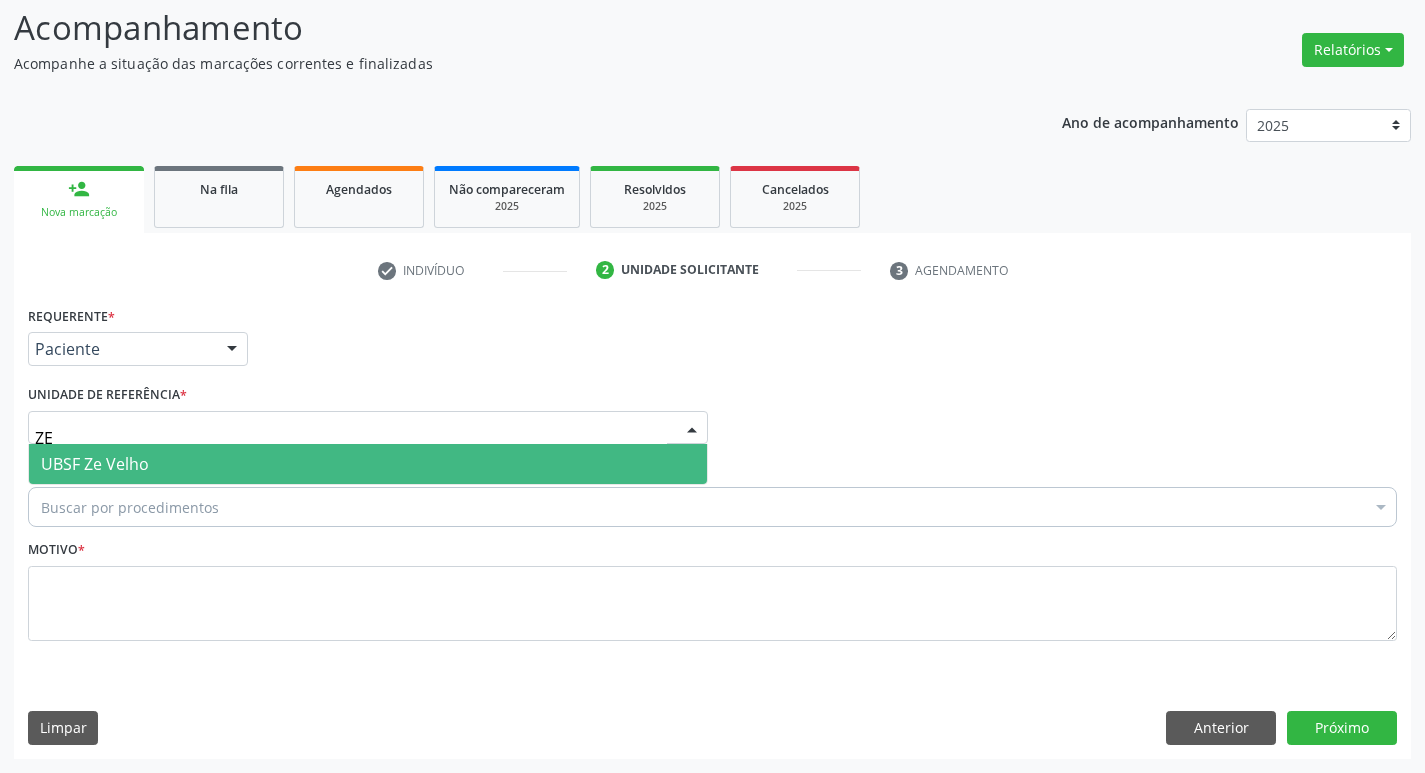 click on "UBSF Ze Velho" at bounding box center (368, 464) 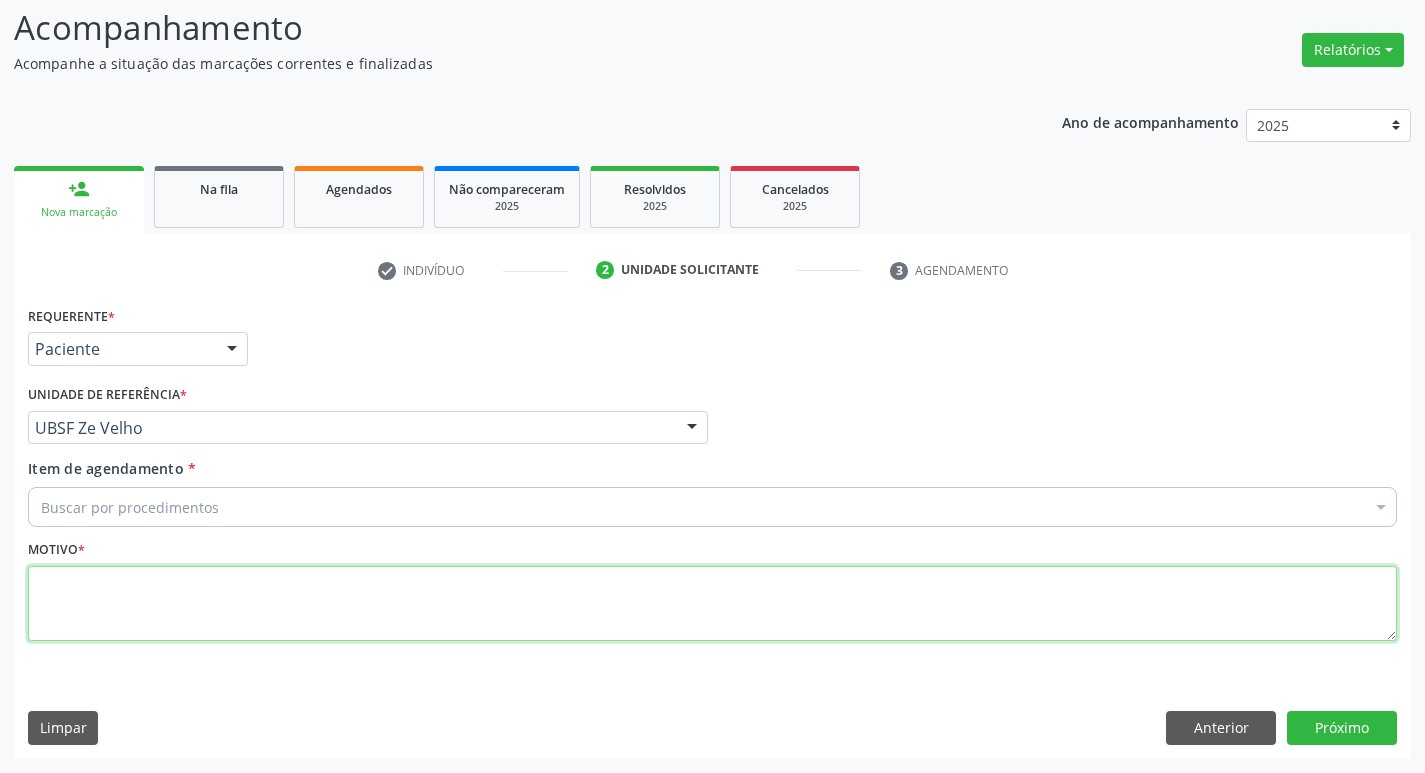 click at bounding box center [712, 604] 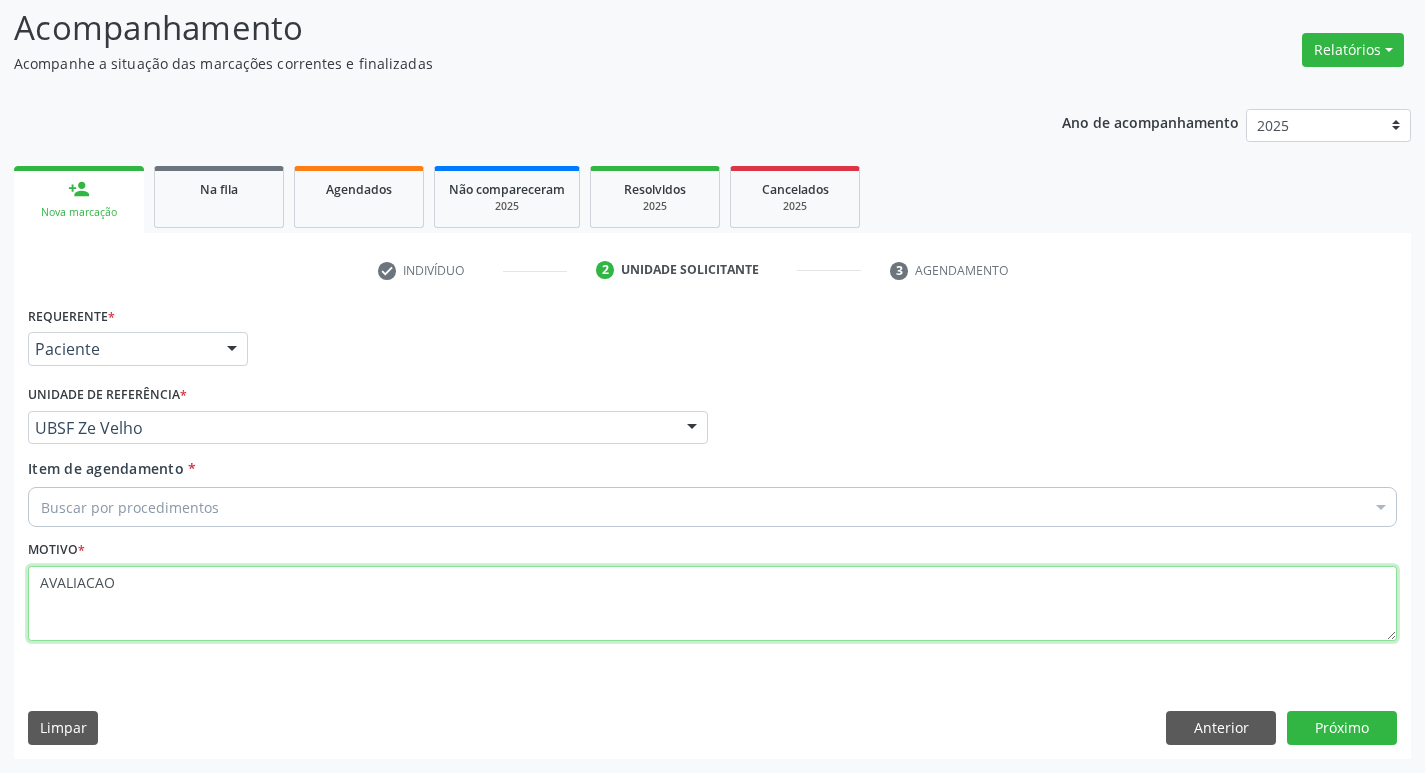 type on "AVALIACAO" 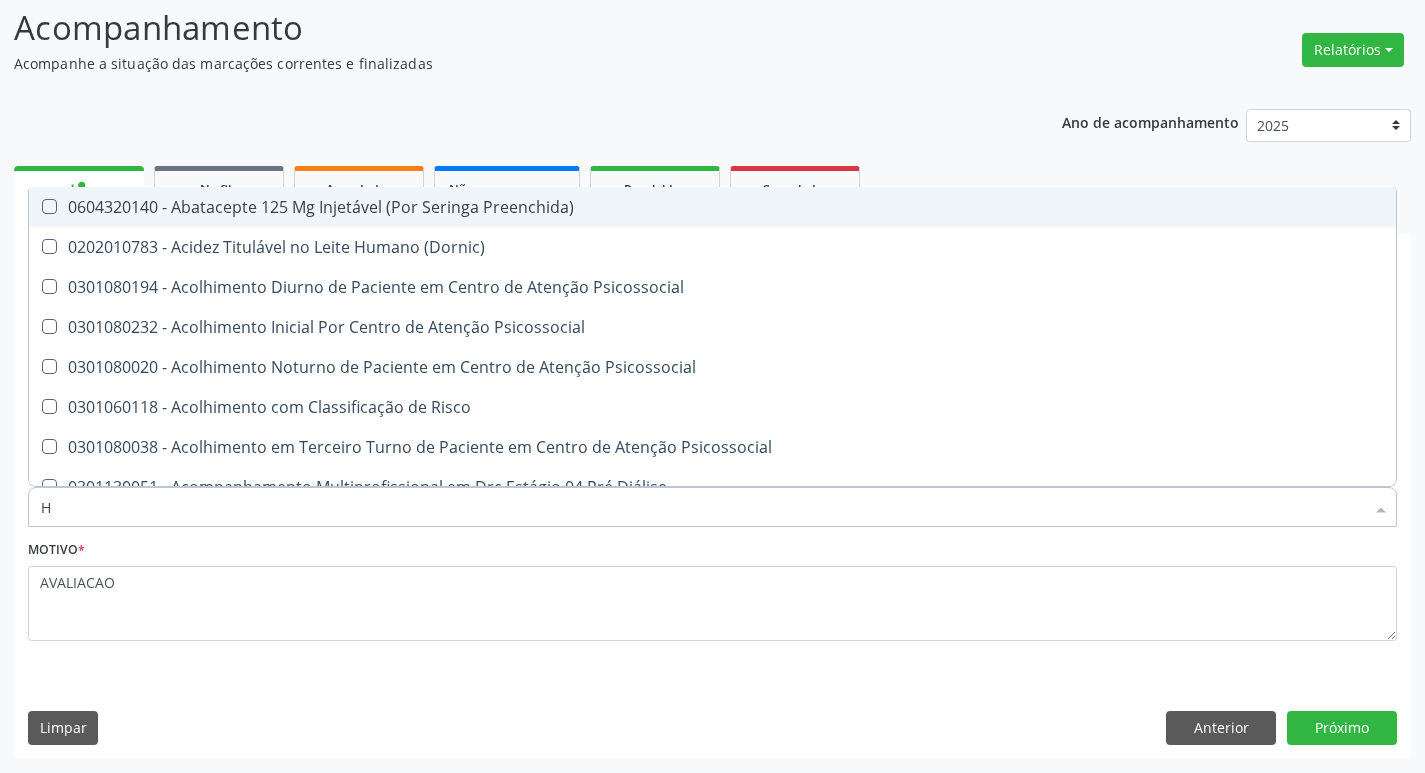type on "HEMOGLOBINA G" 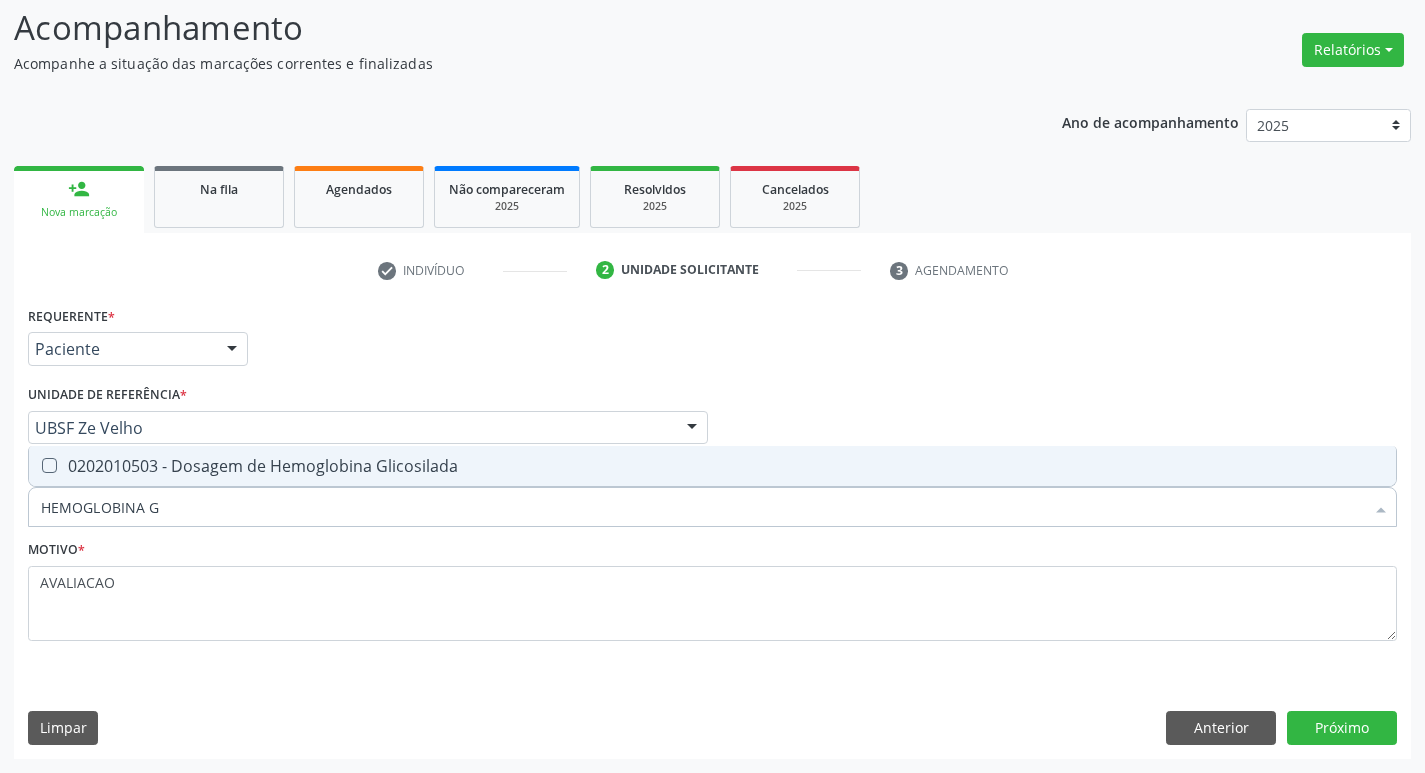 click on "0202010503 - Dosagem de Hemoglobina Glicosilada" at bounding box center [712, 466] 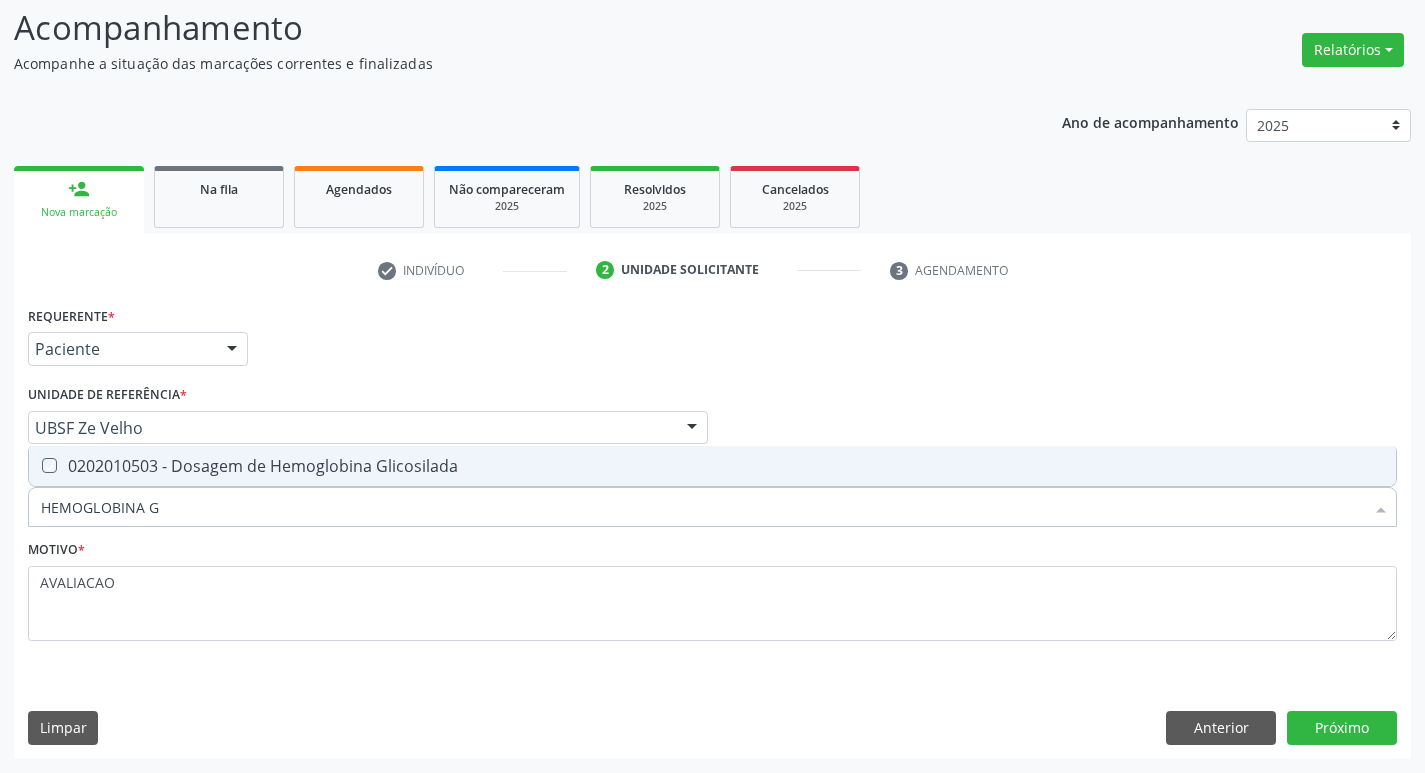 checkbox on "true" 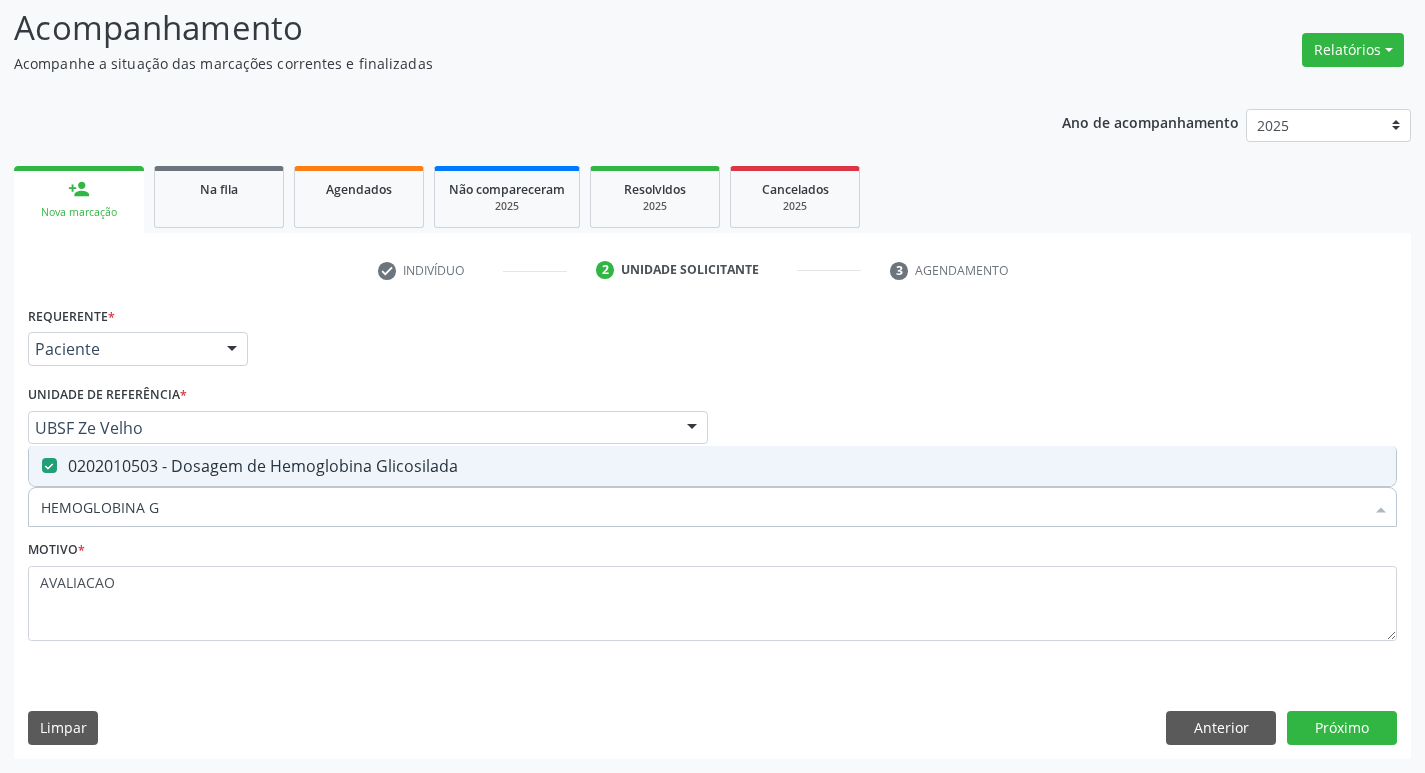 type on "HEMOGLOBINA" 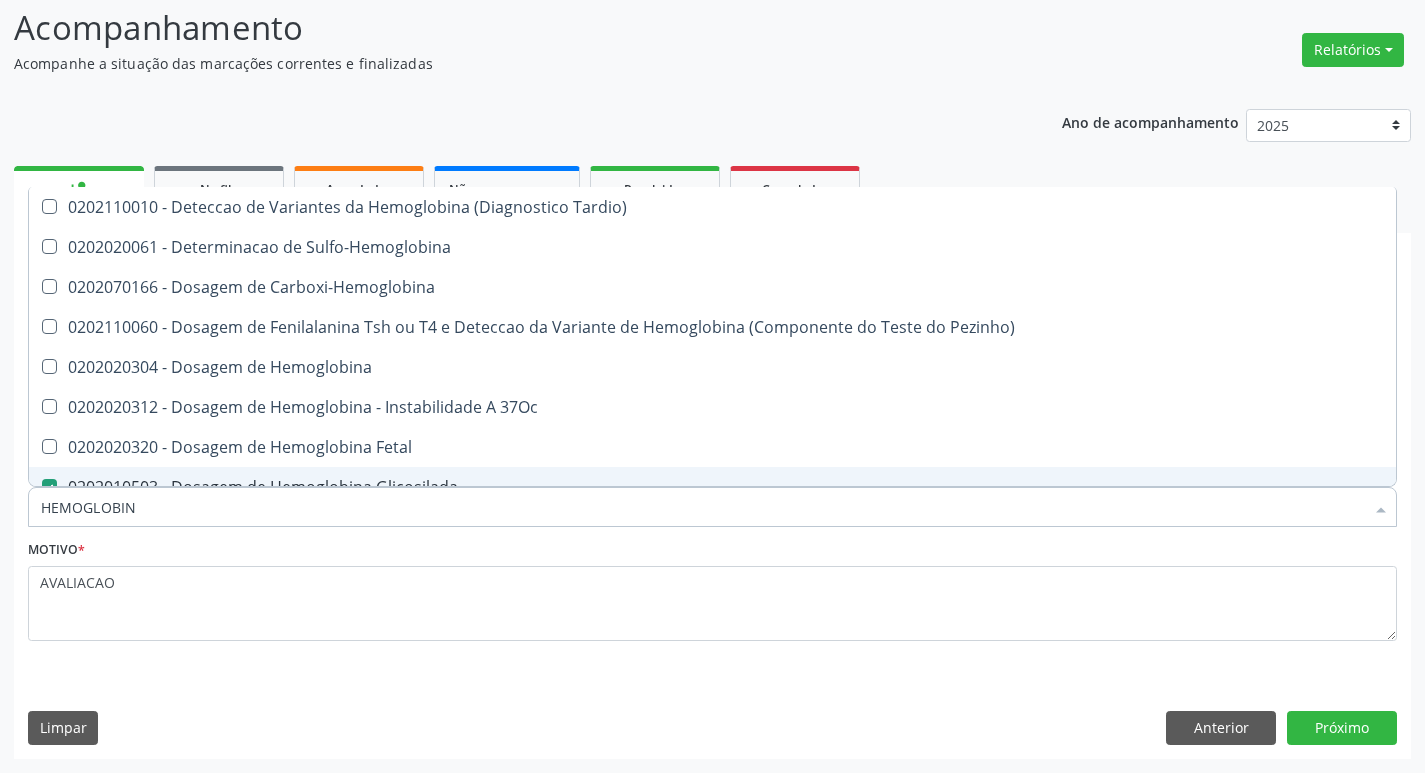 type on "HEMOGLOBI" 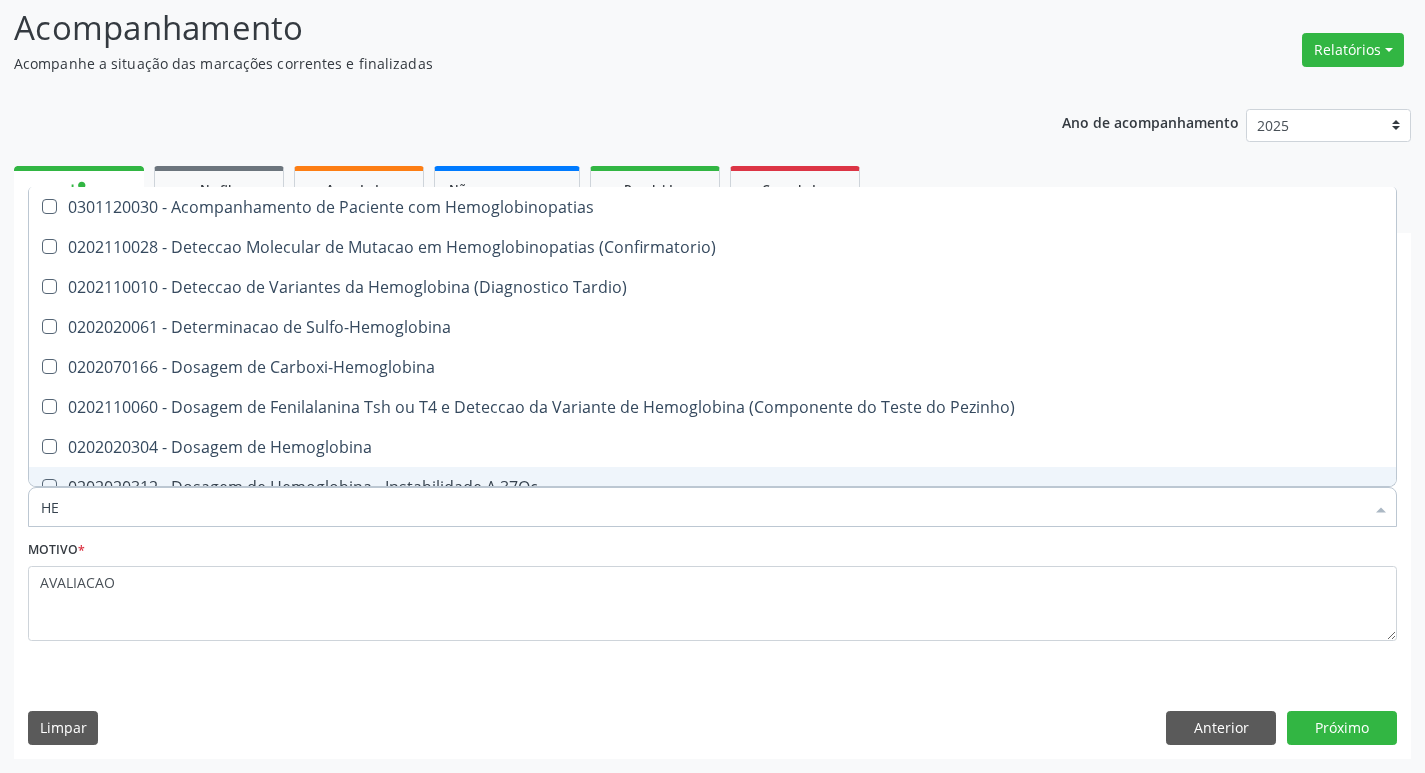 type on "H" 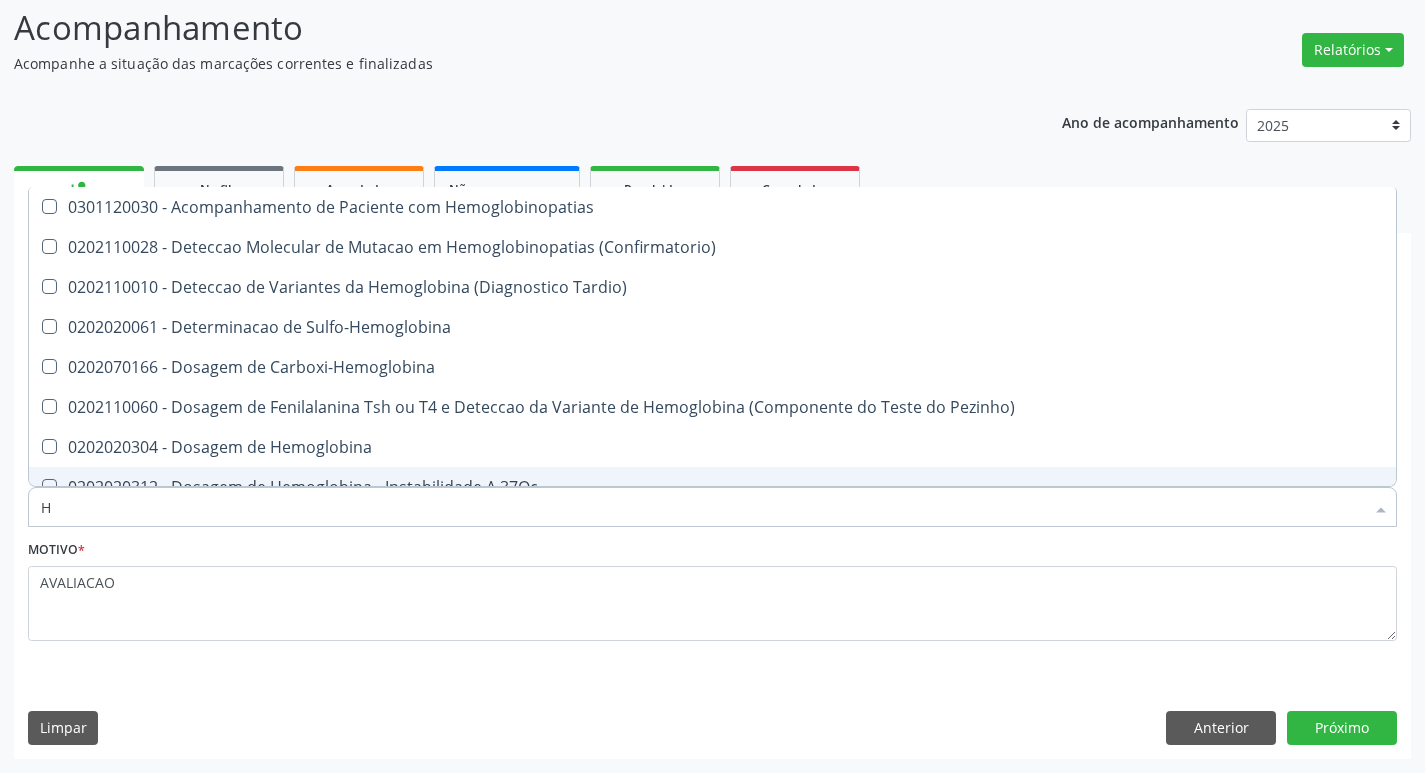 type 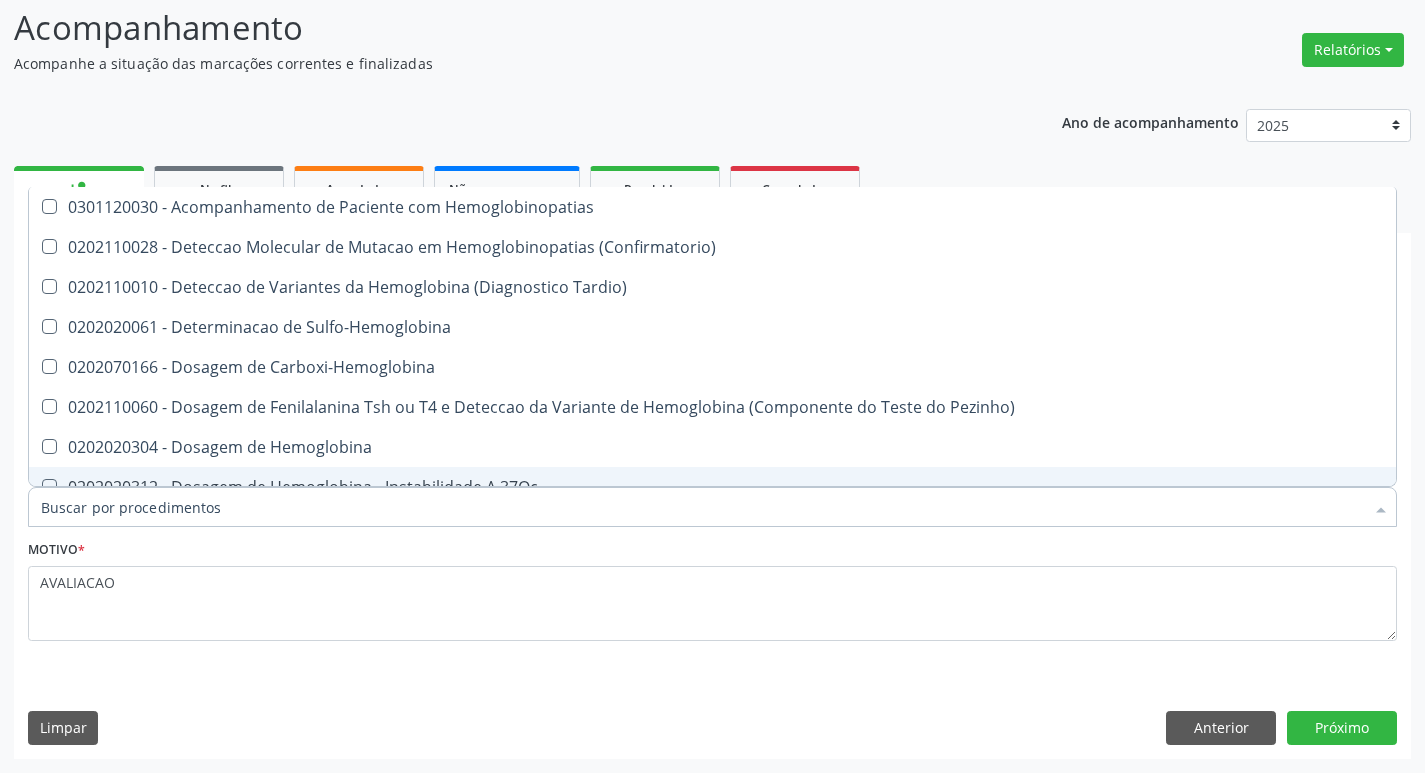 checkbox on "false" 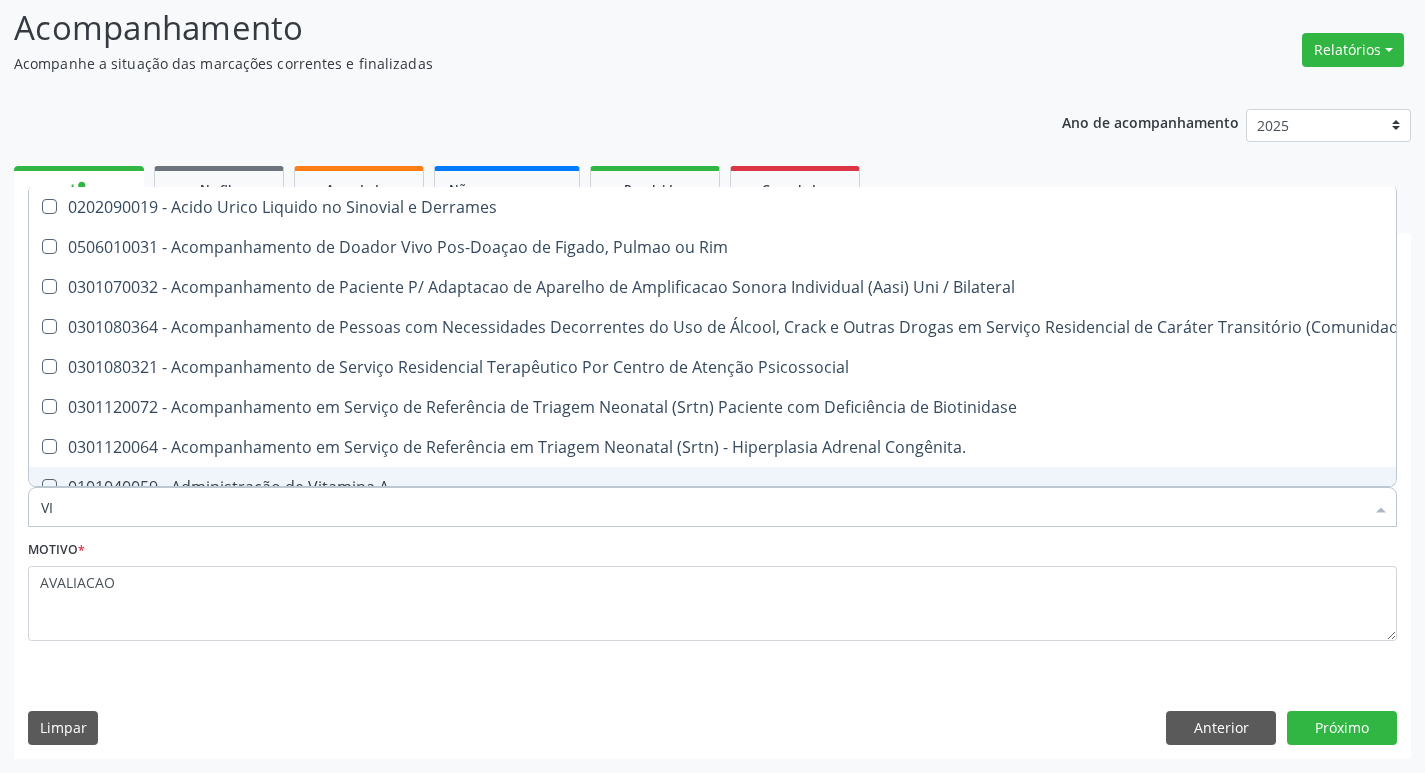 type on "VIT" 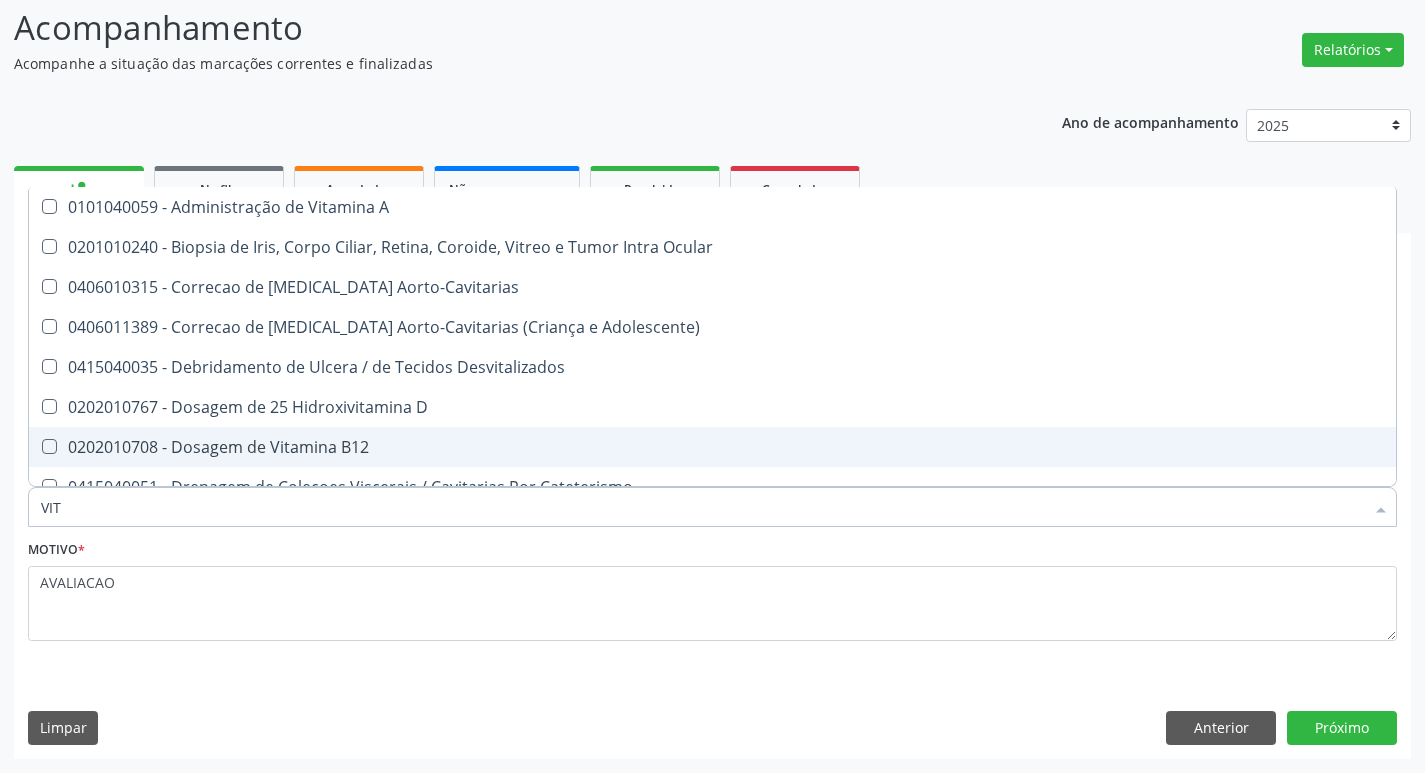 click on "0202010708 - Dosagem de Vitamina B12" at bounding box center (712, 447) 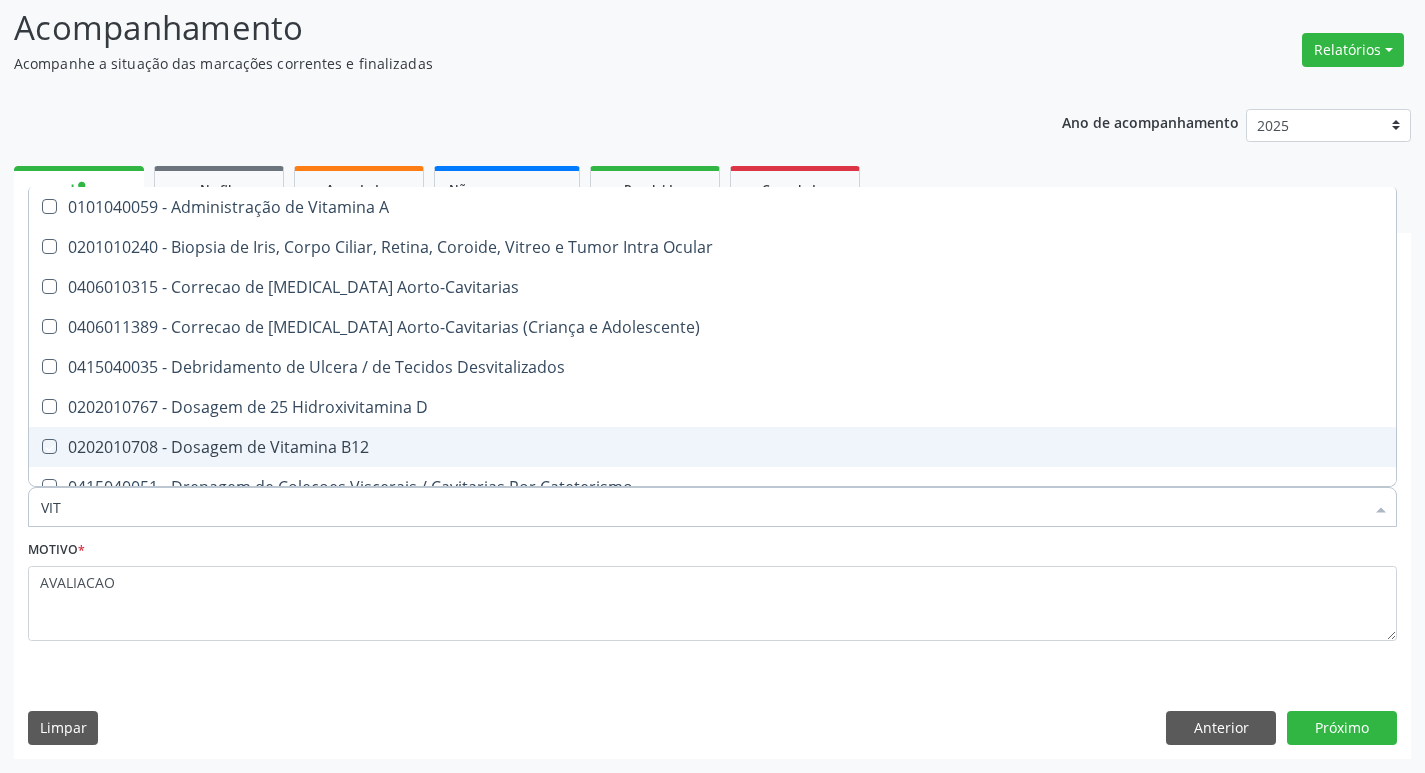 checkbox on "true" 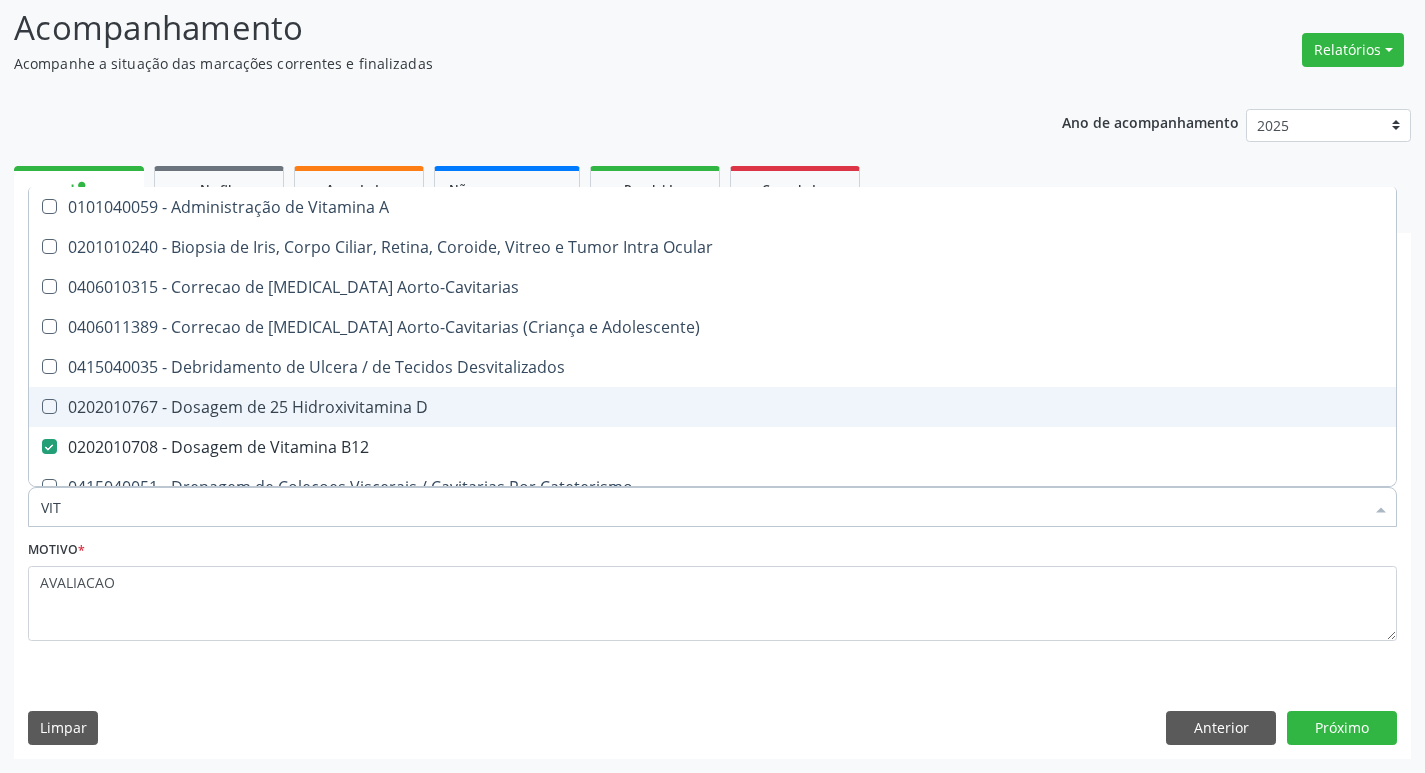 click on "0202010767 - Dosagem de 25 Hidroxivitamina D" at bounding box center [712, 407] 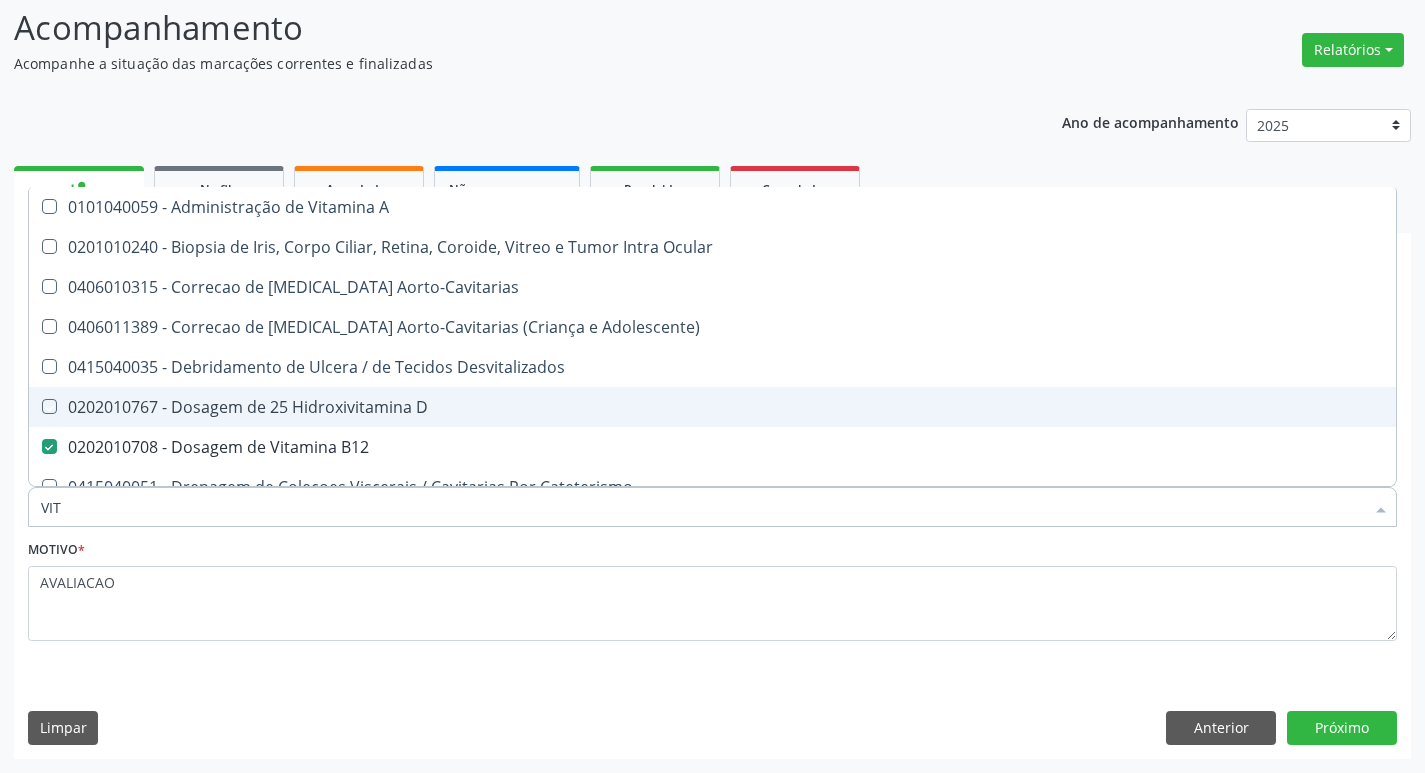 checkbox on "true" 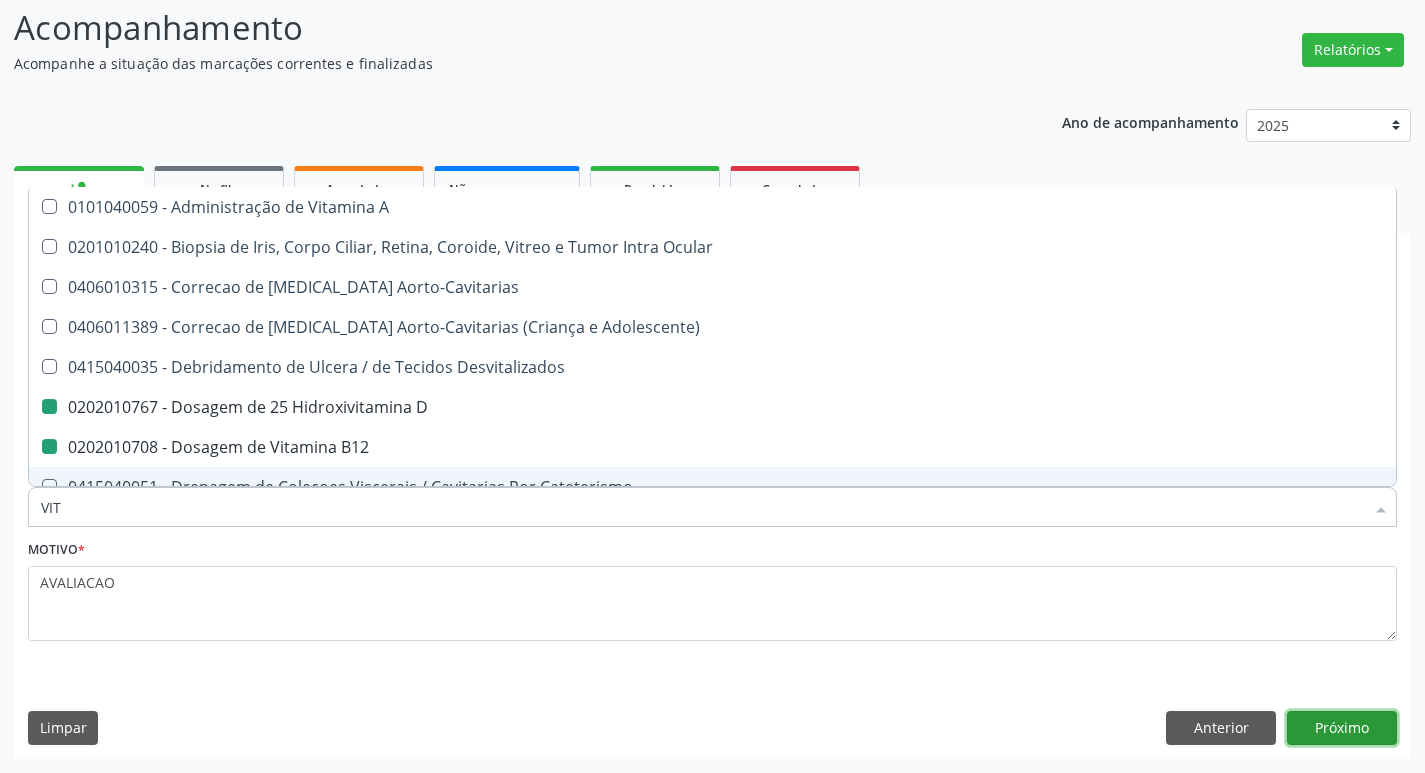 click on "Próximo" at bounding box center (1342, 728) 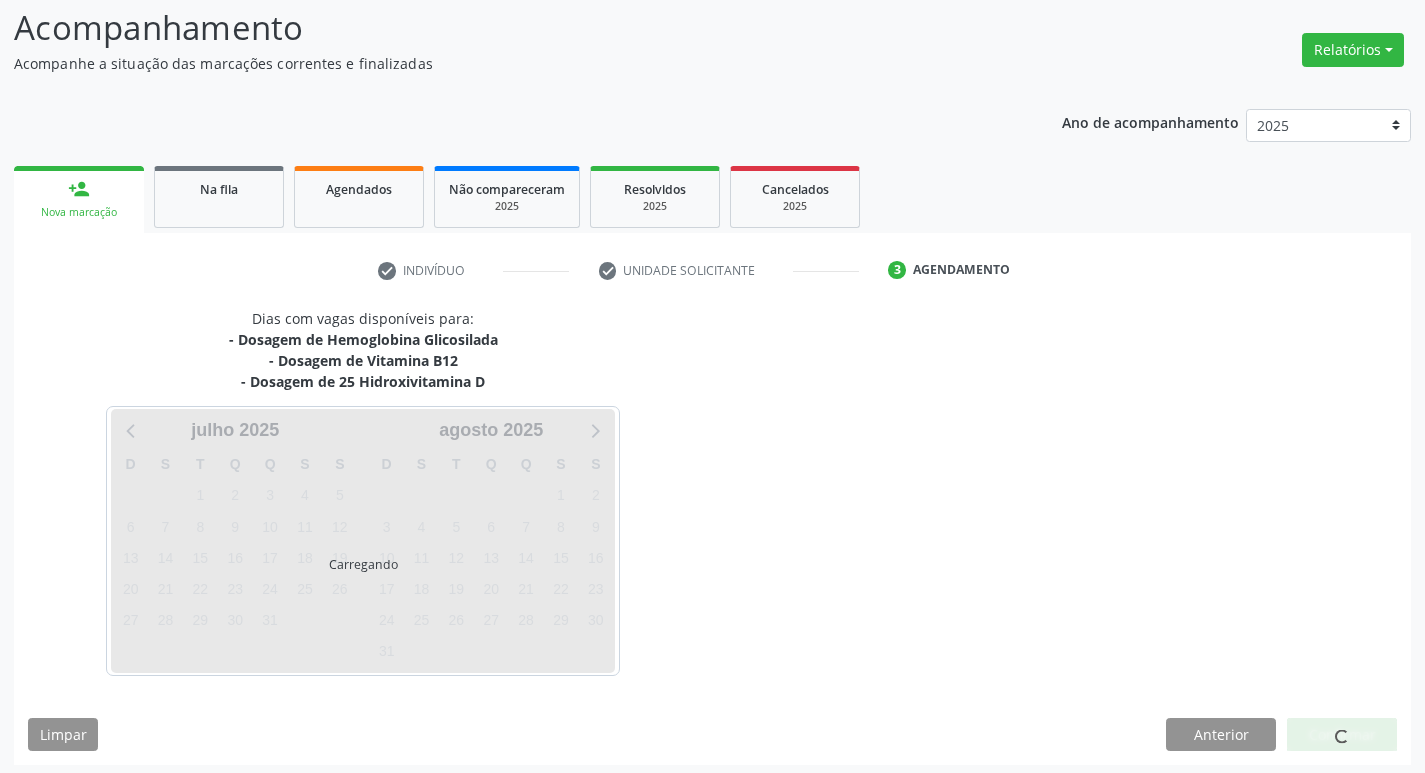 scroll, scrollTop: 139, scrollLeft: 0, axis: vertical 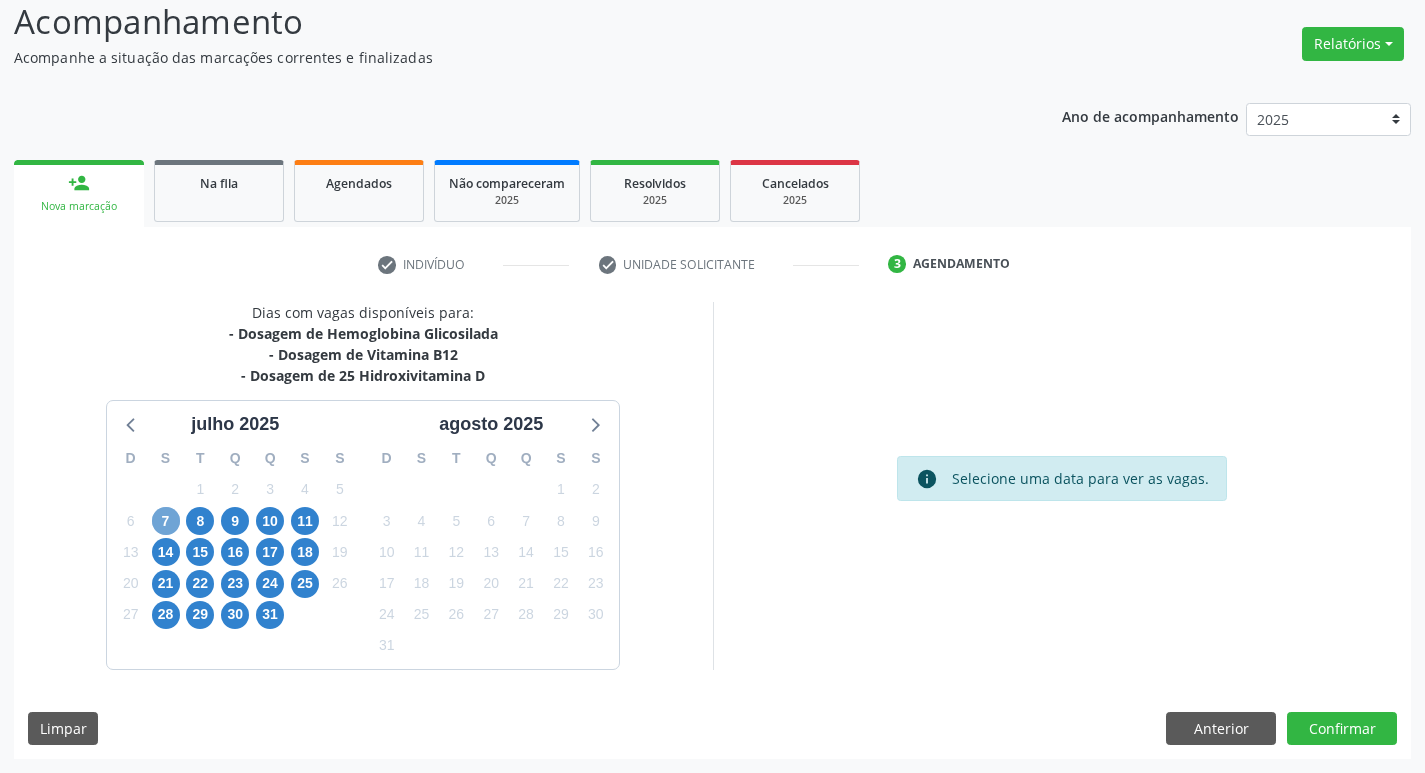 click on "7" at bounding box center [166, 521] 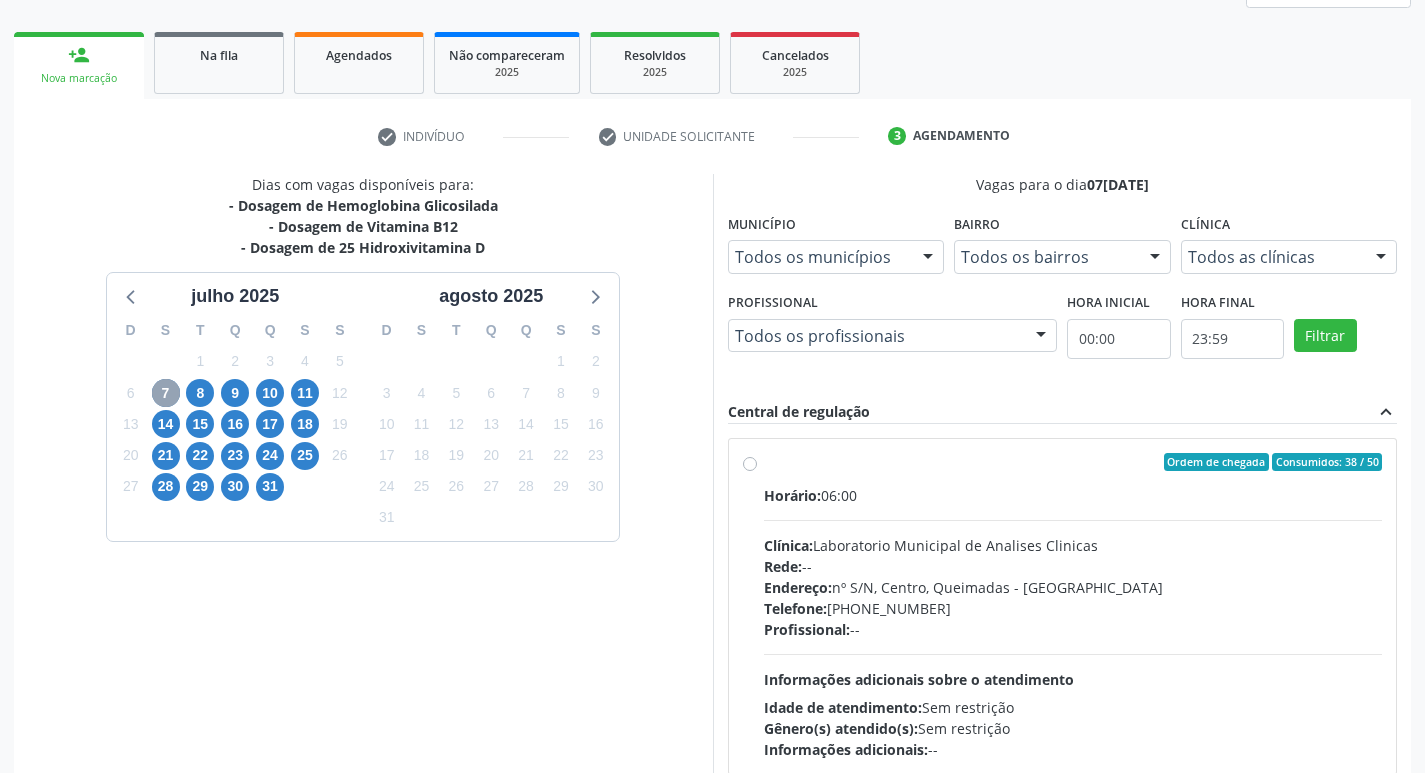 scroll, scrollTop: 386, scrollLeft: 0, axis: vertical 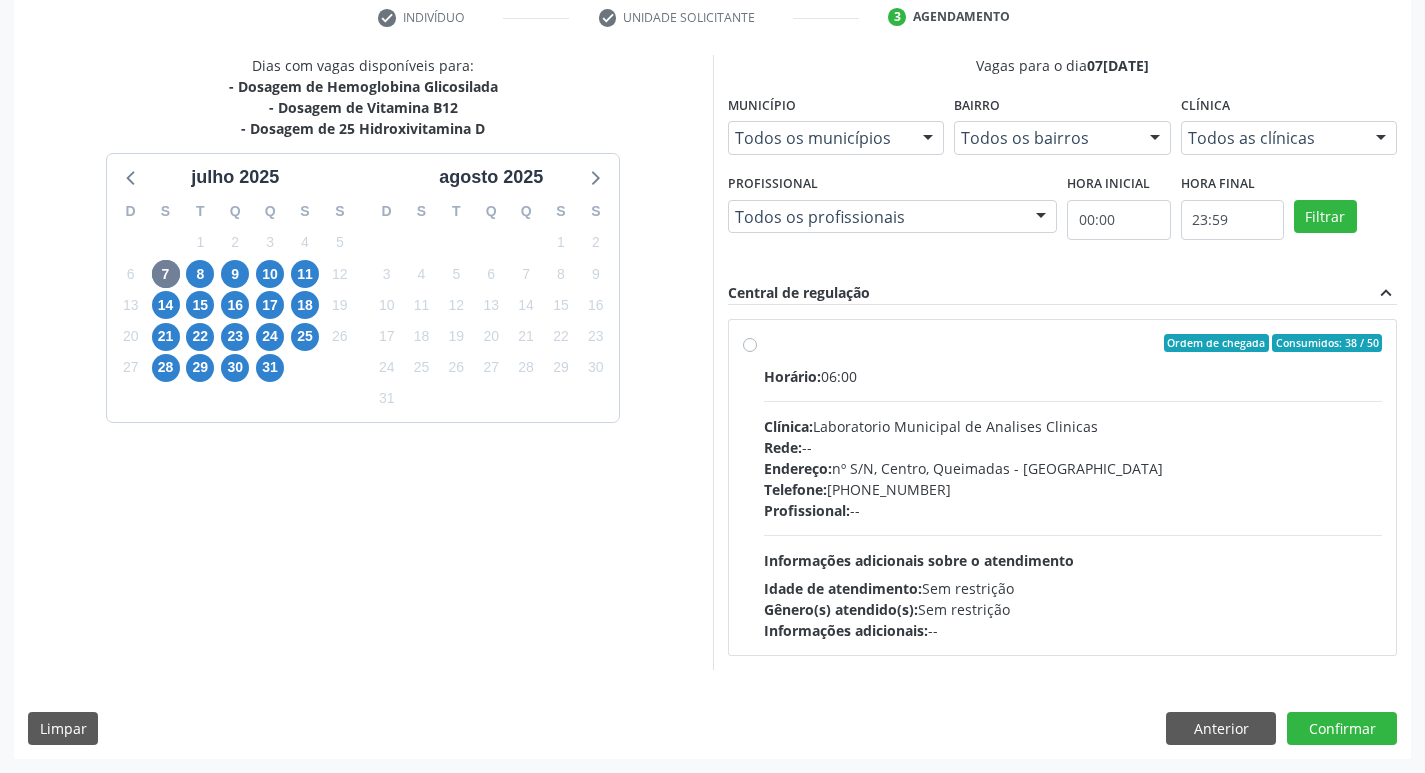 click on "Endereço:   nº S/N, Centro, Queimadas - [GEOGRAPHIC_DATA]" at bounding box center [1073, 468] 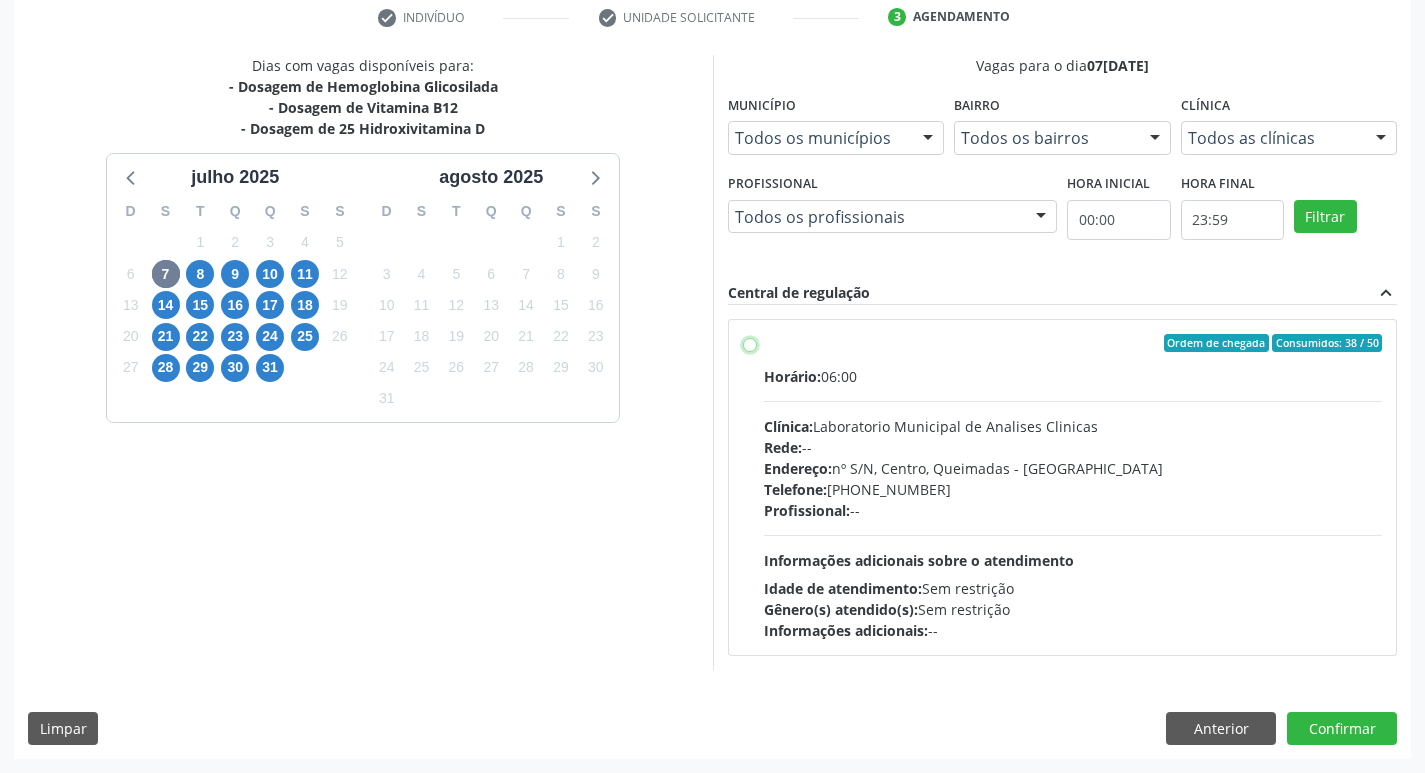 click on "Ordem de chegada
Consumidos: 38 / 50
Horário:   06:00
Clínica:  Laboratorio Municipal de Analises Clinicas
Rede:
--
Endereço:   [STREET_ADDRESS]
Telefone:   [PHONE_NUMBER]
Profissional:
--
Informações adicionais sobre o atendimento
Idade de atendimento:
Sem restrição
Gênero(s) atendido(s):
Sem restrição
Informações adicionais:
--" at bounding box center [750, 343] 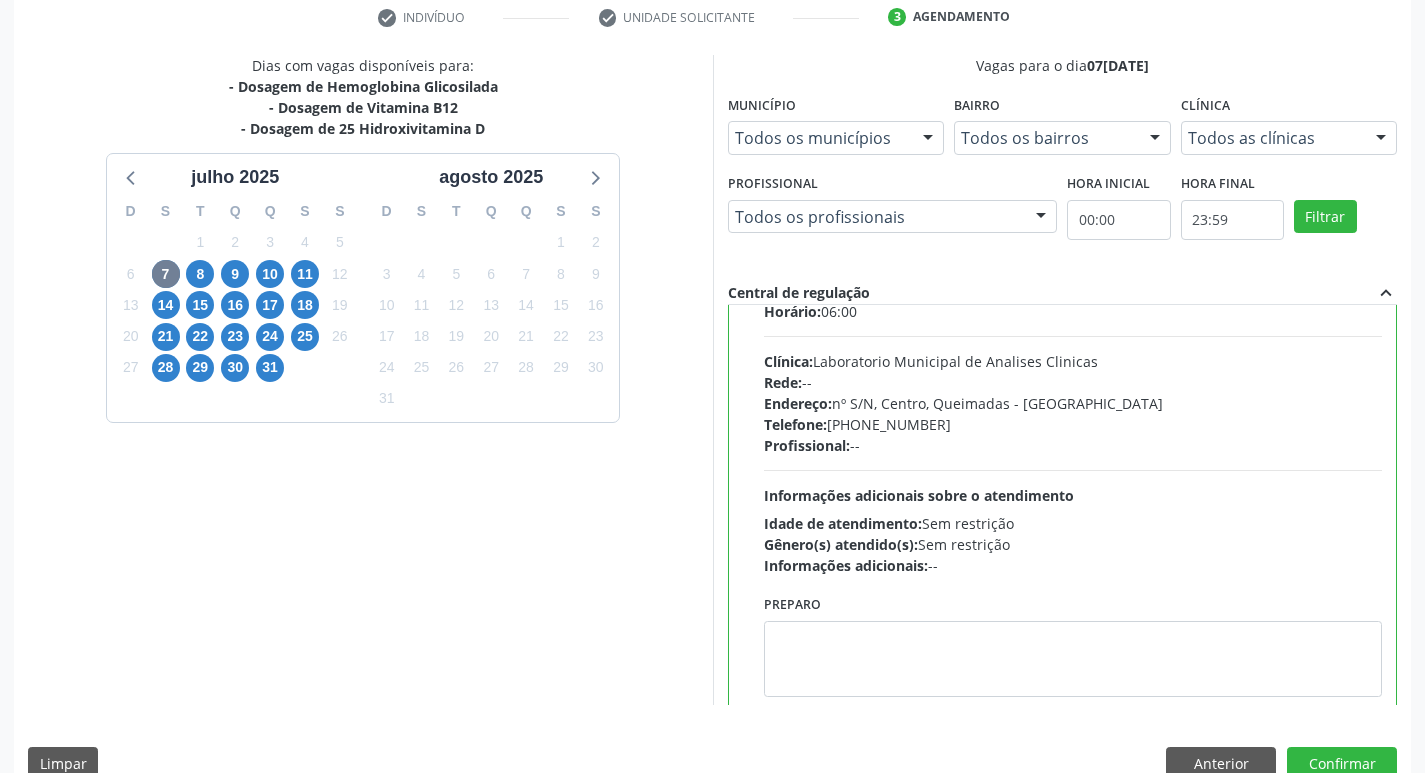 scroll, scrollTop: 99, scrollLeft: 0, axis: vertical 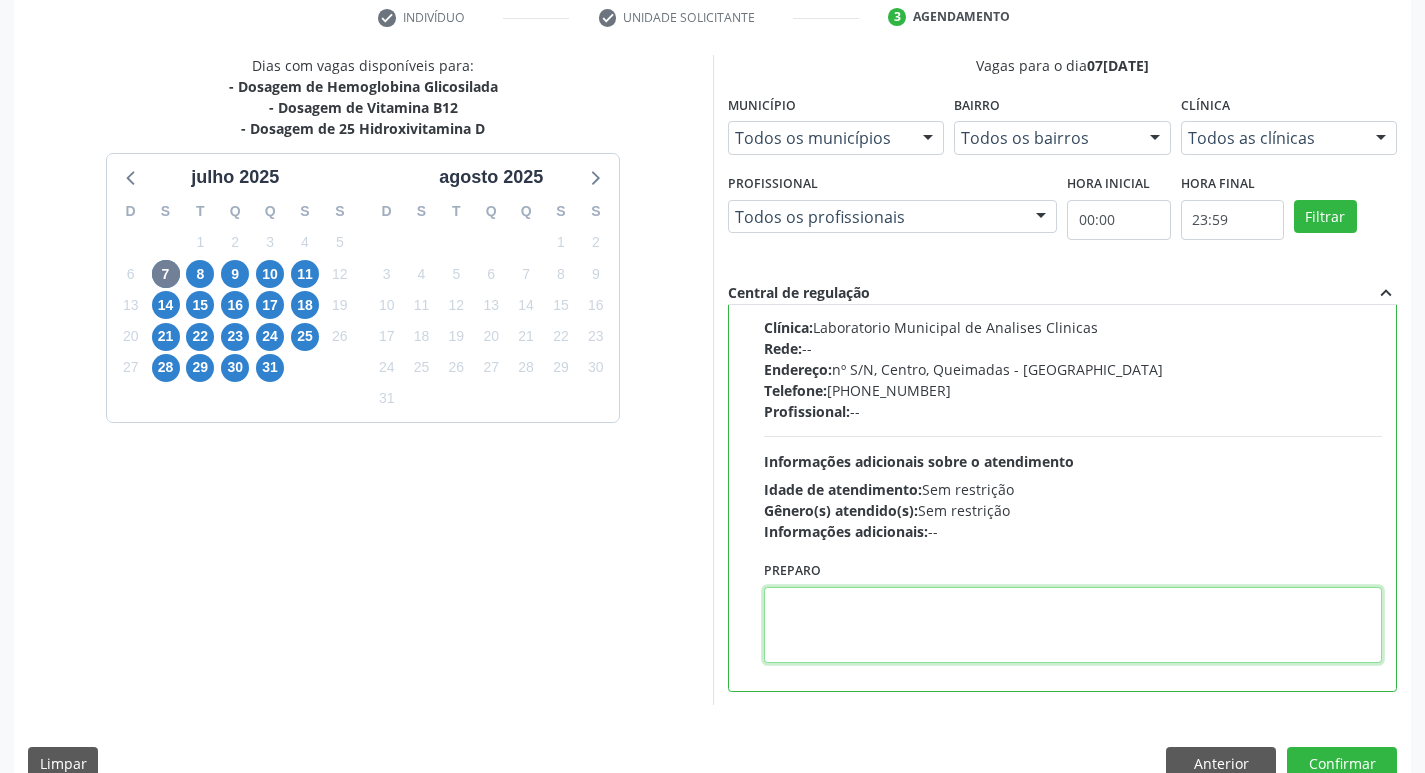 click at bounding box center [1073, 625] 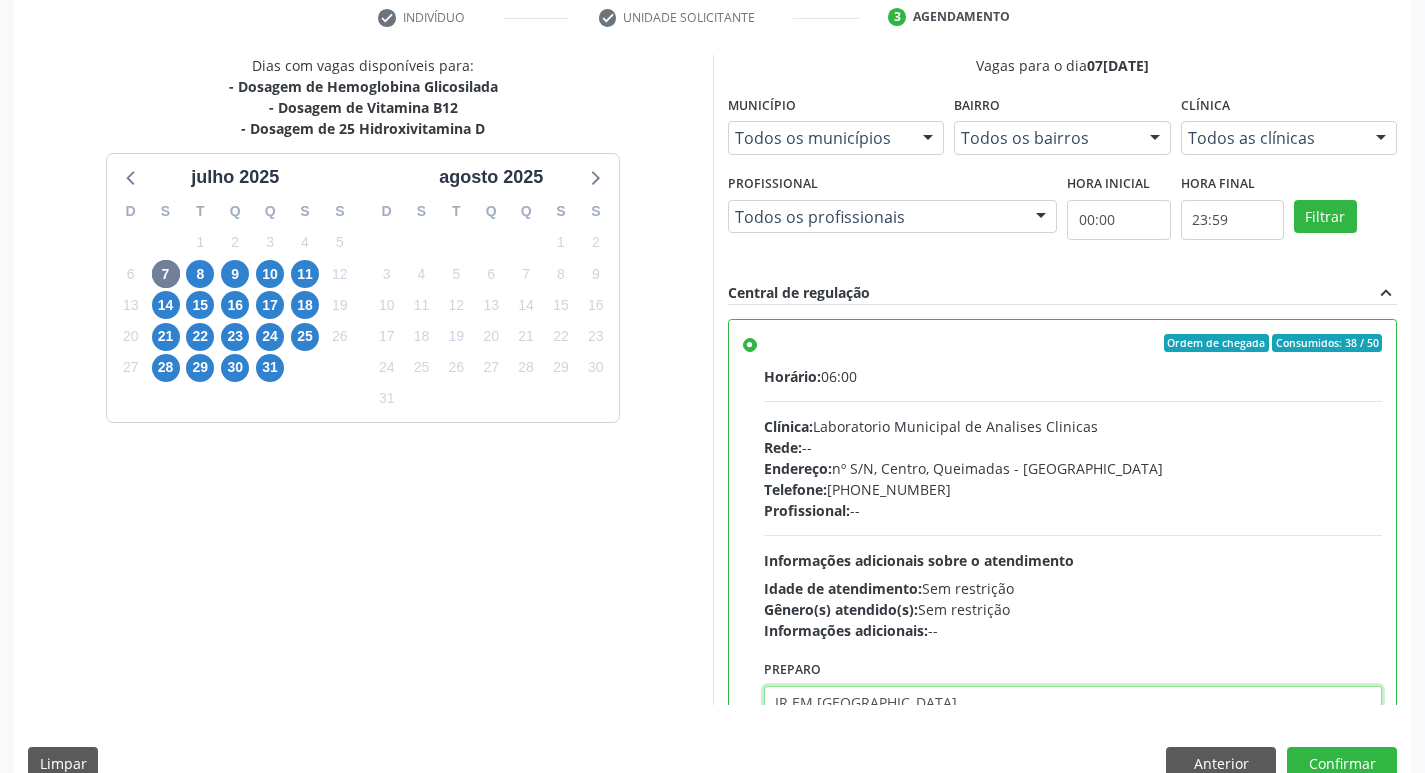 scroll, scrollTop: 99, scrollLeft: 0, axis: vertical 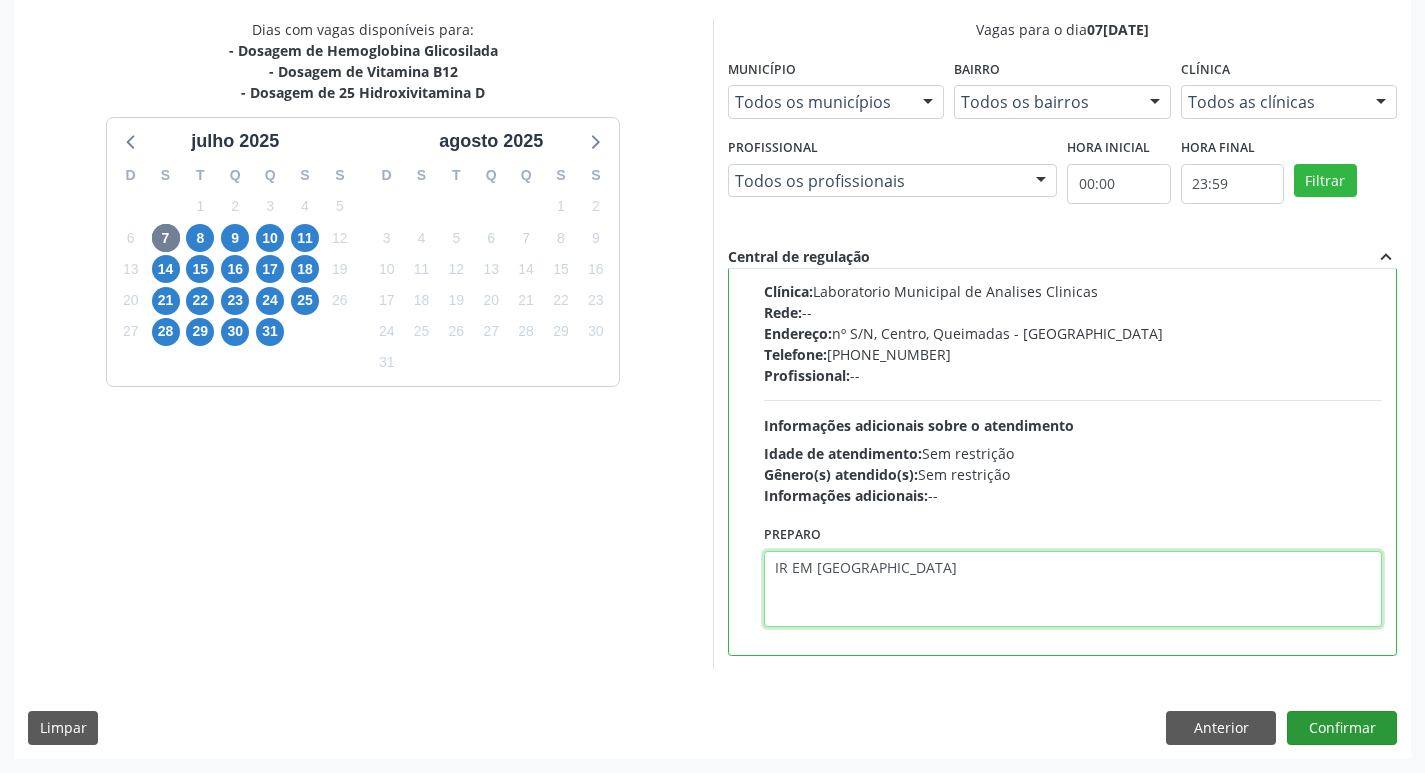 type on "IR EM [GEOGRAPHIC_DATA]" 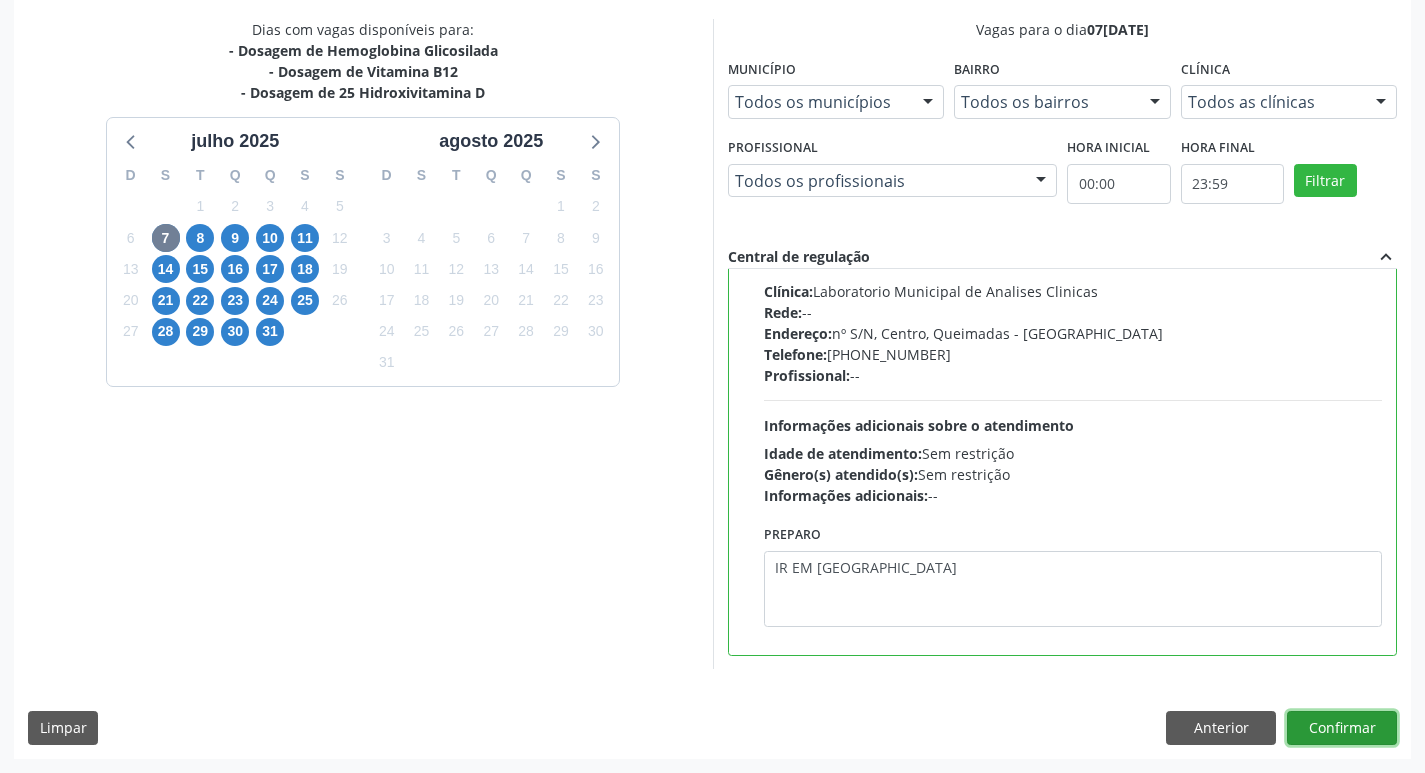click on "Confirmar" at bounding box center (1342, 728) 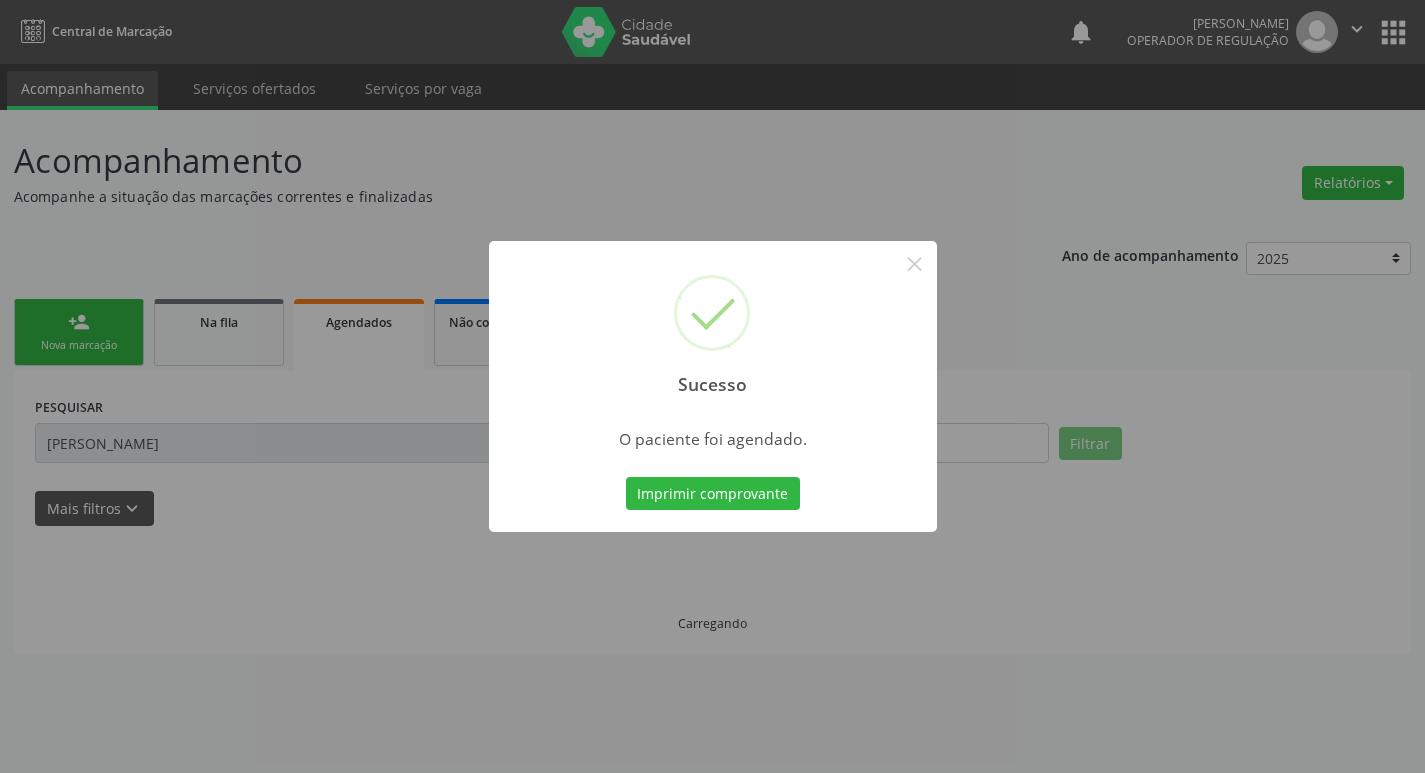 scroll, scrollTop: 0, scrollLeft: 0, axis: both 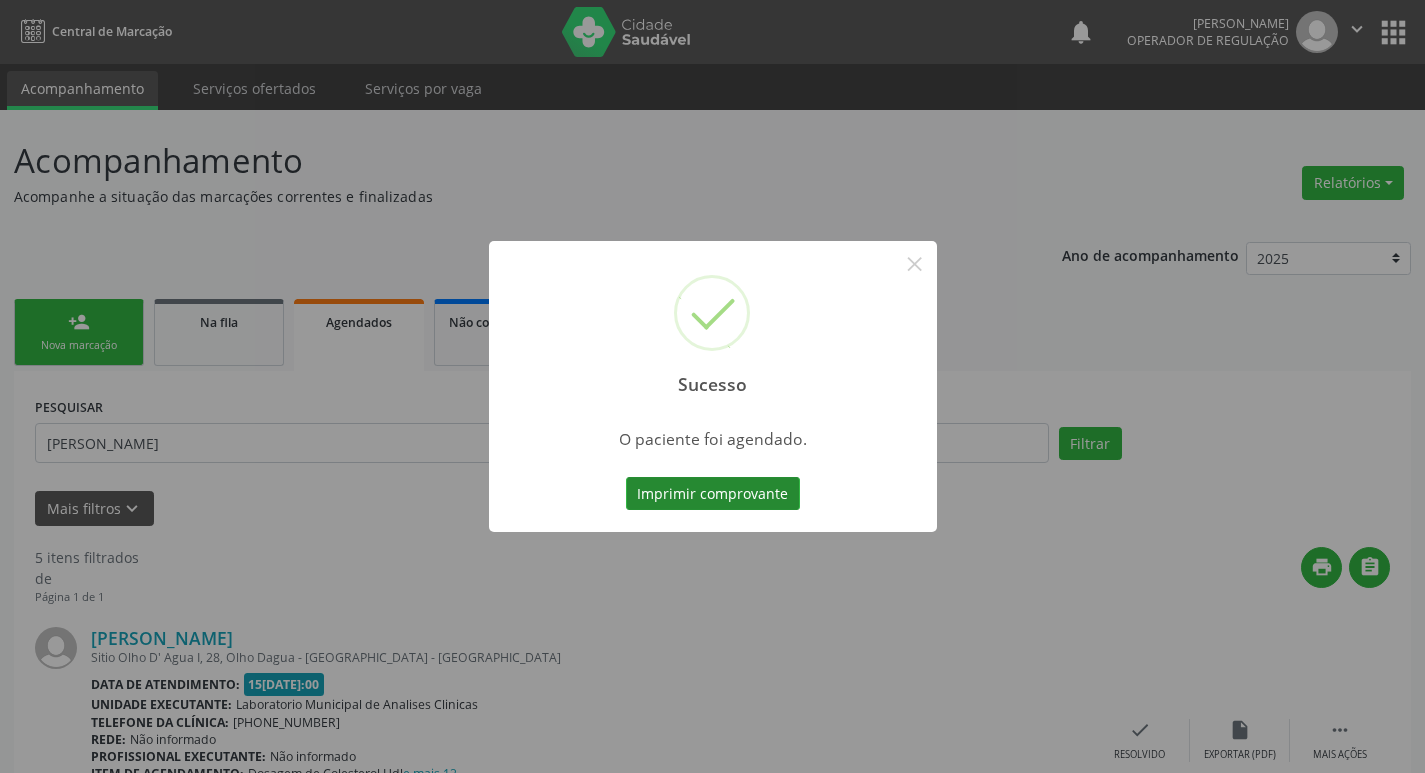 click on "Imprimir comprovante" at bounding box center [713, 494] 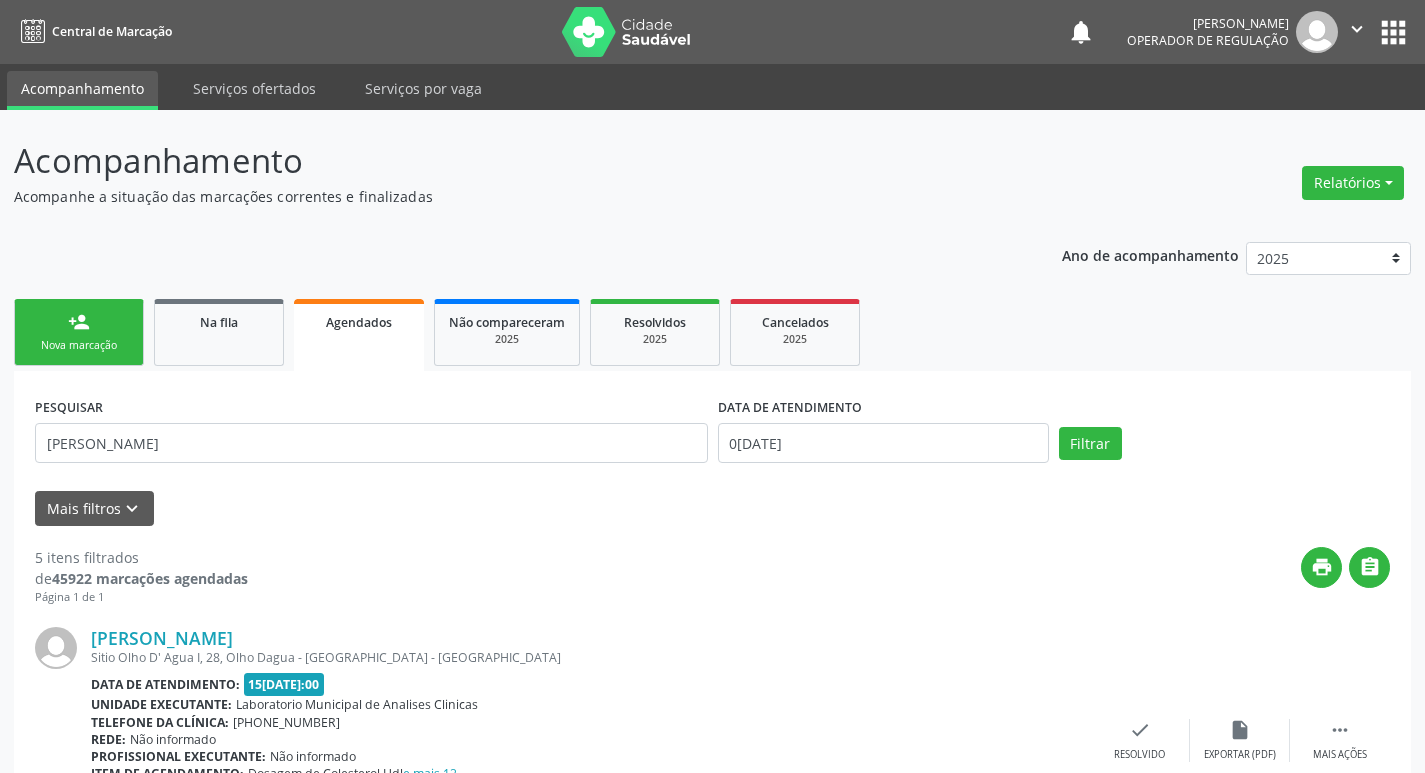 click on "Nova marcação" at bounding box center (79, 345) 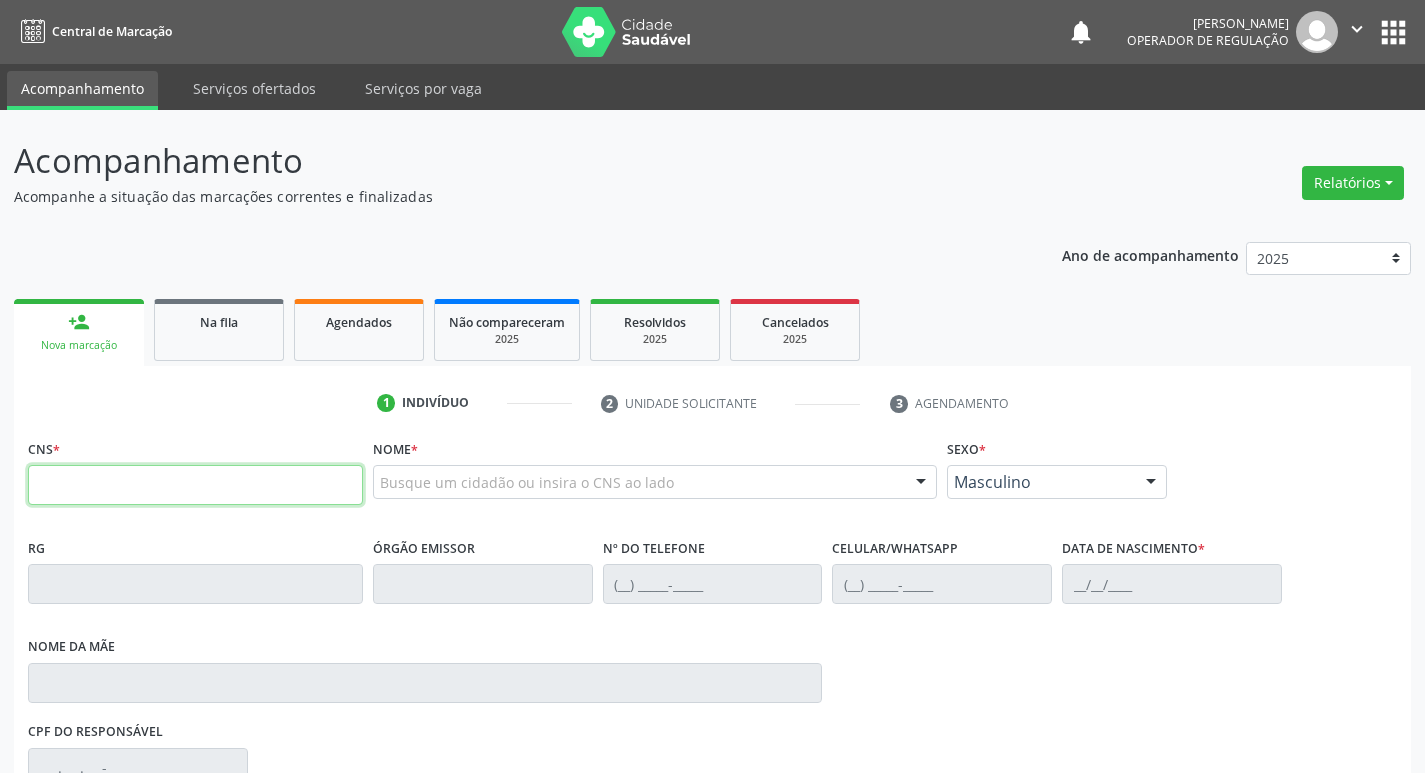 click at bounding box center (195, 485) 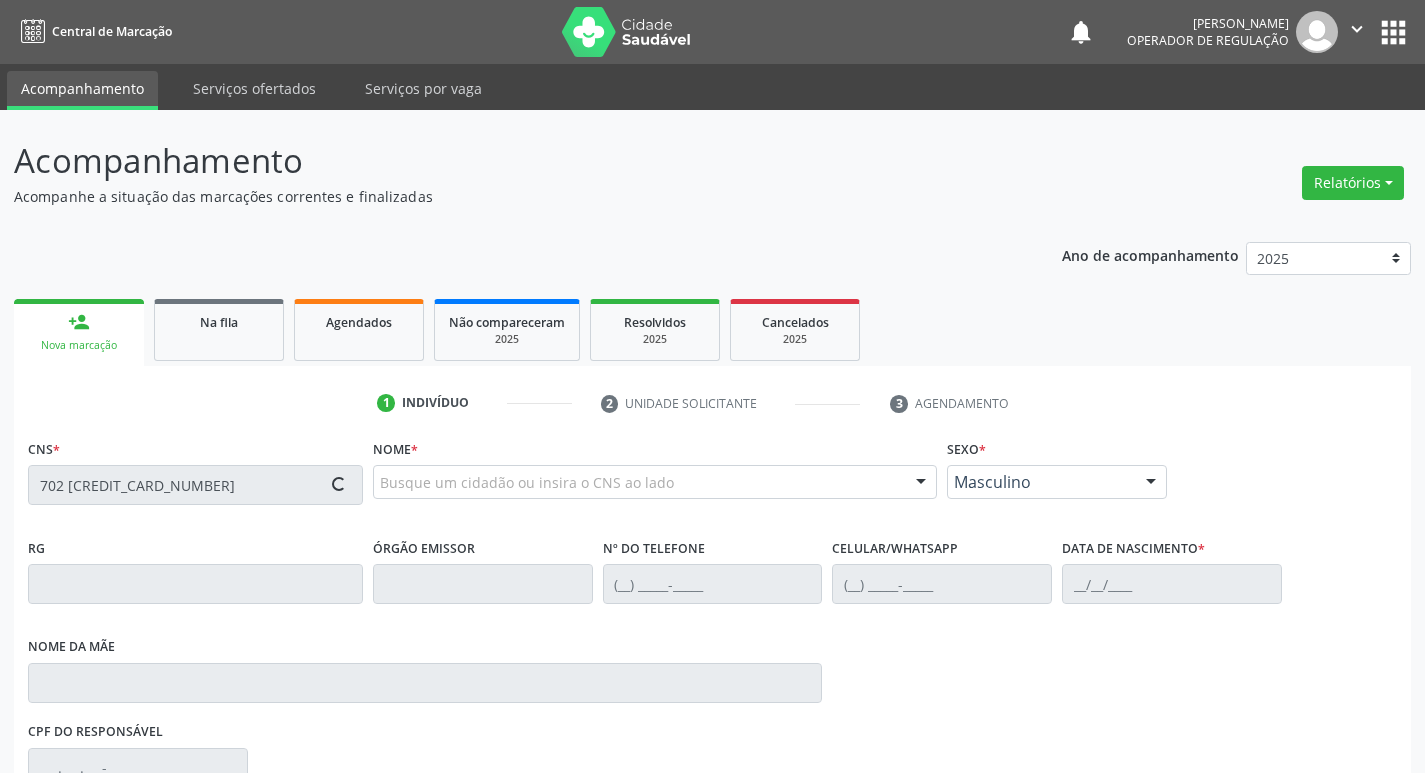 type on "702 [CREDIT_CARD_NUMBER]" 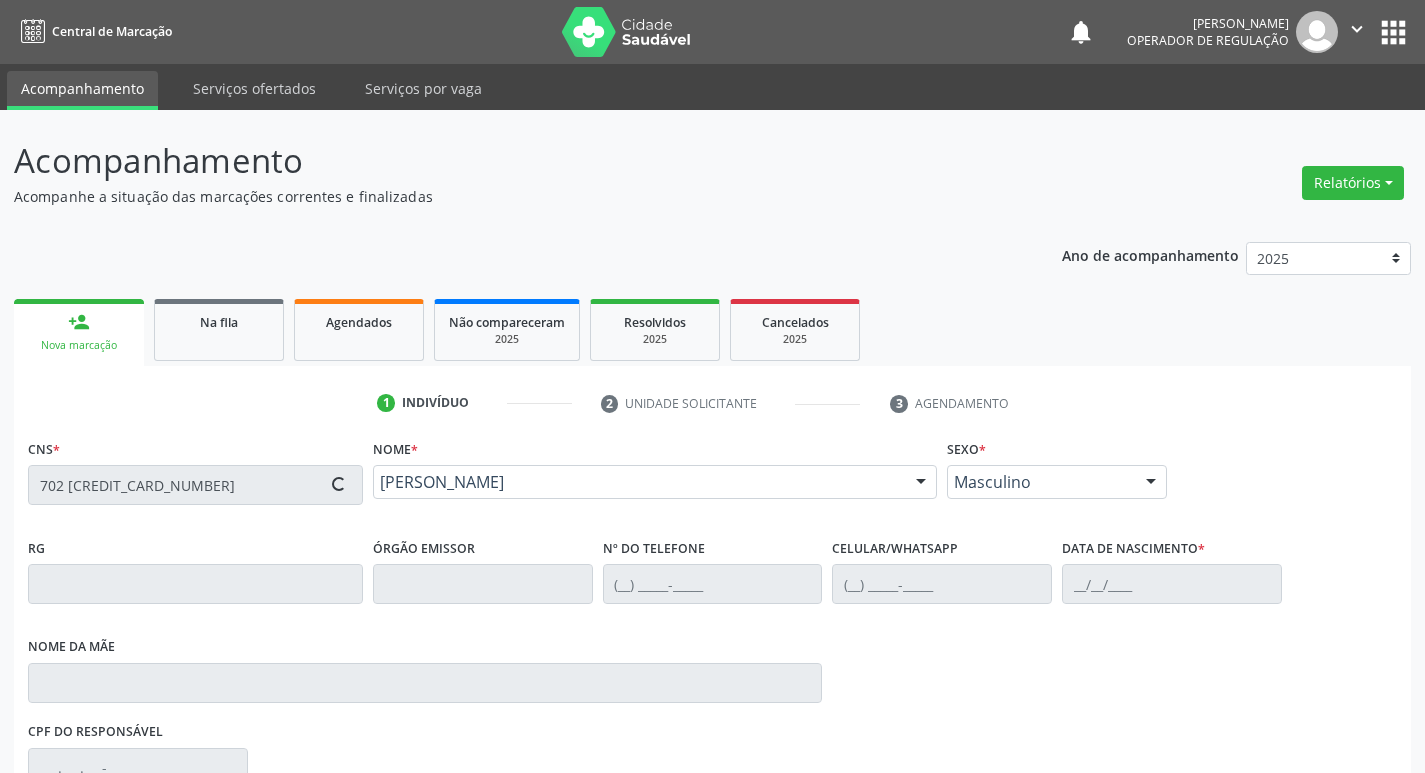 type on "[PHONE_NUMBER]" 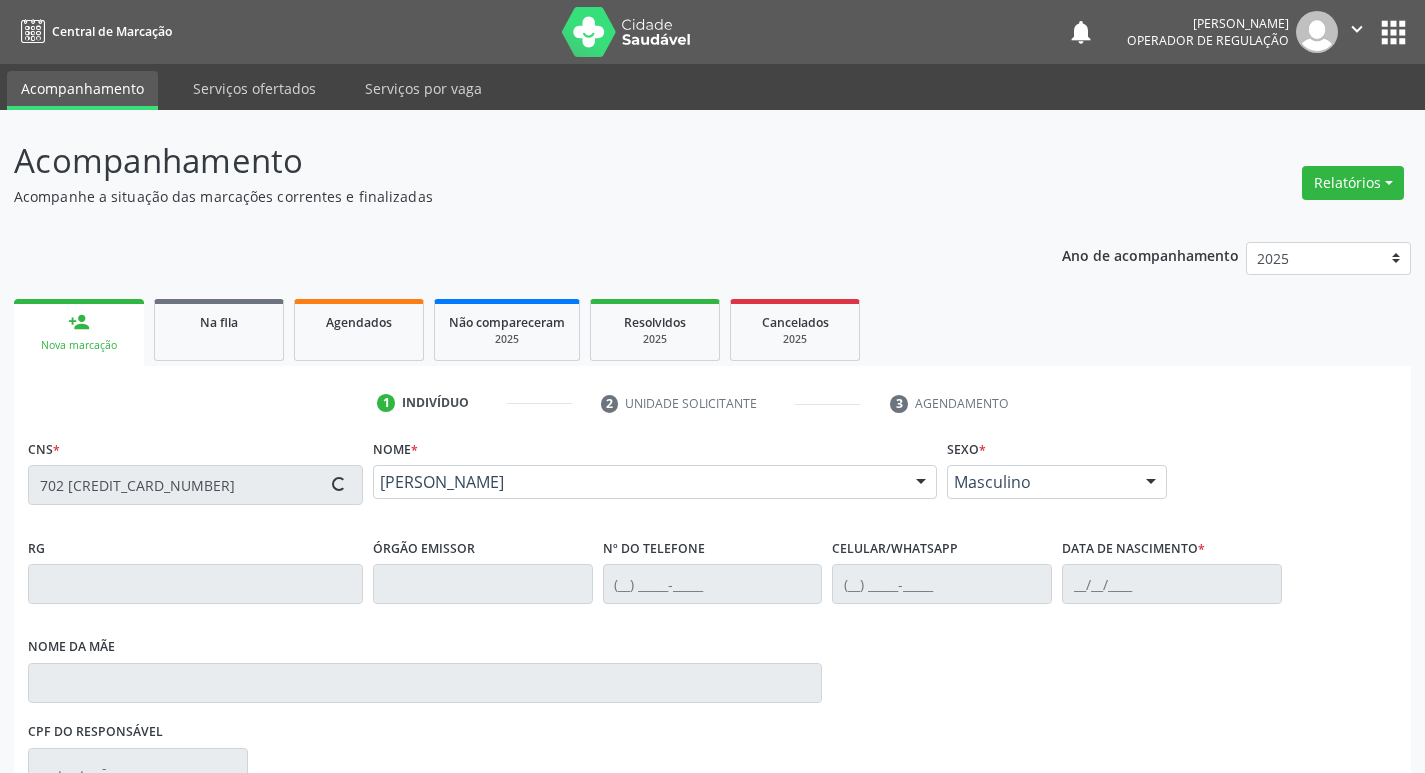 type on "1[DATE]" 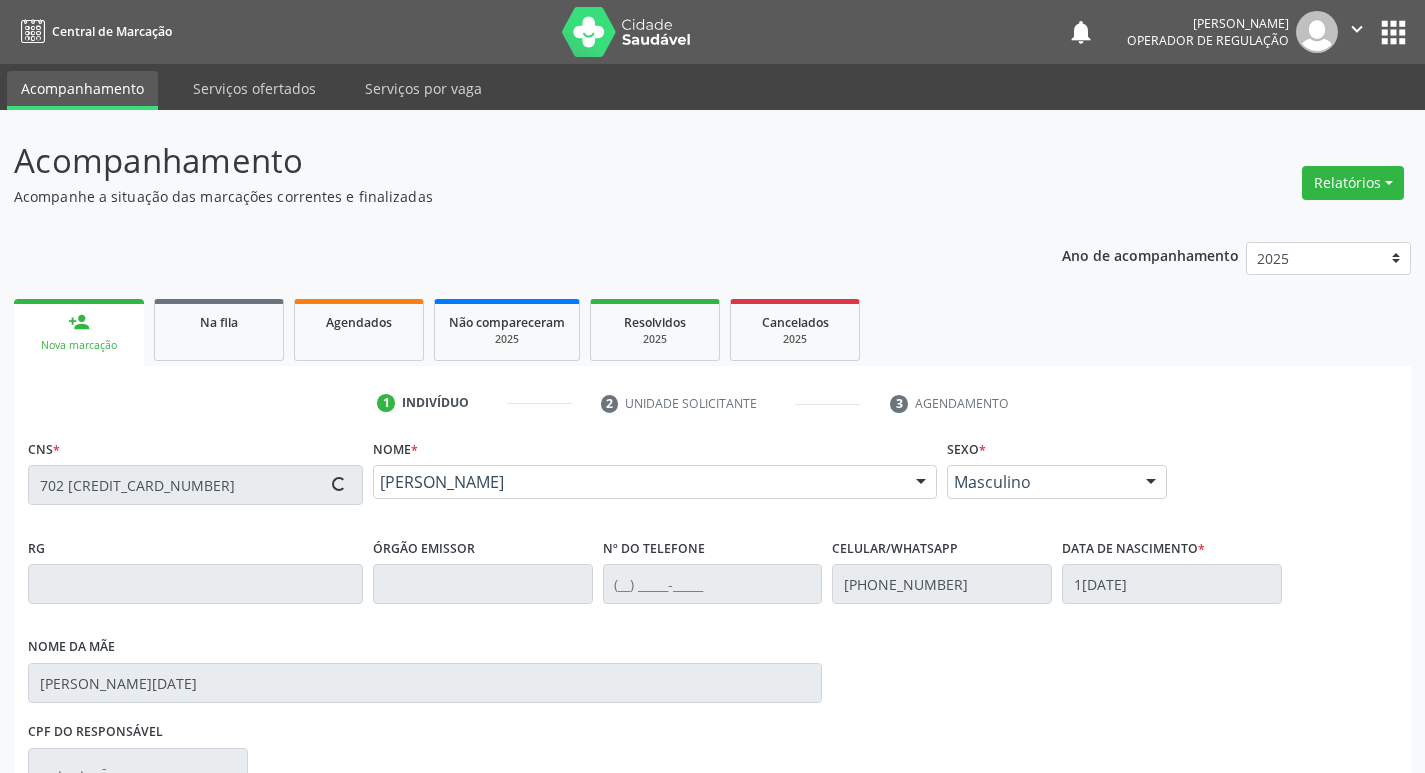 type on "4" 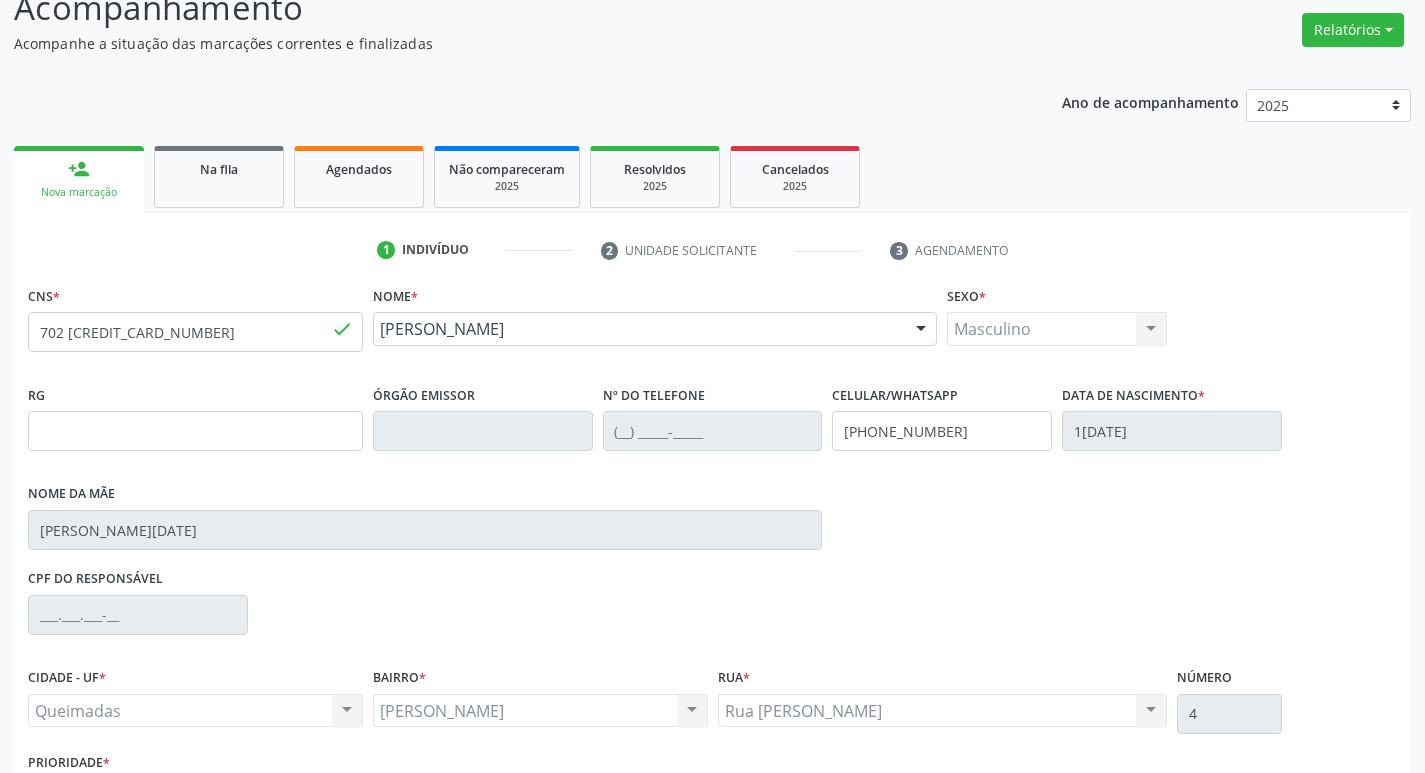 scroll, scrollTop: 297, scrollLeft: 0, axis: vertical 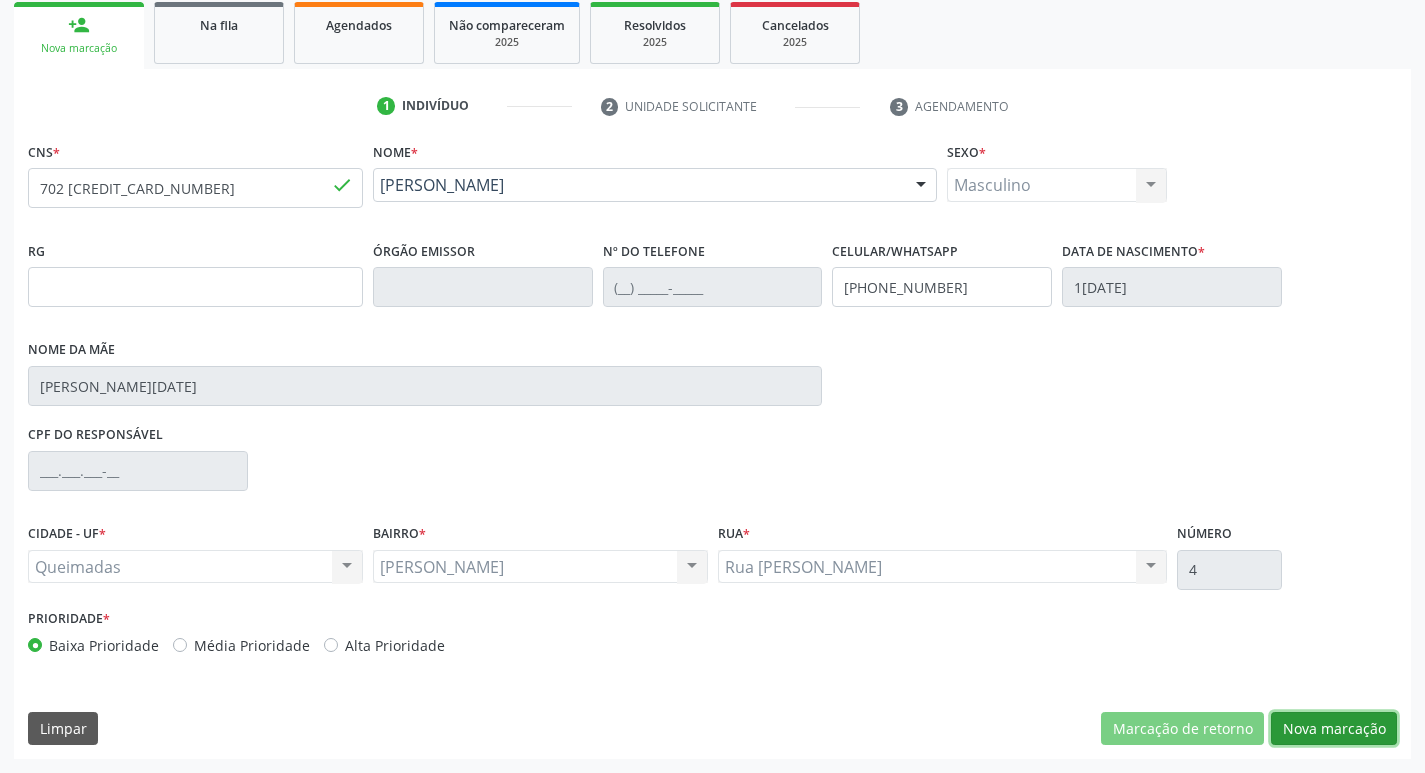 click on "Nova marcação" at bounding box center (1334, 729) 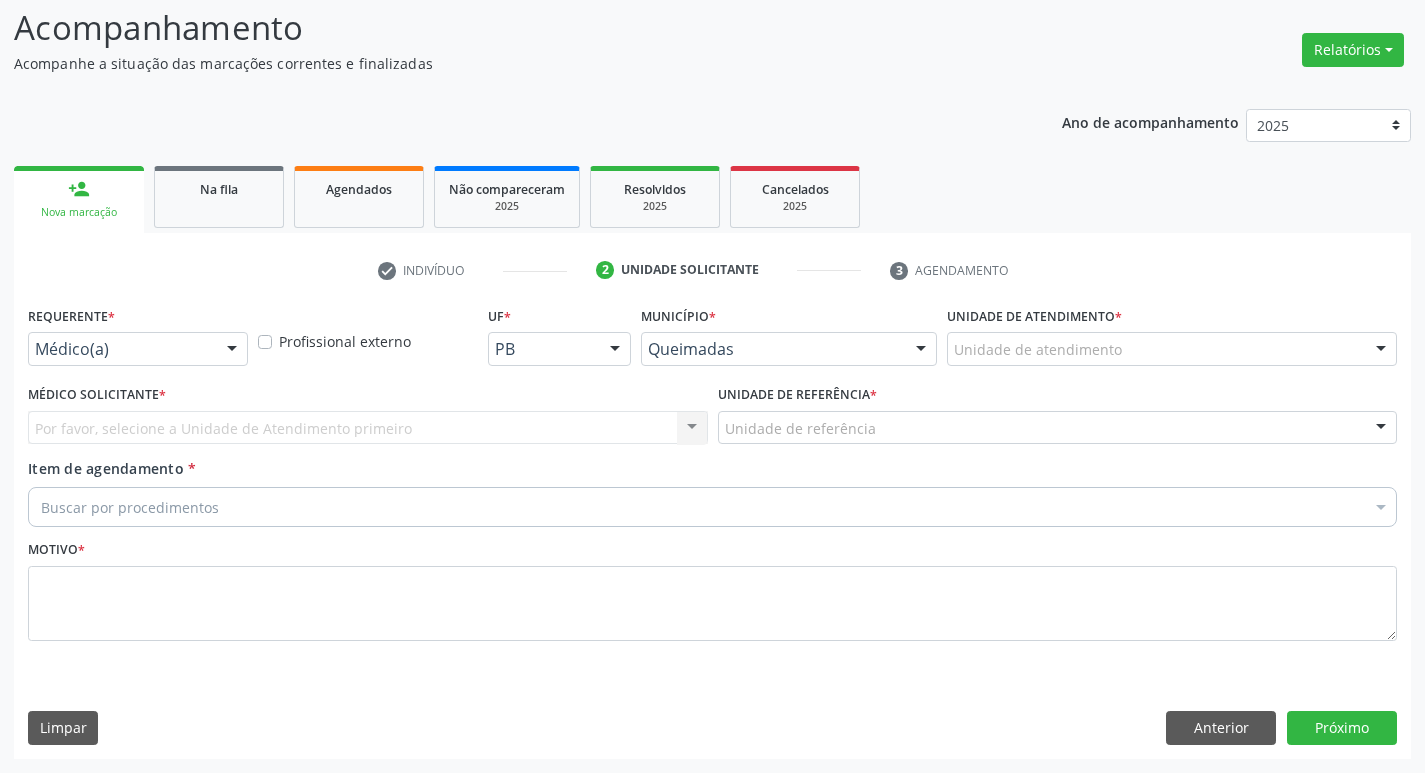 scroll, scrollTop: 133, scrollLeft: 0, axis: vertical 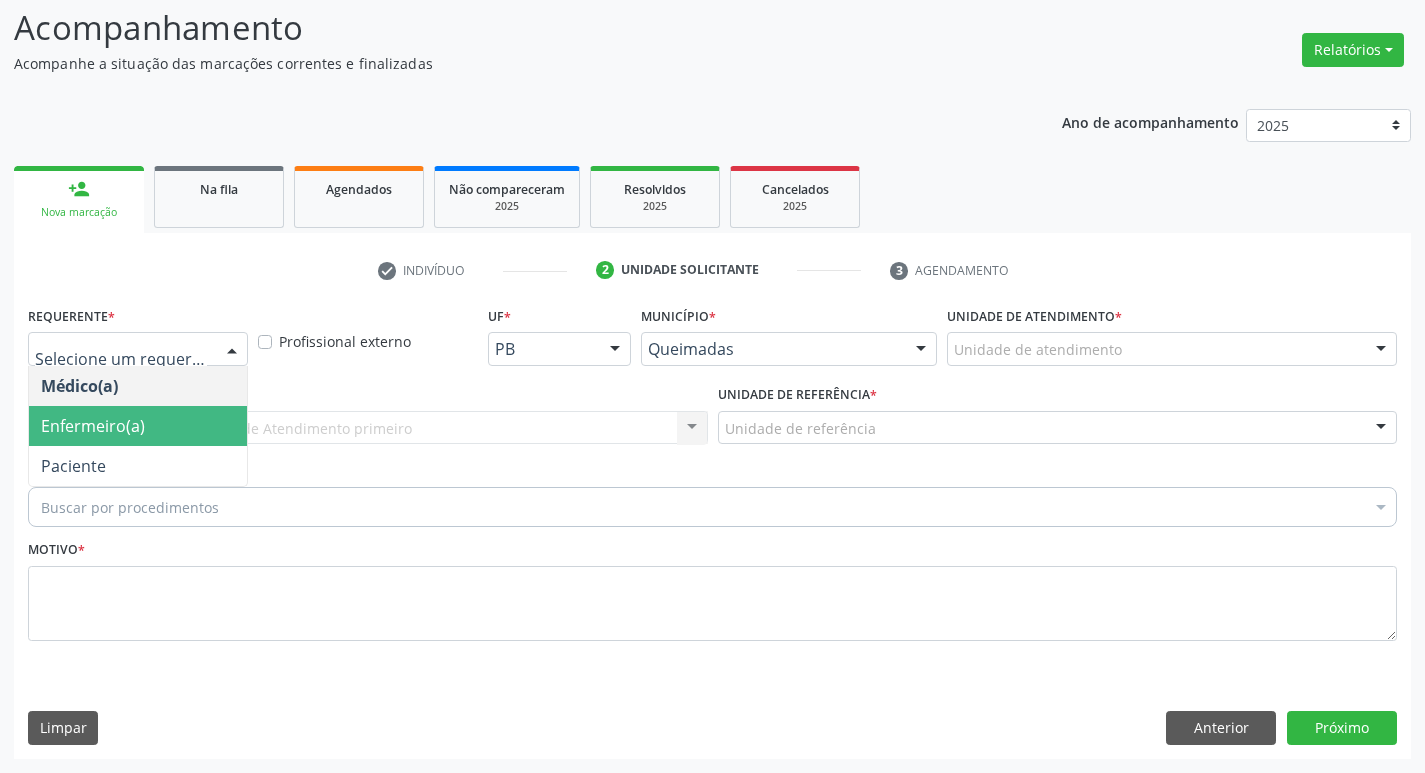 click on "Enfermeiro(a)" at bounding box center [138, 426] 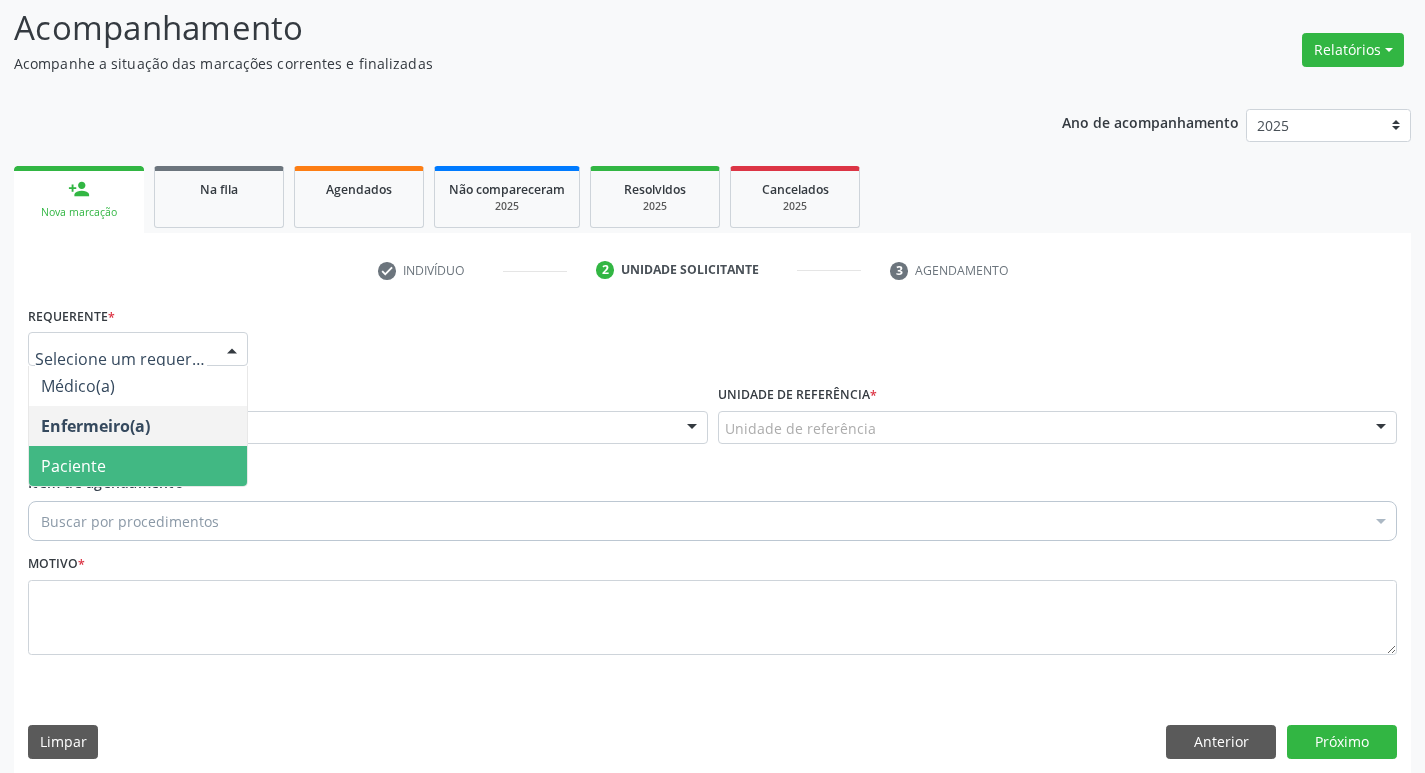 click on "Paciente" at bounding box center [138, 466] 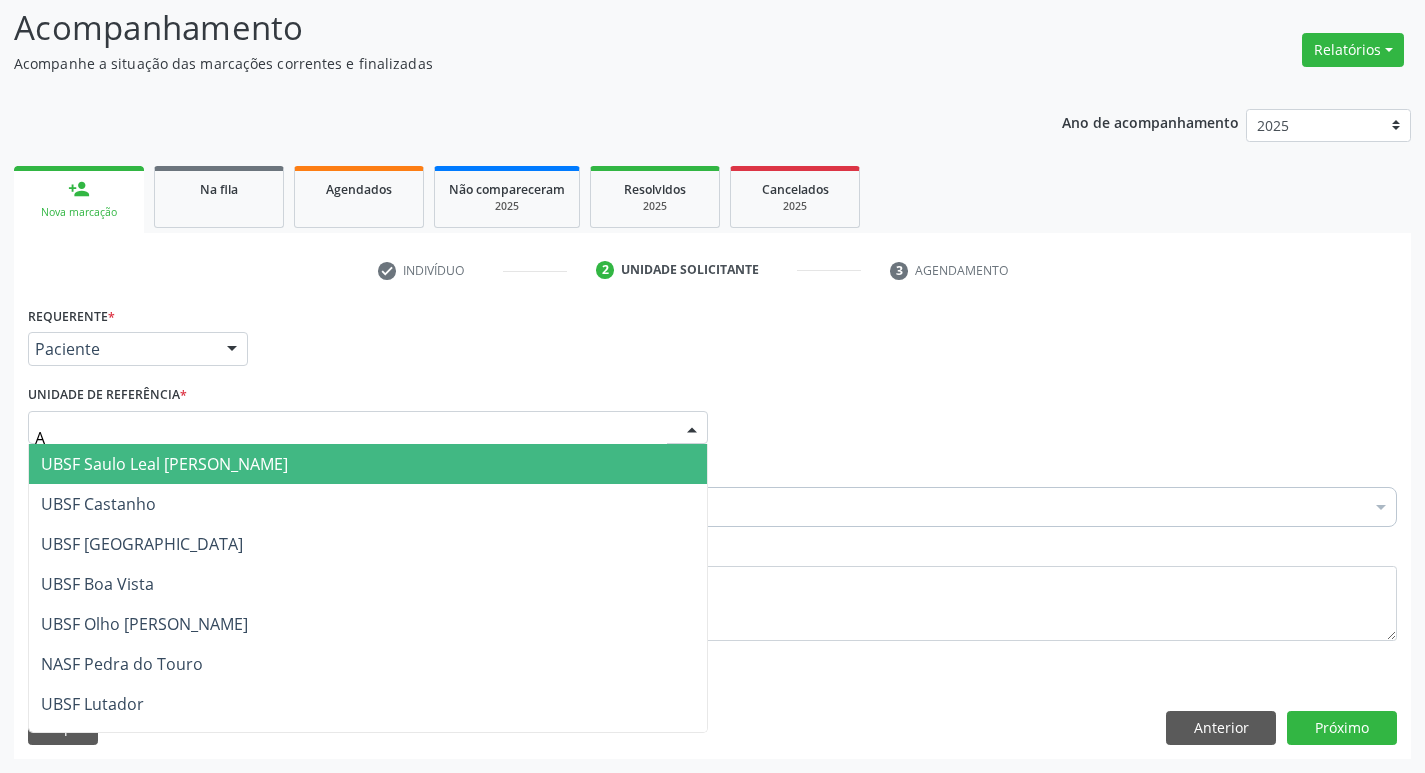 type on "AN" 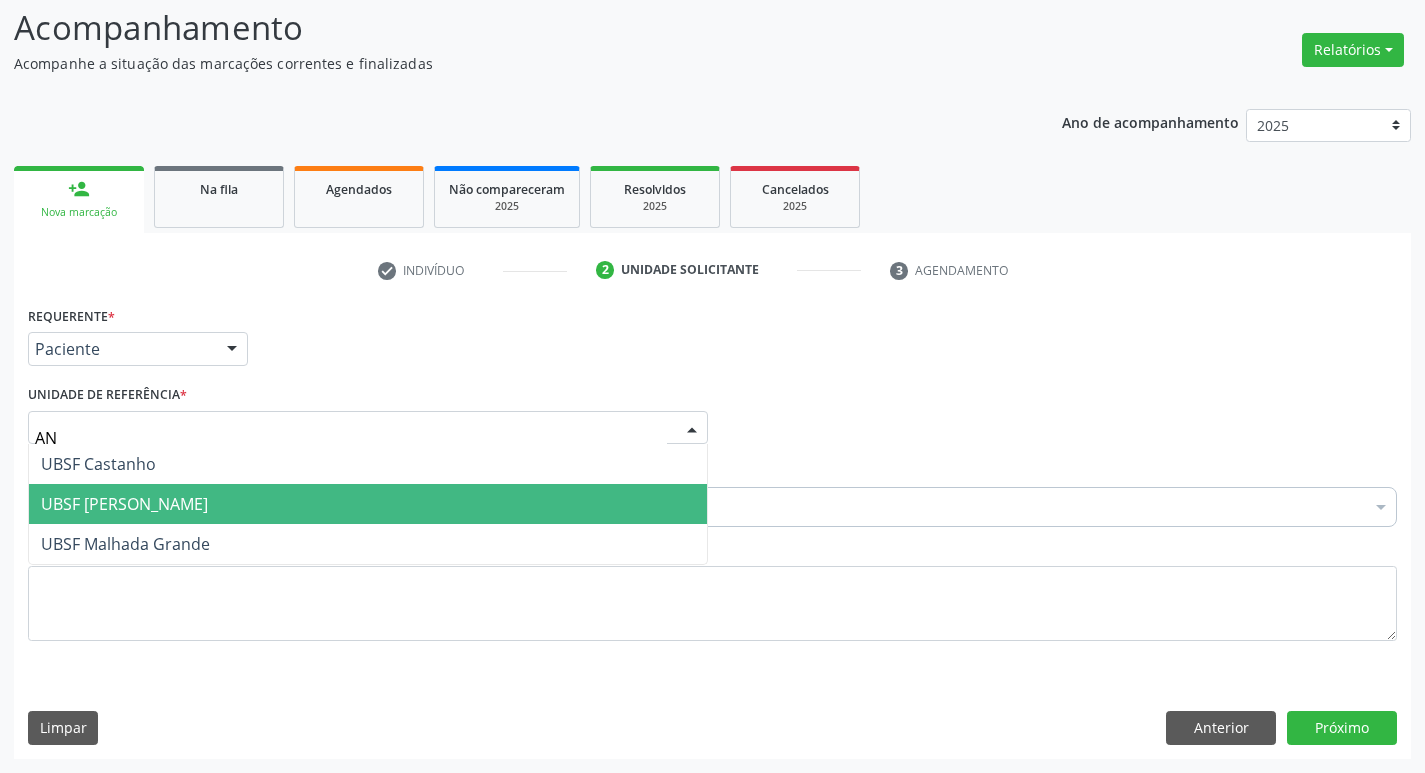 click on "UBSF [PERSON_NAME]" at bounding box center (368, 504) 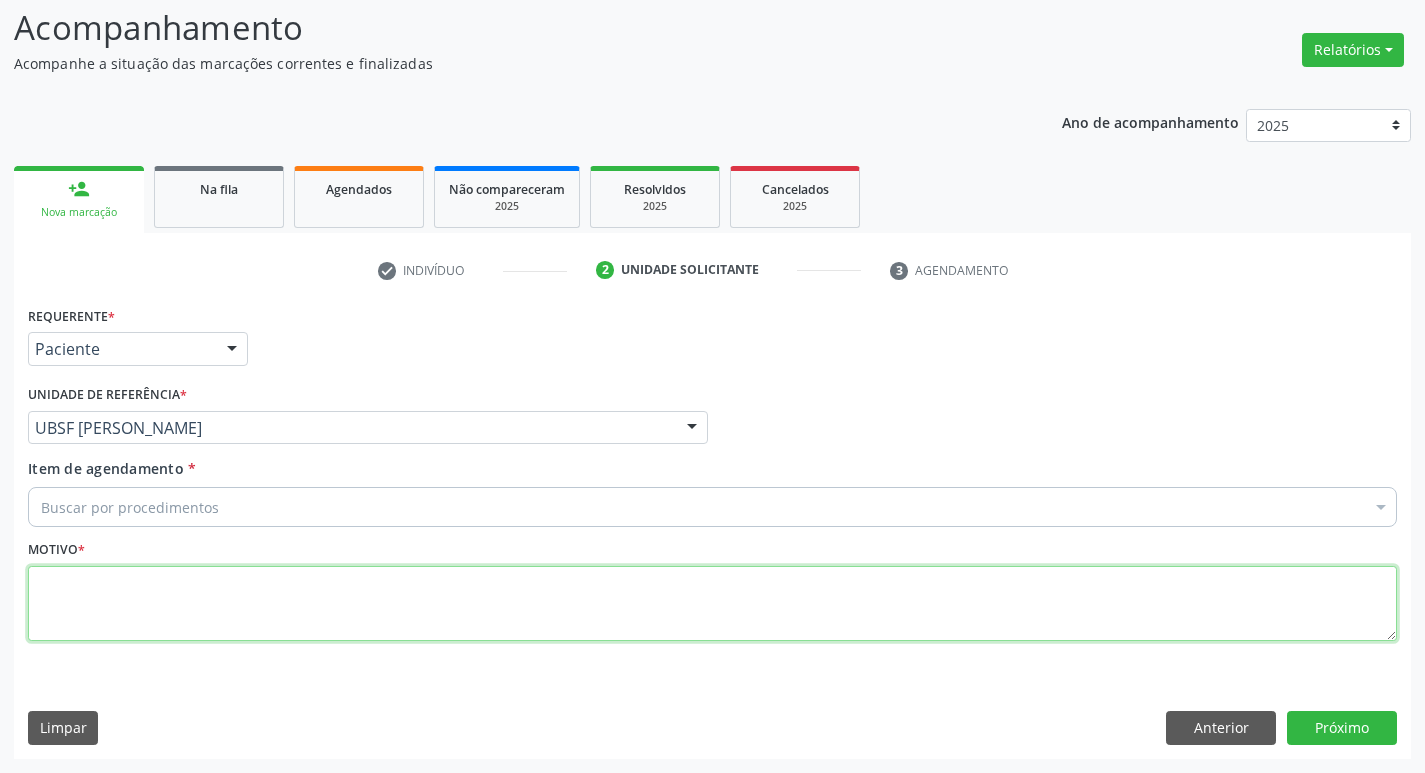 click at bounding box center (712, 604) 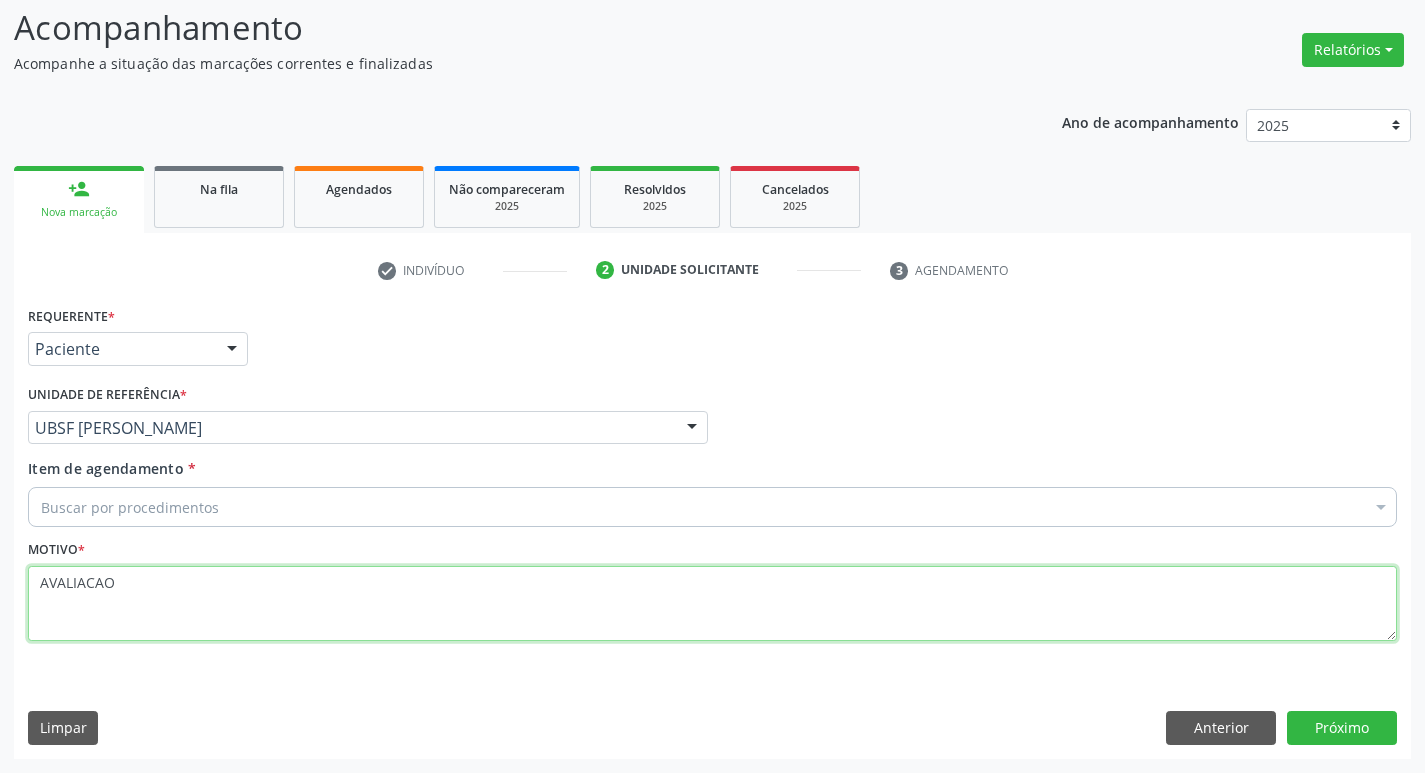 type on "AVALIACAO" 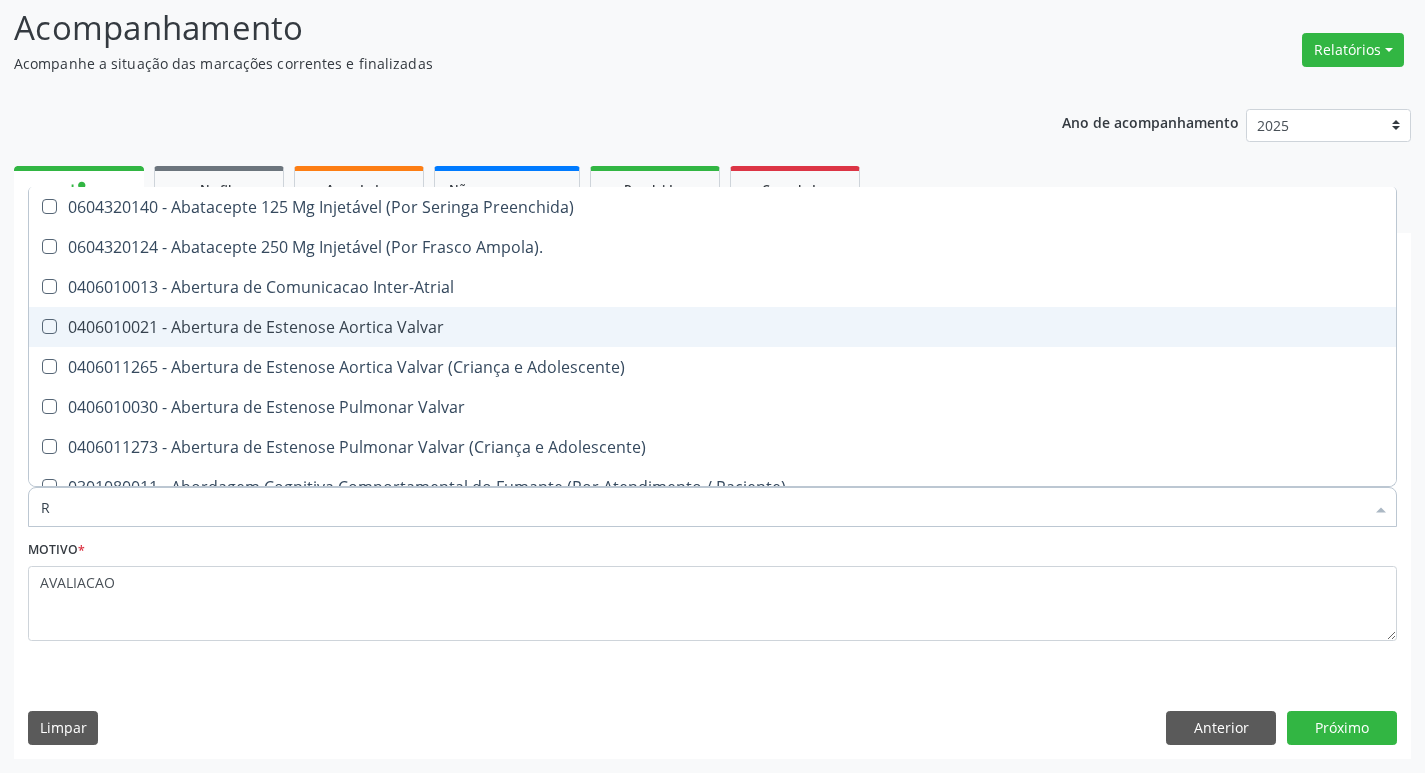 type on "RH" 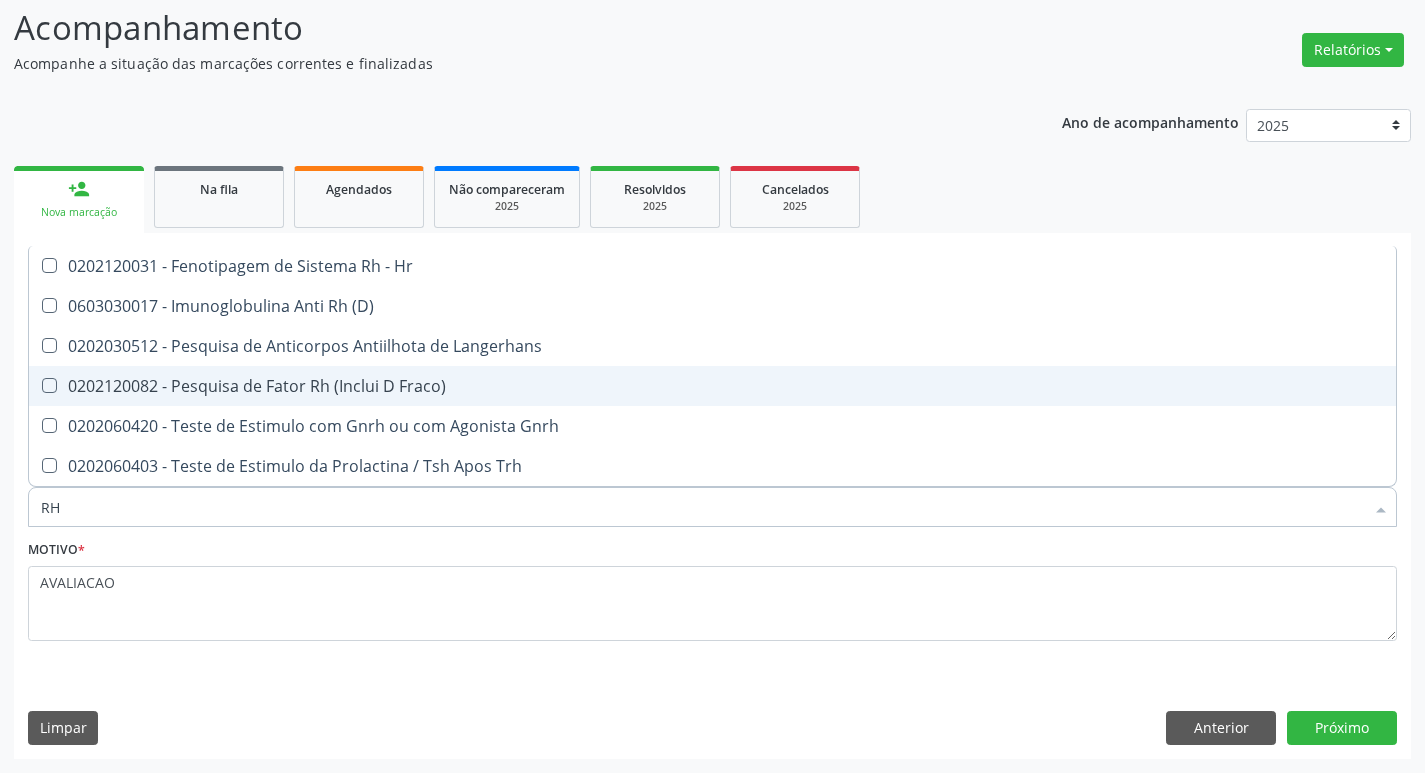 click on "0202120082 - Pesquisa de Fator Rh (Inclui D Fraco)" at bounding box center (712, 386) 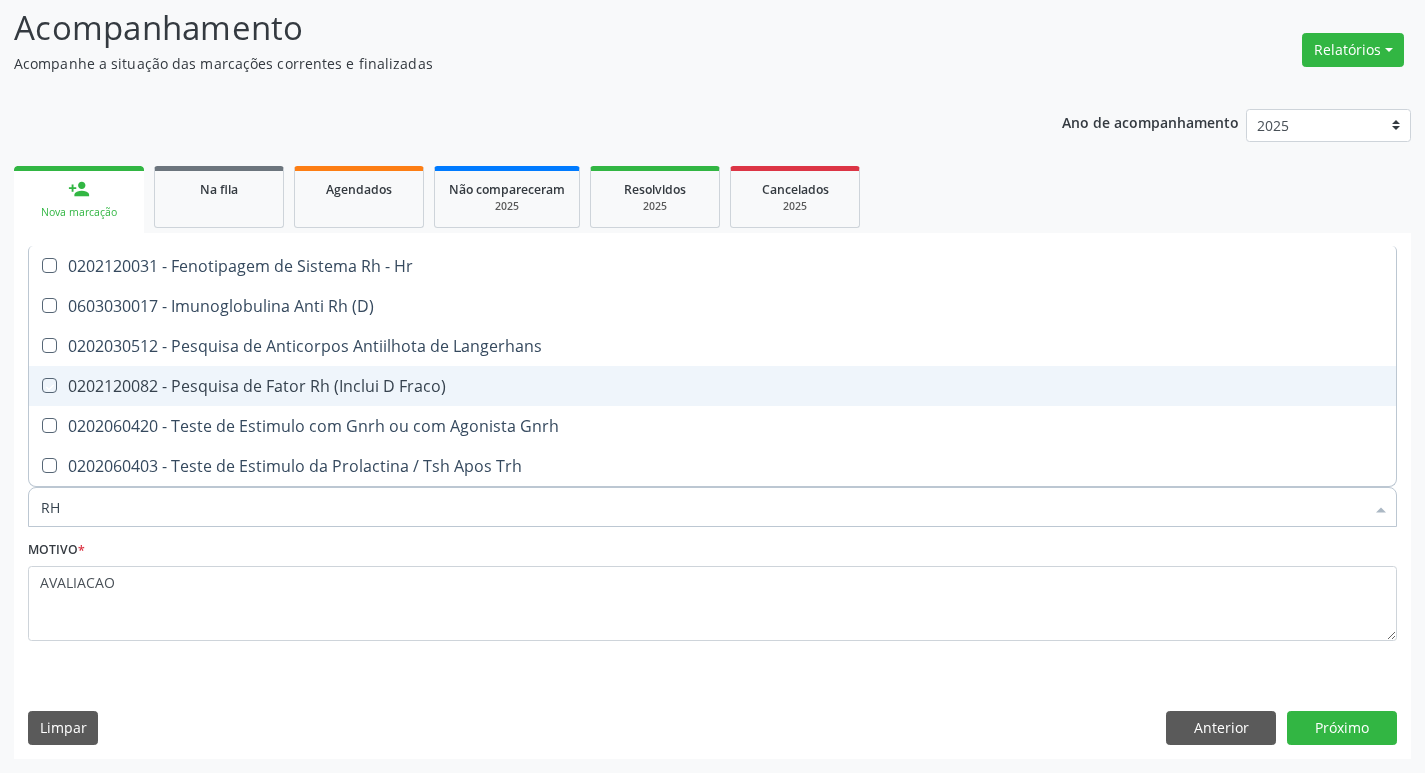 checkbox on "true" 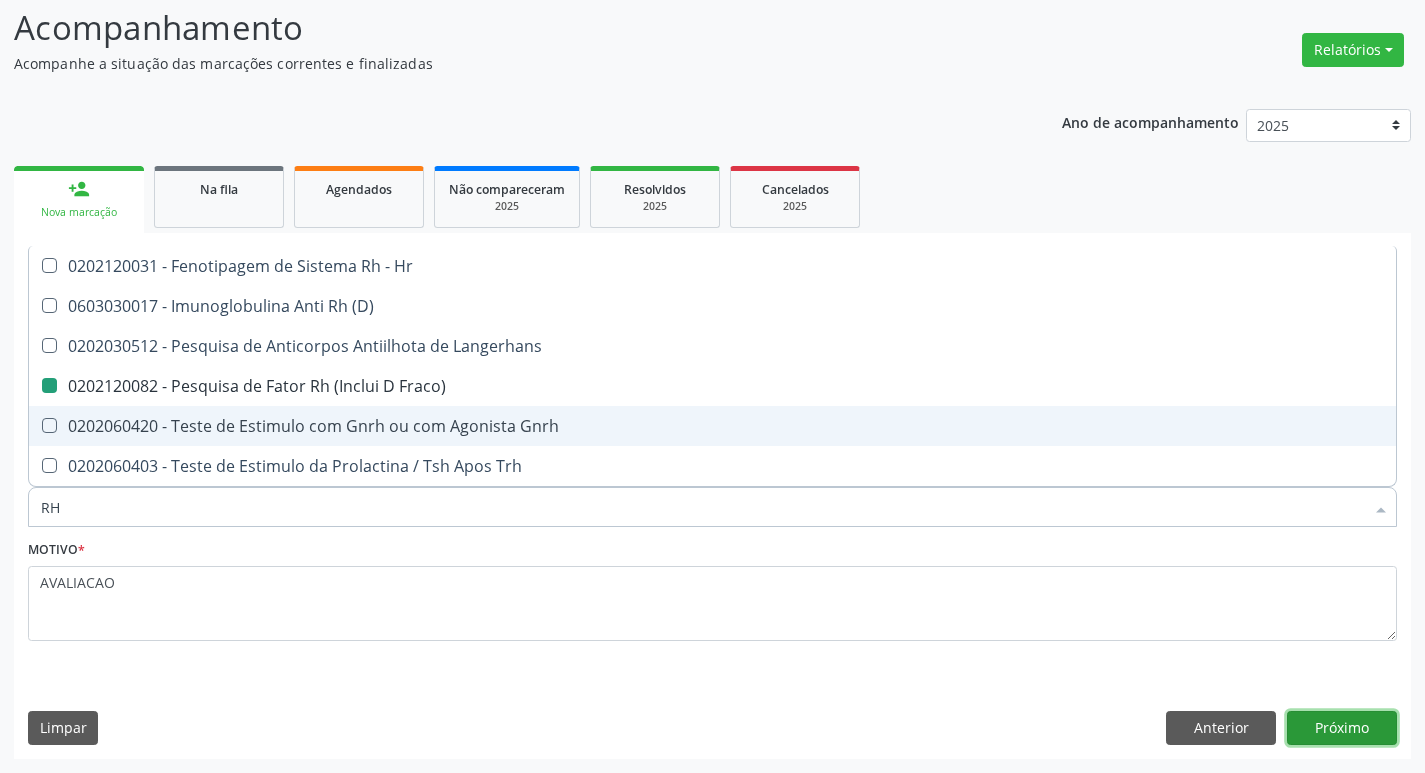 click on "Próximo" at bounding box center (1342, 728) 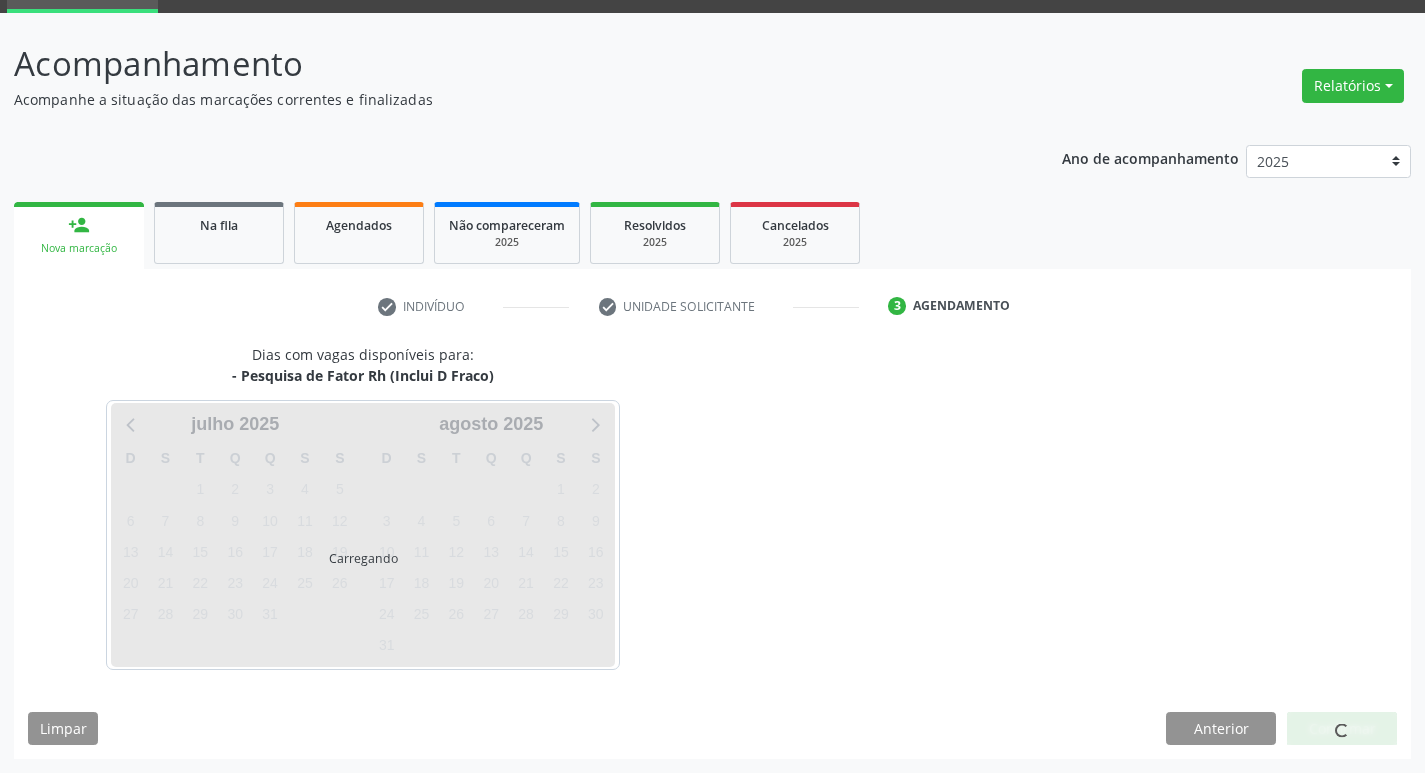 scroll, scrollTop: 97, scrollLeft: 0, axis: vertical 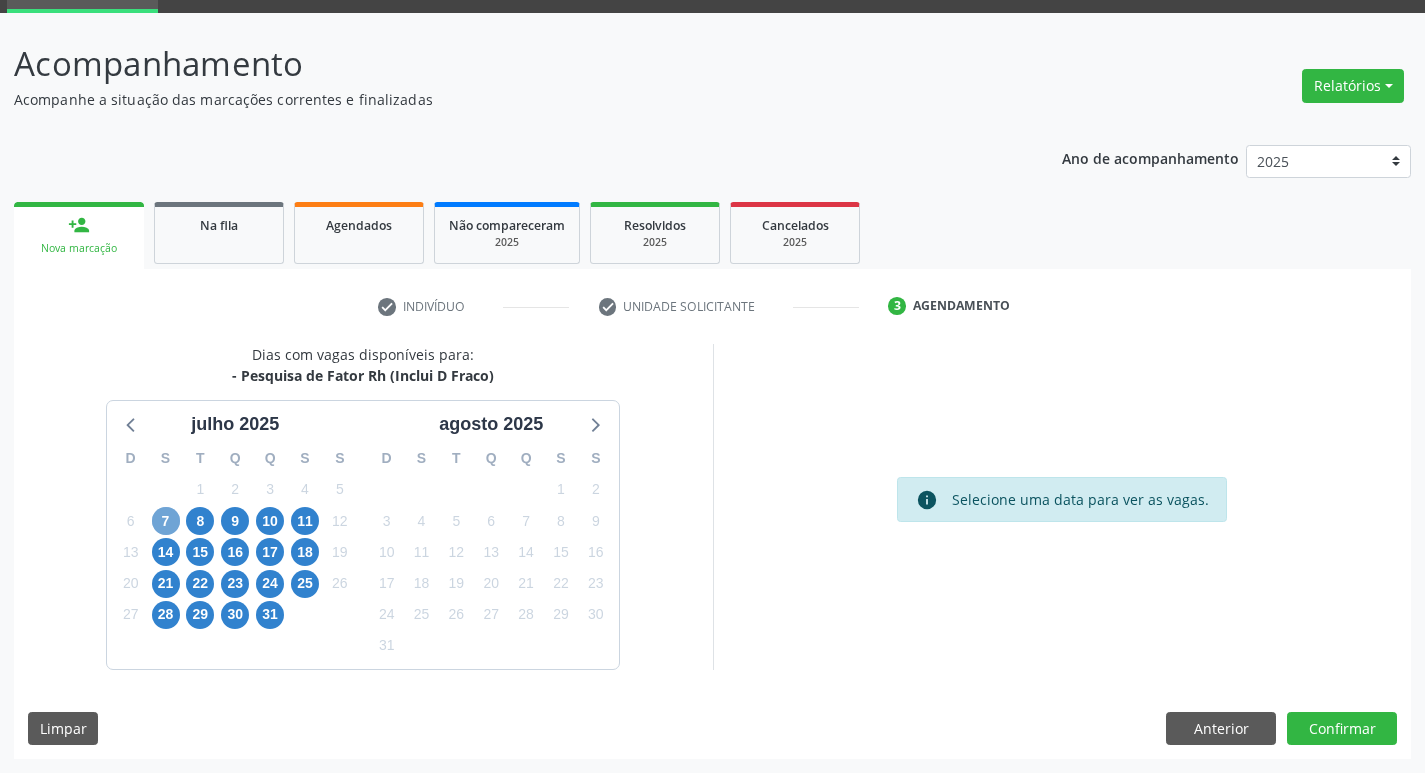 click on "7" at bounding box center (166, 521) 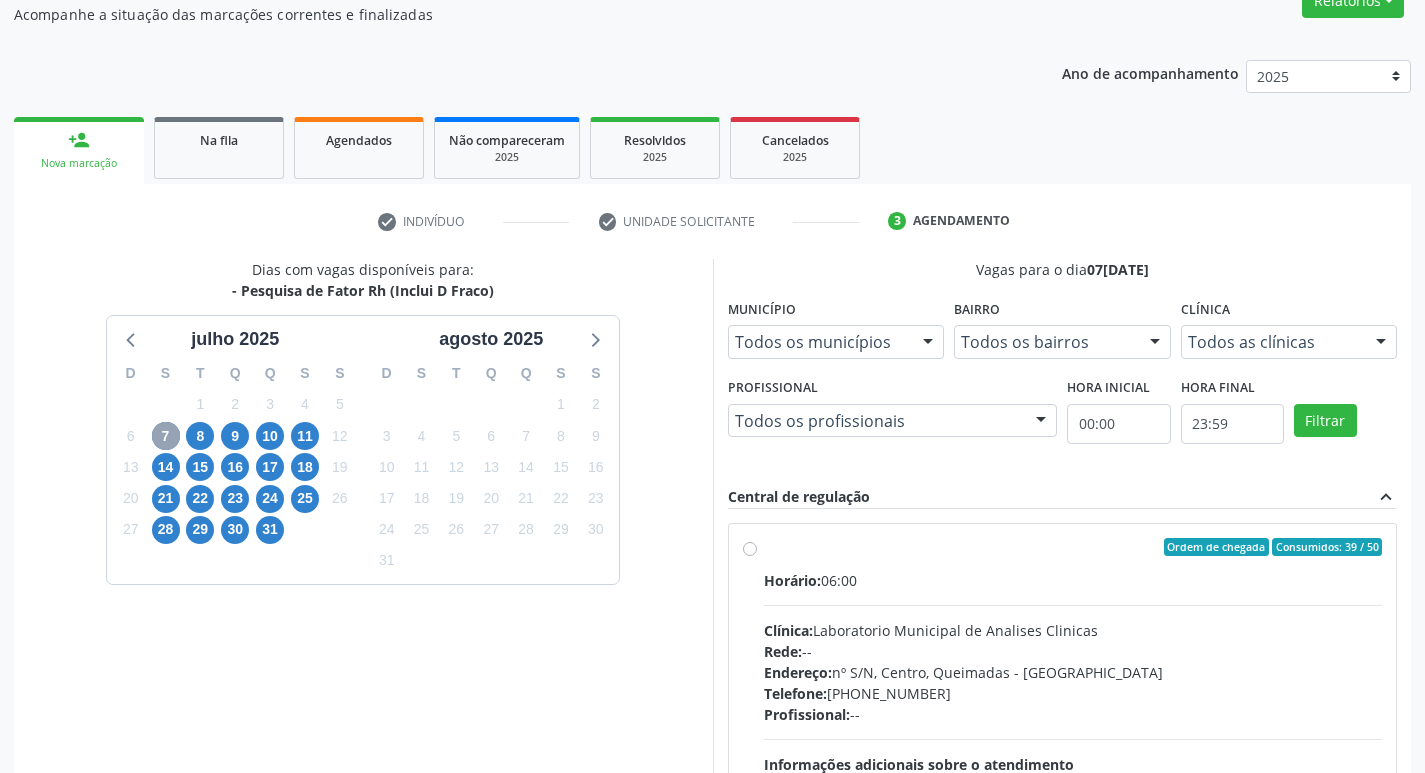 scroll, scrollTop: 297, scrollLeft: 0, axis: vertical 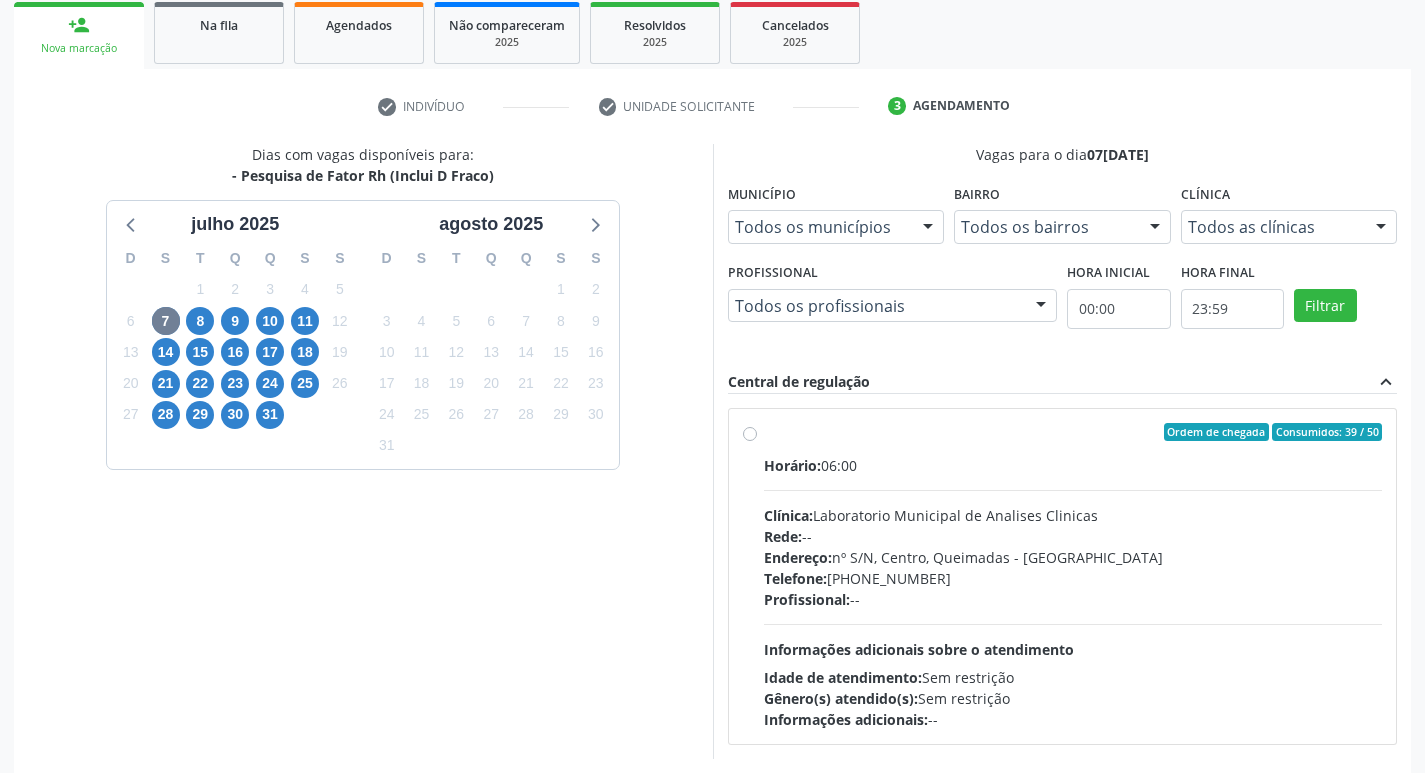 click on "Horário:   06:00
Clínica:  Laboratorio Municipal de Analises Clinicas
Rede:
--
Endereço:   nº [GEOGRAPHIC_DATA] - PB
Telefone:   [PHONE_NUMBER]
Profissional:
--
Informações adicionais sobre o atendimento
Idade de atendimento:
Sem restrição
Gênero(s) atendido(s):
Sem restrição
Informações adicionais:
--" at bounding box center (1073, 592) 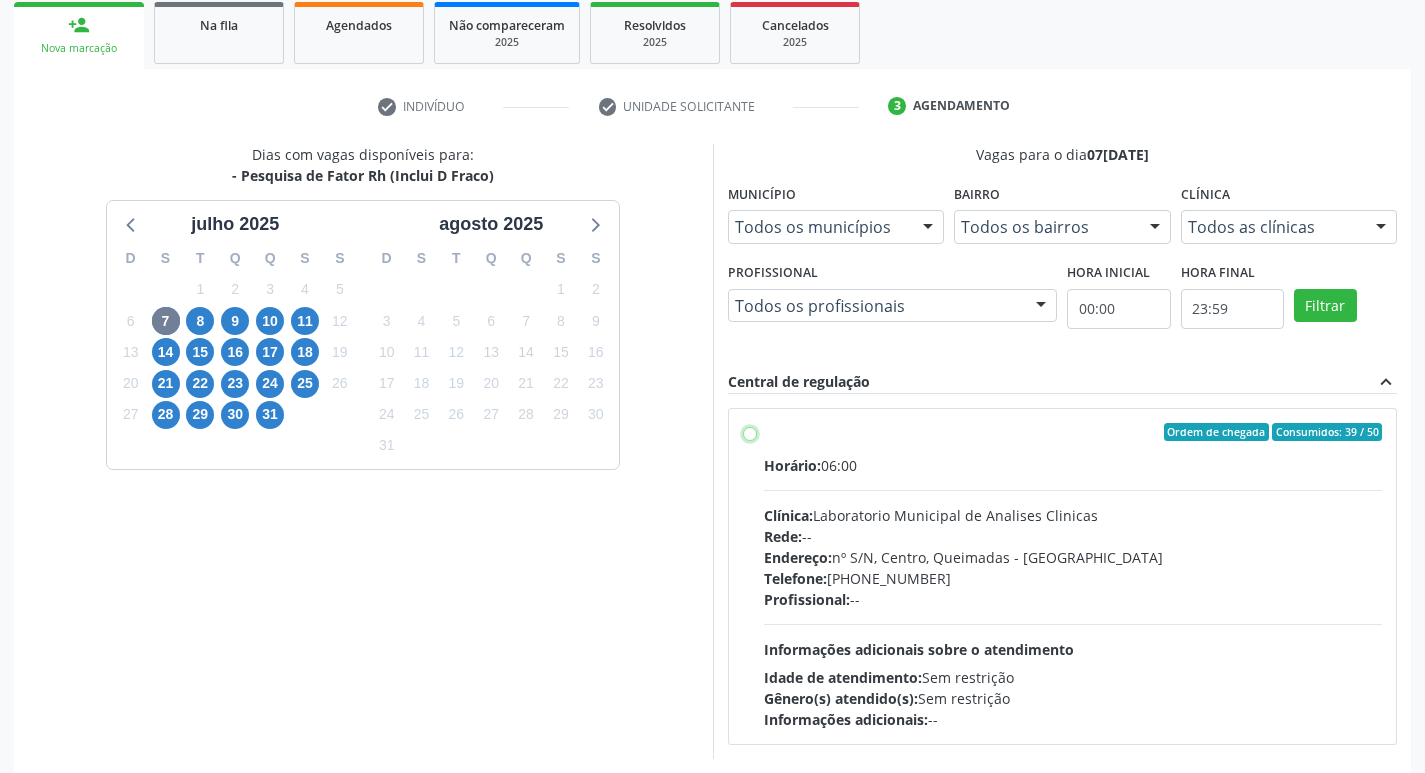 click on "Ordem de chegada
Consumidos: 39 / 50
Horário:   06:00
Clínica:  Laboratorio Municipal de Analises Clinicas
Rede:
--
Endereço:   [STREET_ADDRESS]
Telefone:   [PHONE_NUMBER]
Profissional:
--
Informações adicionais sobre o atendimento
Idade de atendimento:
Sem restrição
Gênero(s) atendido(s):
Sem restrição
Informações adicionais:
--" at bounding box center (750, 432) 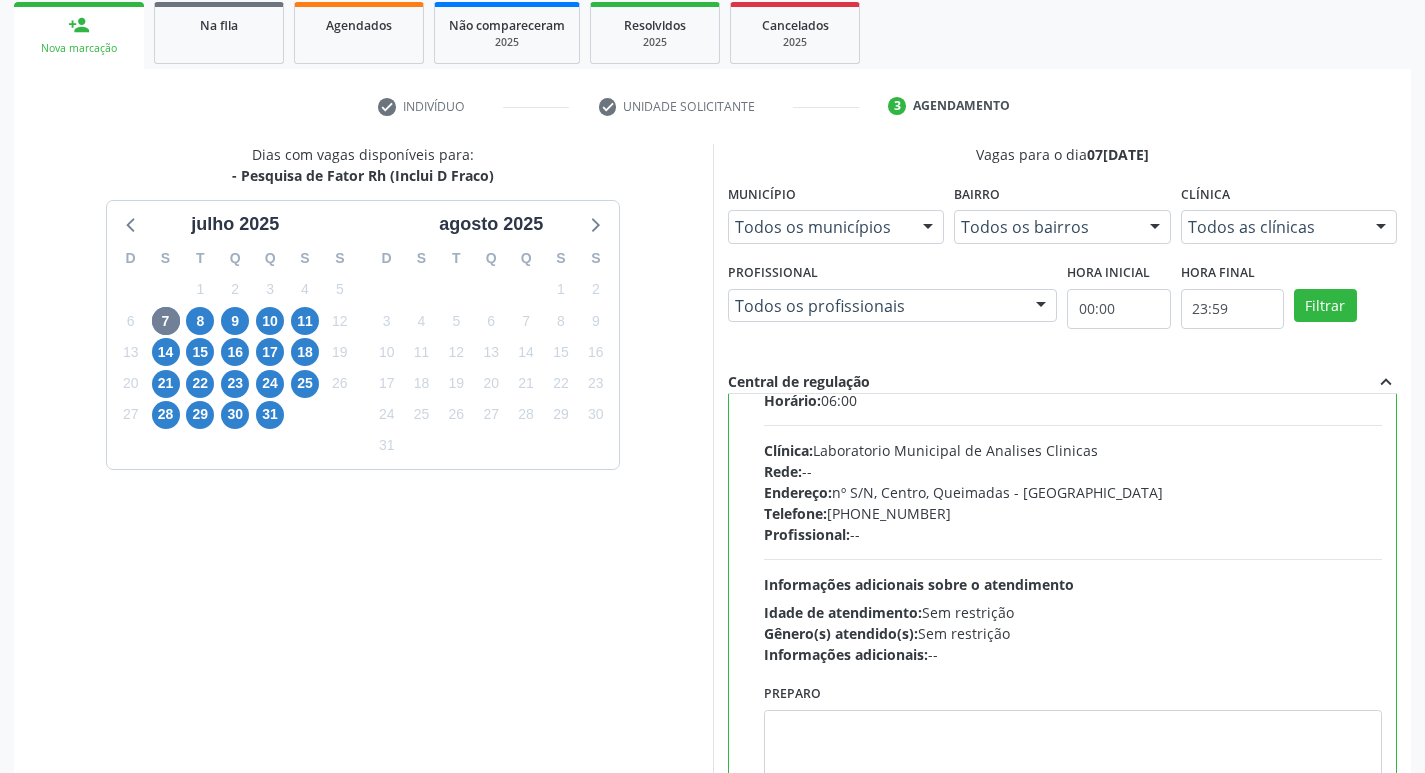 scroll, scrollTop: 99, scrollLeft: 0, axis: vertical 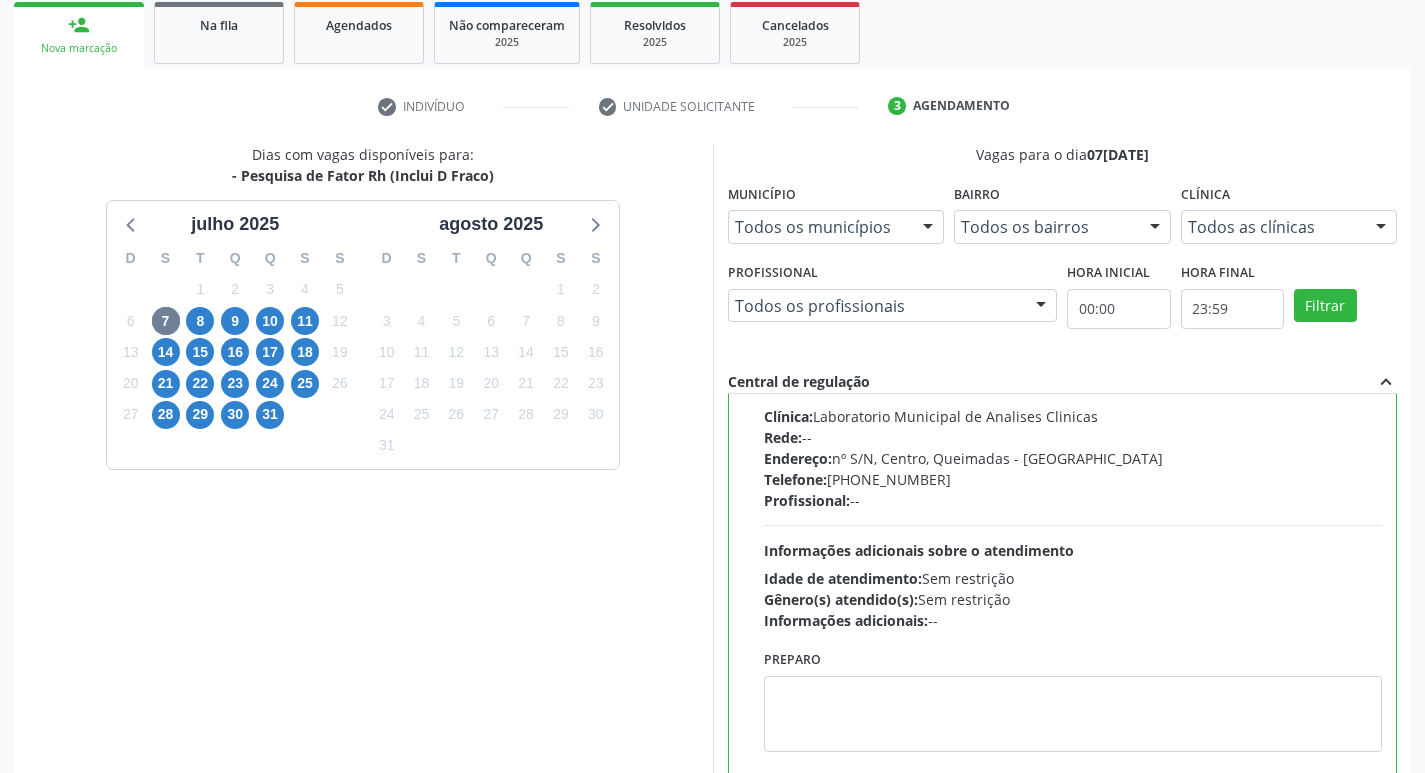 click on "Preparo" at bounding box center (1073, 698) 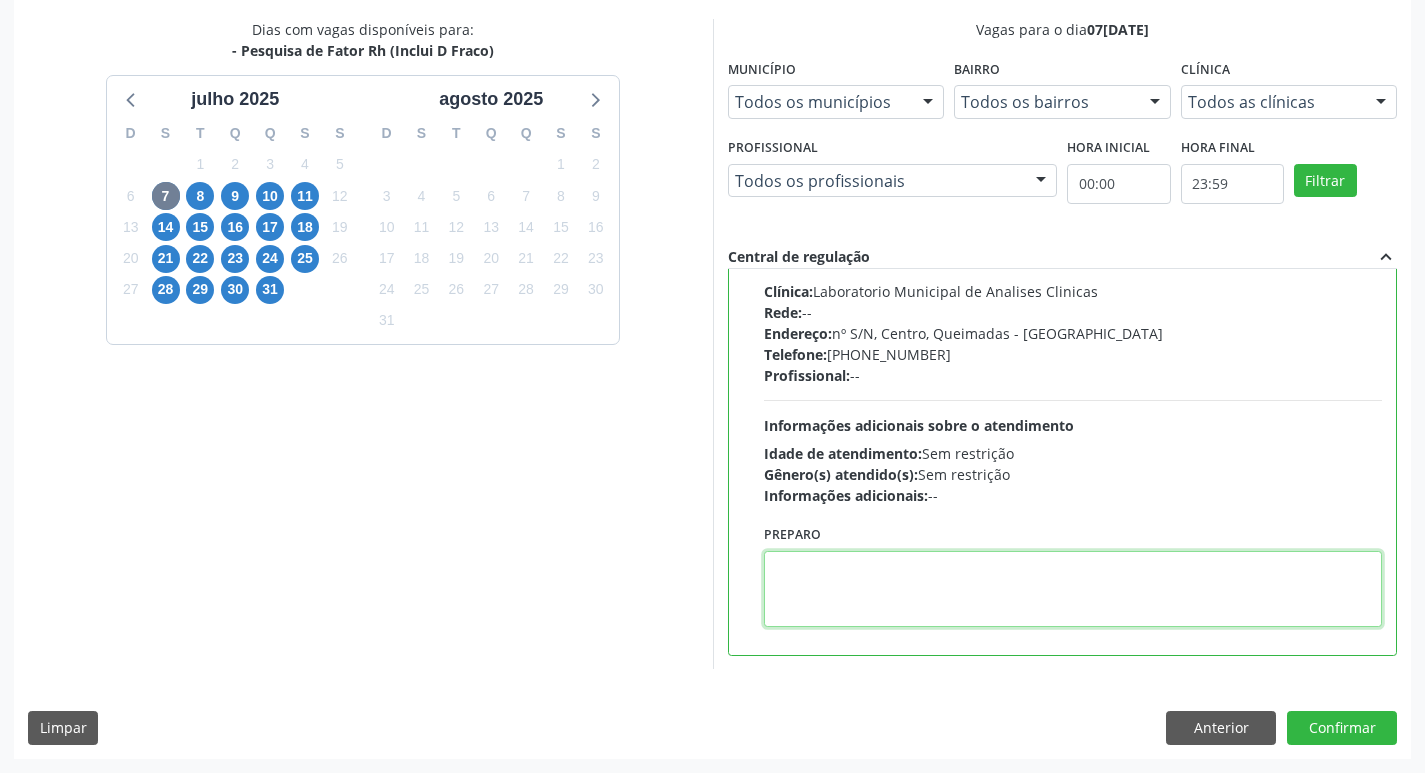 click at bounding box center (1073, 589) 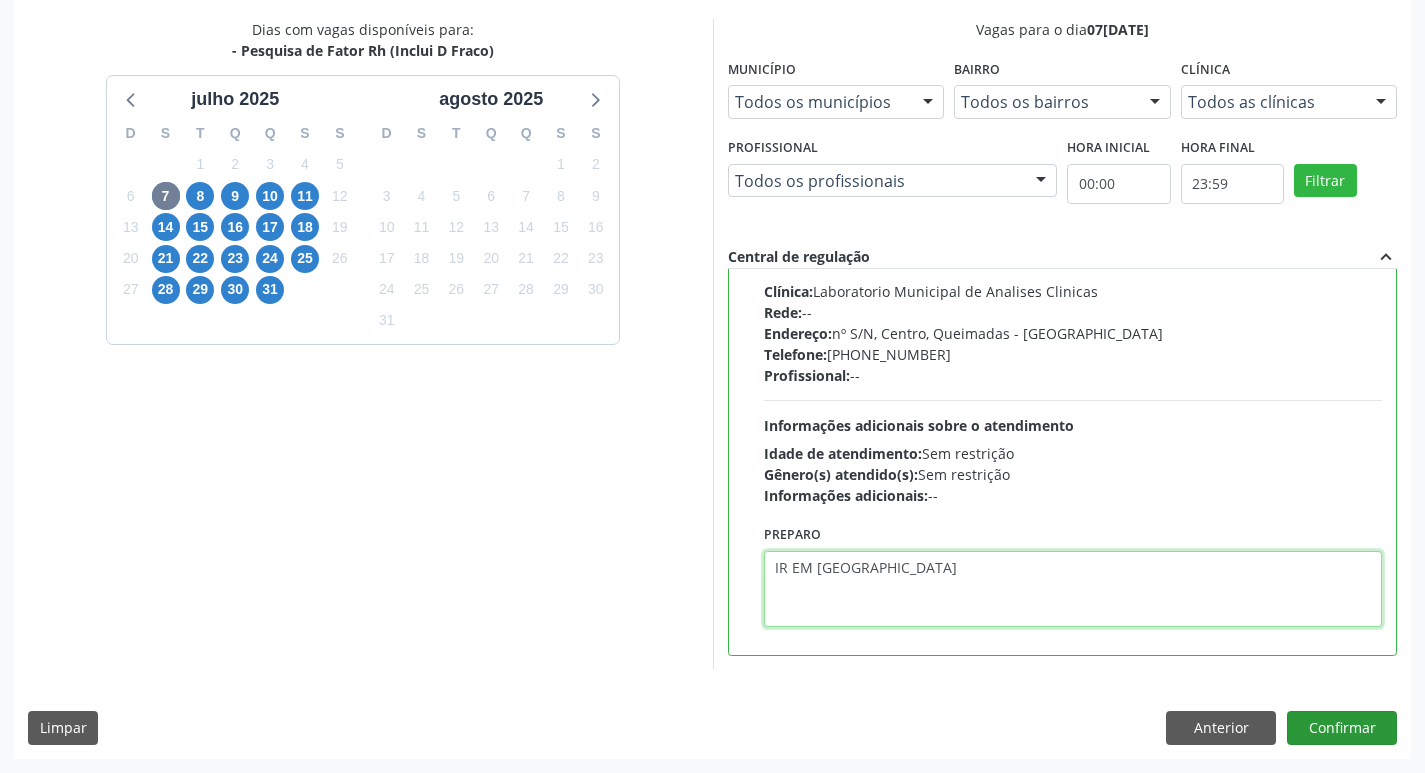 type on "IR EM [GEOGRAPHIC_DATA]" 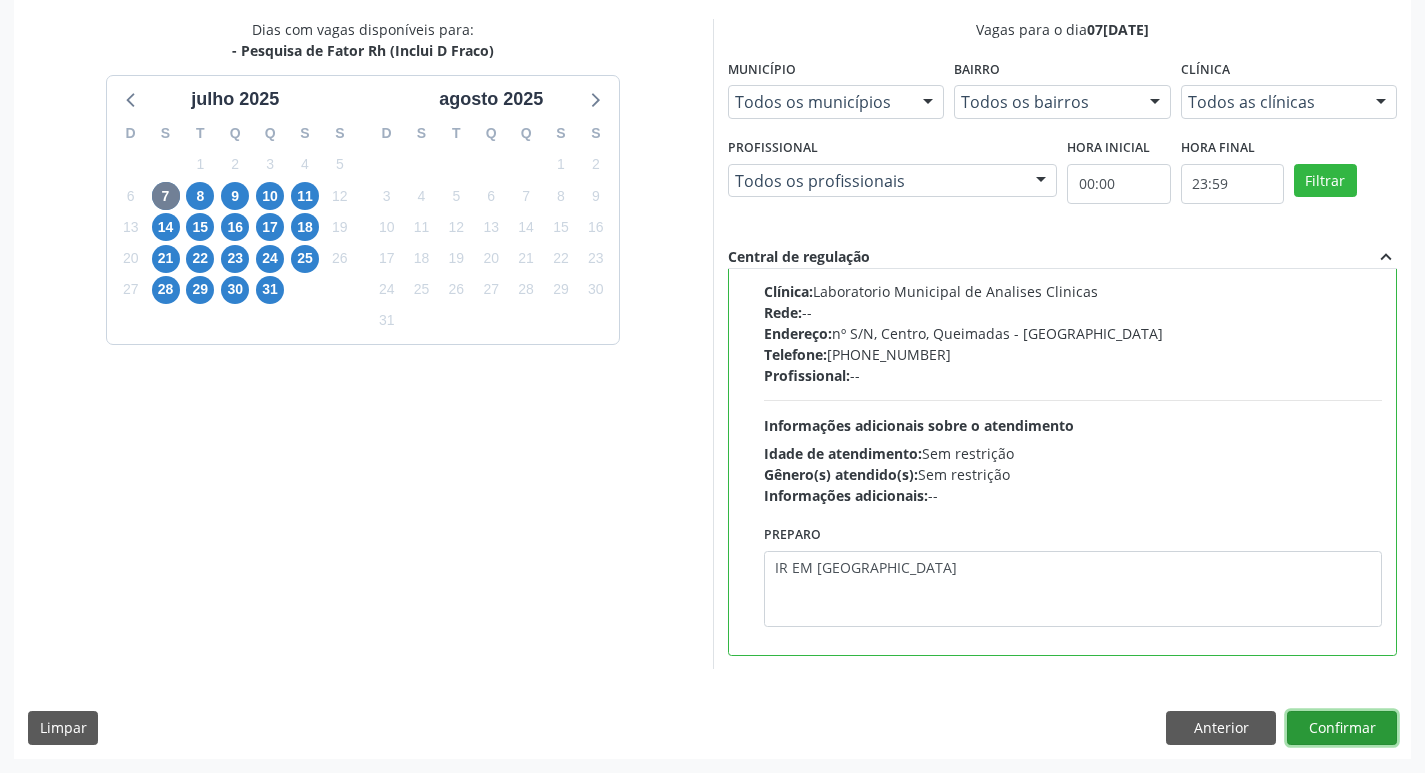 click on "Confirmar" at bounding box center (1342, 728) 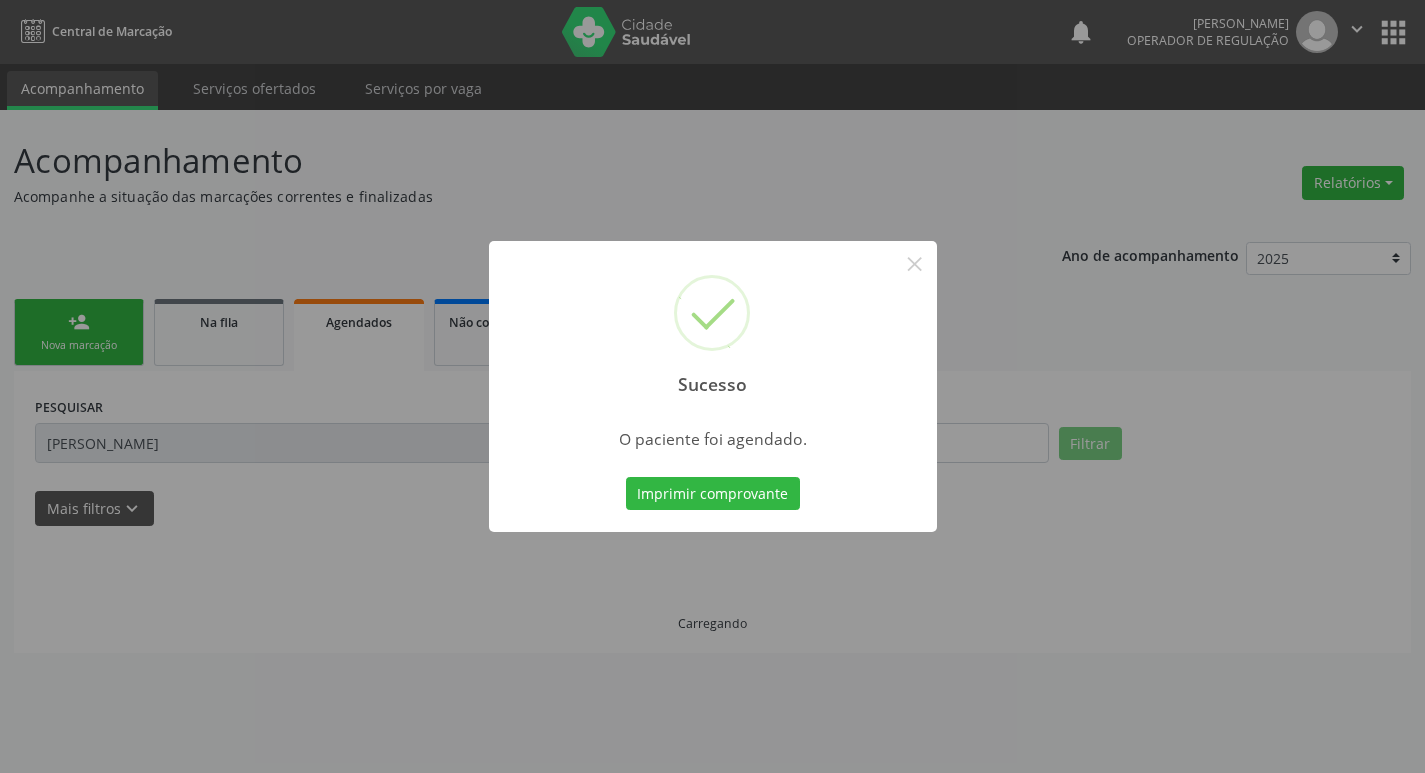 scroll, scrollTop: 0, scrollLeft: 0, axis: both 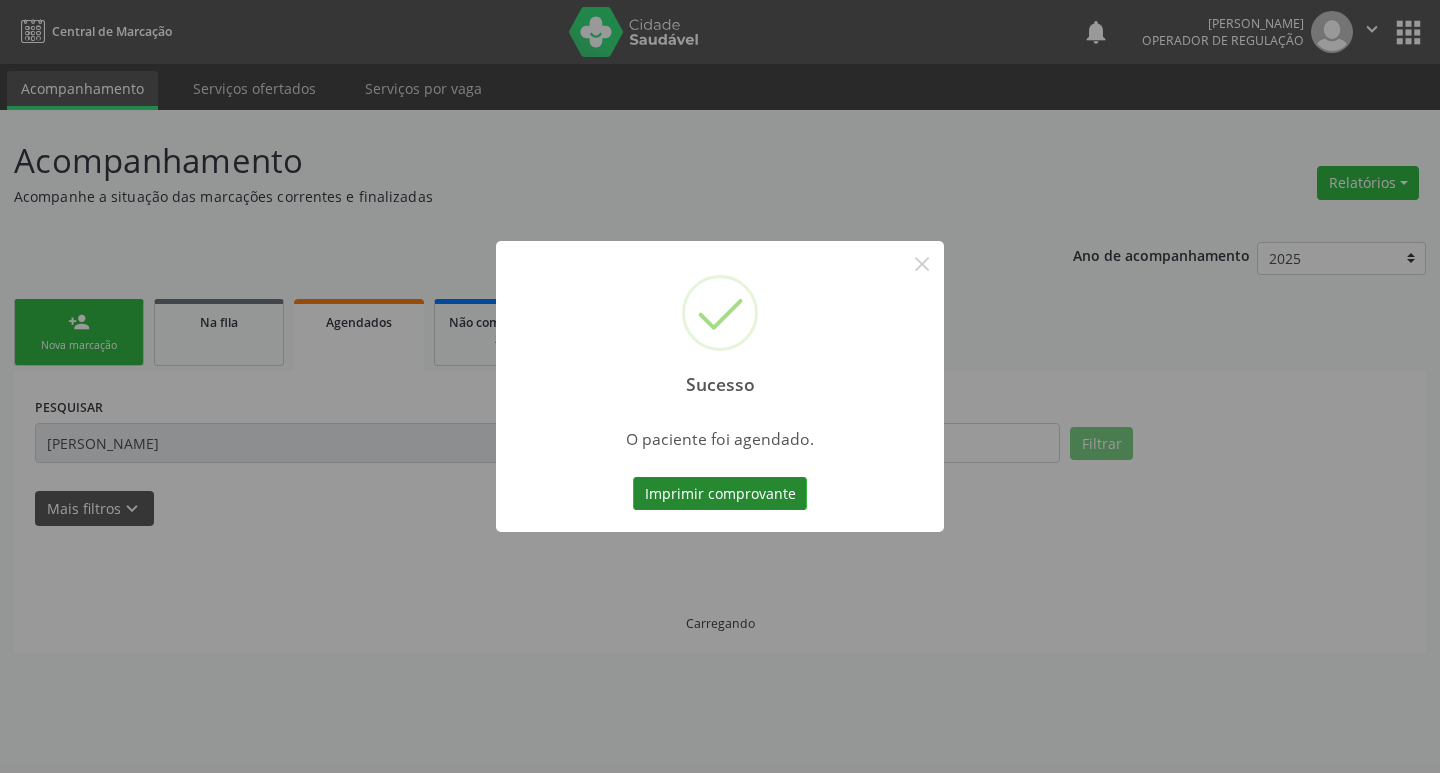 click on "Imprimir comprovante" at bounding box center [720, 494] 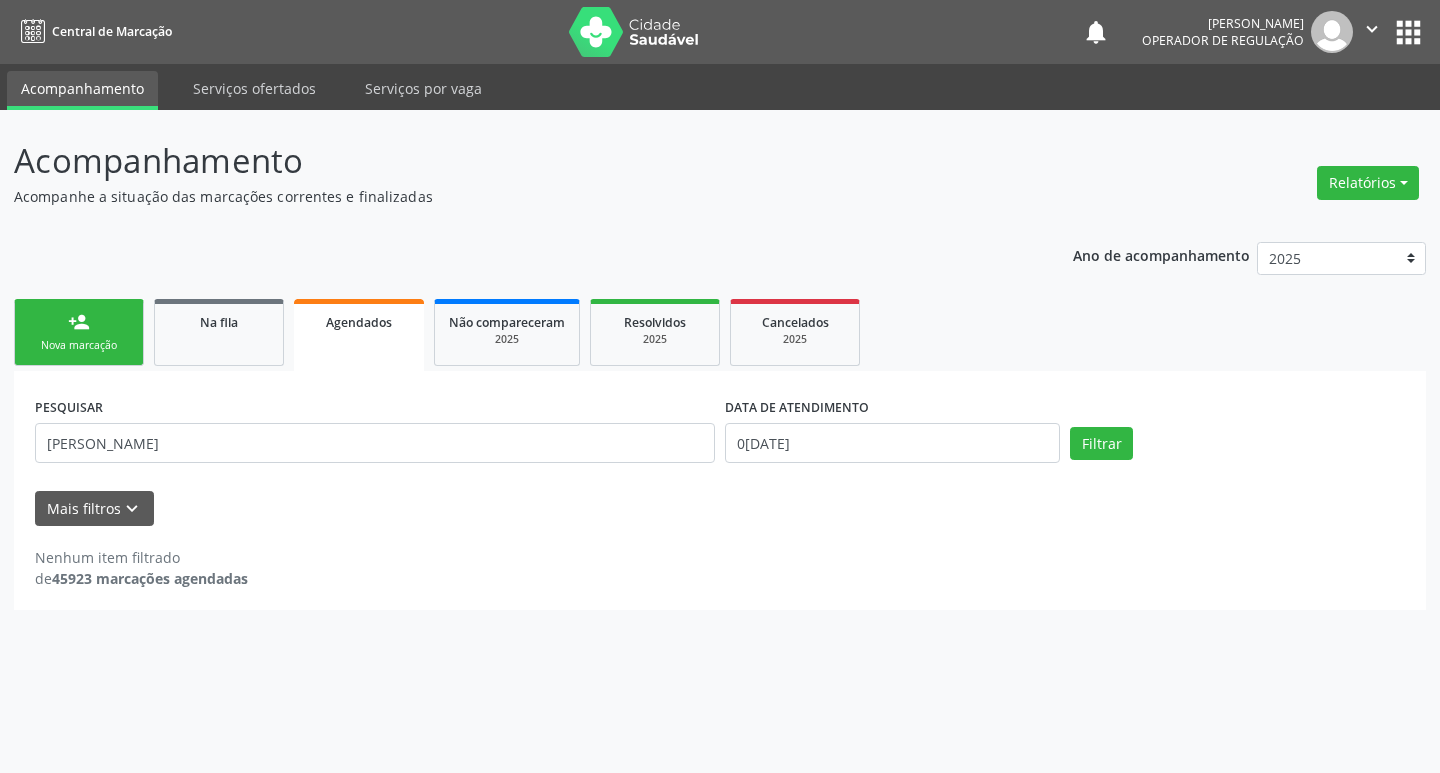 click on "person_add
Nova marcação" at bounding box center [79, 332] 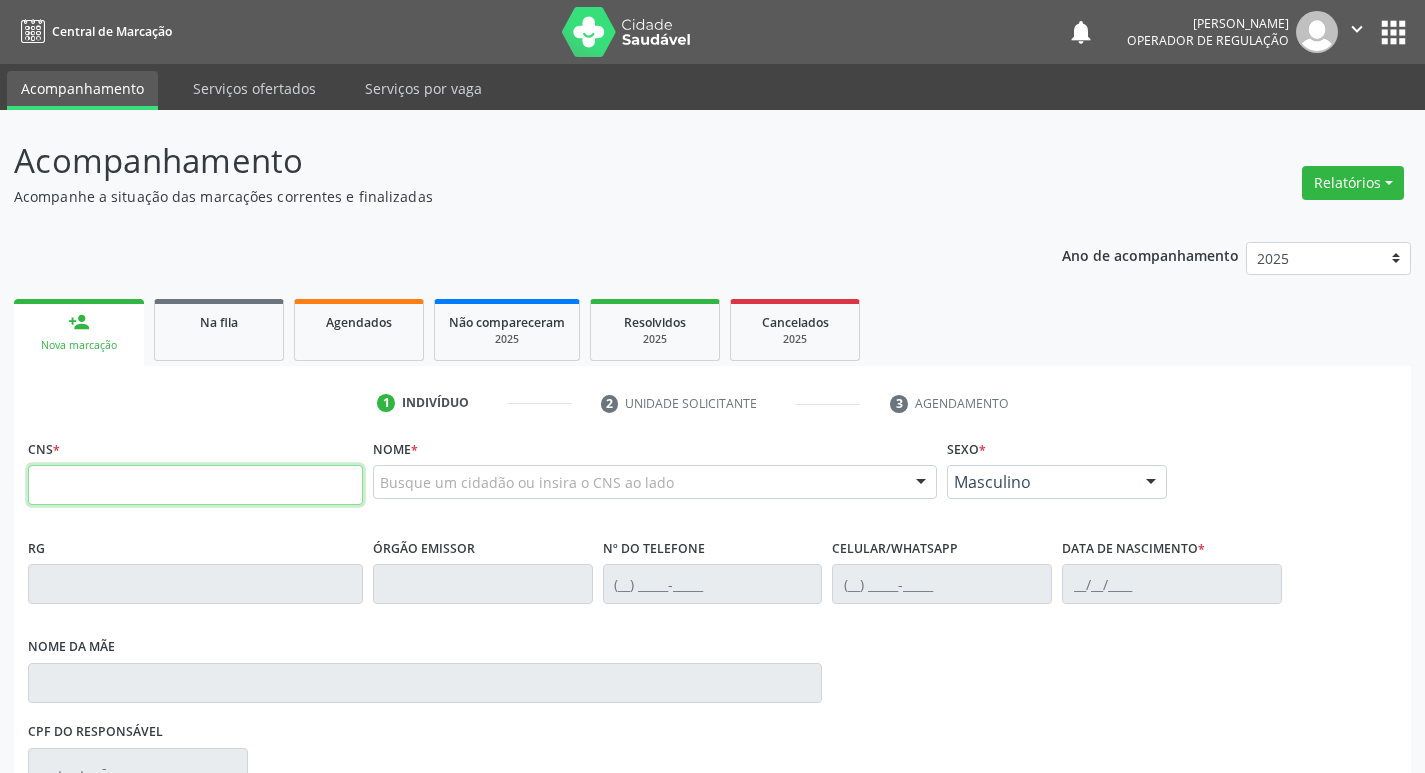 click at bounding box center (195, 485) 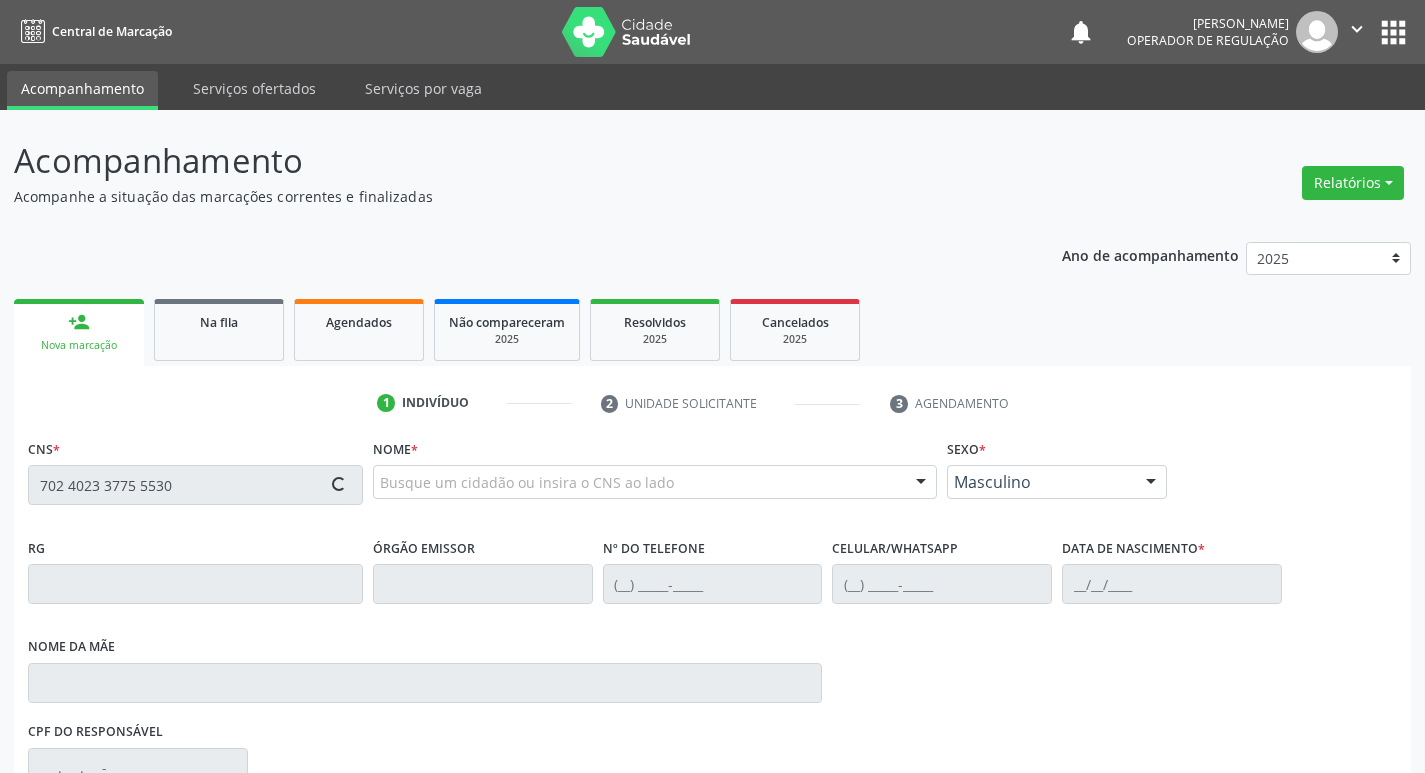 type on "702 4023 3775 5530" 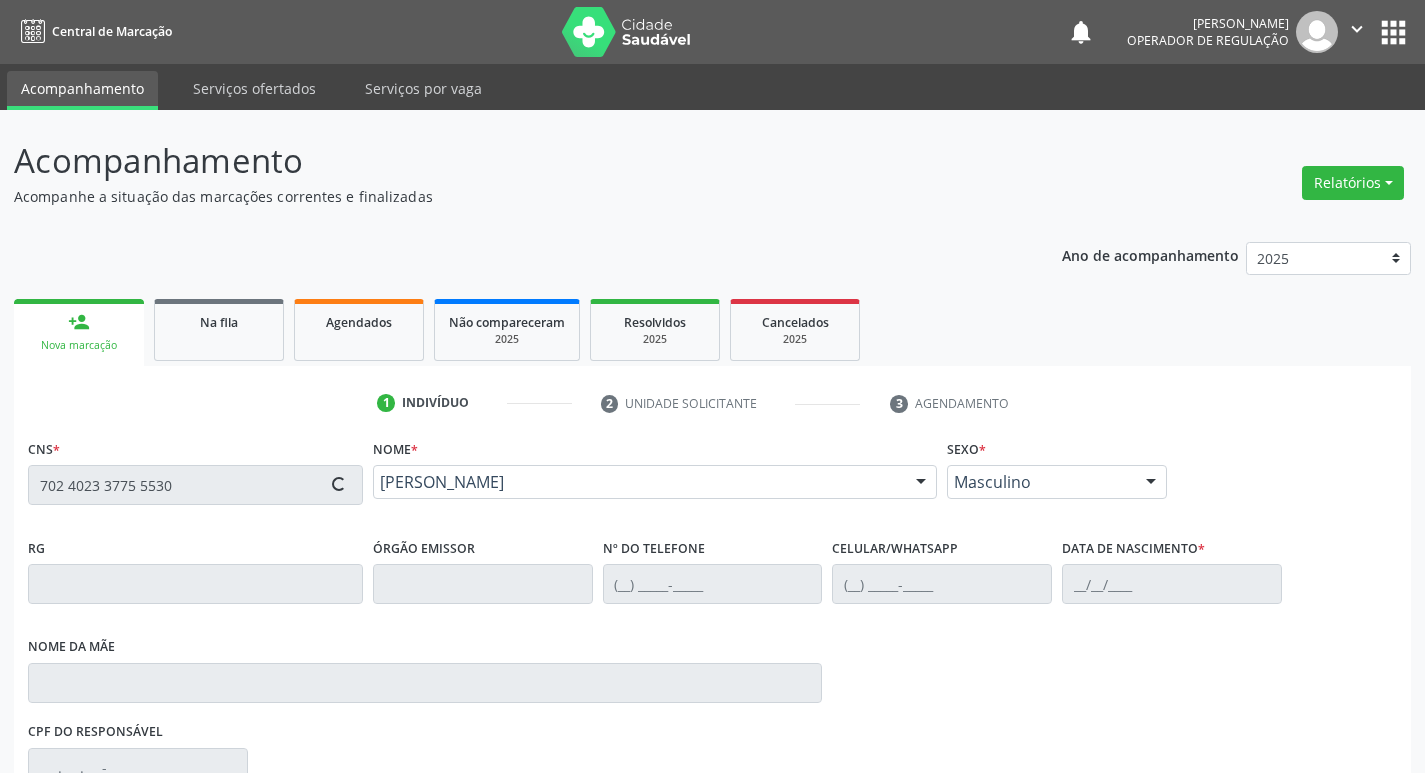 type on "[PHONE_NUMBER]" 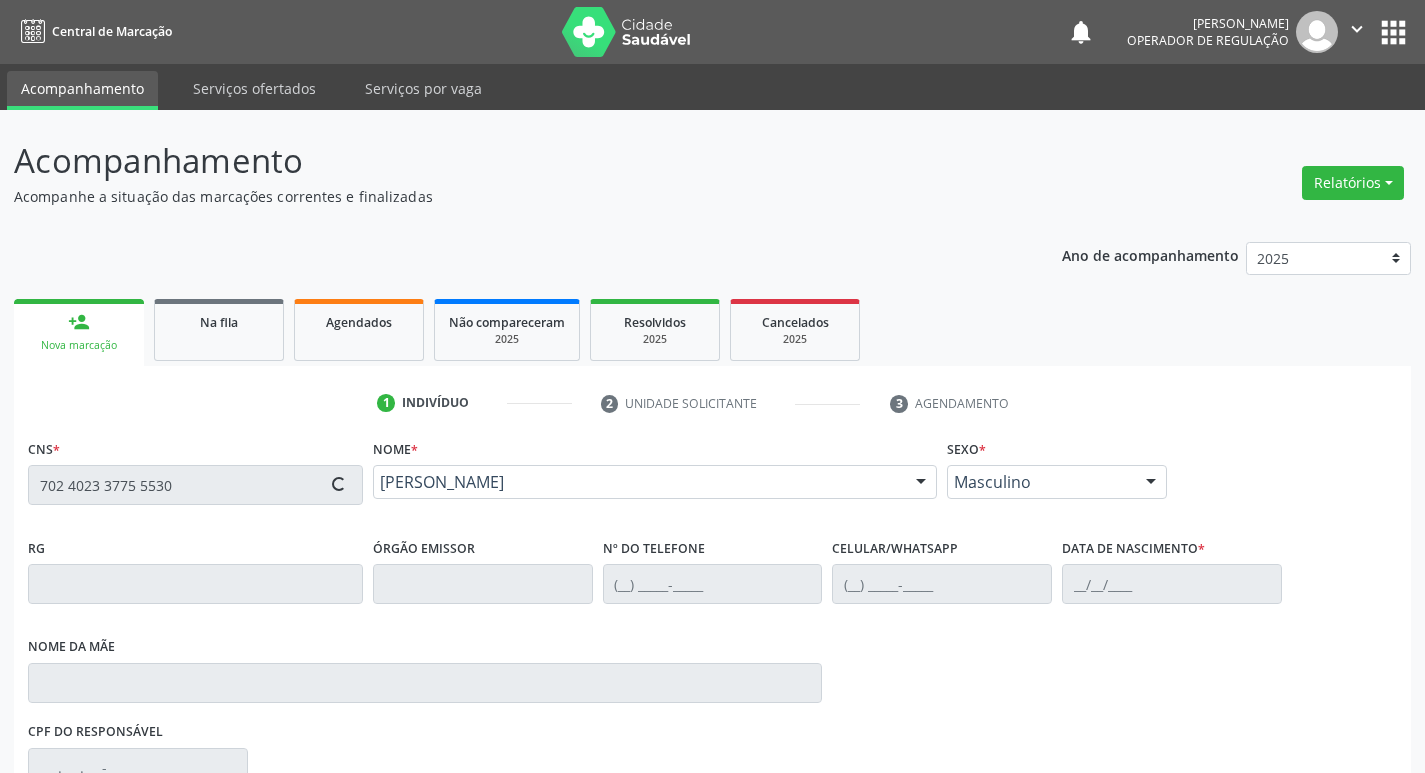 type on "1[DATE]" 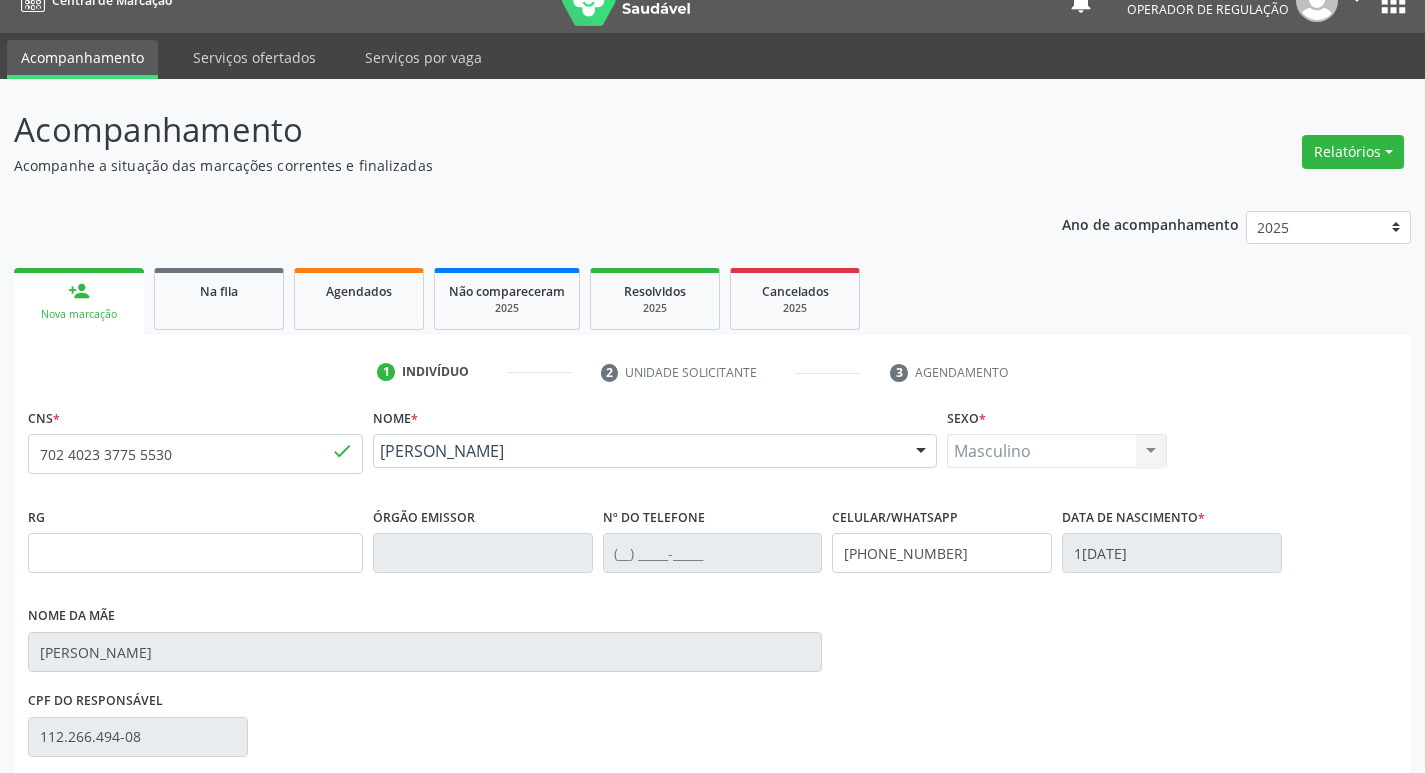 scroll, scrollTop: 297, scrollLeft: 0, axis: vertical 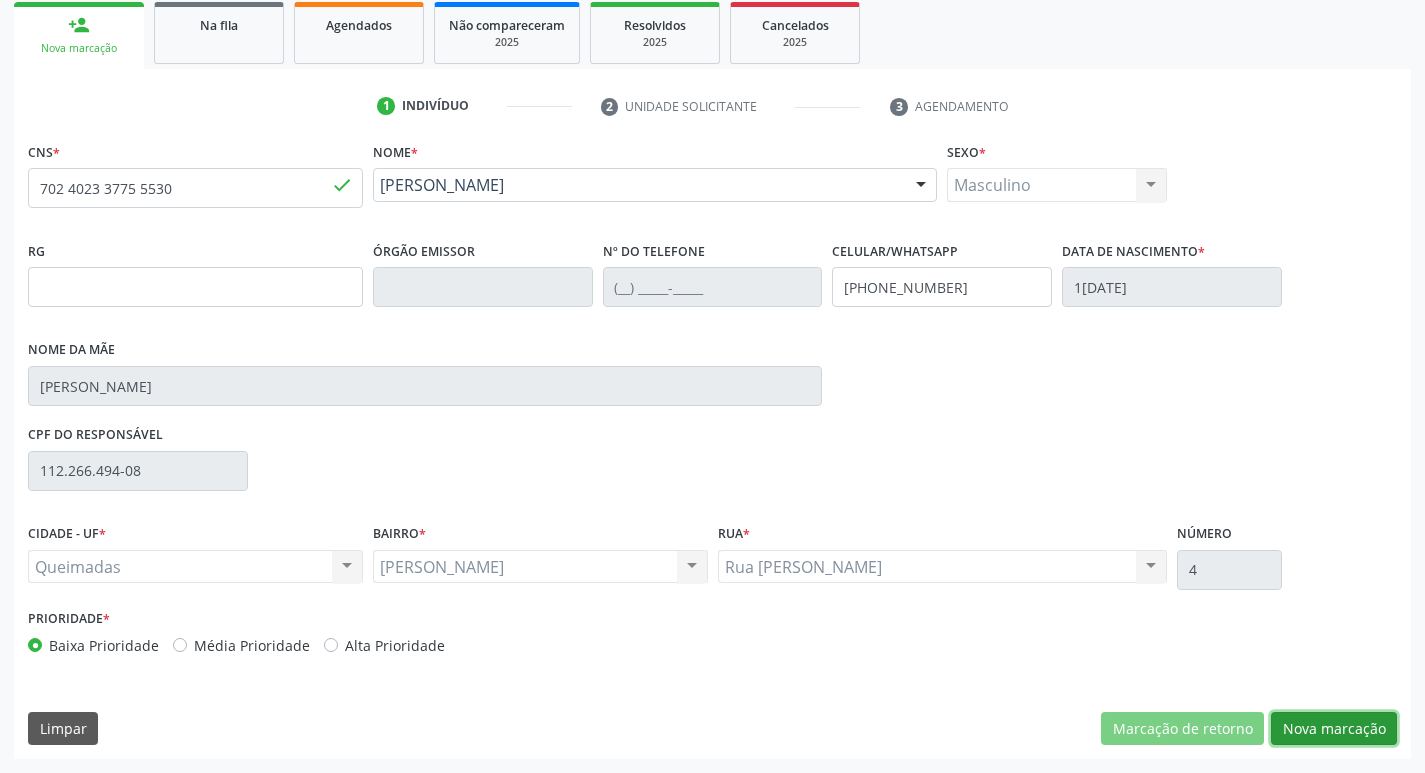 click on "Nova marcação" at bounding box center [1334, 729] 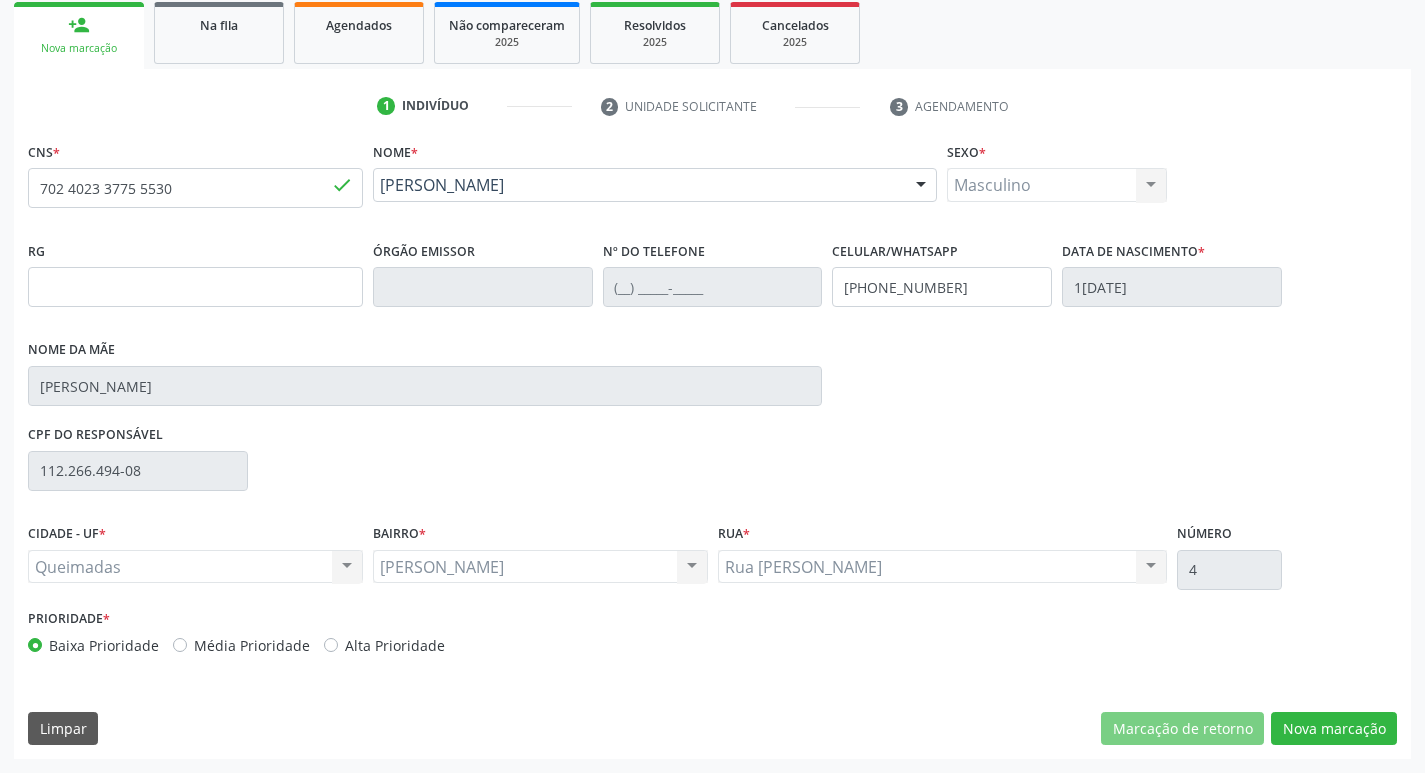 scroll, scrollTop: 133, scrollLeft: 0, axis: vertical 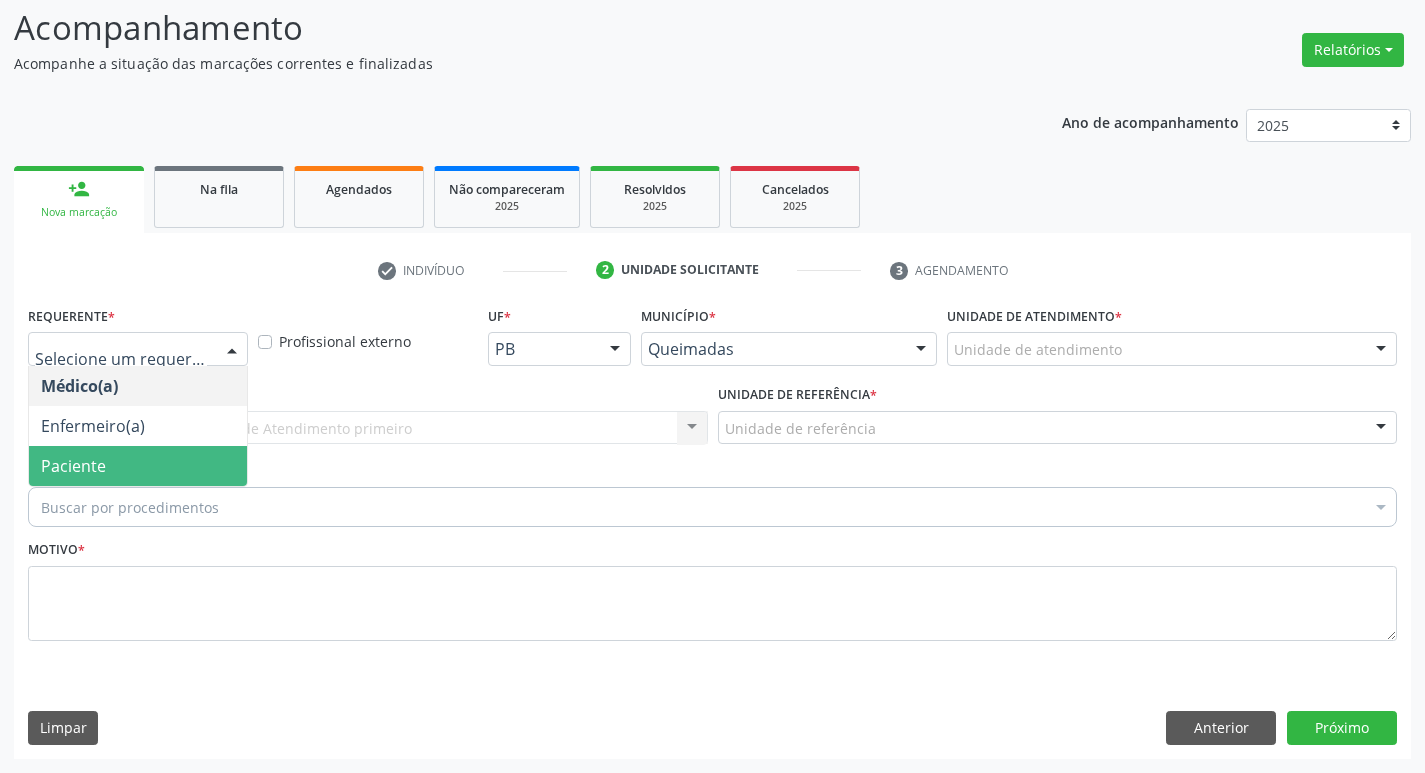 click on "Paciente" at bounding box center (138, 466) 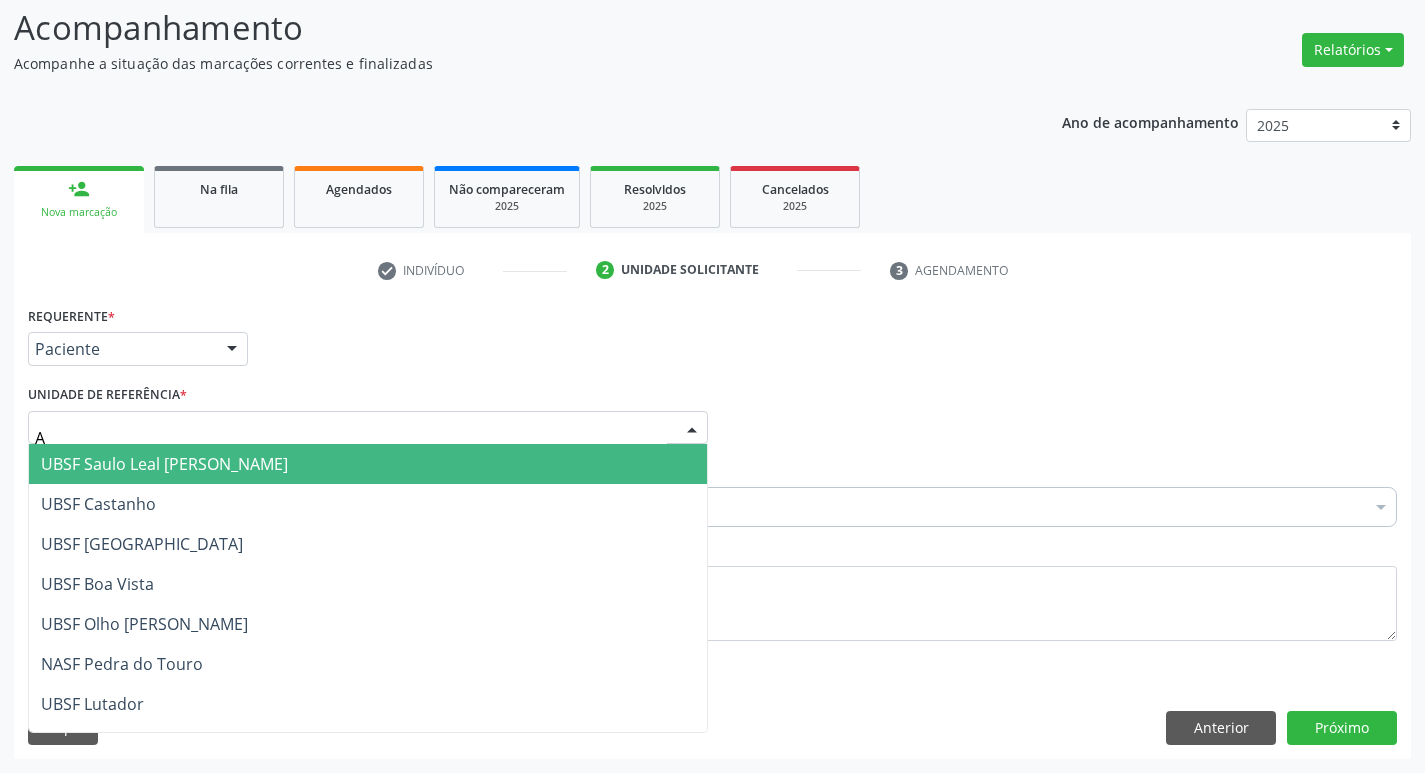 type on "AN" 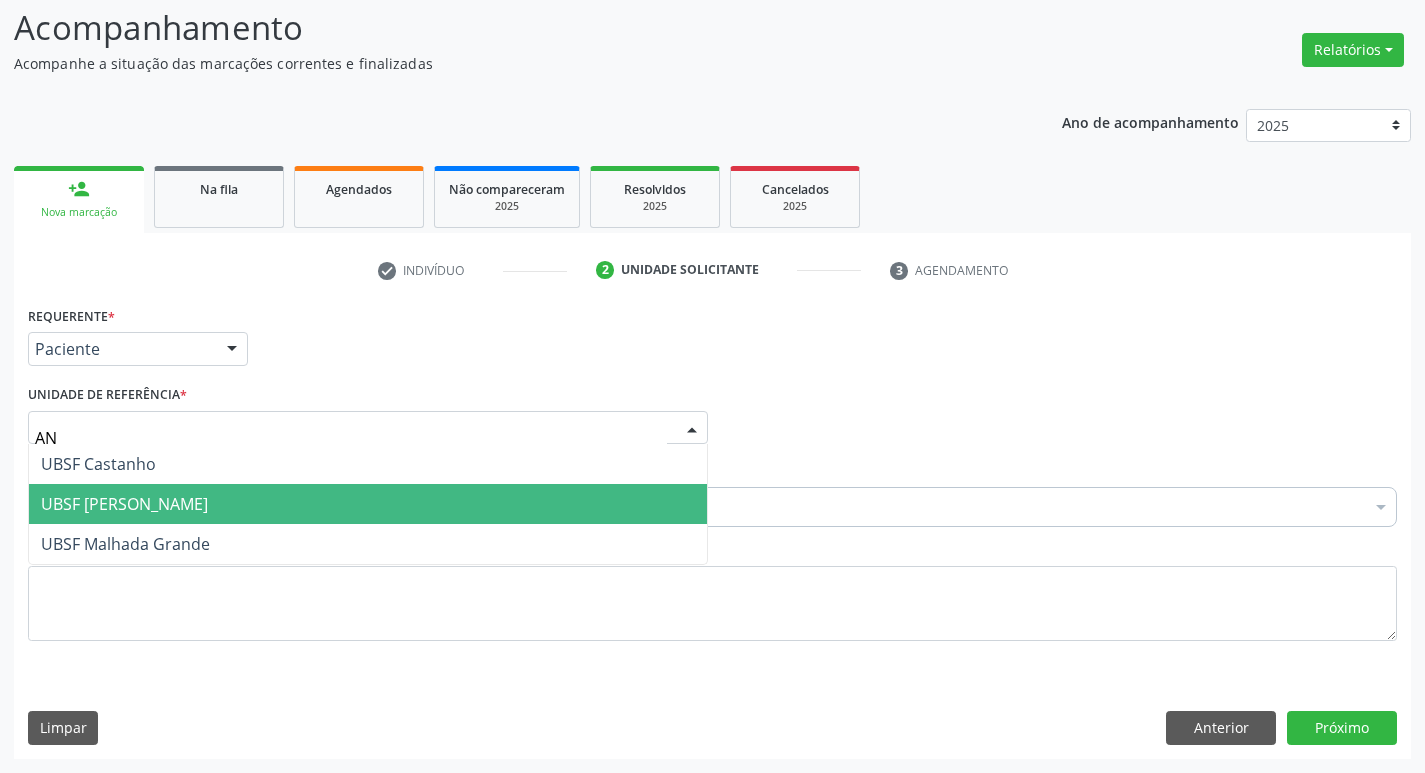 click on "UBSF [PERSON_NAME]" at bounding box center [124, 504] 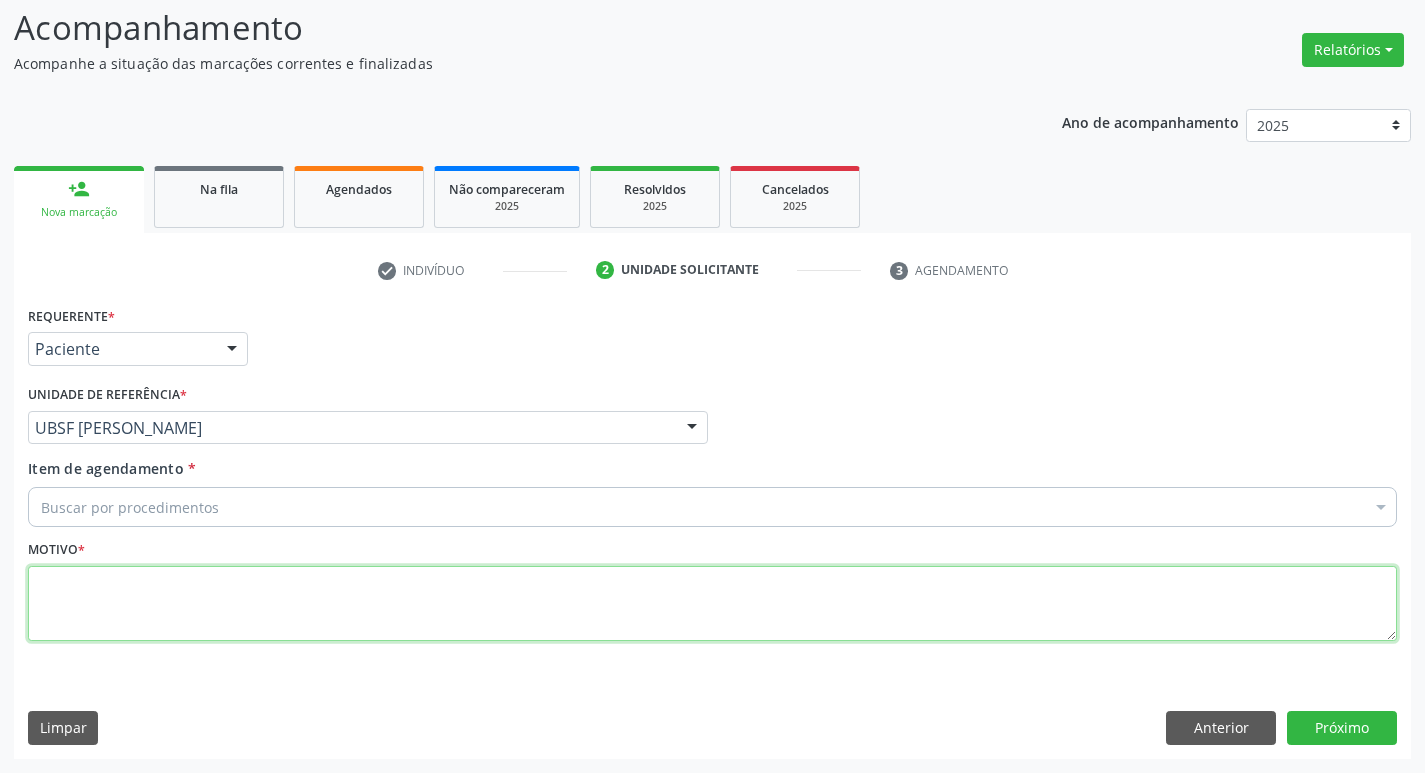 click at bounding box center (712, 604) 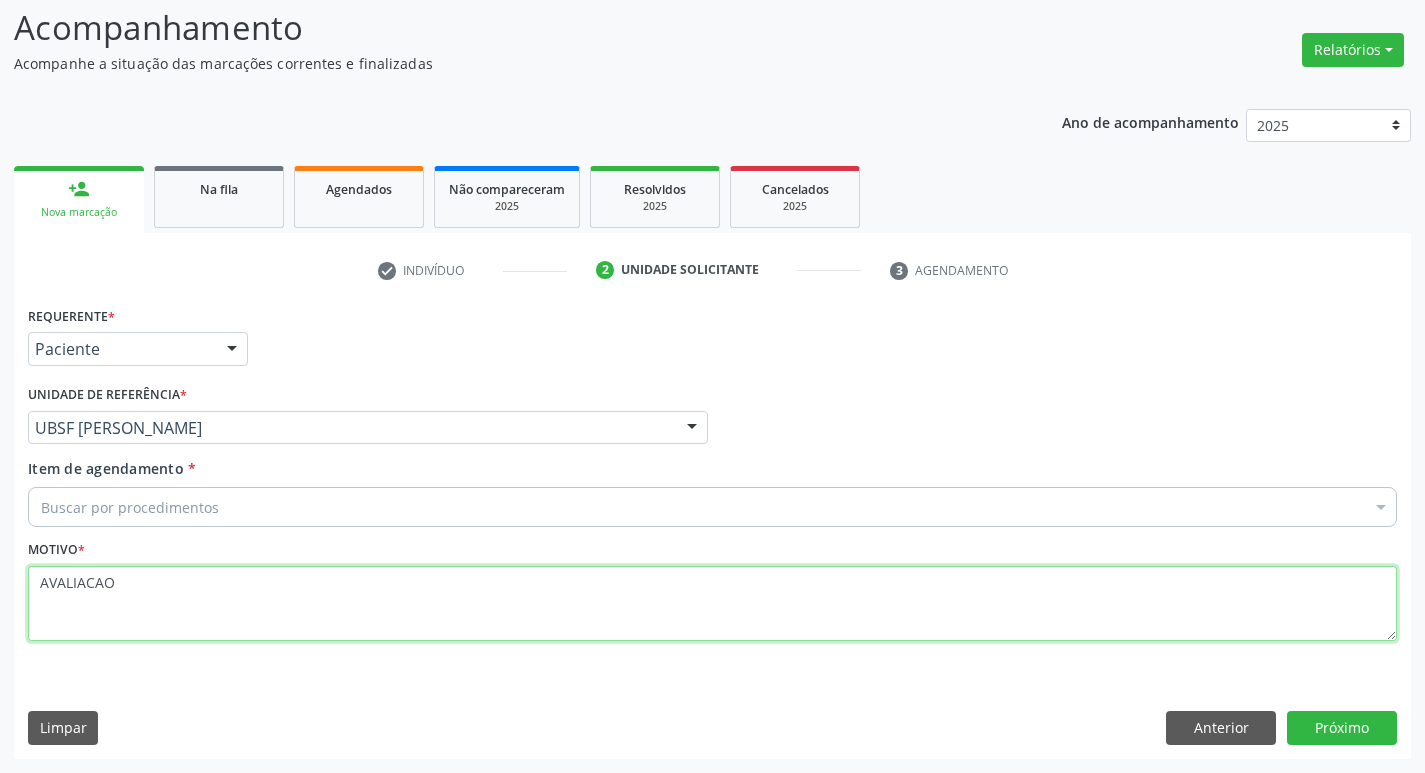 type on "AVALIACAO" 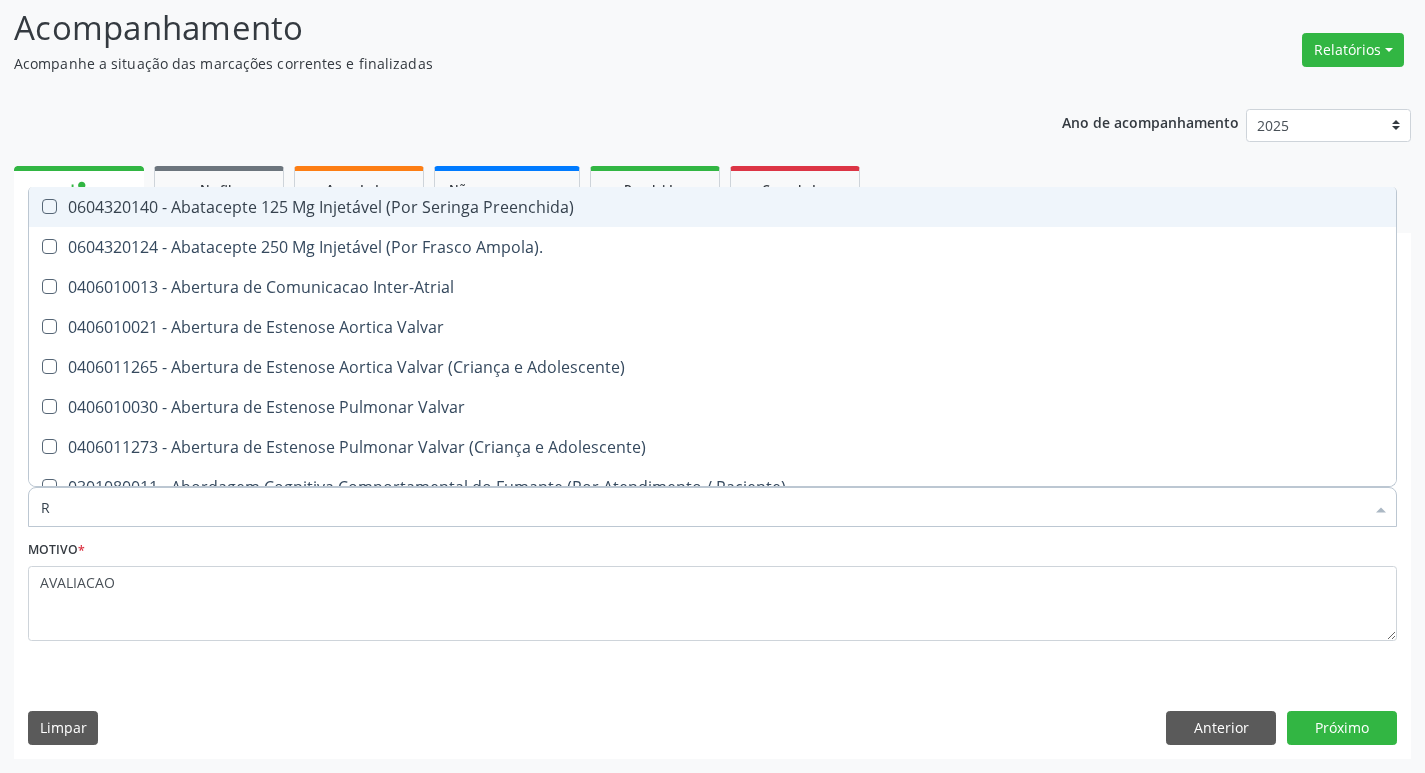 type on "RH" 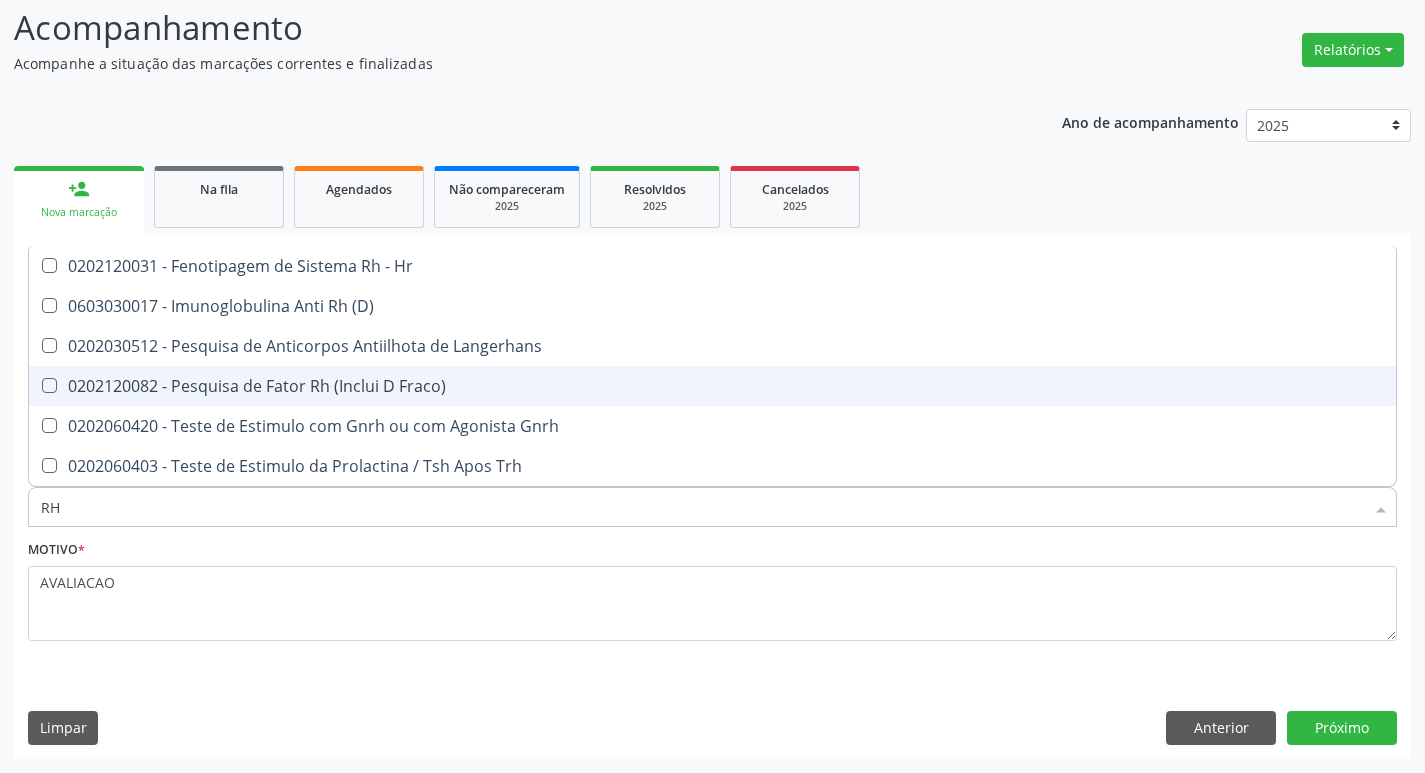 click on "0202120082 - Pesquisa de Fator Rh (Inclui D Fraco)" at bounding box center (712, 386) 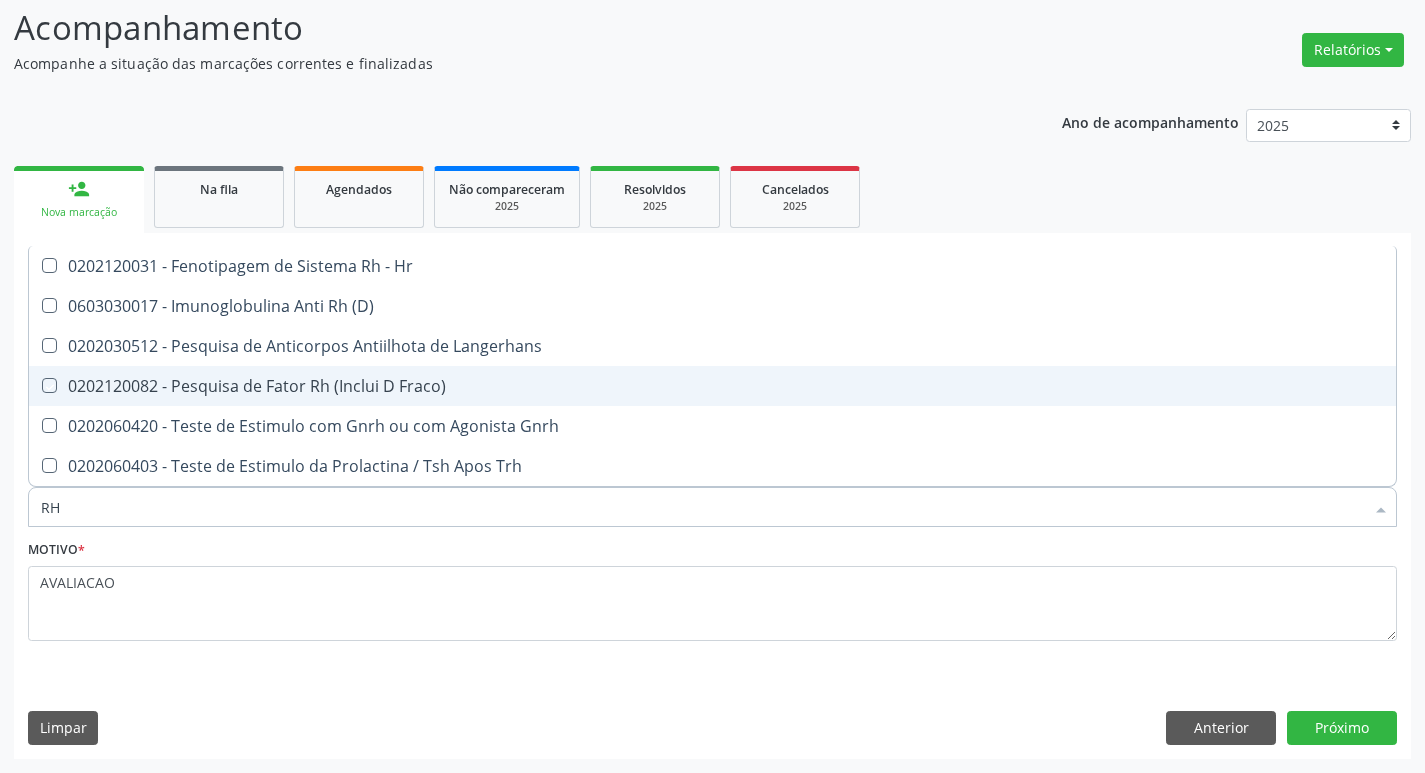 checkbox on "true" 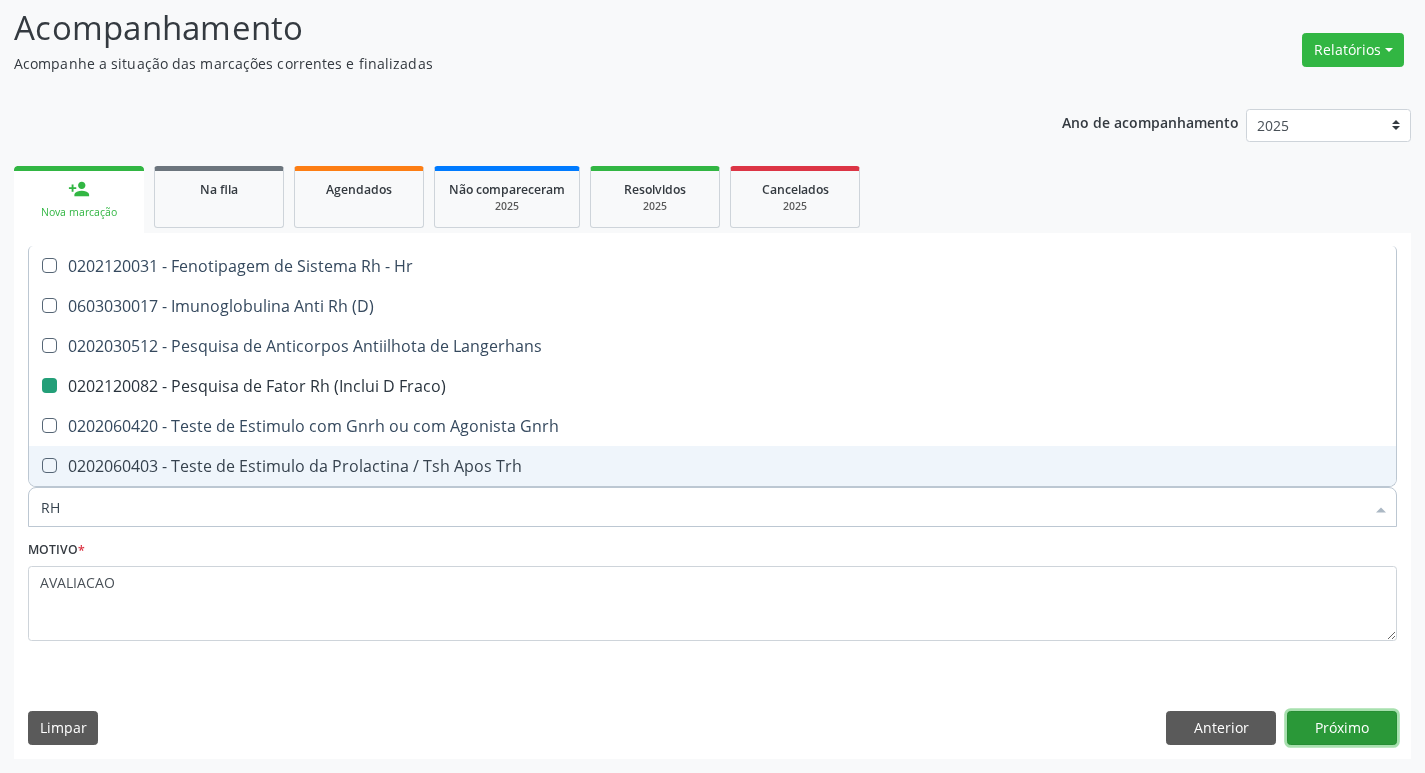 click on "Próximo" at bounding box center (1342, 728) 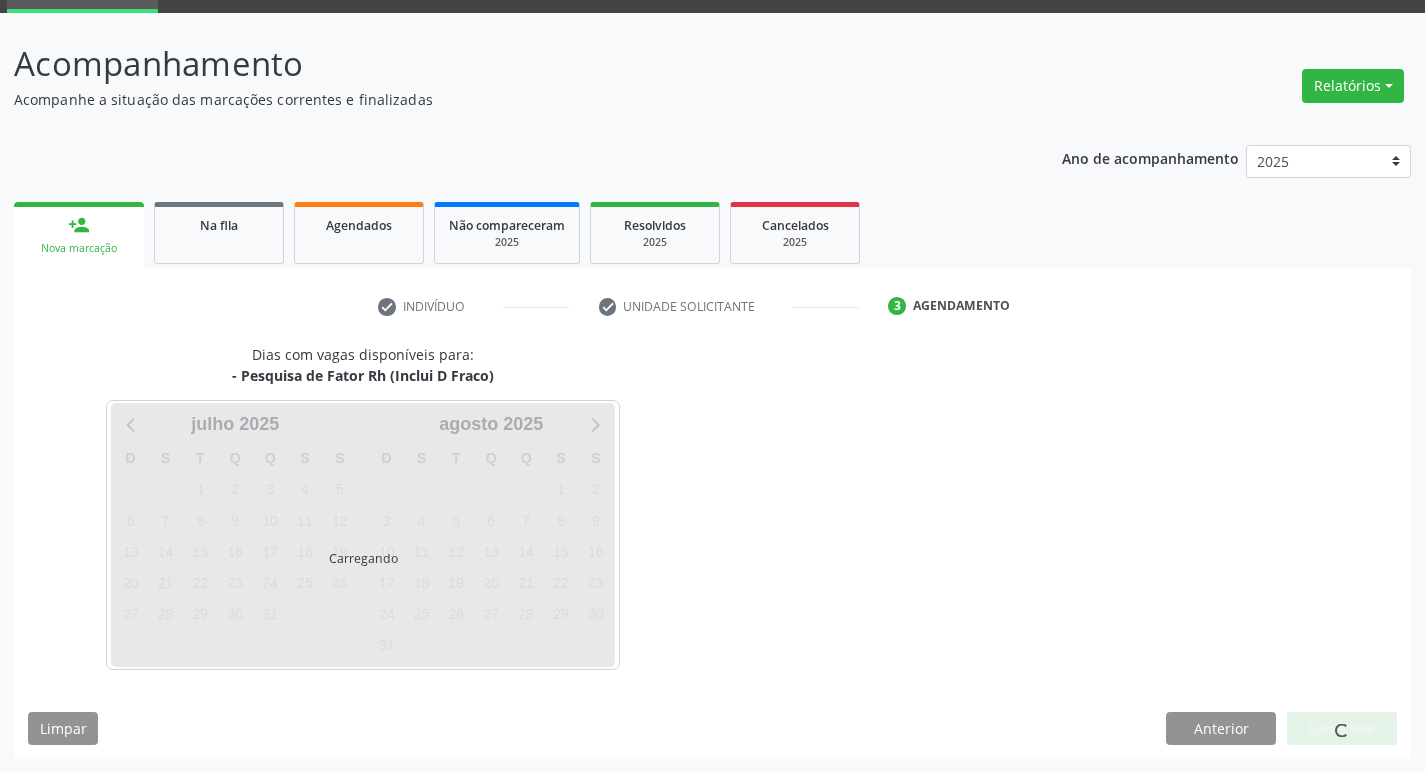 scroll, scrollTop: 97, scrollLeft: 0, axis: vertical 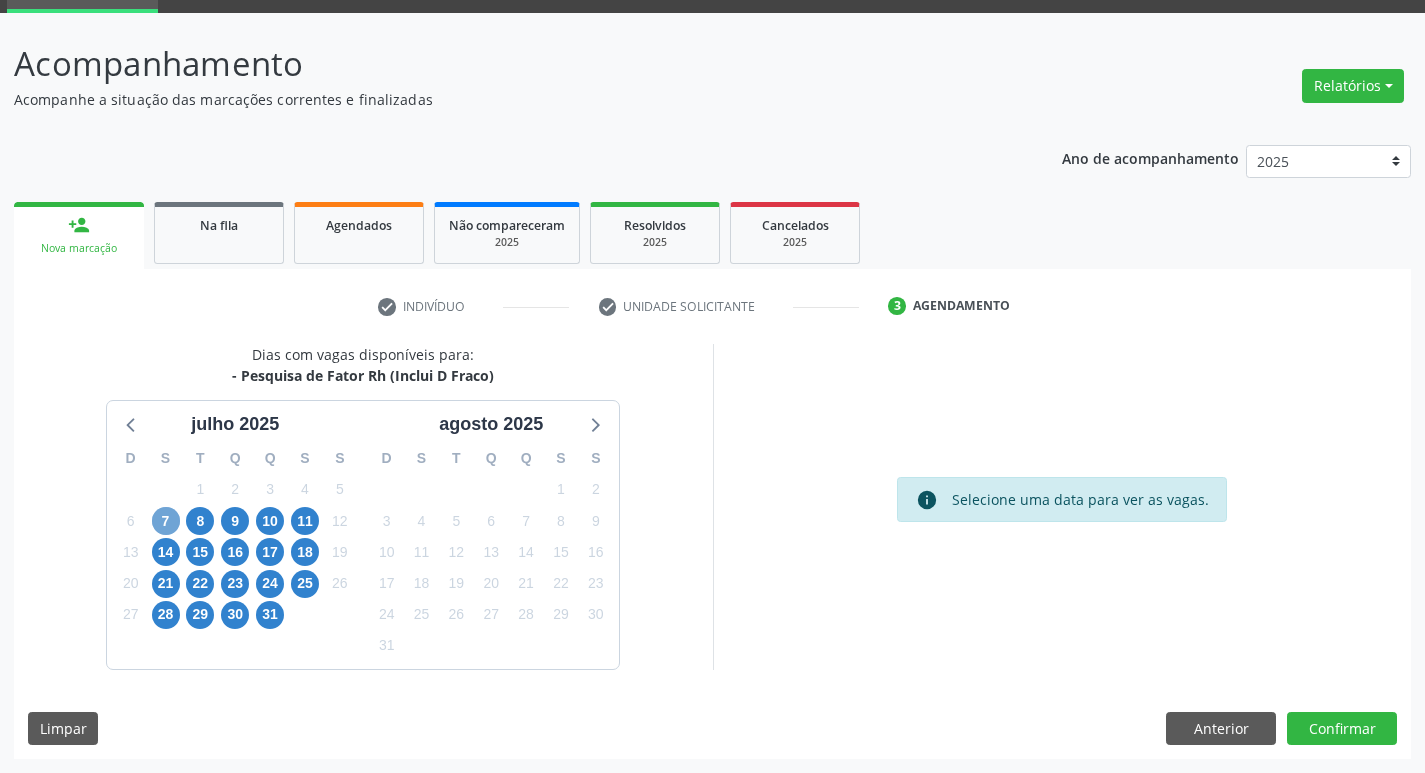 click on "7" at bounding box center [166, 521] 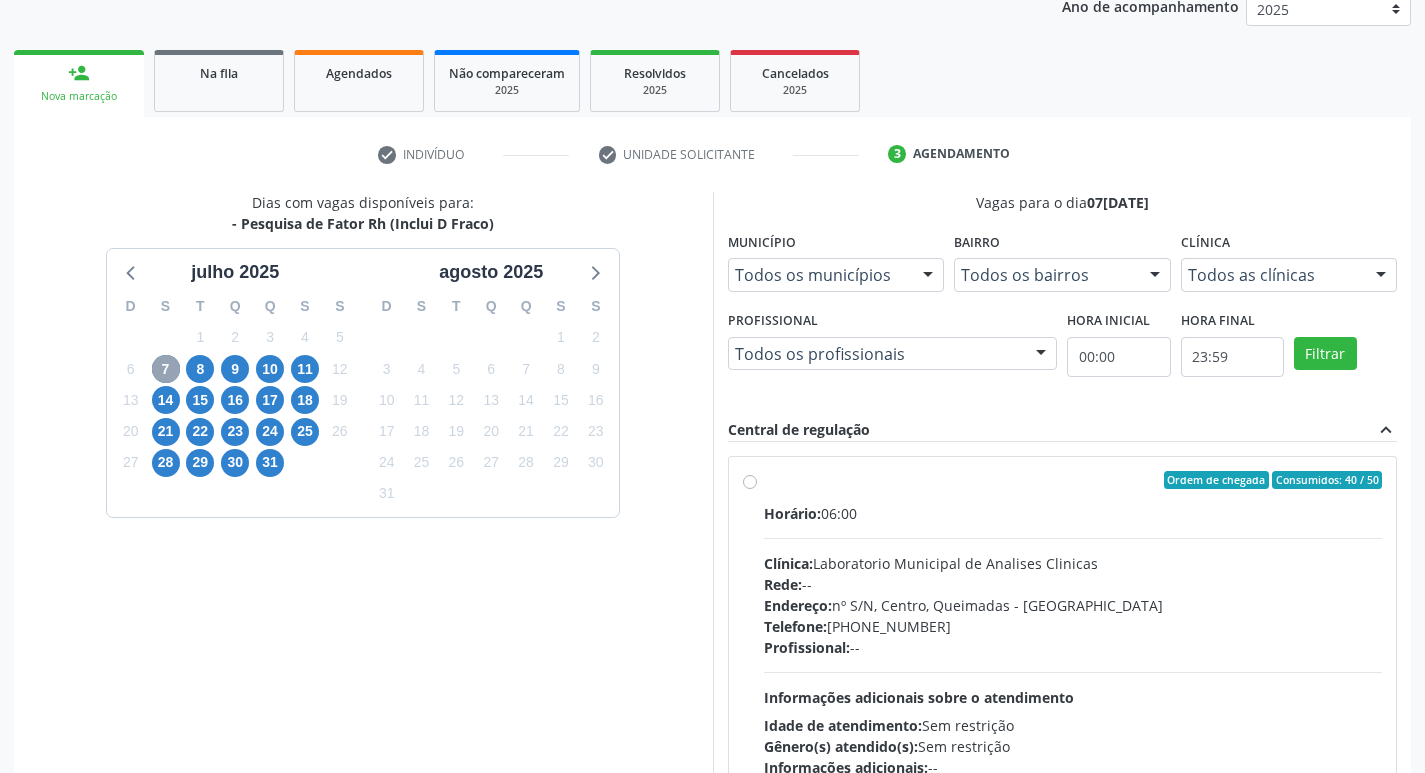 scroll, scrollTop: 386, scrollLeft: 0, axis: vertical 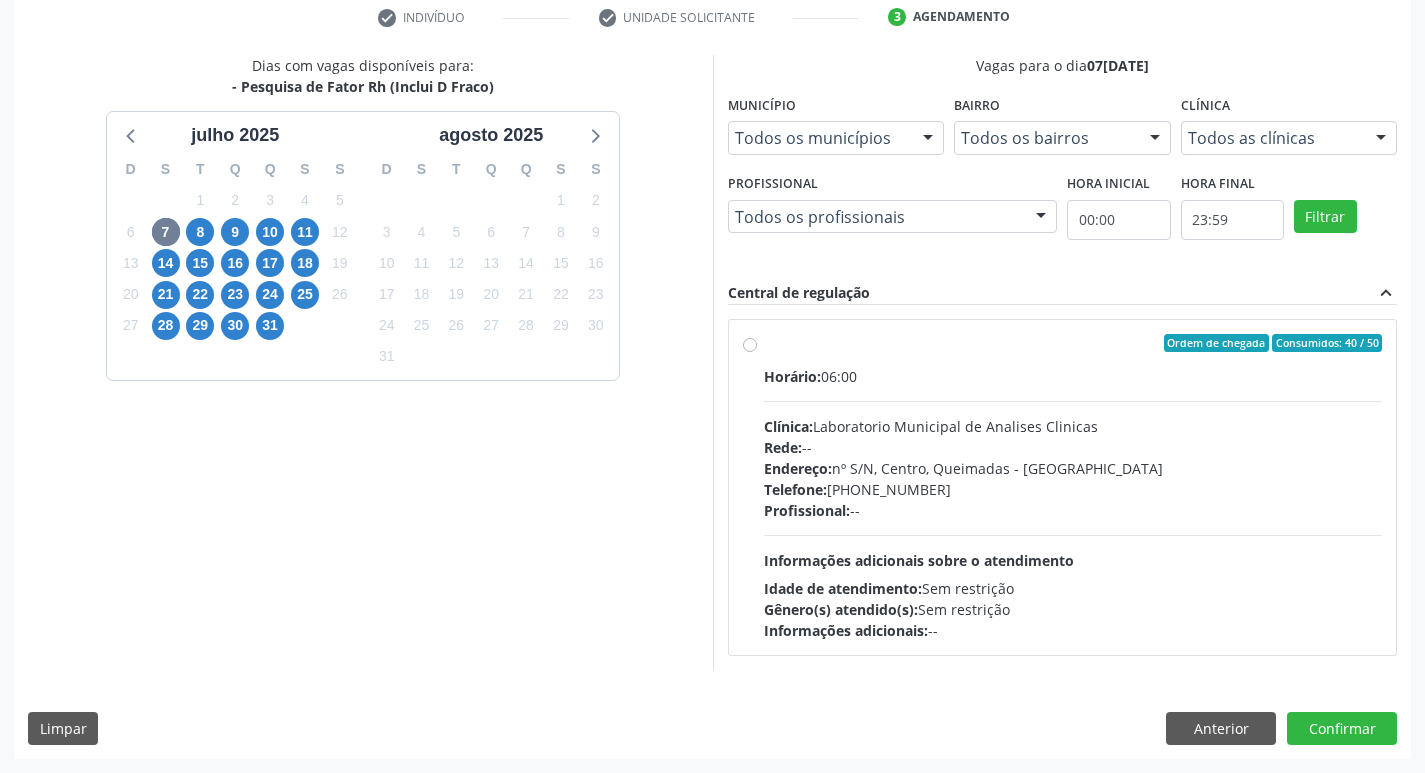 click on "Endereço:   nº S/N, Centro, Queimadas - [GEOGRAPHIC_DATA]" at bounding box center [1073, 468] 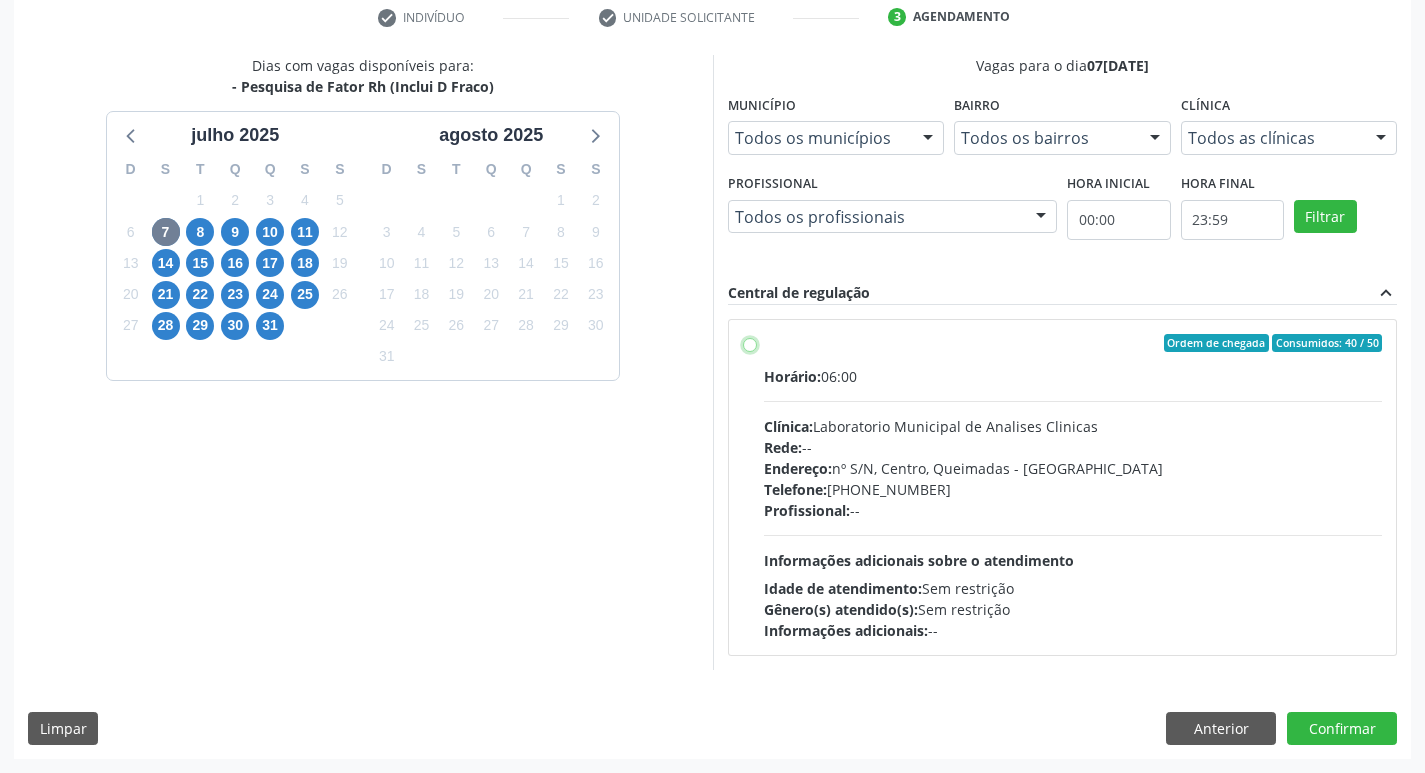 click on "Ordem de chegada
Consumidos: 40 / 50
Horário:   06:00
Clínica:  Laboratorio Municipal de Analises Clinicas
Rede:
--
Endereço:   [STREET_ADDRESS]
Telefone:   [PHONE_NUMBER]
Profissional:
--
Informações adicionais sobre o atendimento
Idade de atendimento:
Sem restrição
Gênero(s) atendido(s):
Sem restrição
Informações adicionais:
--" at bounding box center [750, 343] 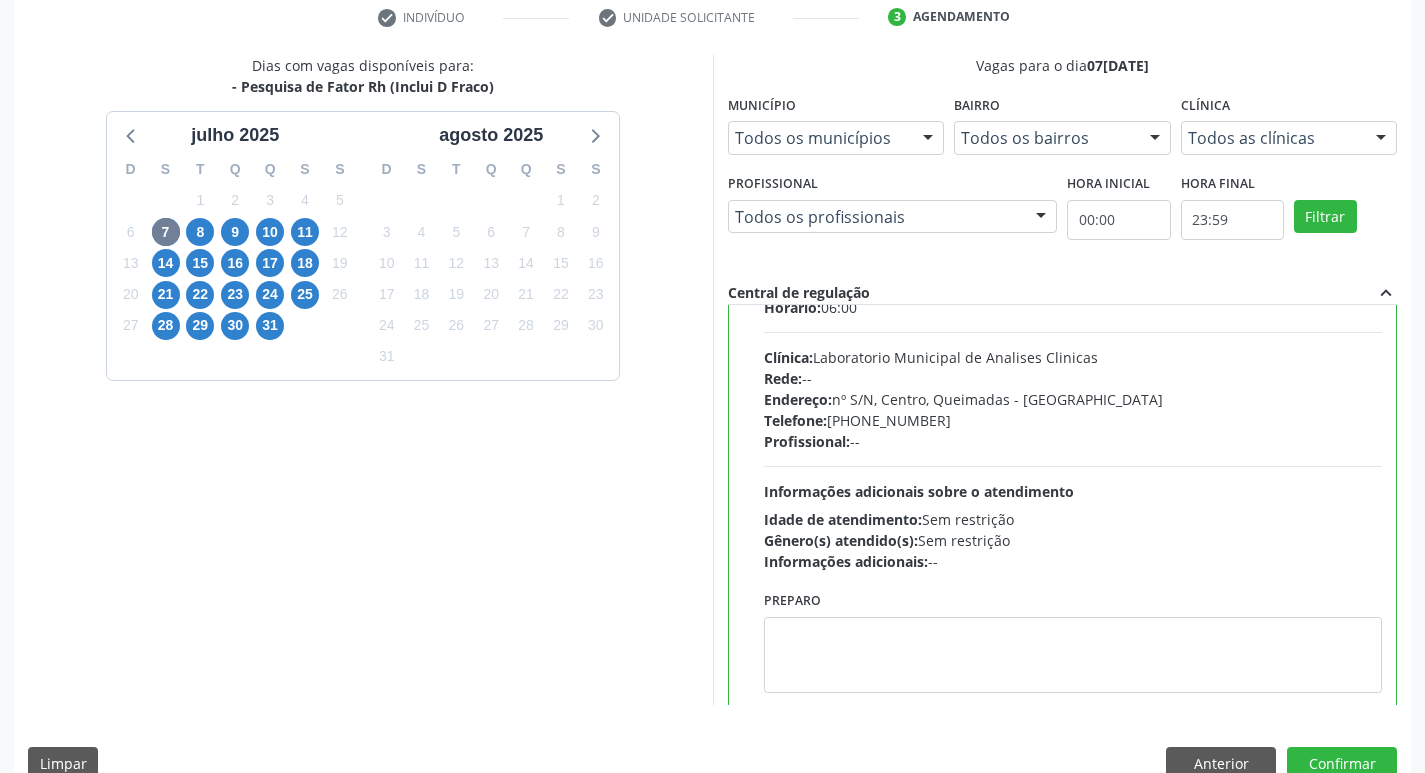 scroll, scrollTop: 99, scrollLeft: 0, axis: vertical 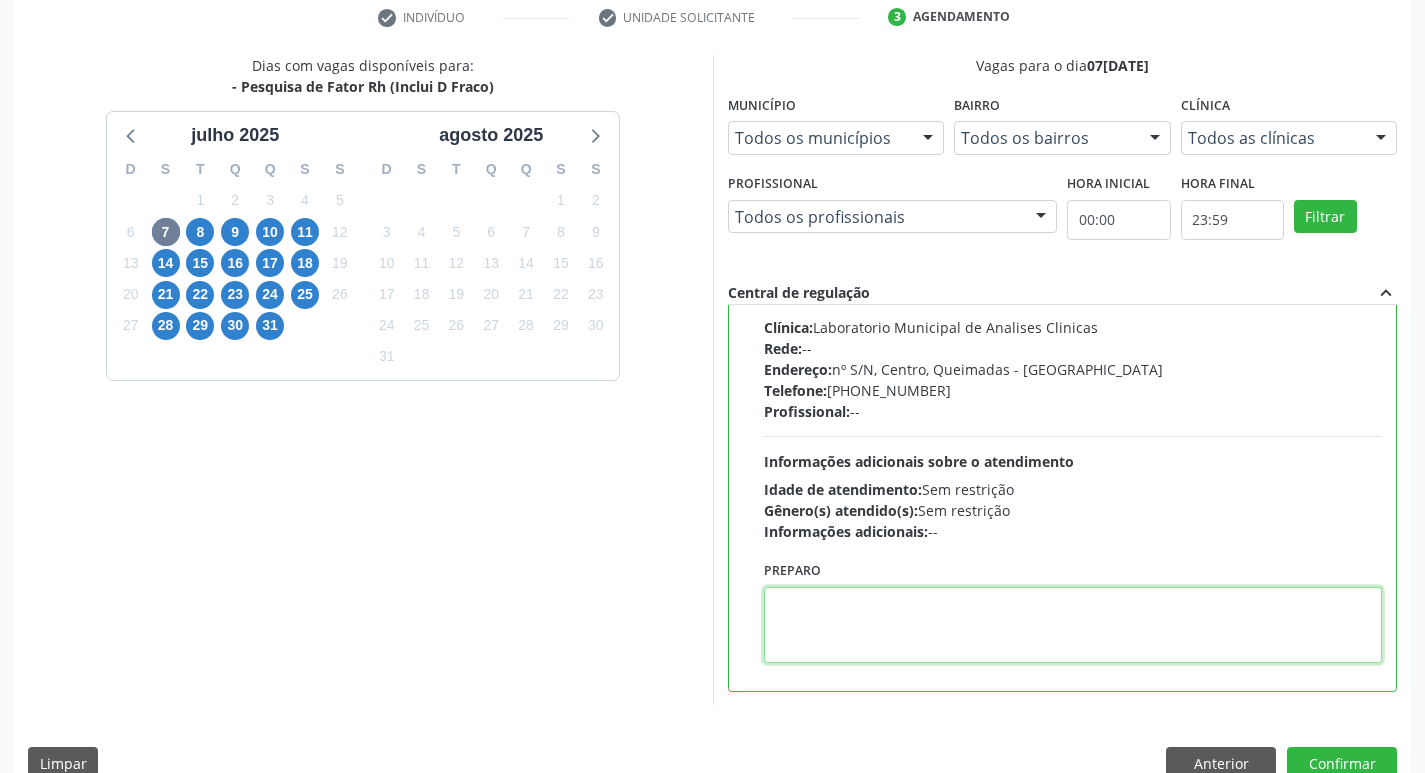 click at bounding box center (1073, 625) 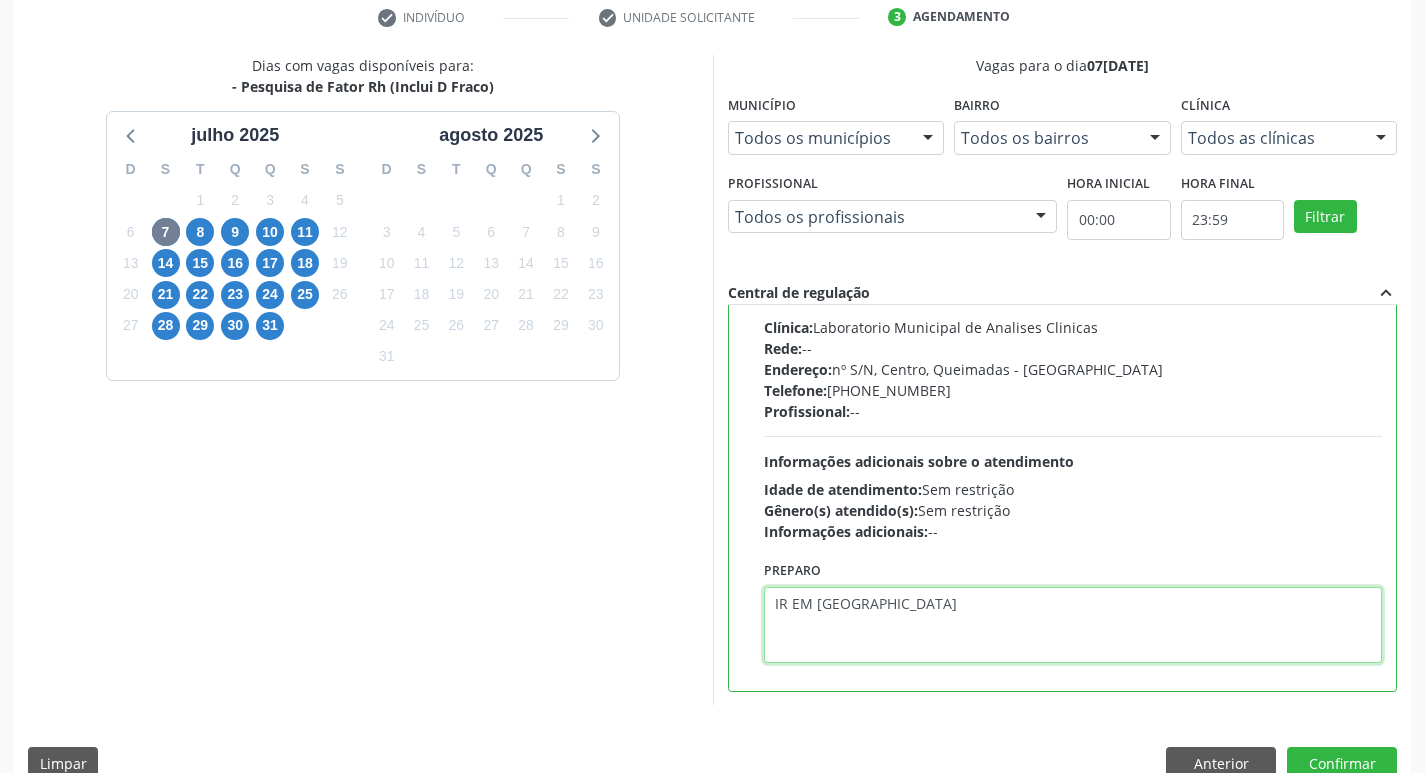 scroll, scrollTop: 422, scrollLeft: 0, axis: vertical 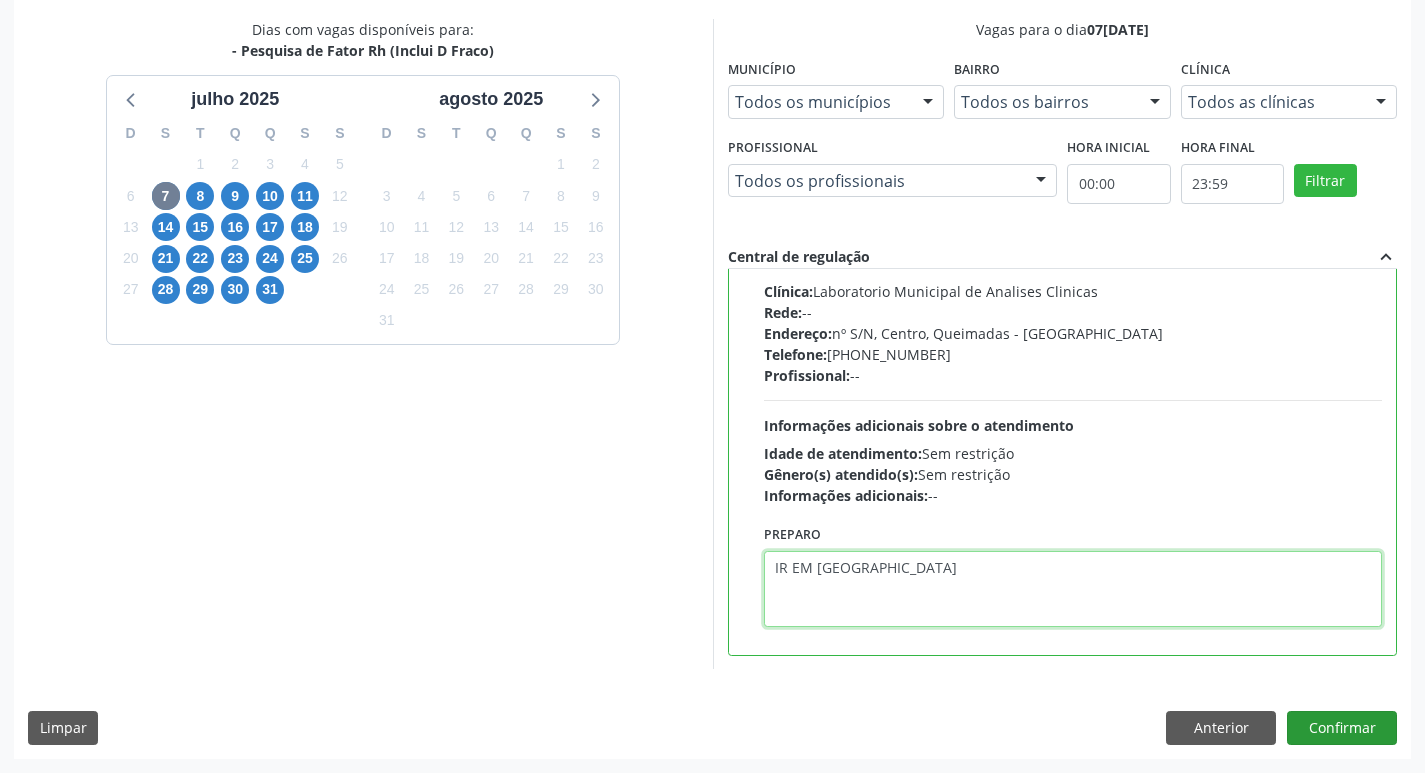 type on "IR EM [GEOGRAPHIC_DATA]" 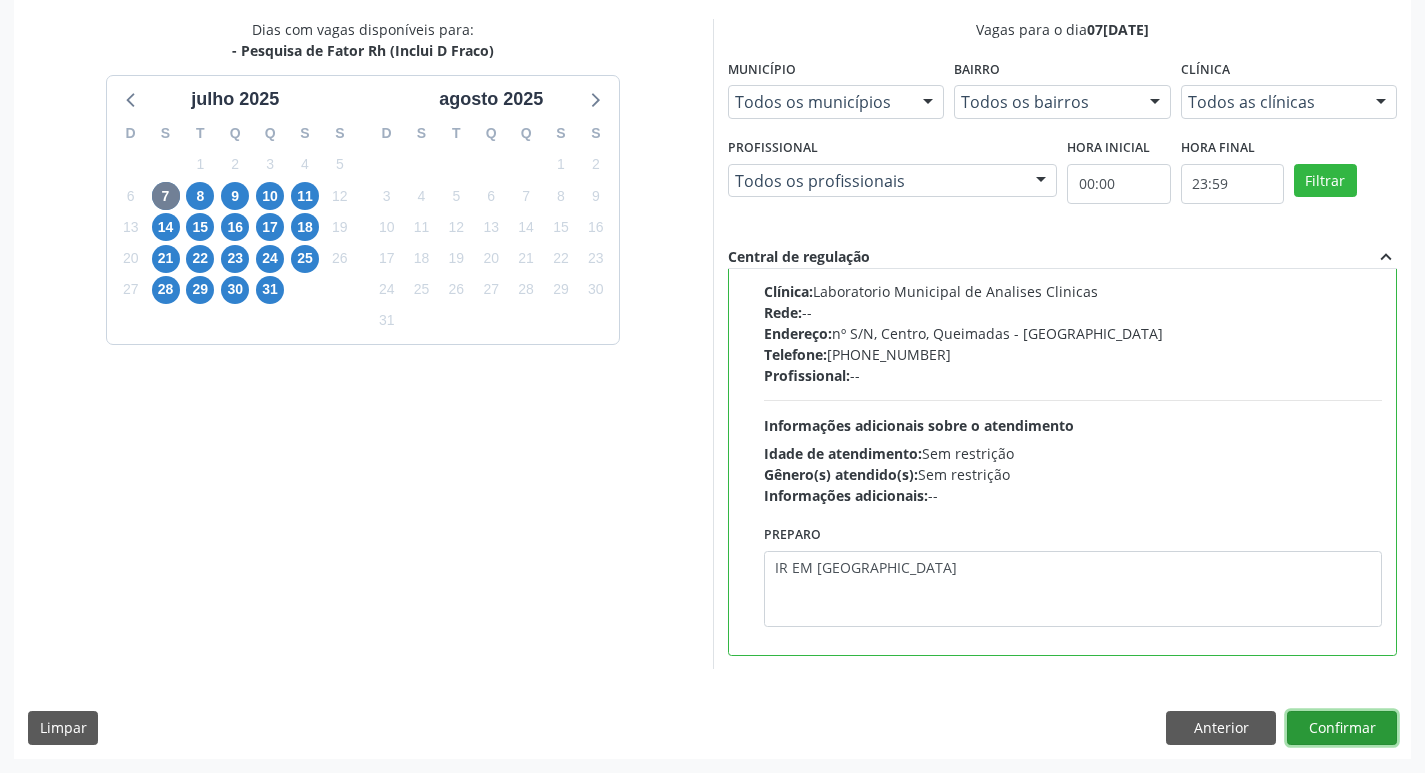 click on "Confirmar" at bounding box center (1342, 728) 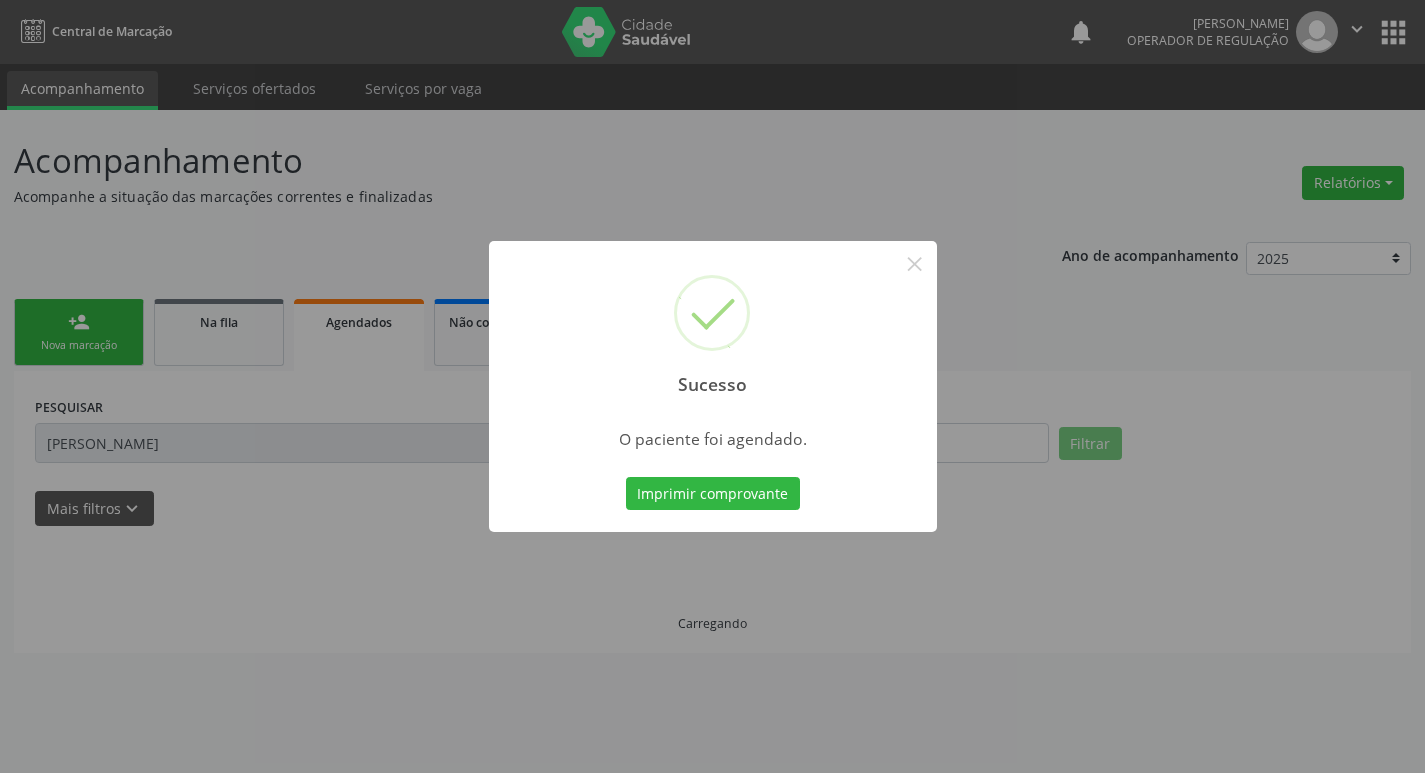 scroll, scrollTop: 0, scrollLeft: 0, axis: both 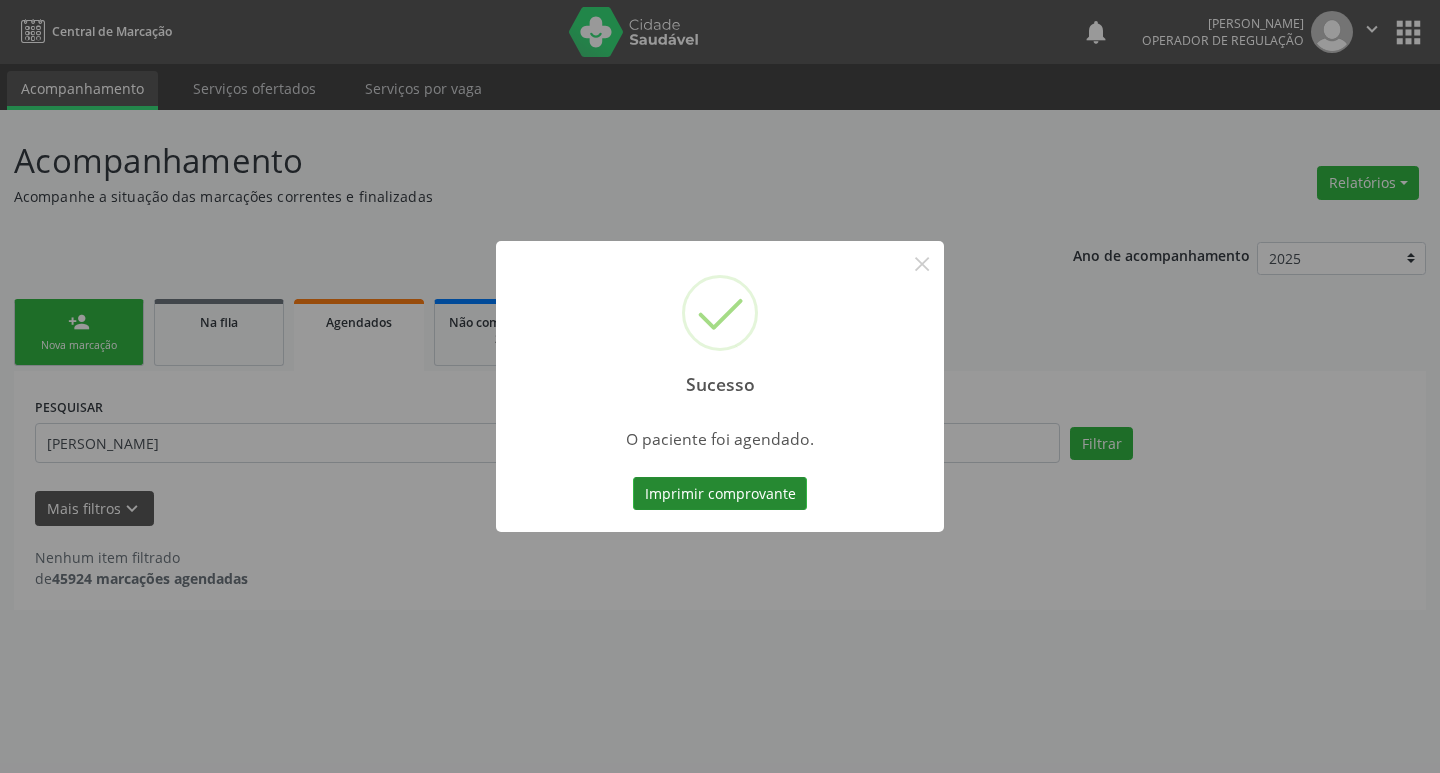 click on "Imprimir comprovante" at bounding box center [720, 494] 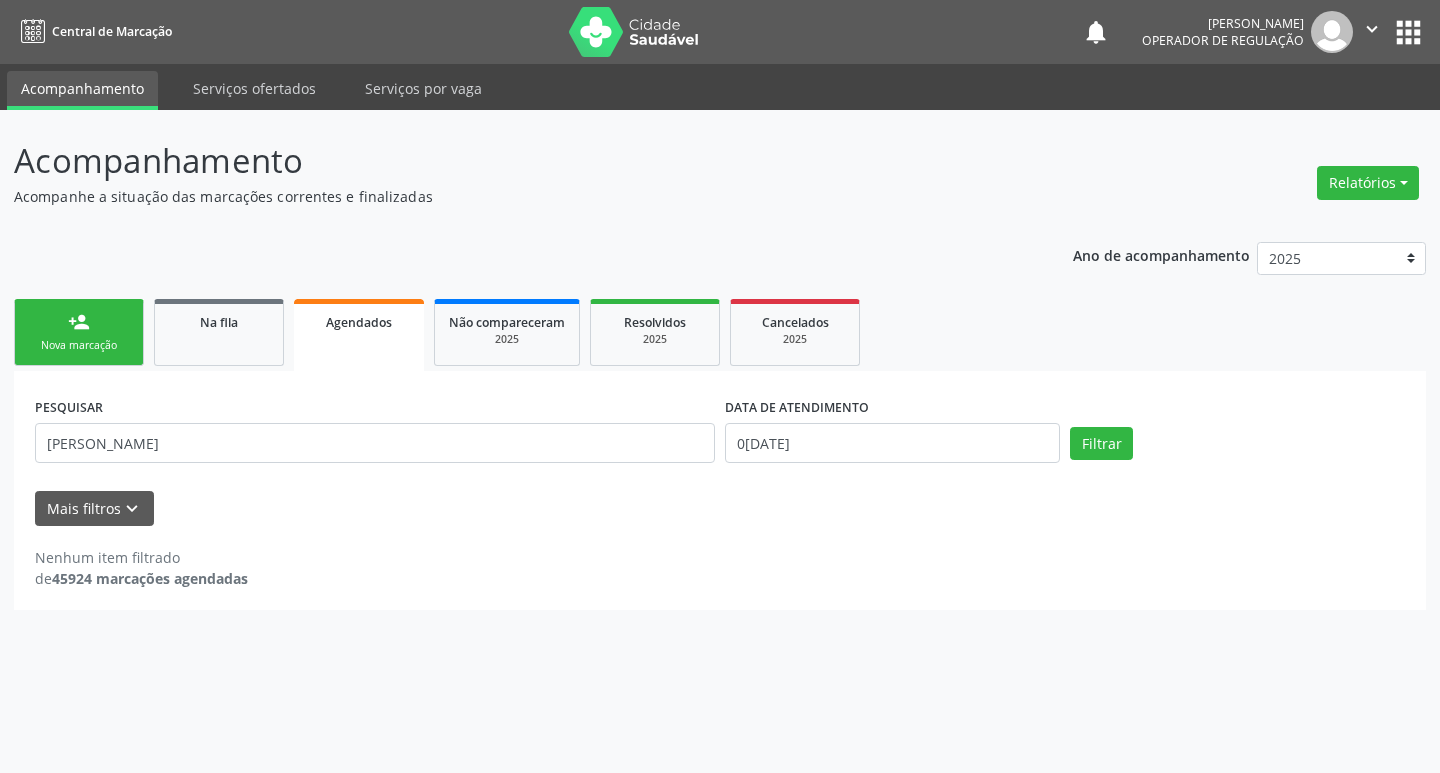 click on "Nova marcação" at bounding box center [79, 345] 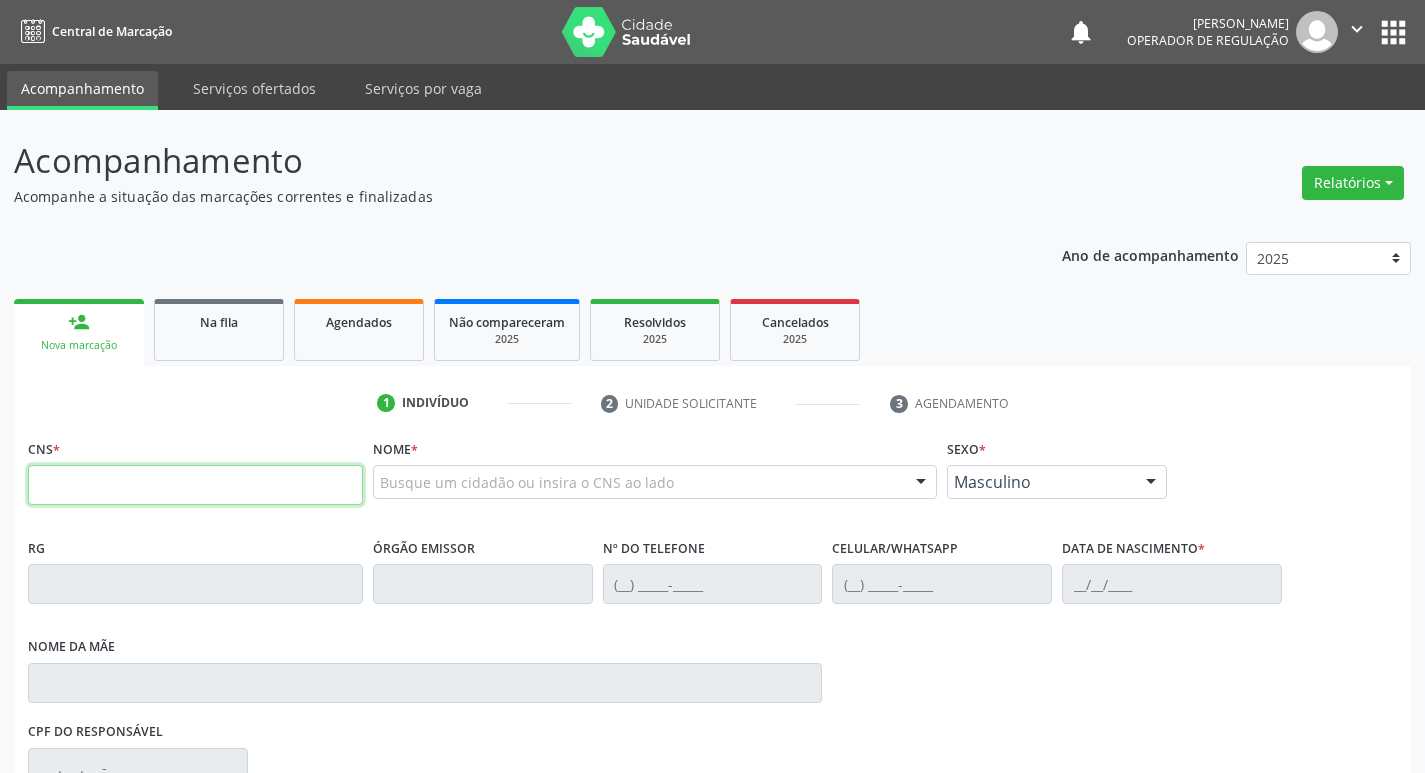 click at bounding box center [195, 485] 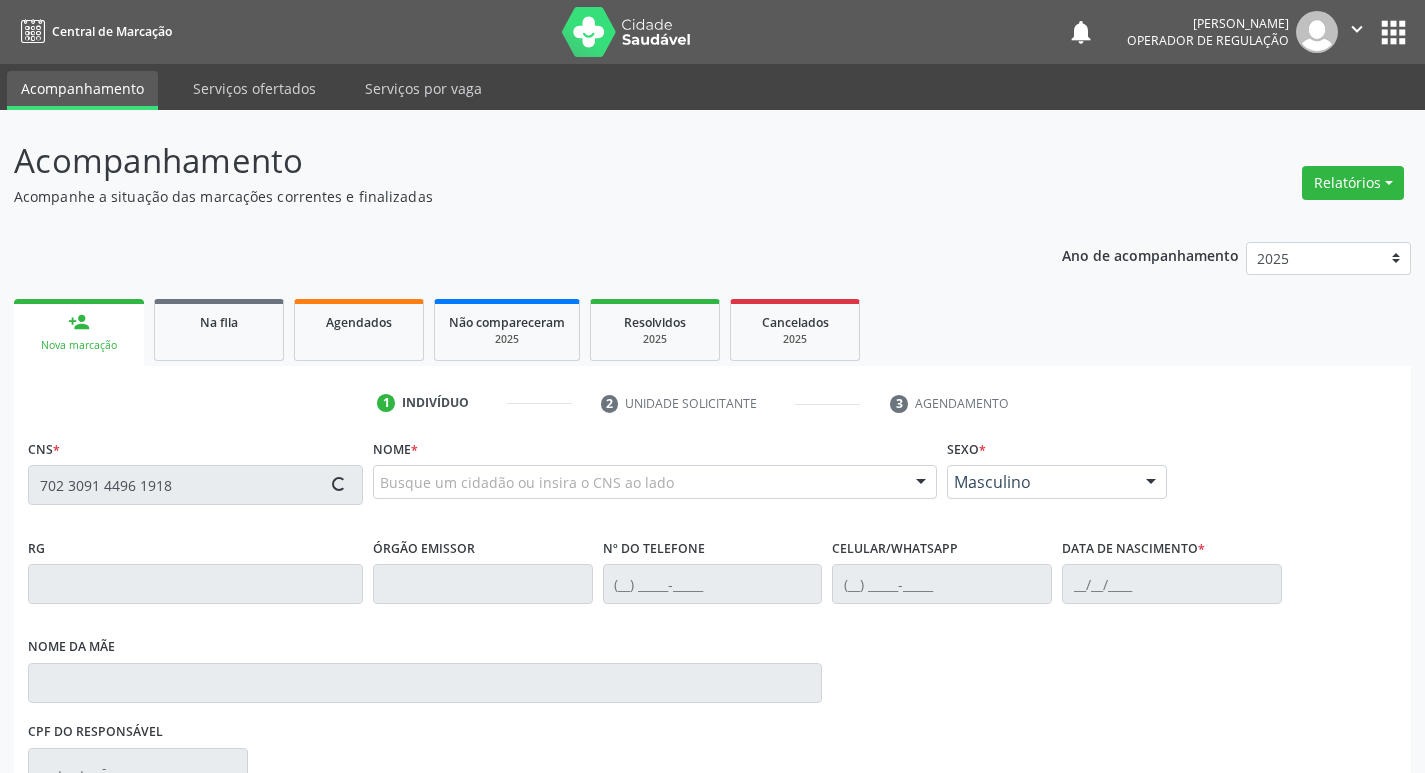 type on "702 3091 4496 1918" 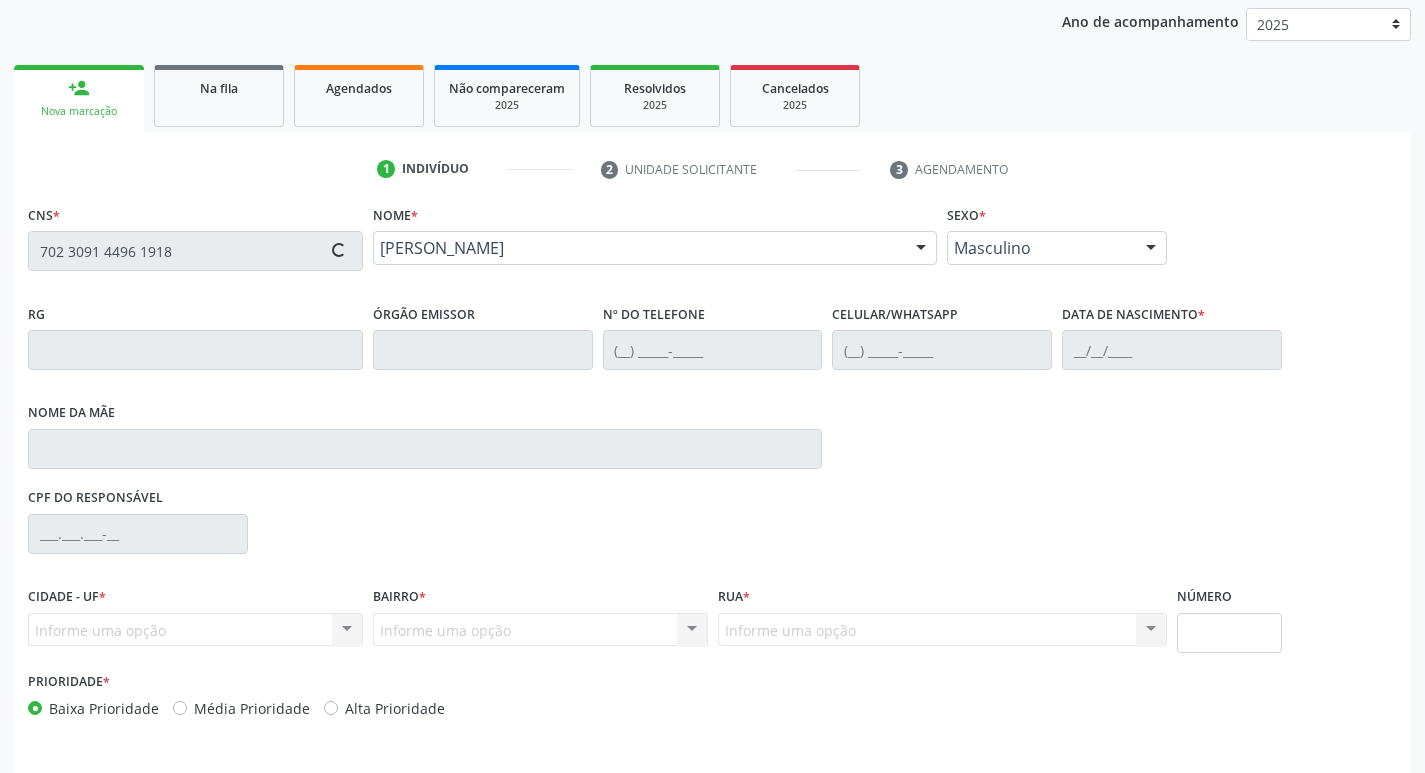 scroll, scrollTop: 297, scrollLeft: 0, axis: vertical 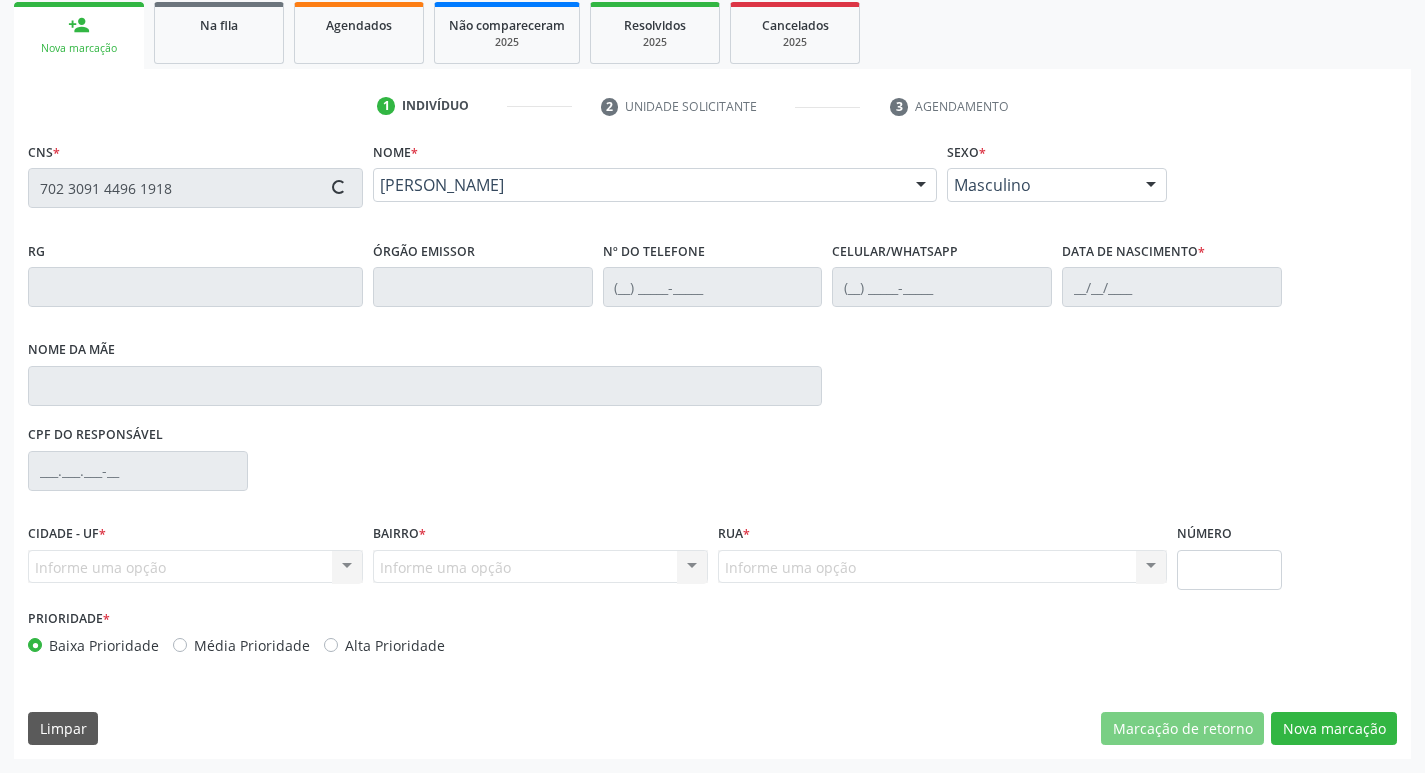 type on "[PHONE_NUMBER]" 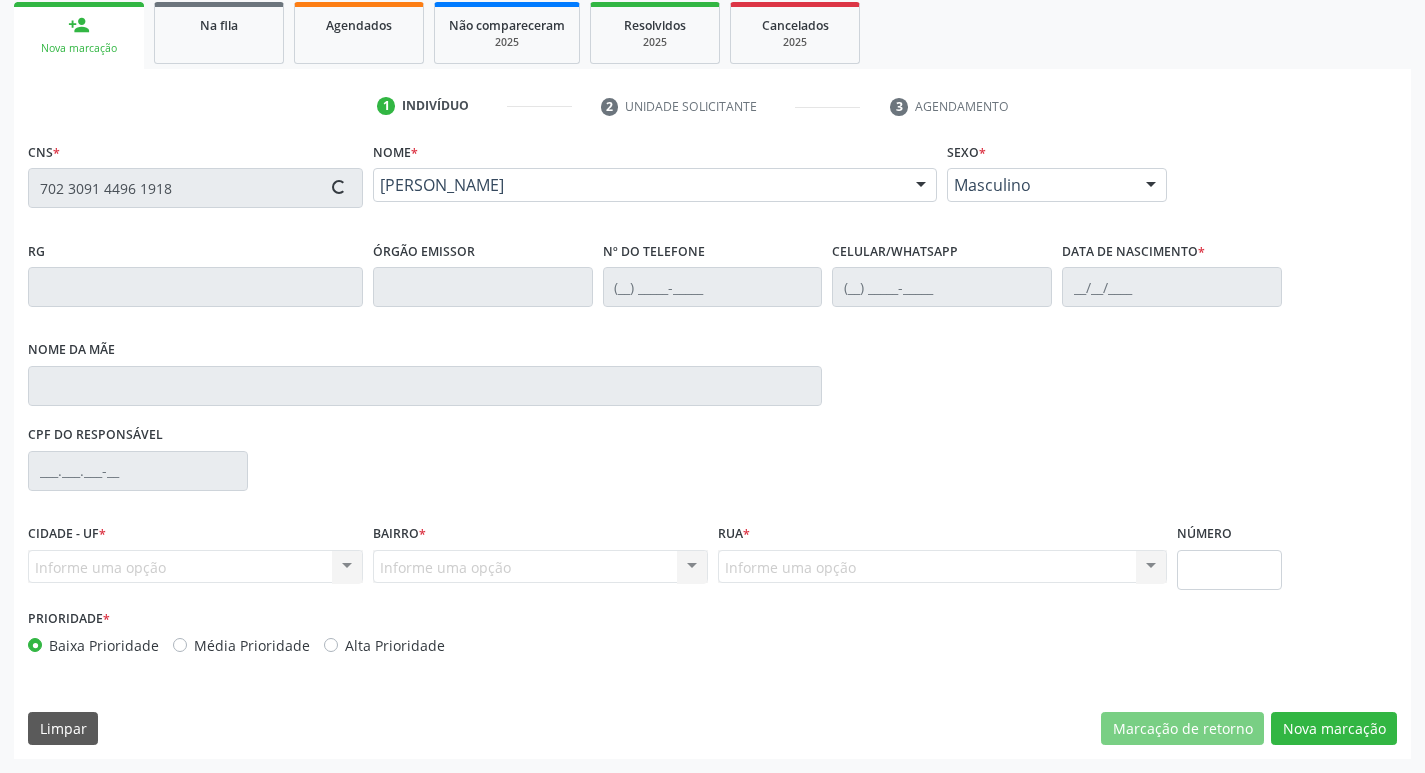 type on "[PHONE_NUMBER]" 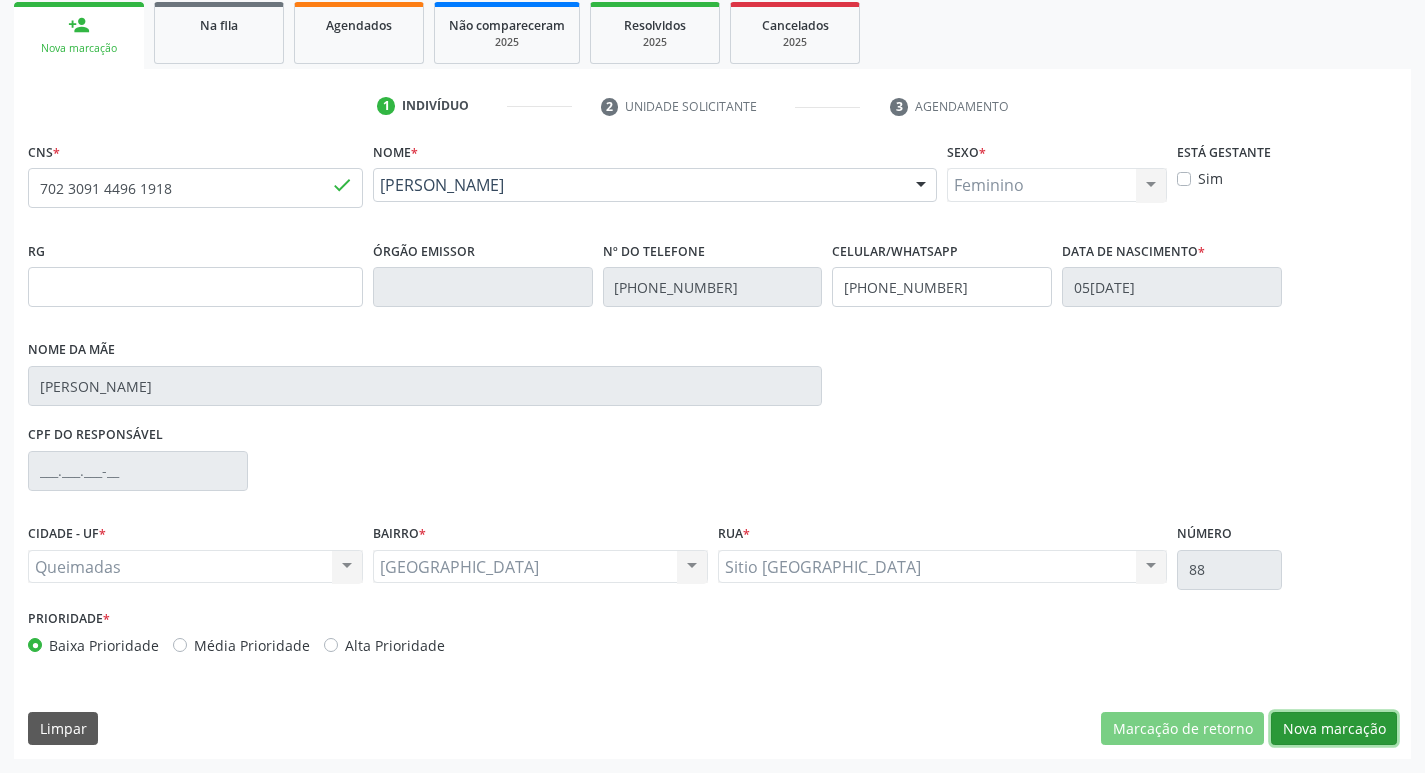 click on "Nova marcação" at bounding box center (1334, 729) 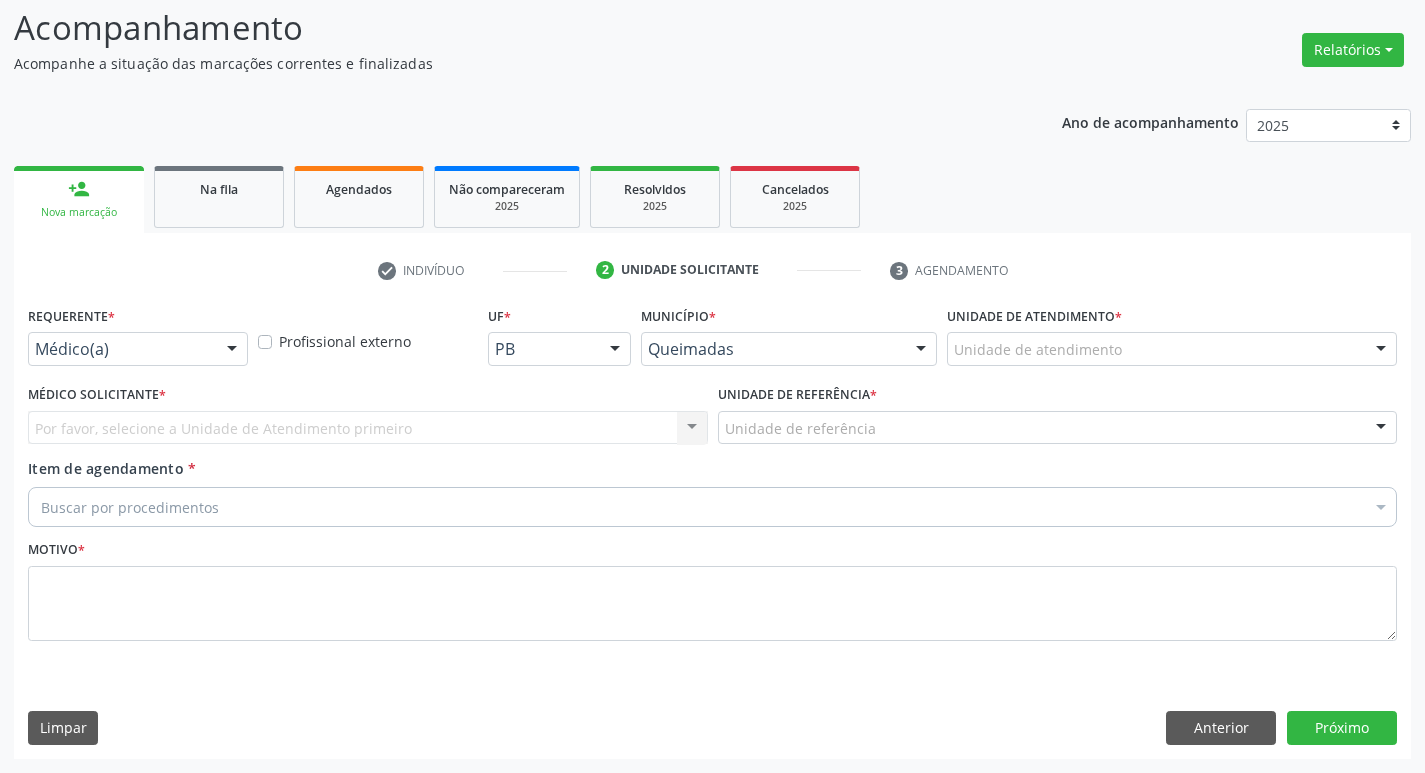 scroll, scrollTop: 133, scrollLeft: 0, axis: vertical 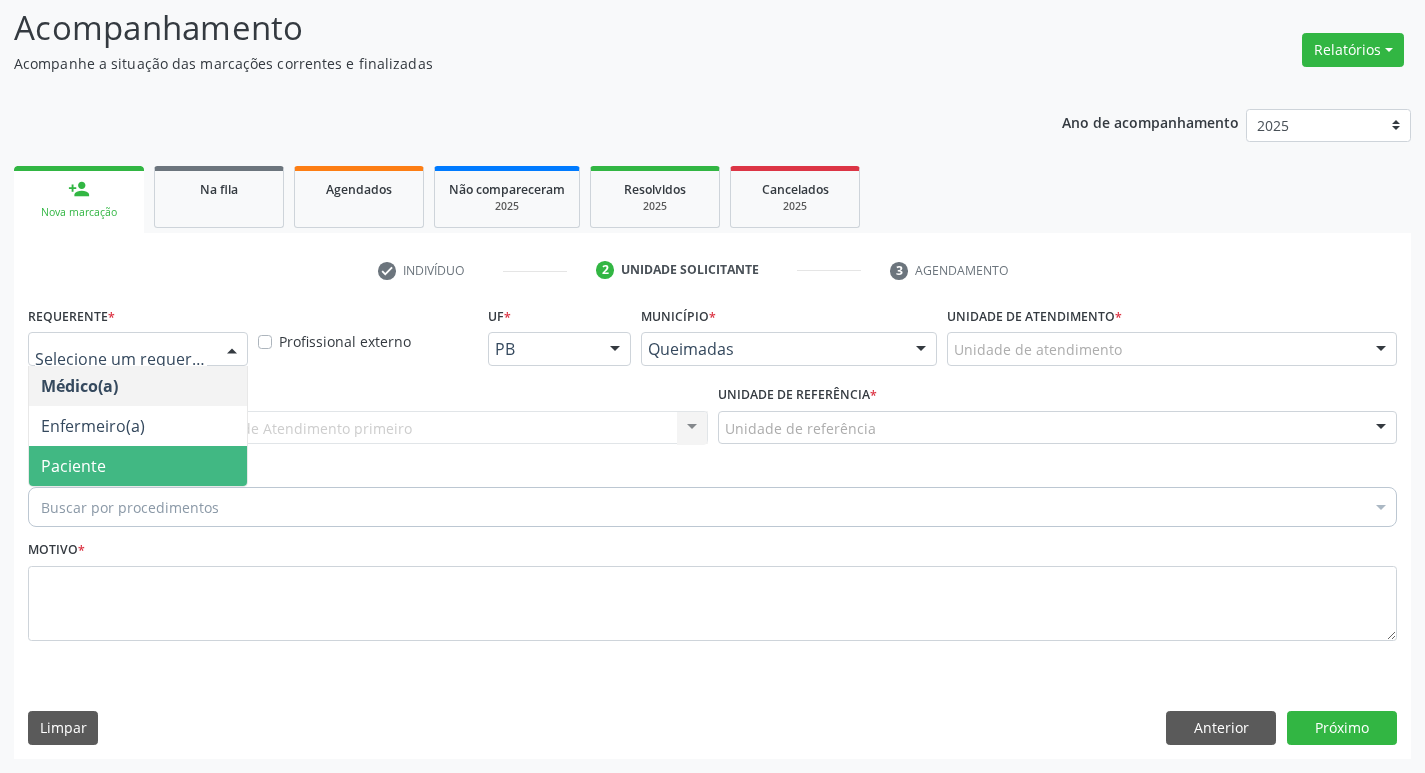 click on "Paciente" at bounding box center [138, 466] 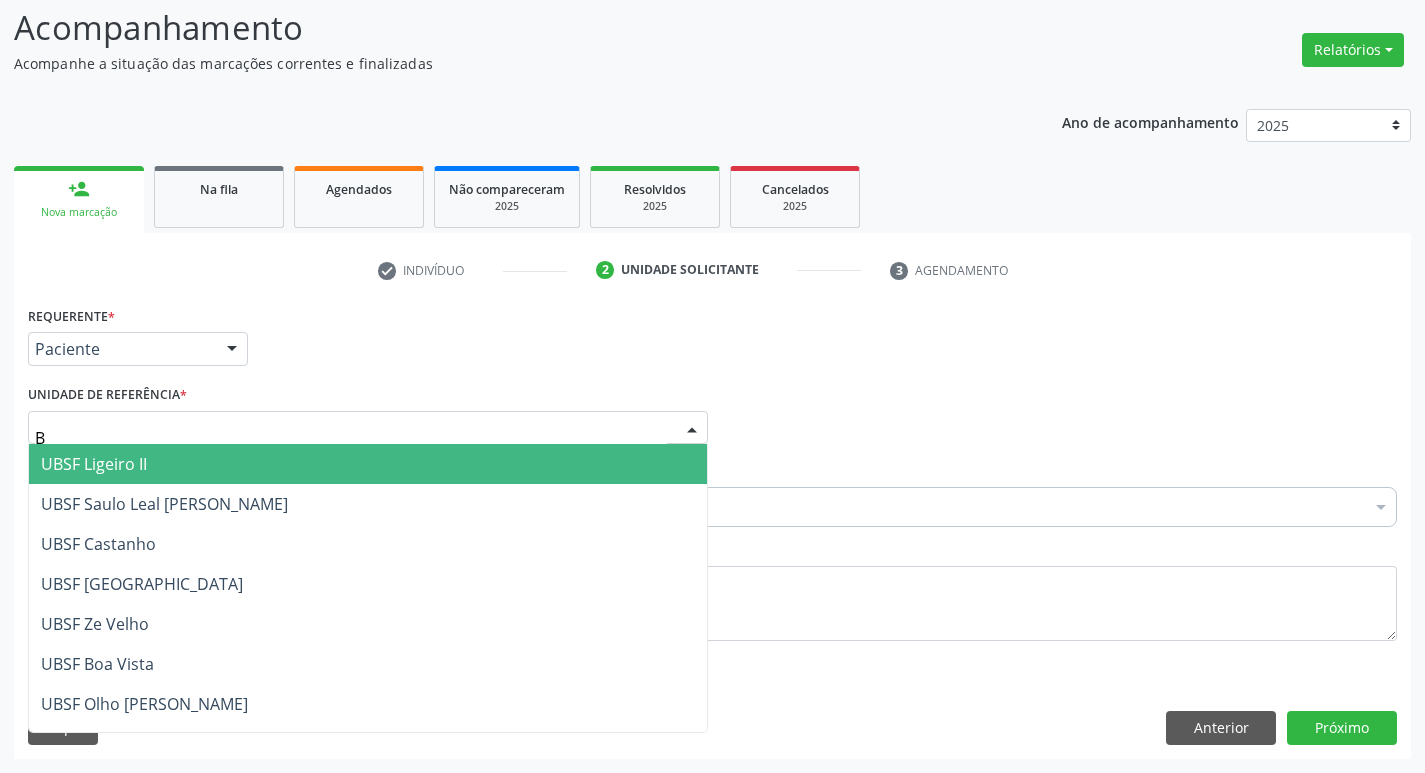 type on "BA" 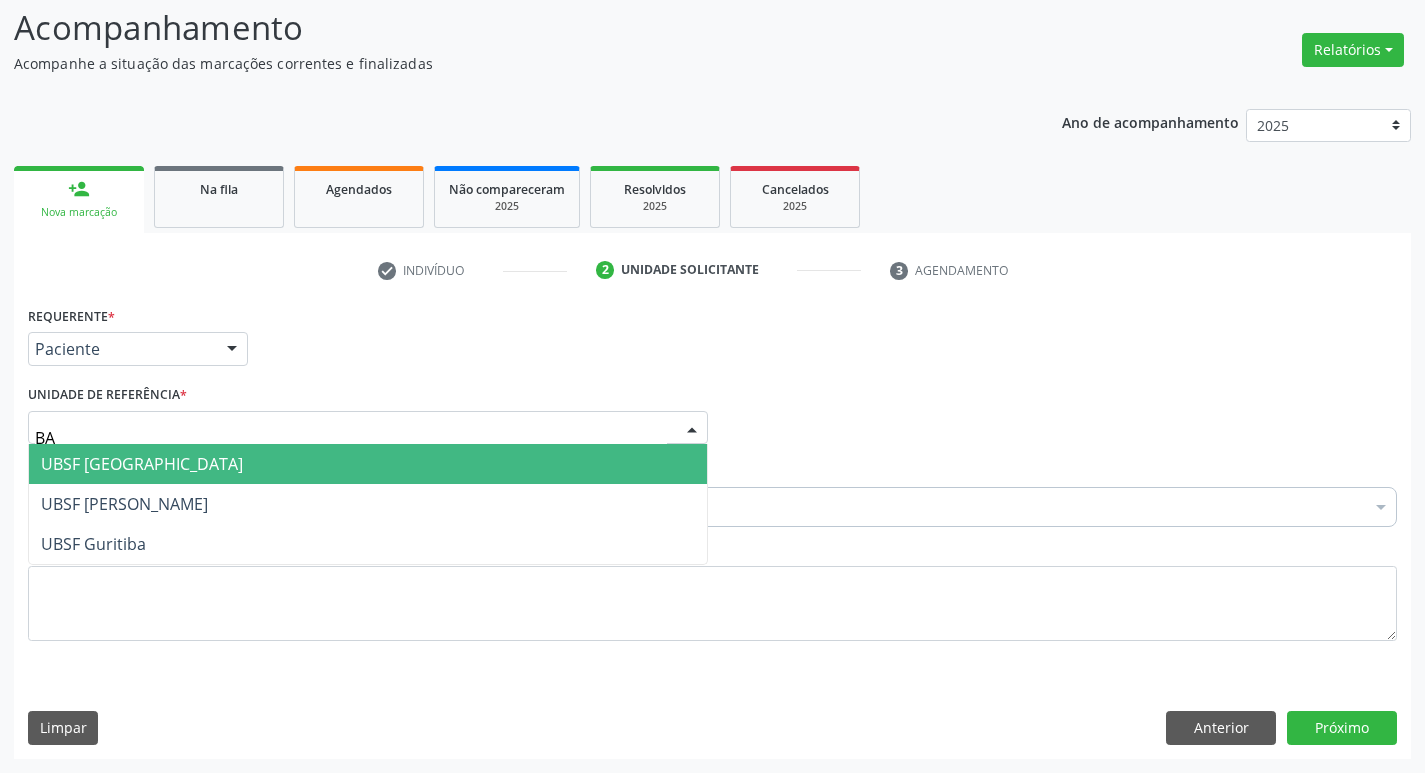 click on "UBSF [GEOGRAPHIC_DATA]" at bounding box center (368, 464) 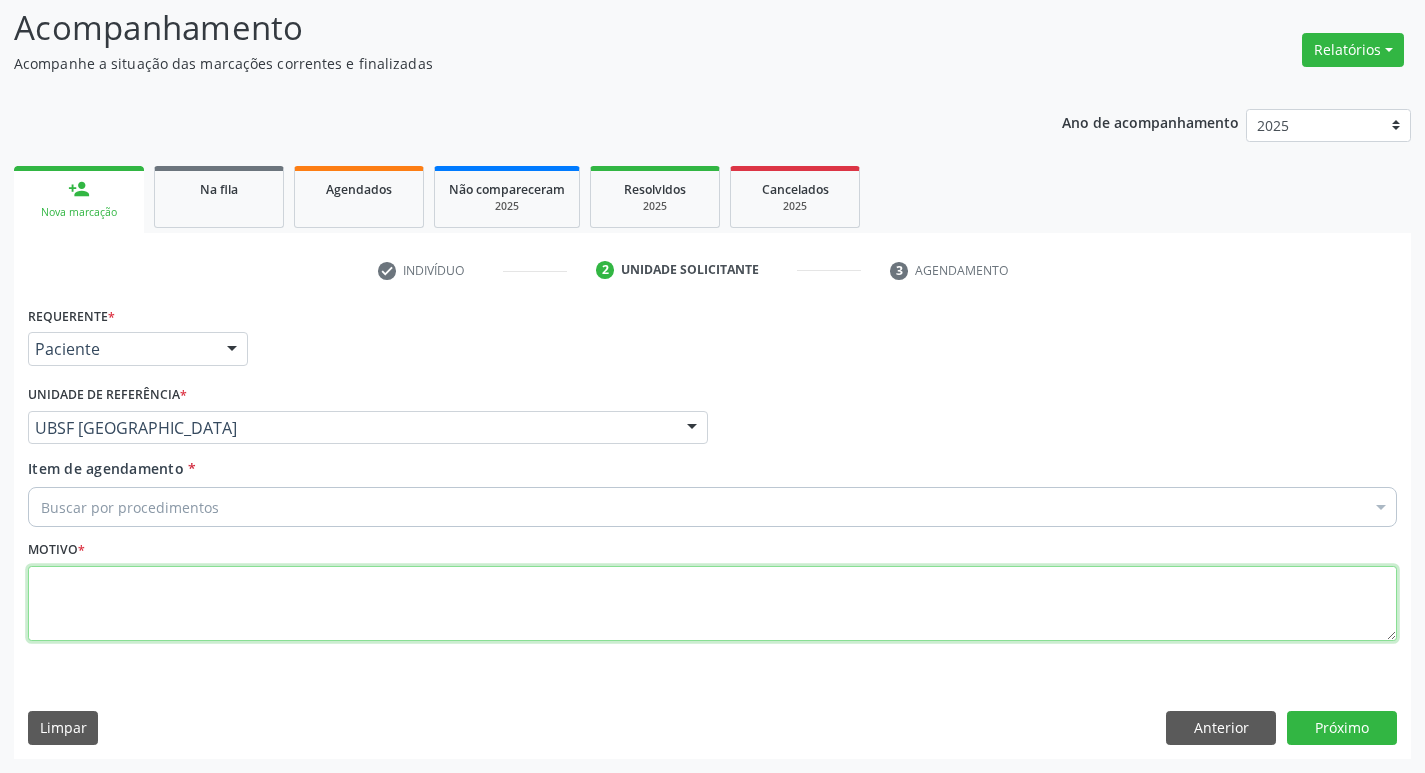 click at bounding box center [712, 604] 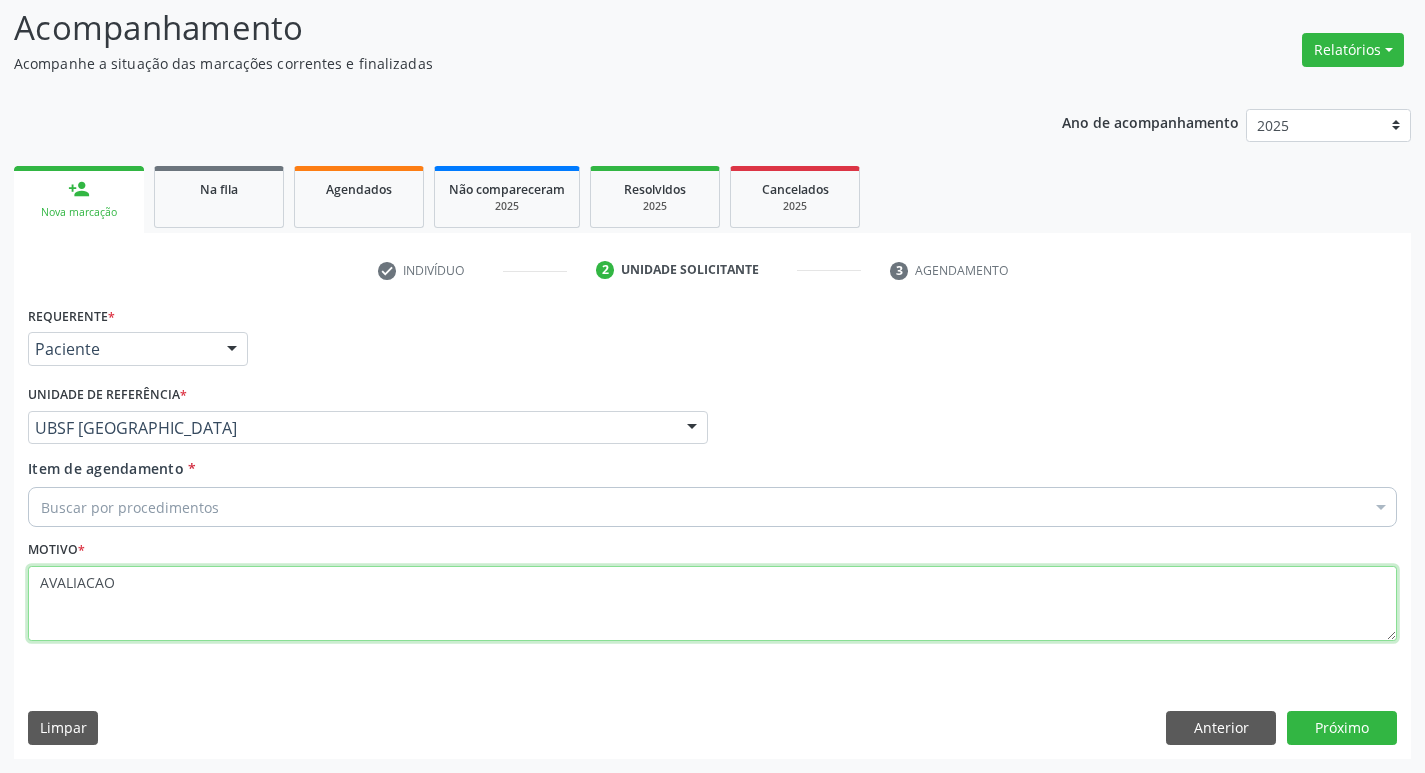 type on "AVALIACAO" 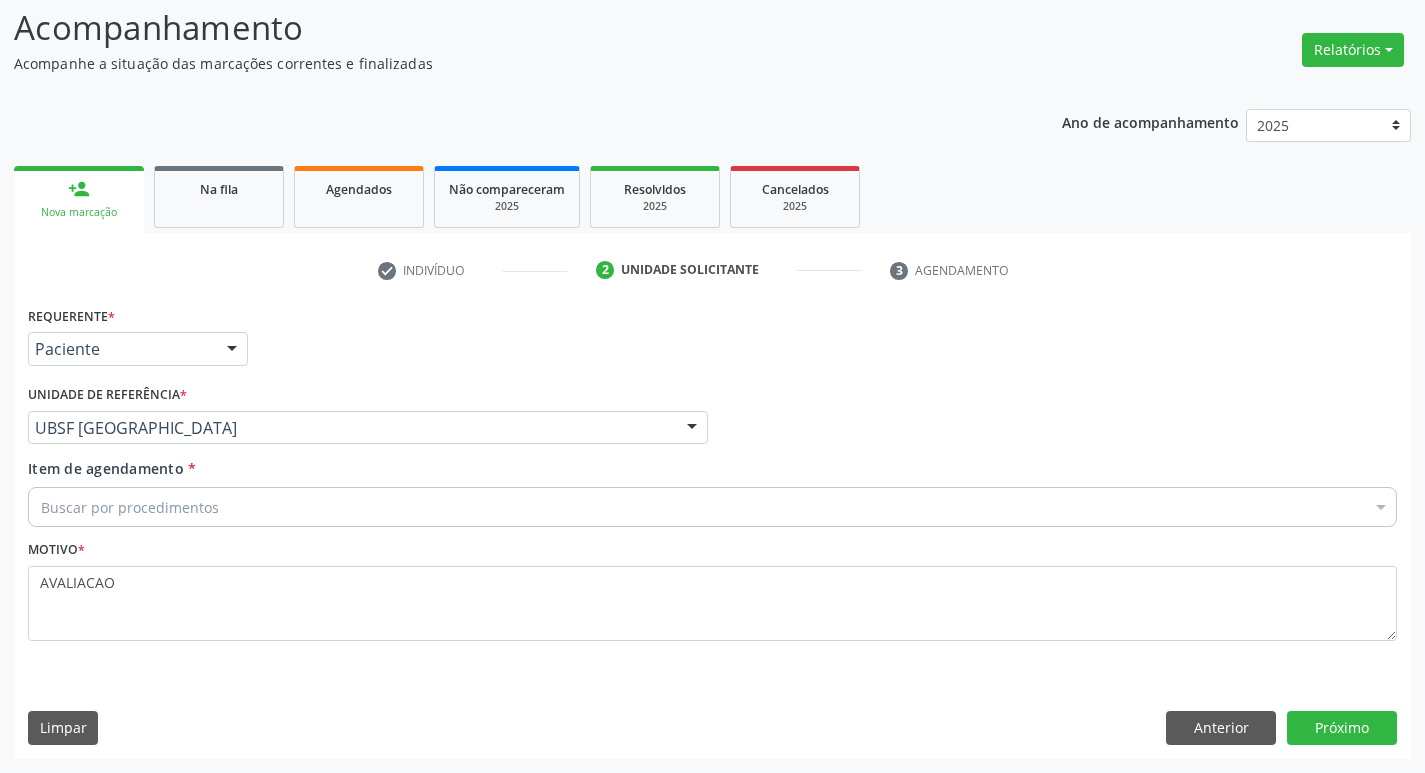 click on "Buscar por procedimentos" at bounding box center [712, 507] 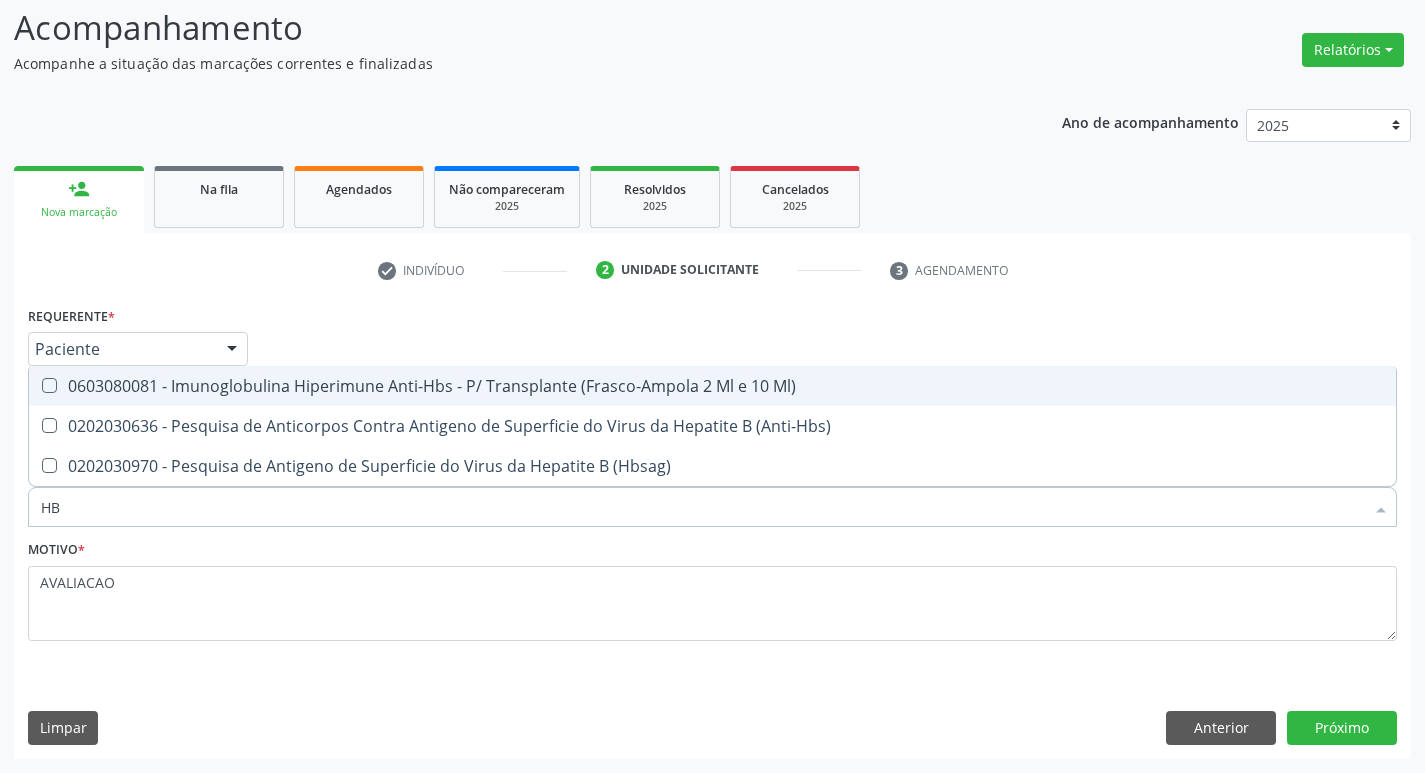 type on "H" 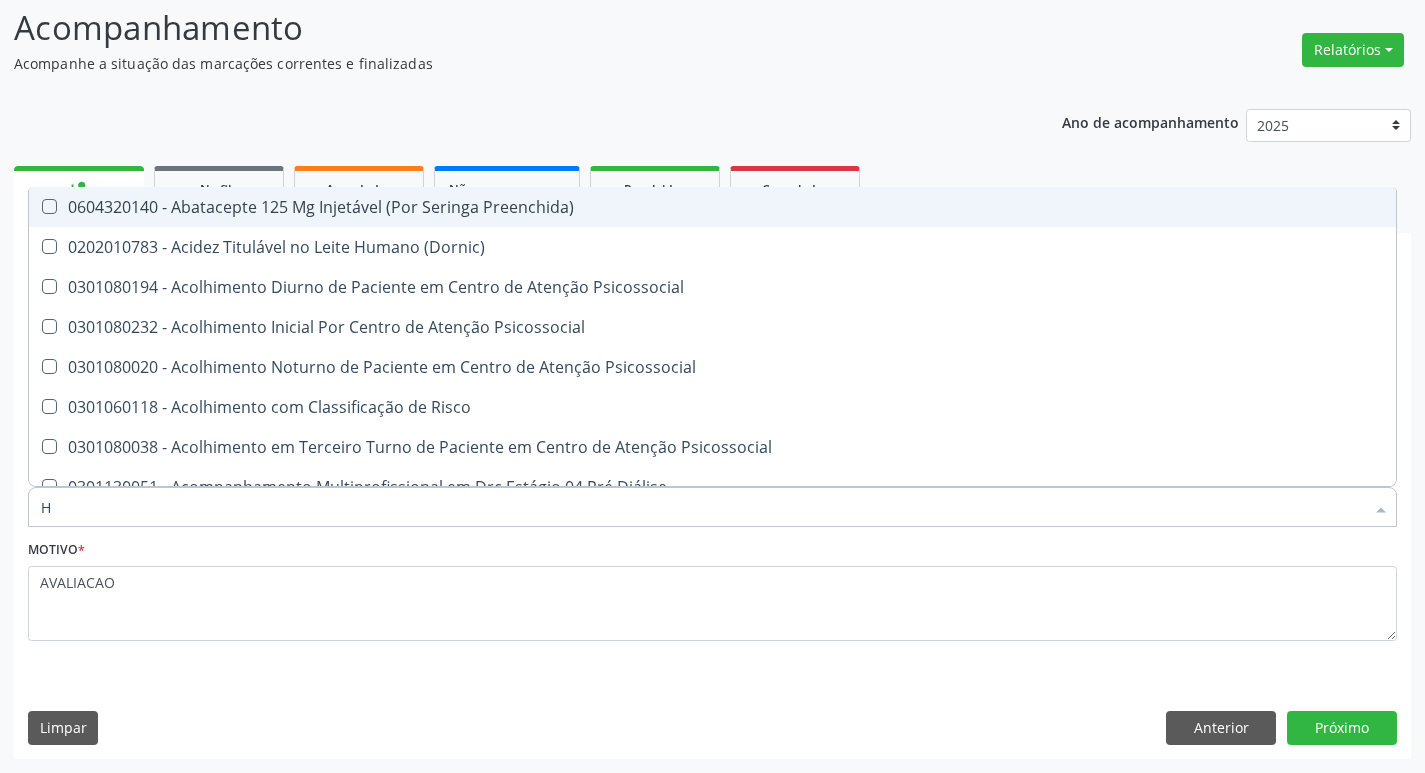 type on "HEMOGR" 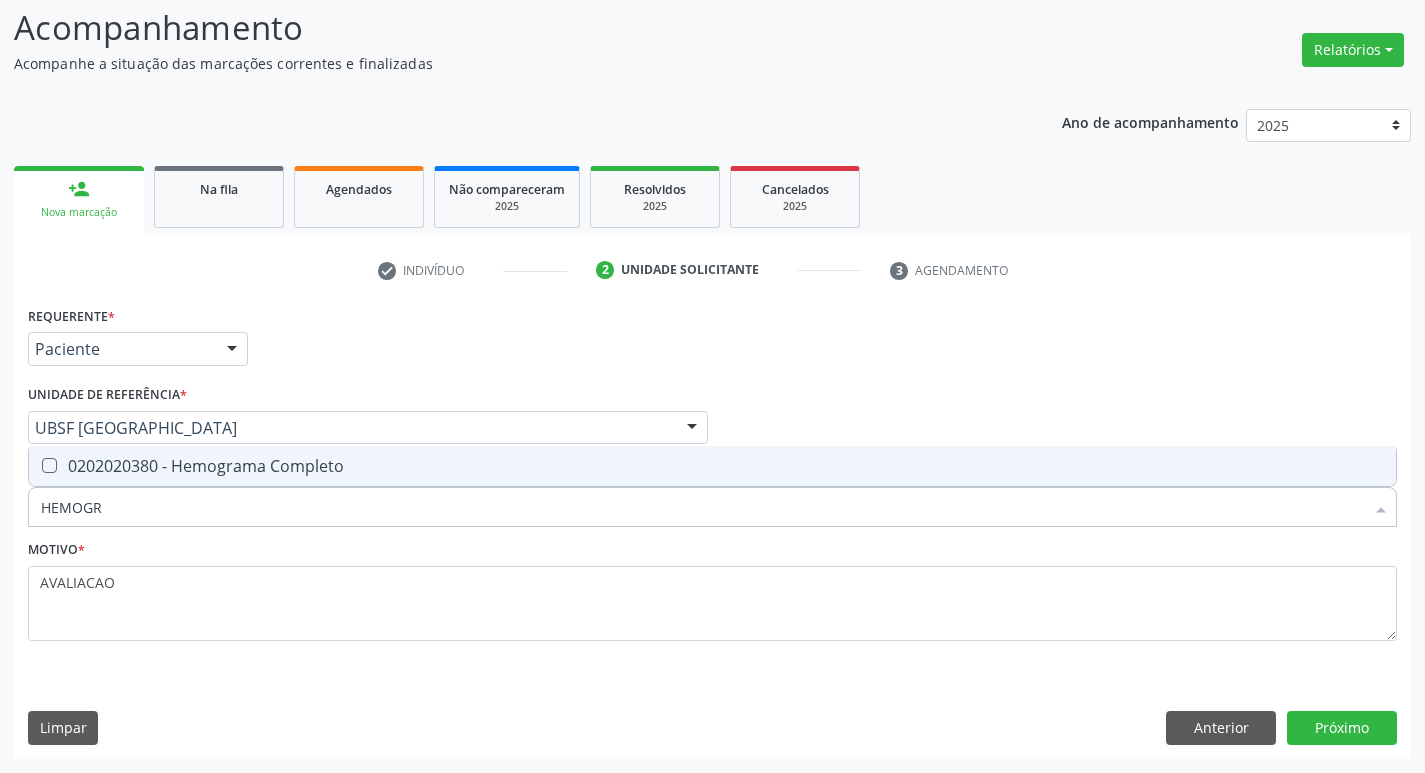 click on "0202020380 - Hemograma Completo" at bounding box center (712, 466) 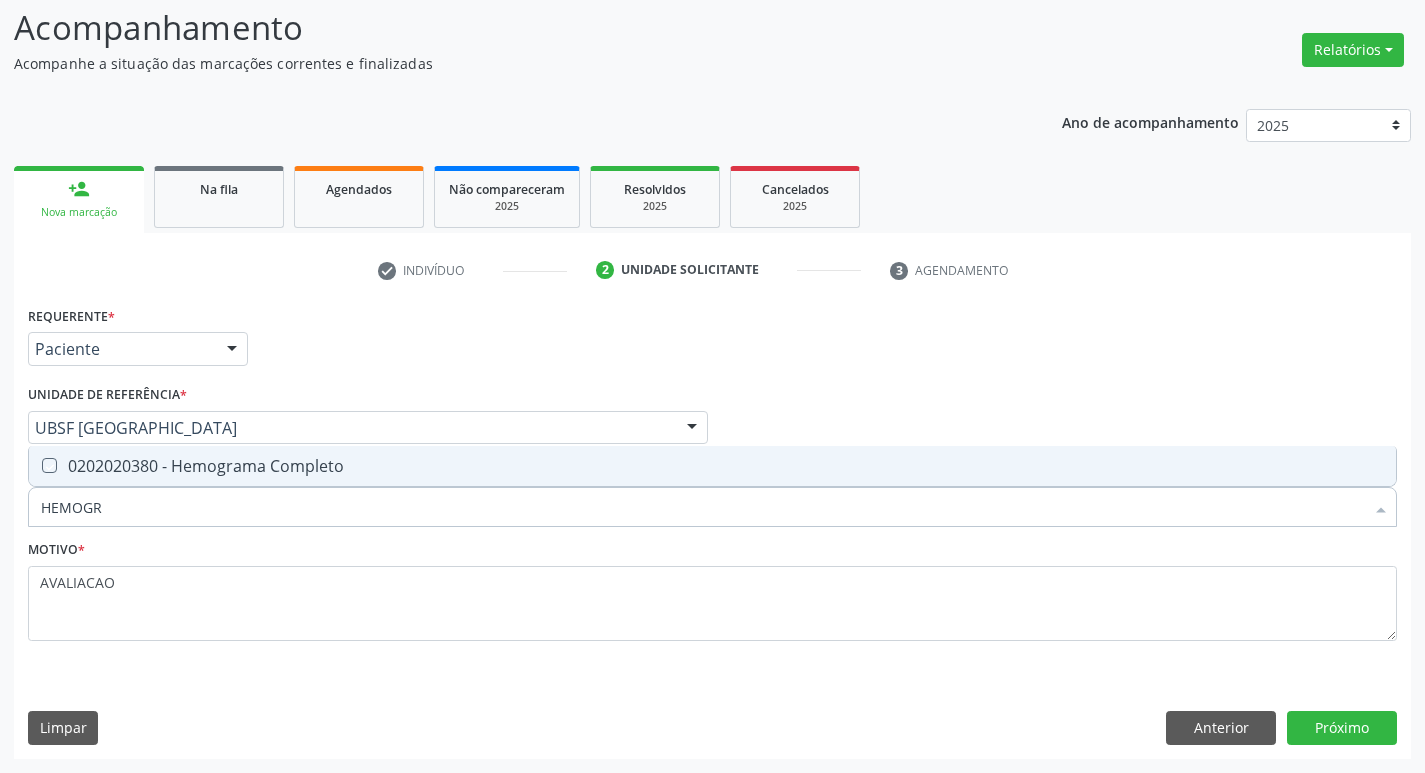 checkbox on "true" 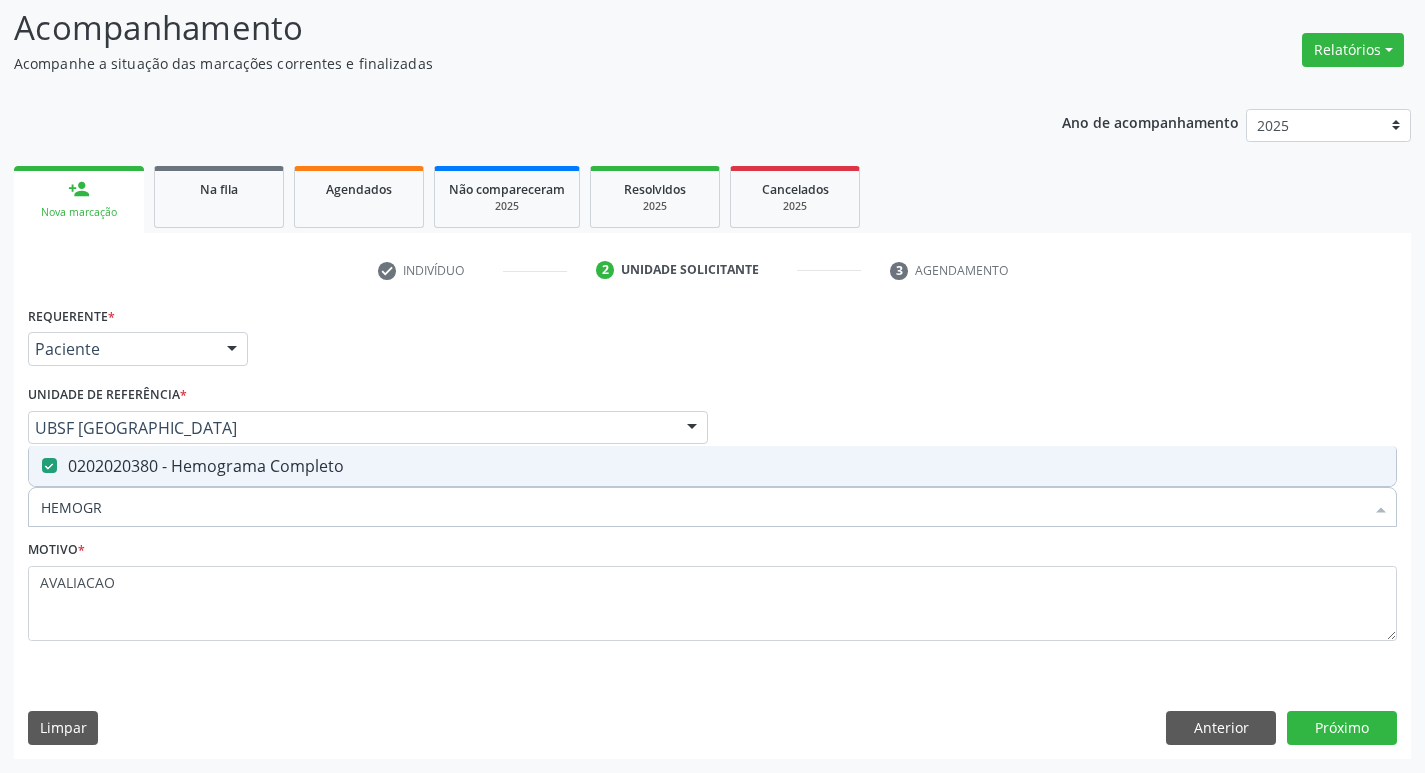 type on "HEMOG" 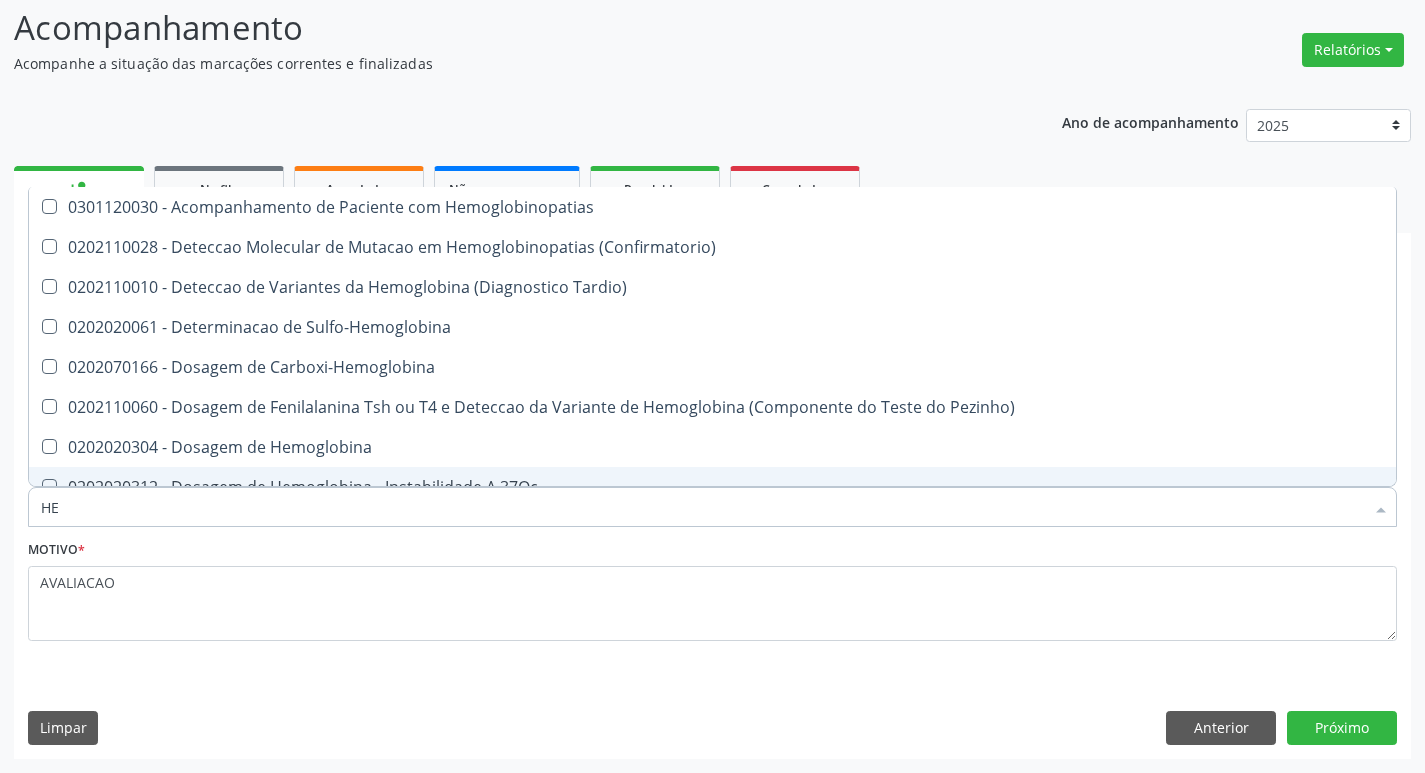 type on "H" 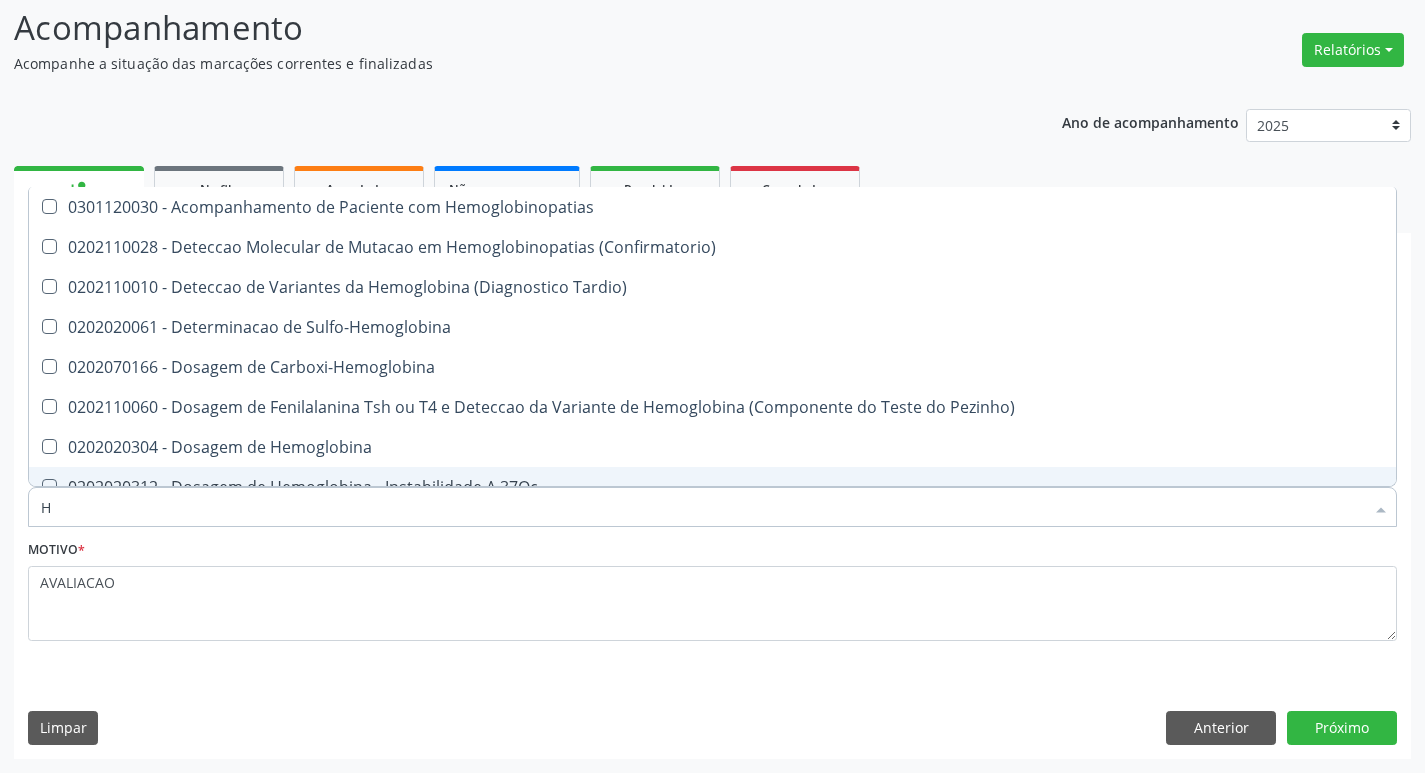type 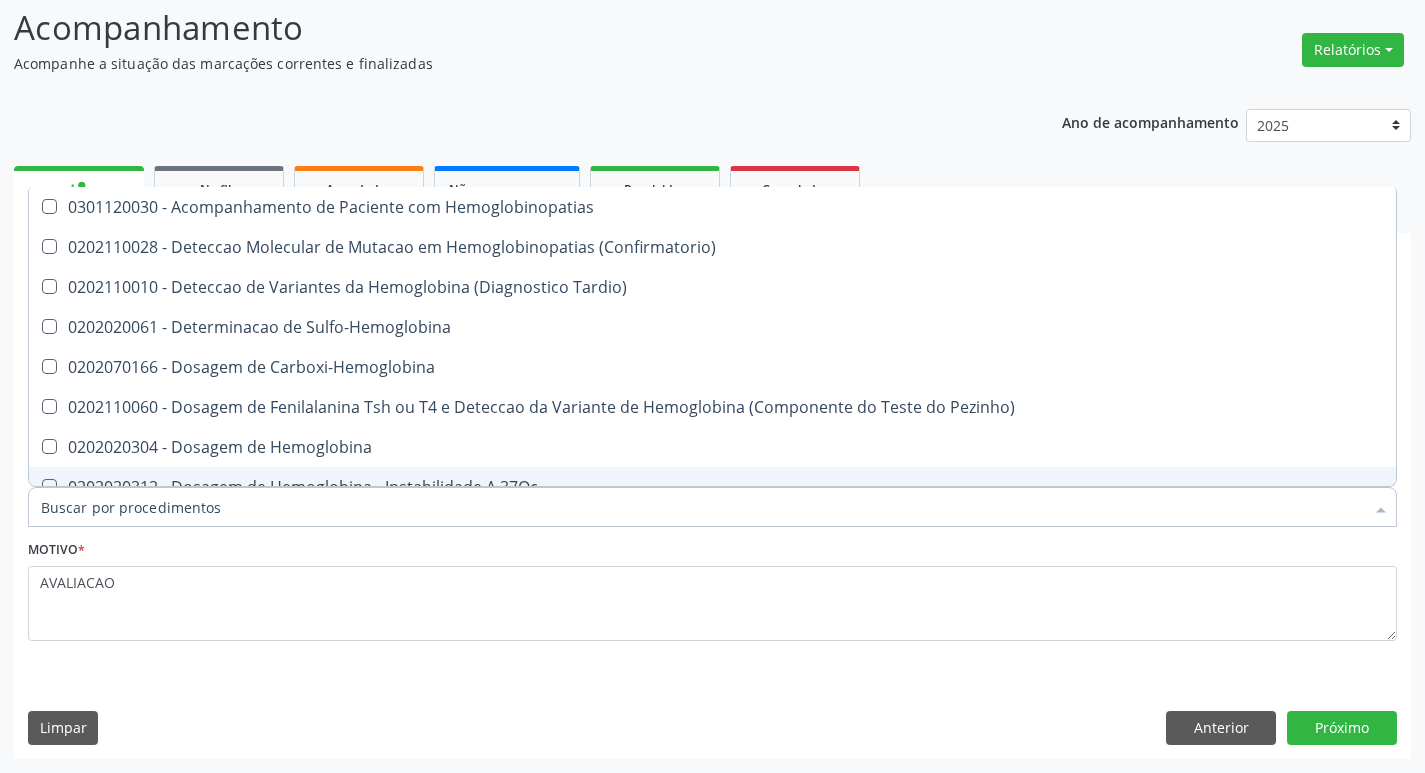 checkbox on "false" 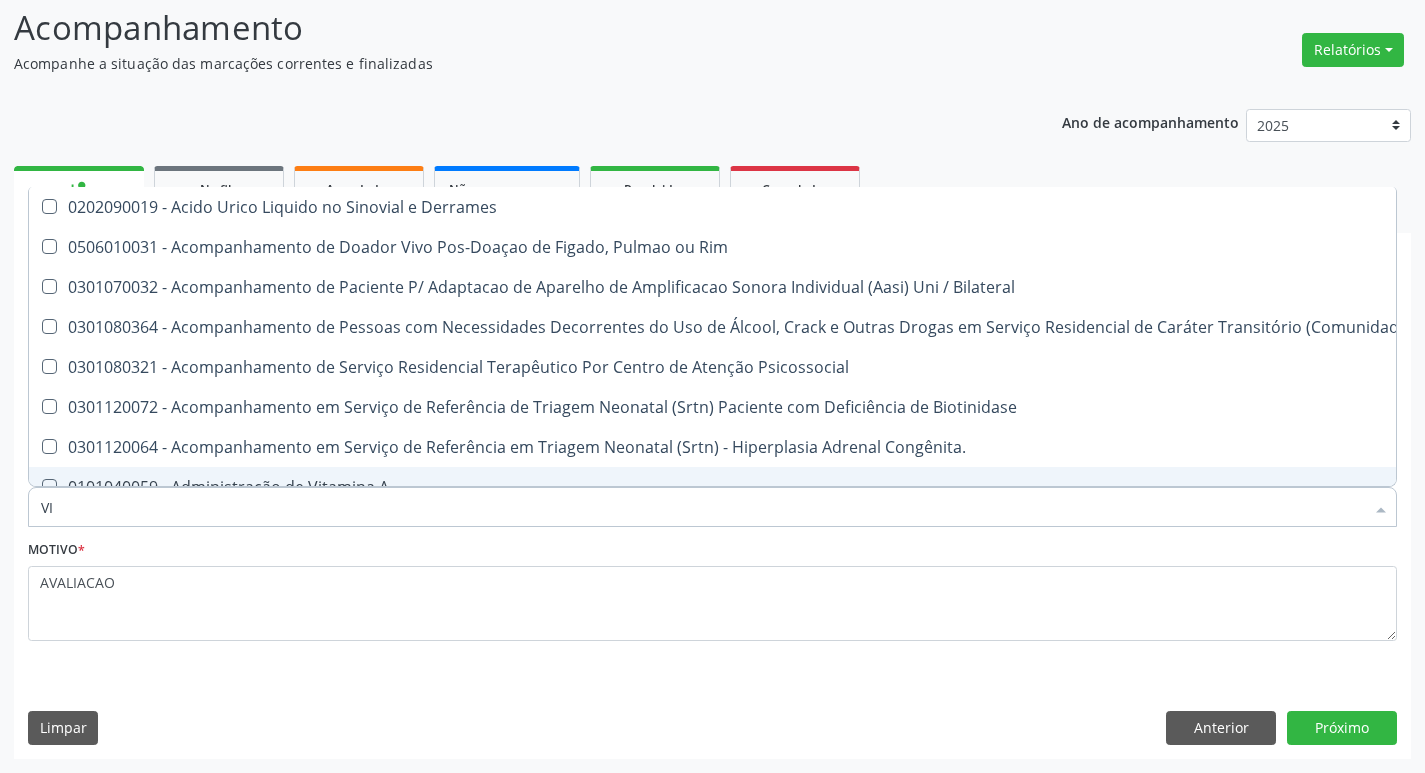 type on "VITAM" 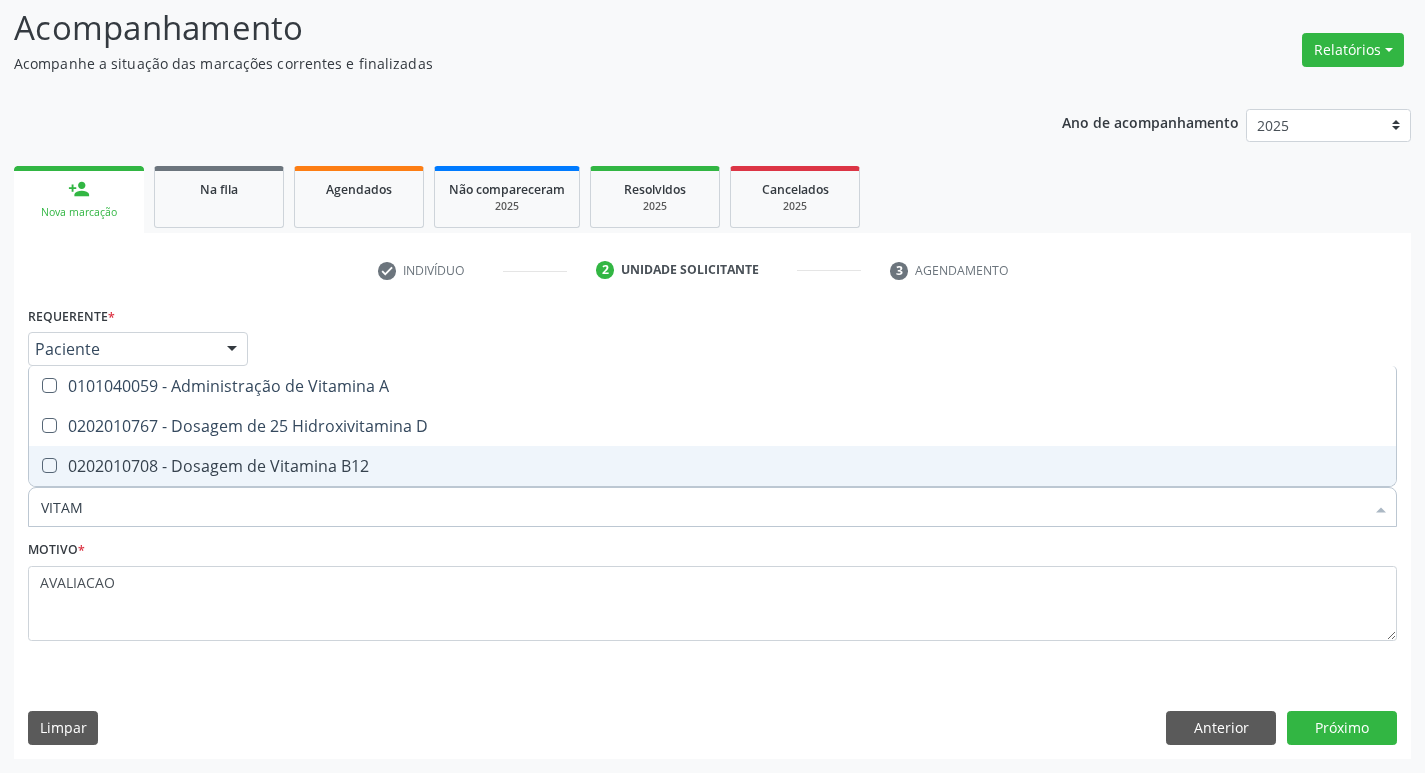 click on "0202010708 - Dosagem de Vitamina B12" at bounding box center [712, 466] 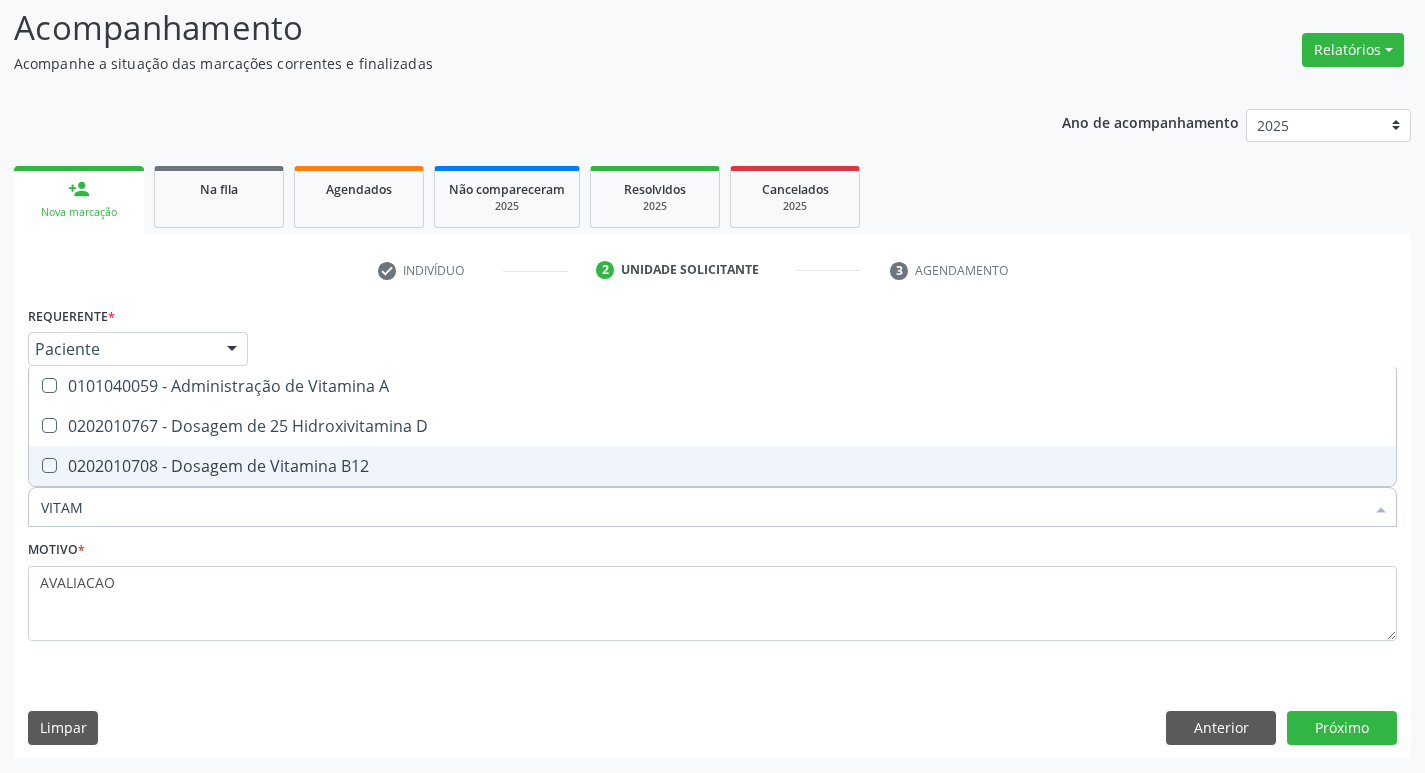 checkbox on "true" 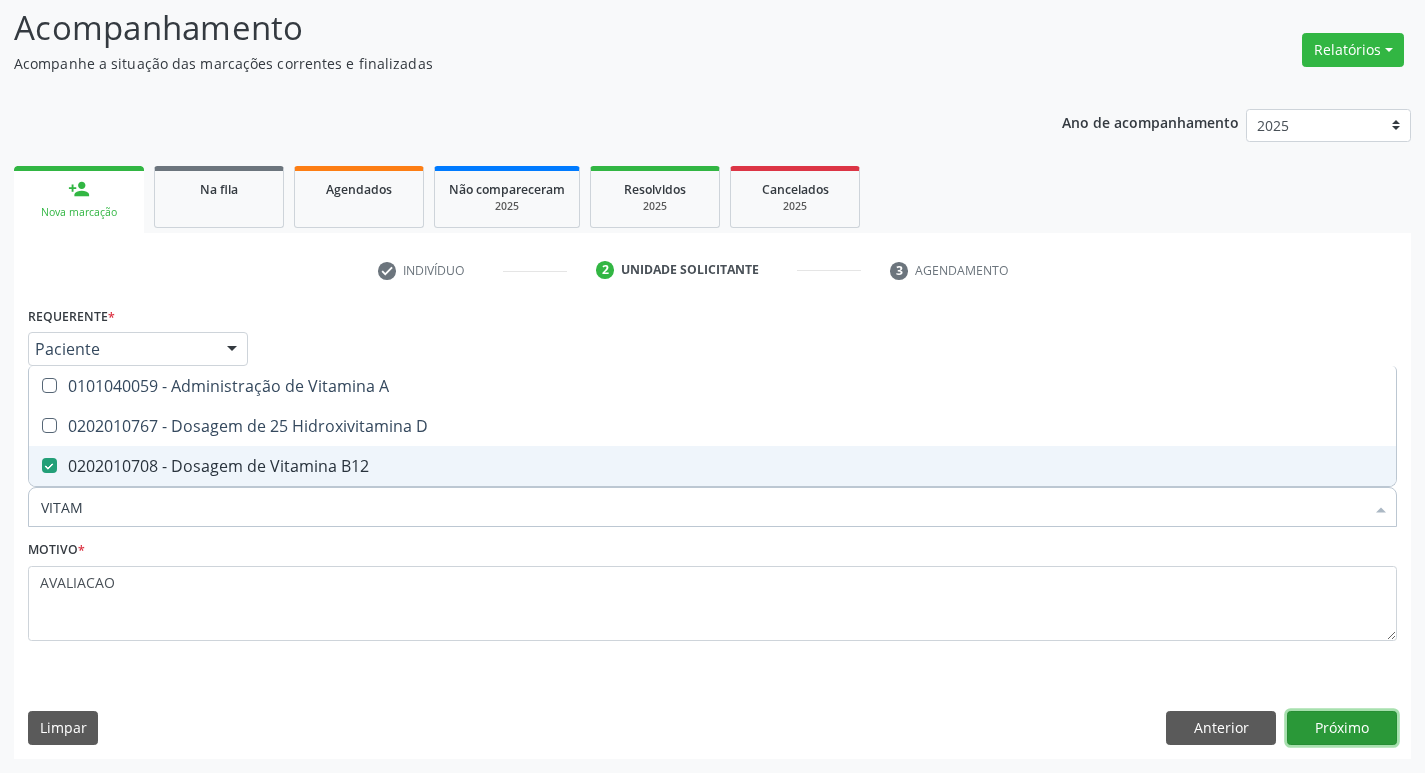 click on "Próximo" at bounding box center (1342, 728) 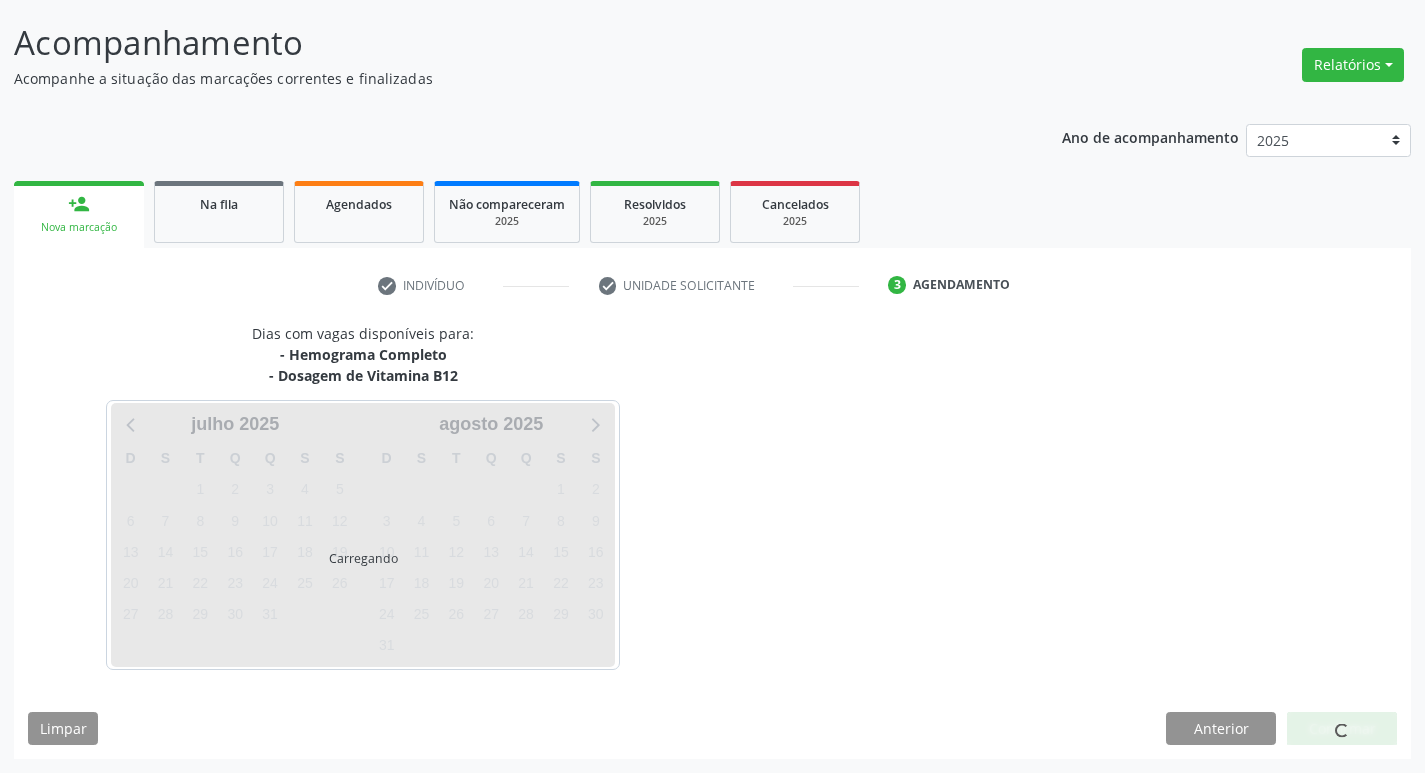 scroll, scrollTop: 118, scrollLeft: 0, axis: vertical 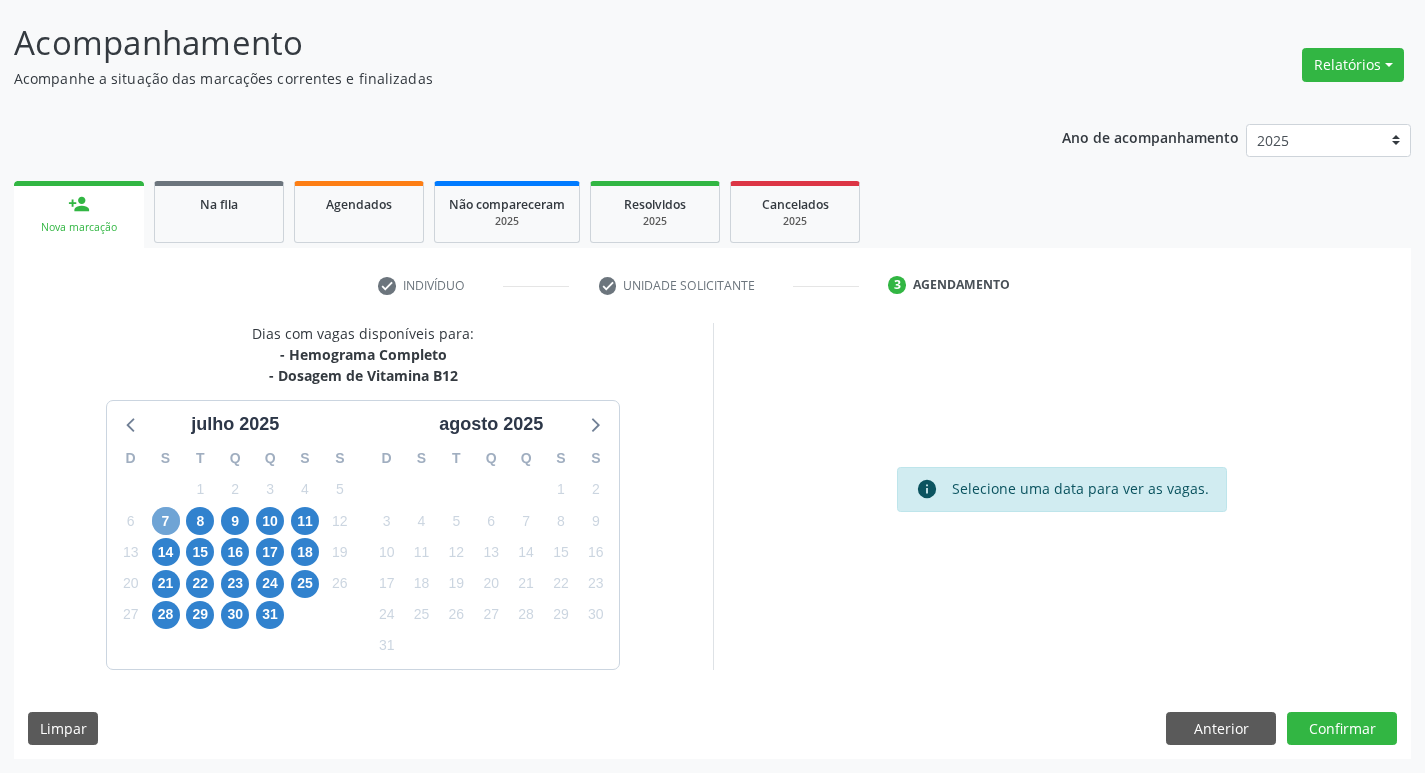 click on "7" at bounding box center [166, 521] 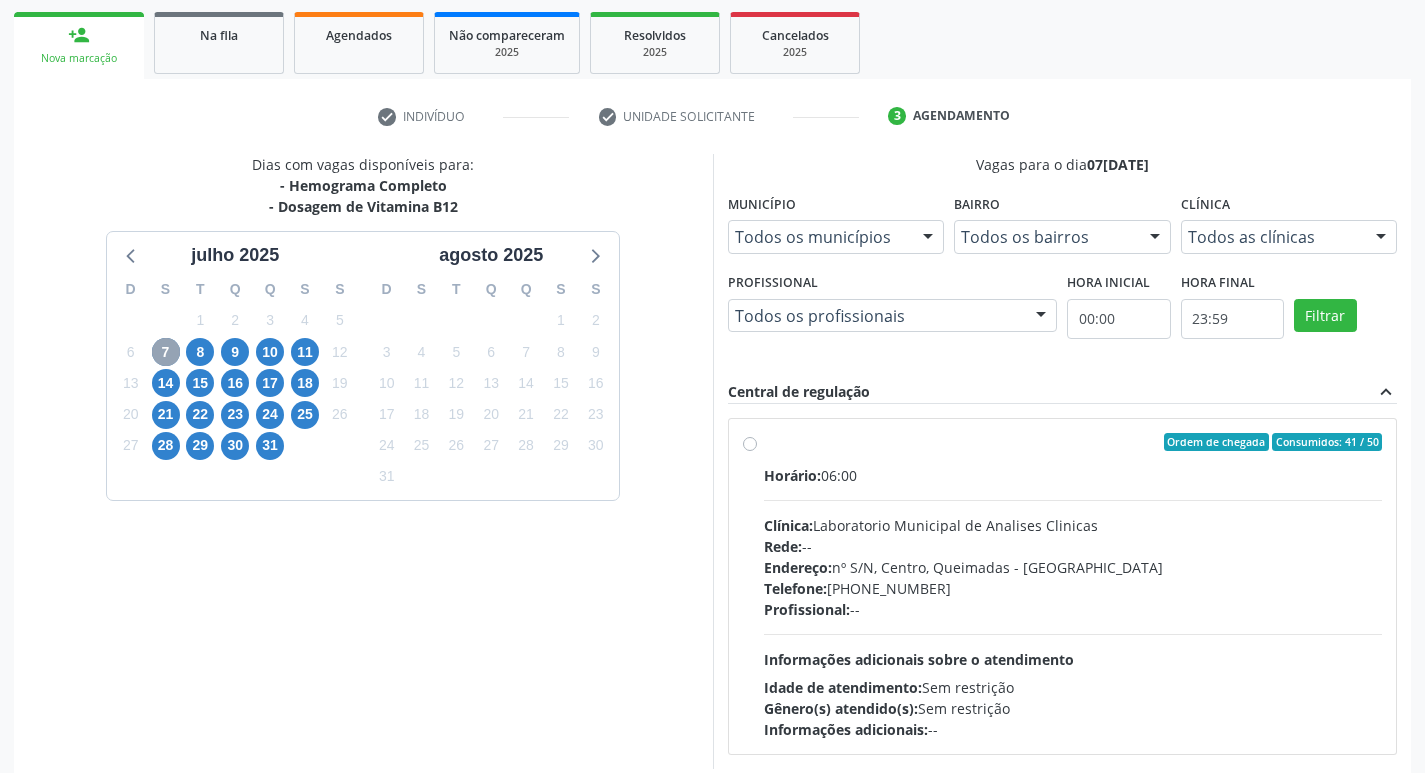 scroll, scrollTop: 386, scrollLeft: 0, axis: vertical 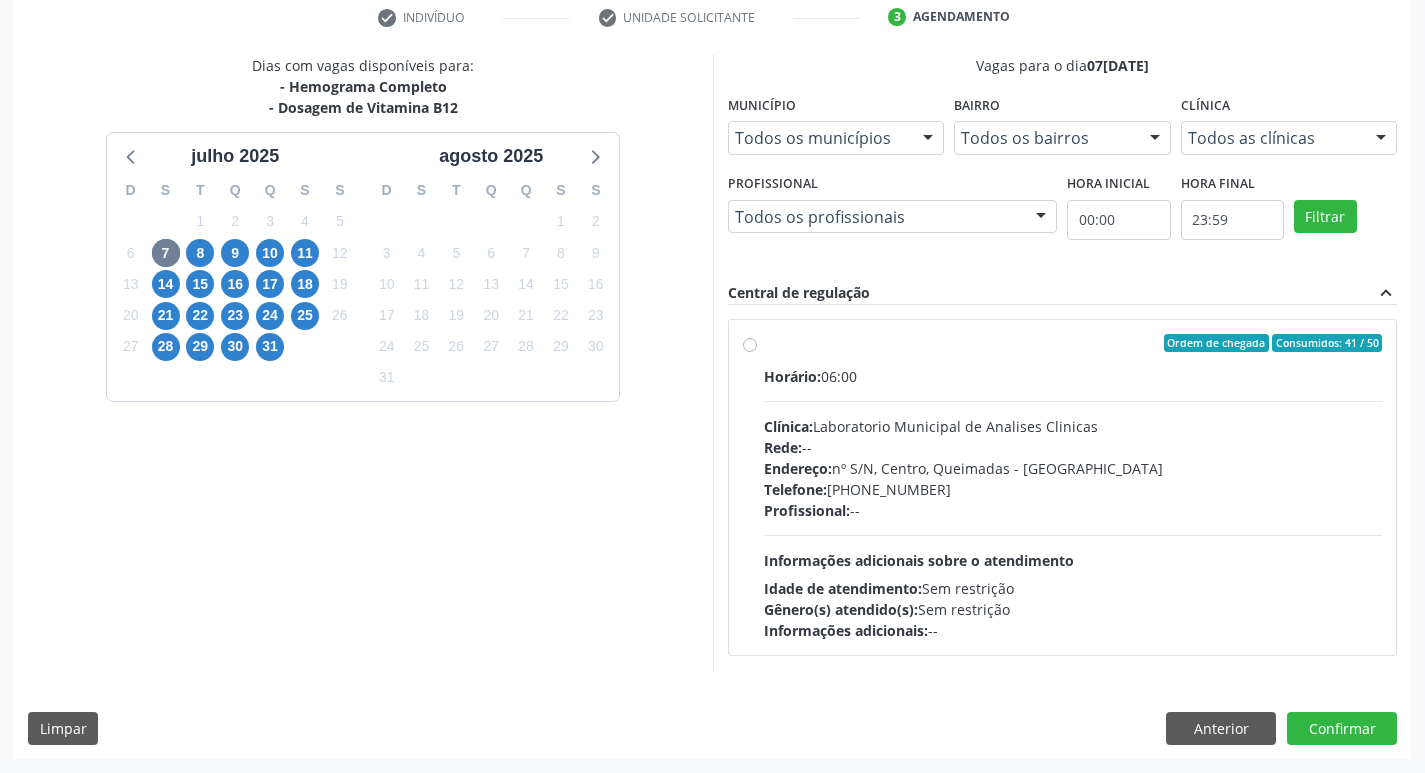 click on "Rede:
--" at bounding box center (1073, 447) 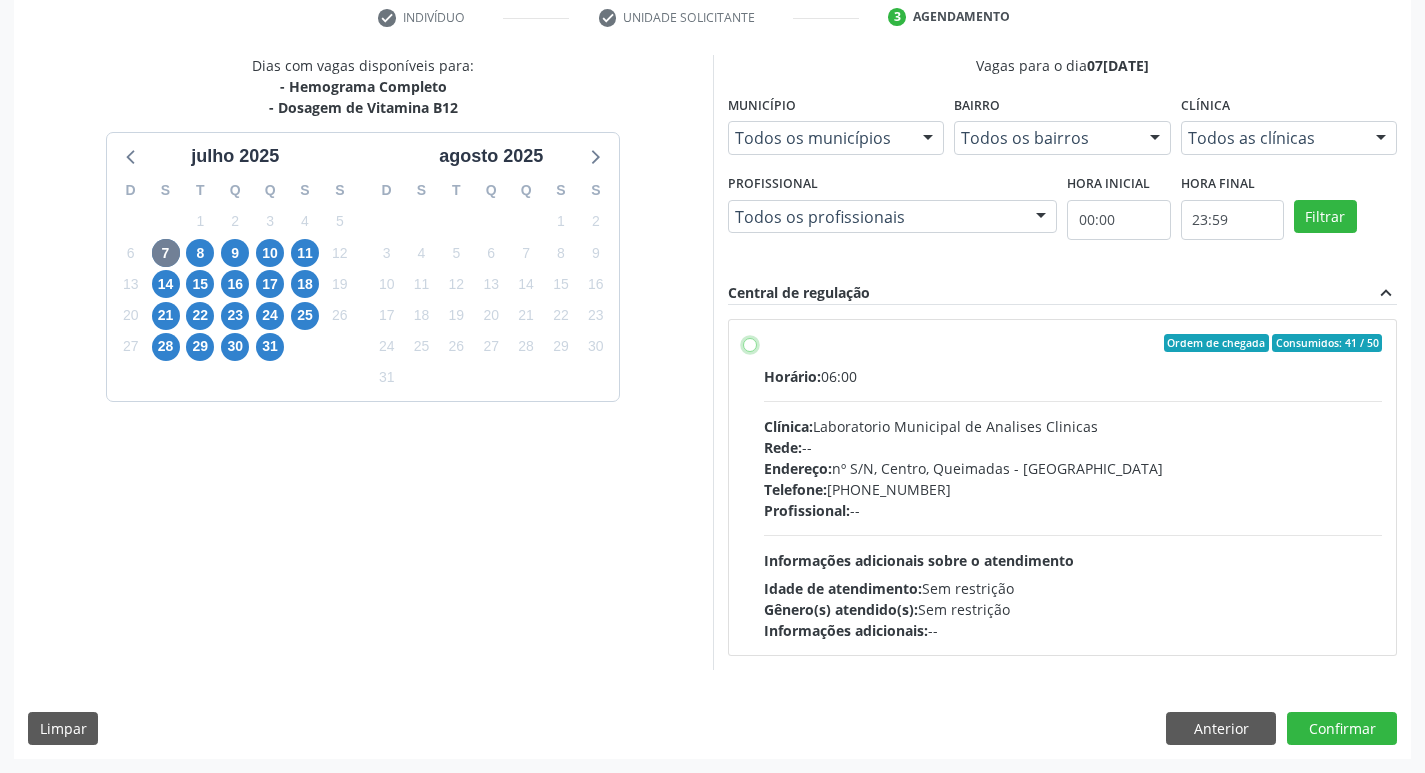 click on "Ordem de chegada
Consumidos: 41 / 50
Horário:   06:00
Clínica:  Laboratorio Municipal de Analises Clinicas
Rede:
--
Endereço:   [STREET_ADDRESS]
Telefone:   [PHONE_NUMBER]
Profissional:
--
Informações adicionais sobre o atendimento
Idade de atendimento:
Sem restrição
Gênero(s) atendido(s):
Sem restrição
Informações adicionais:
--" at bounding box center [750, 343] 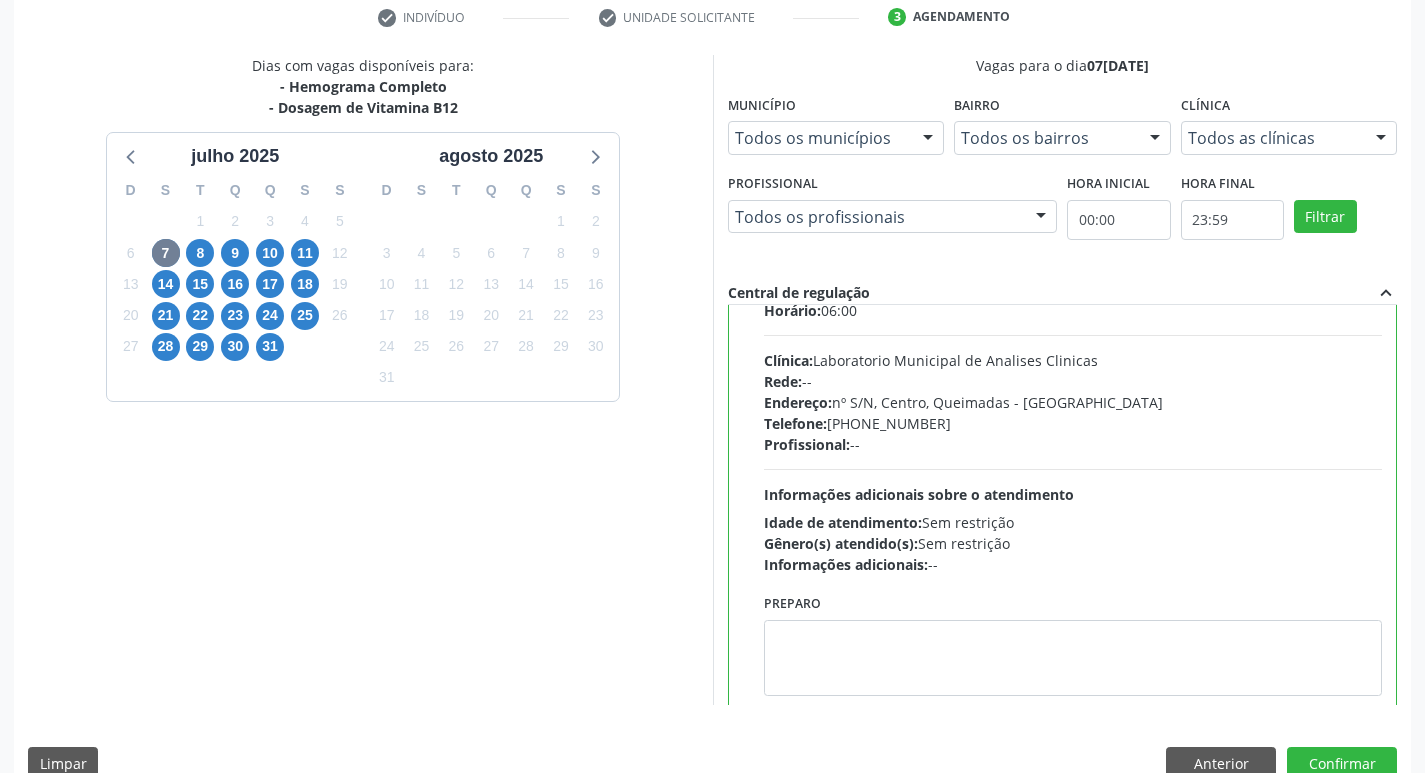 scroll, scrollTop: 99, scrollLeft: 0, axis: vertical 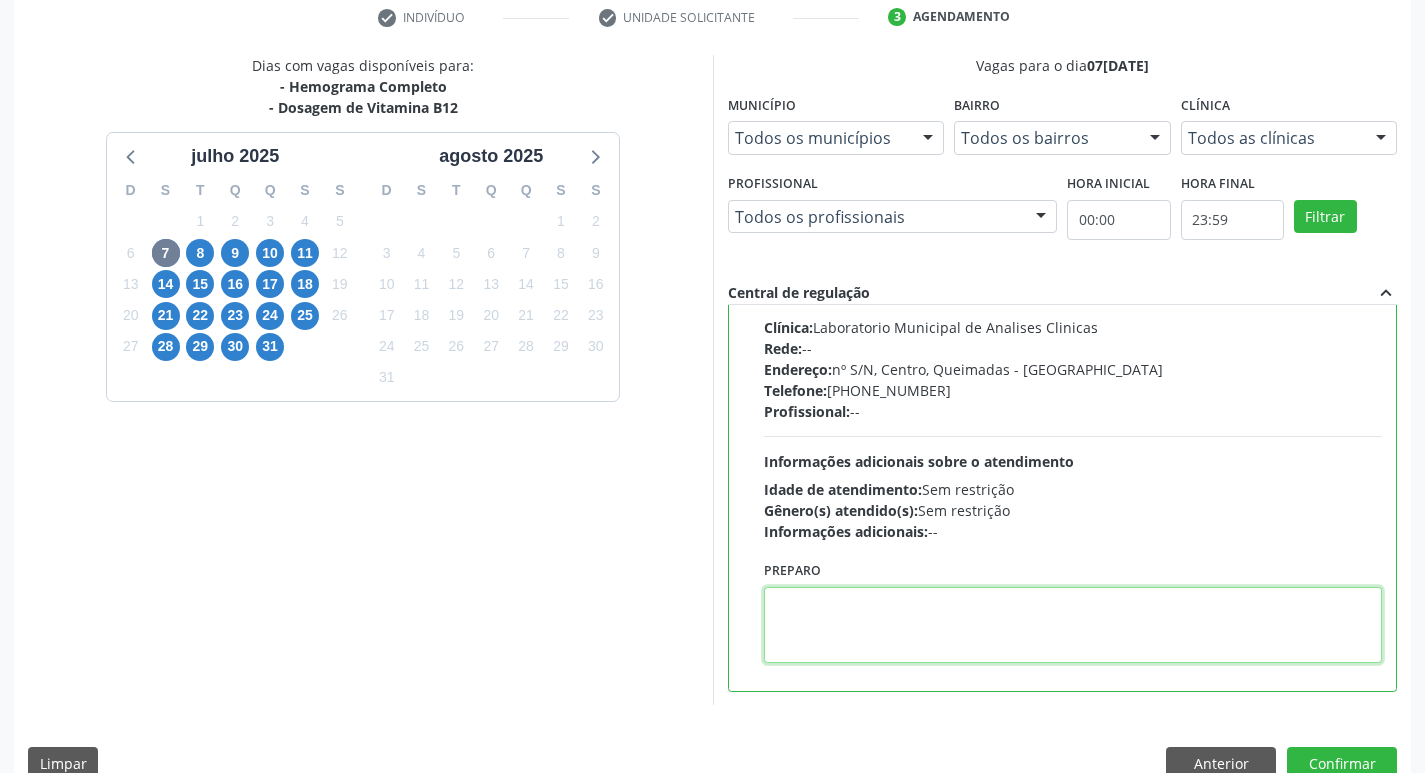click at bounding box center [1073, 625] 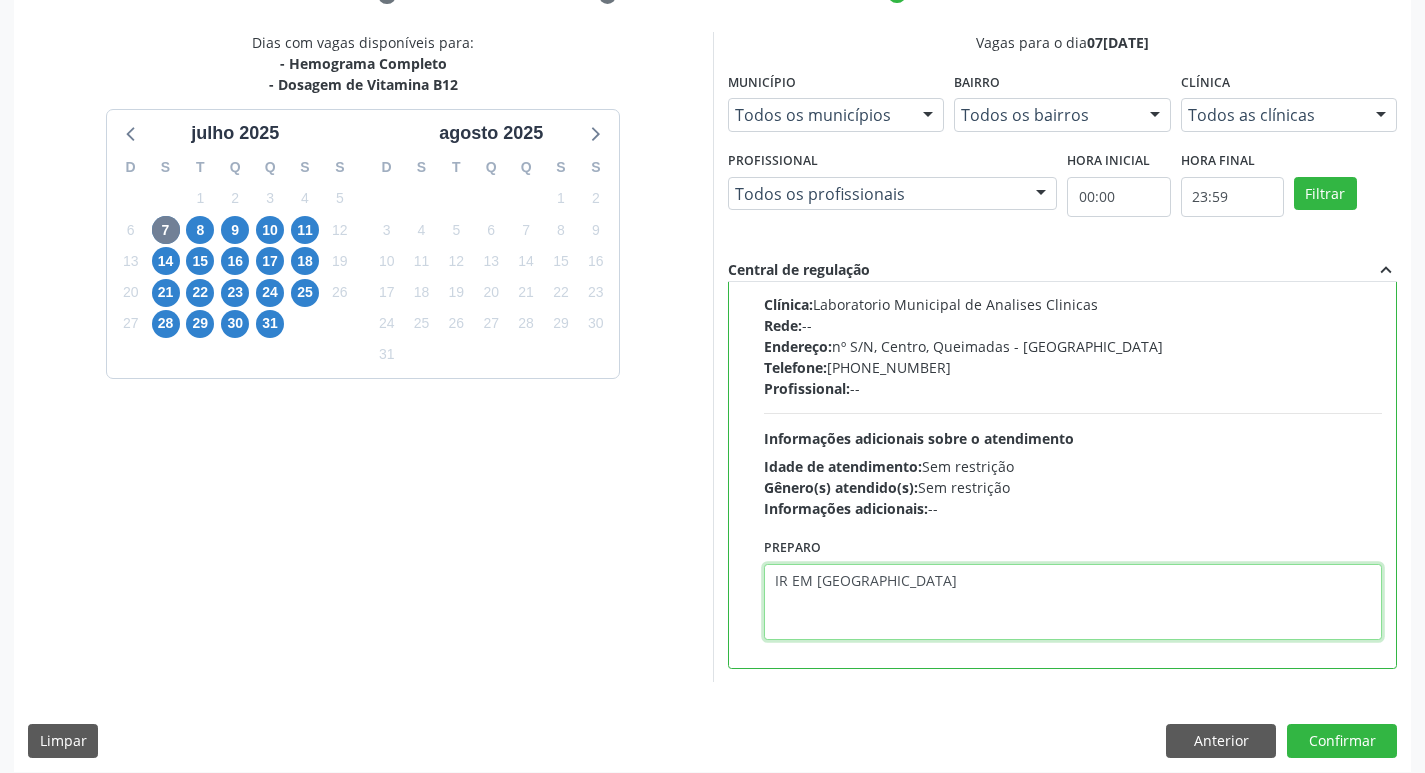 scroll, scrollTop: 422, scrollLeft: 0, axis: vertical 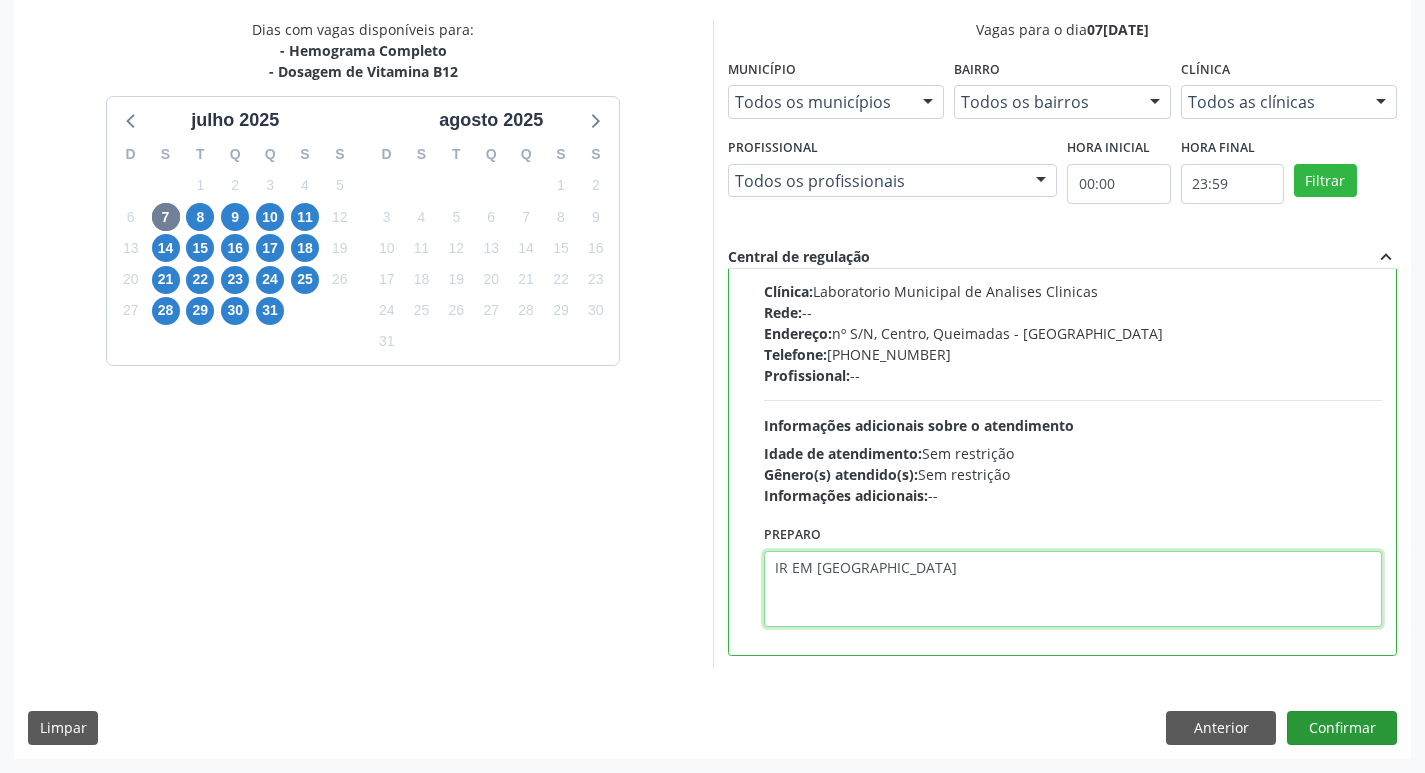 type on "IR EM [GEOGRAPHIC_DATA]" 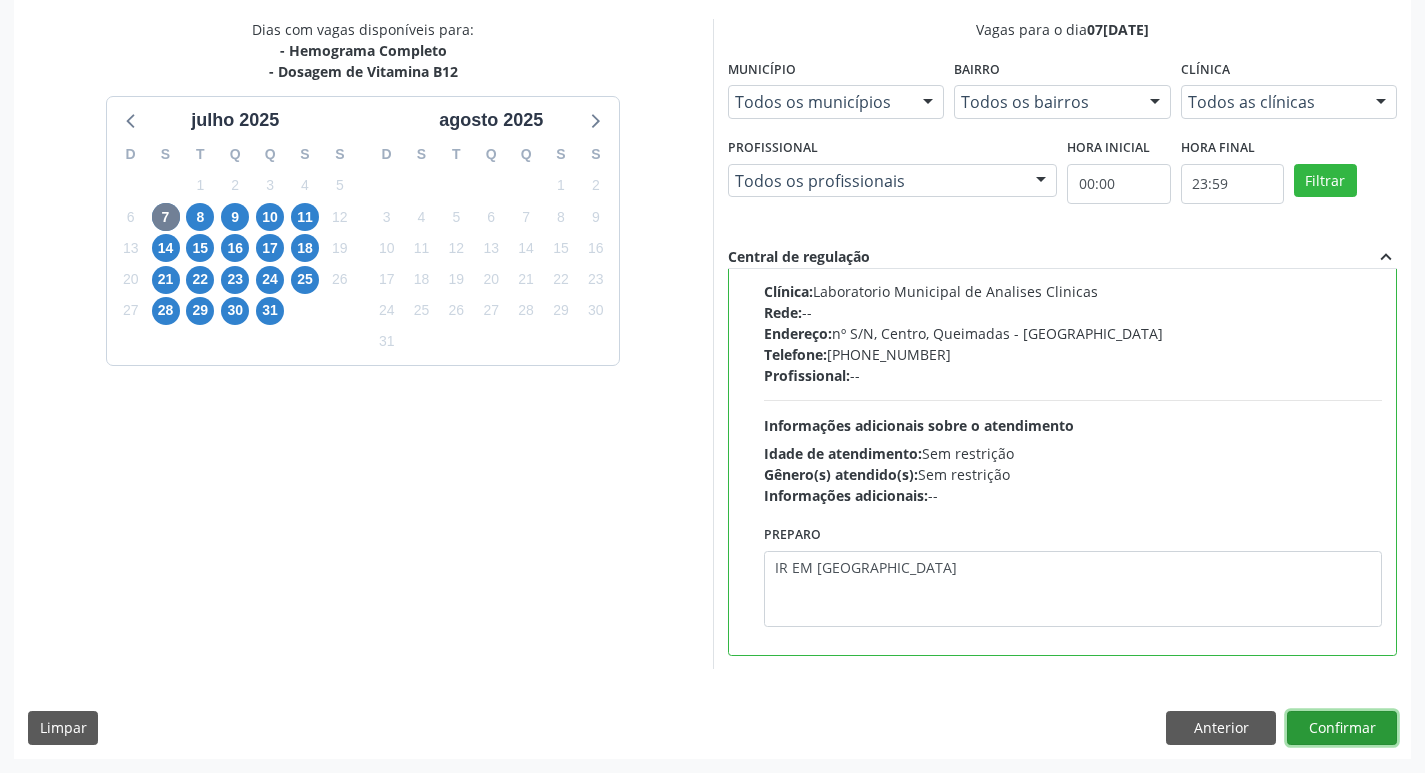 click on "Confirmar" at bounding box center [1342, 728] 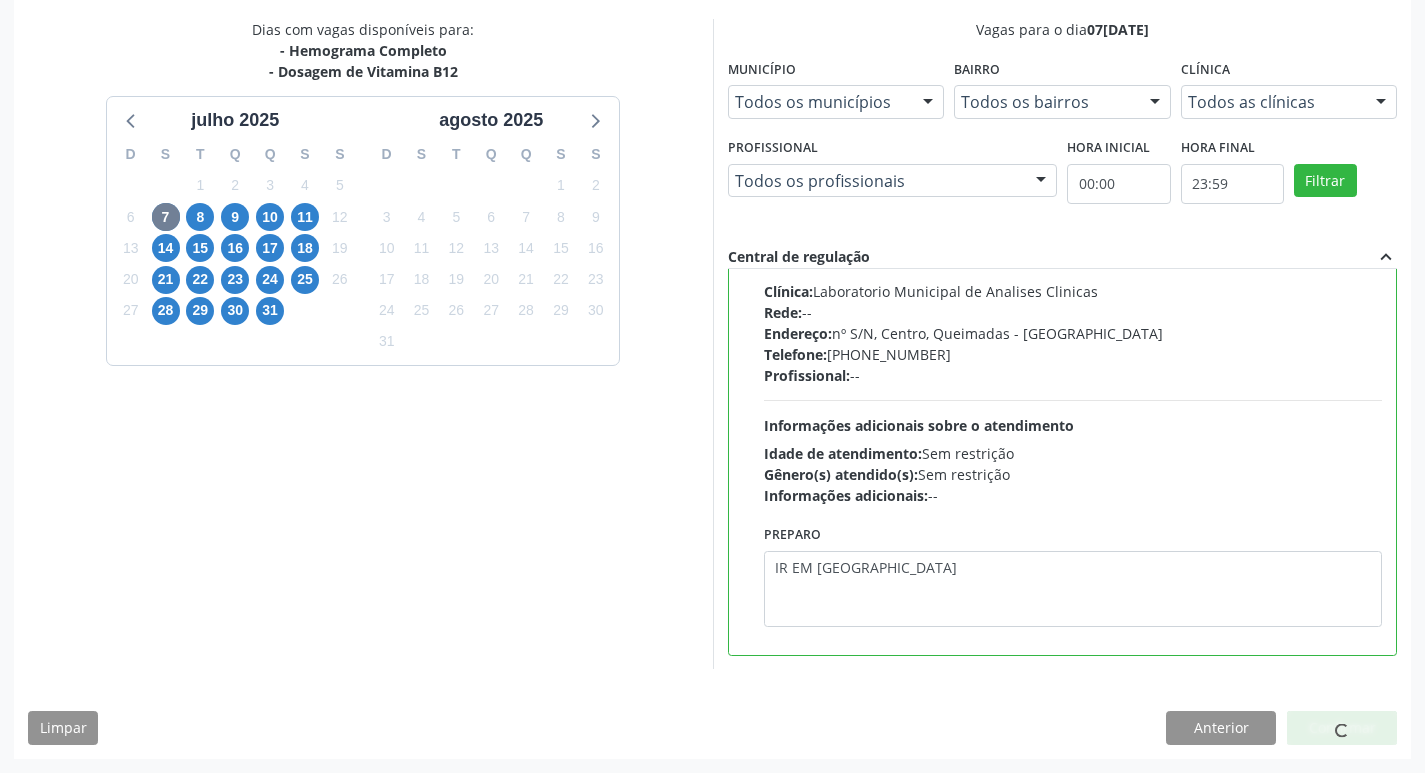 scroll, scrollTop: 0, scrollLeft: 0, axis: both 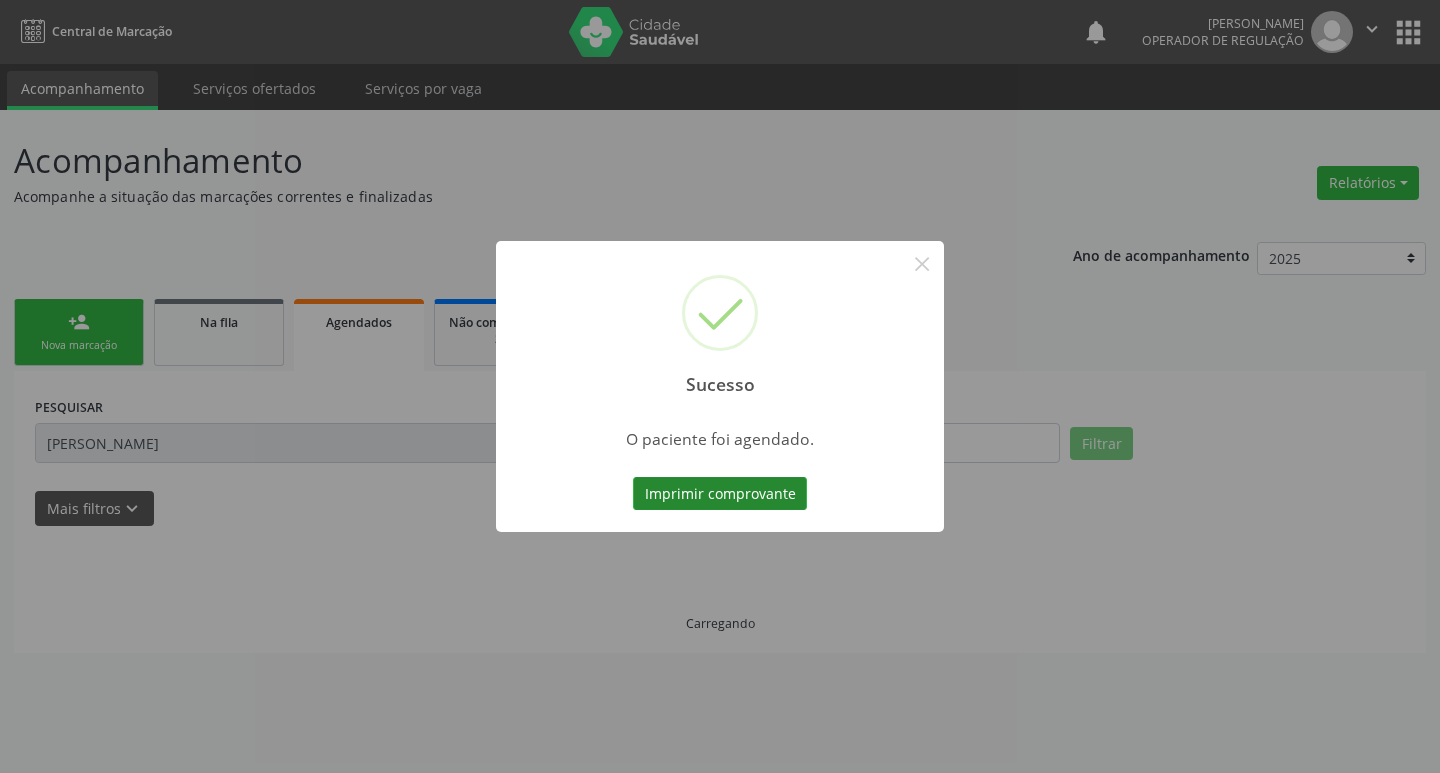 click on "Imprimir comprovante" at bounding box center (720, 494) 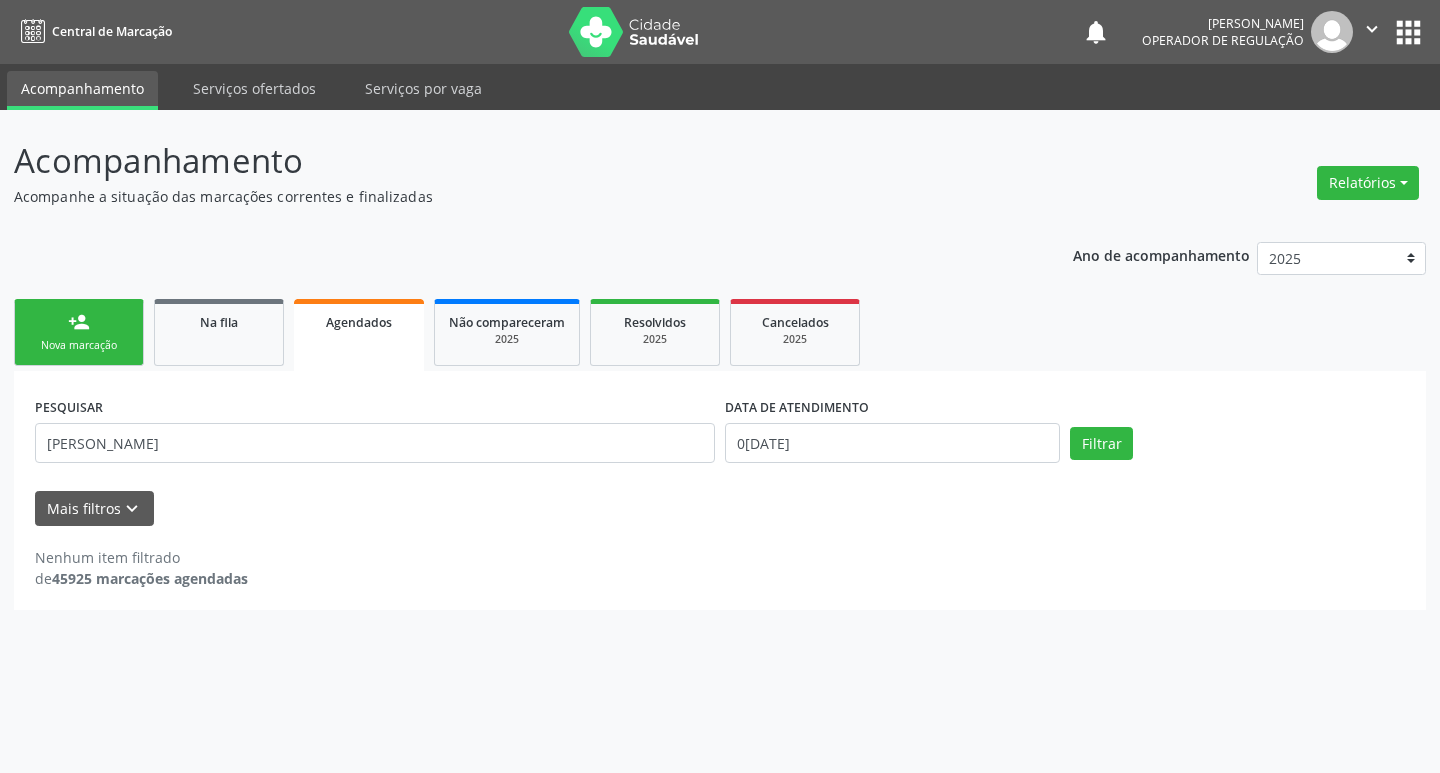 click on "person_add
Nova marcação" at bounding box center [79, 332] 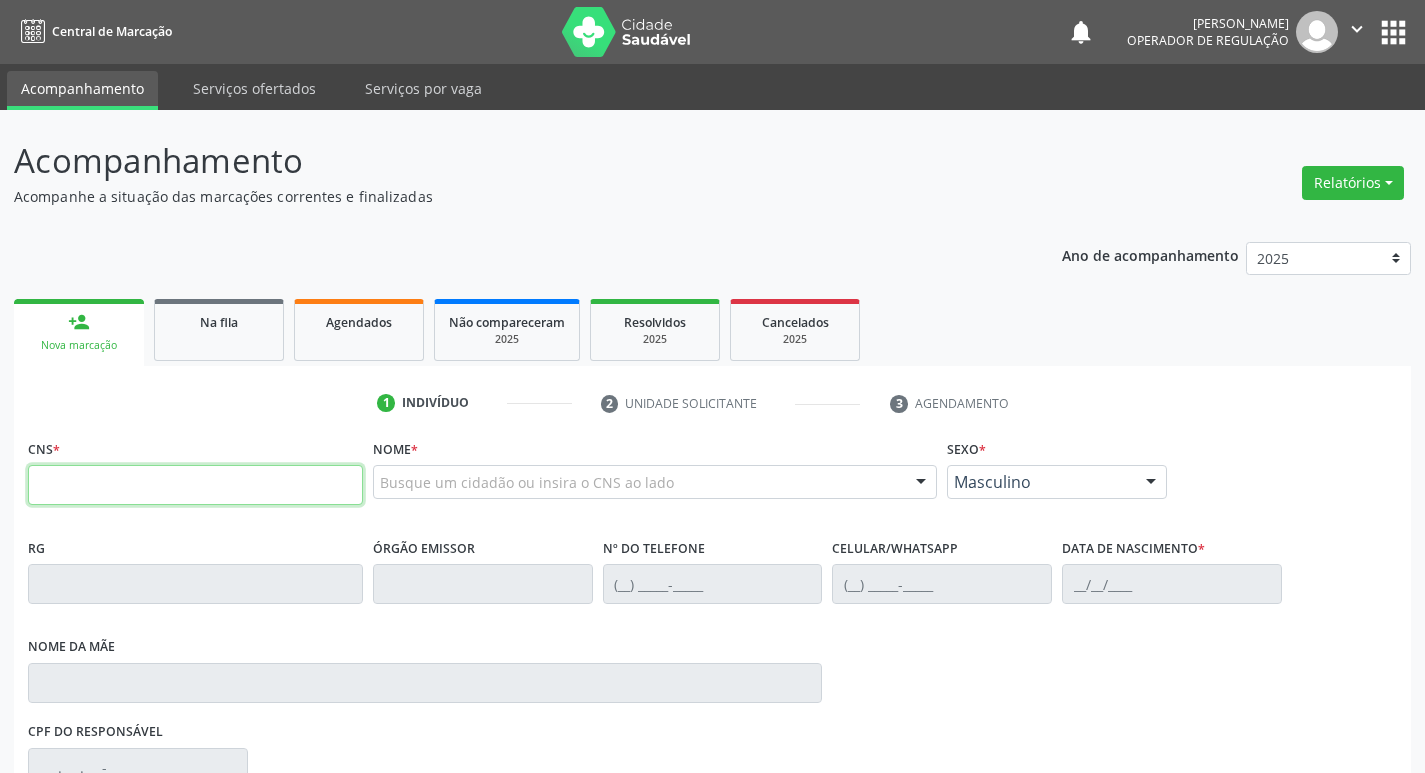 click at bounding box center (195, 485) 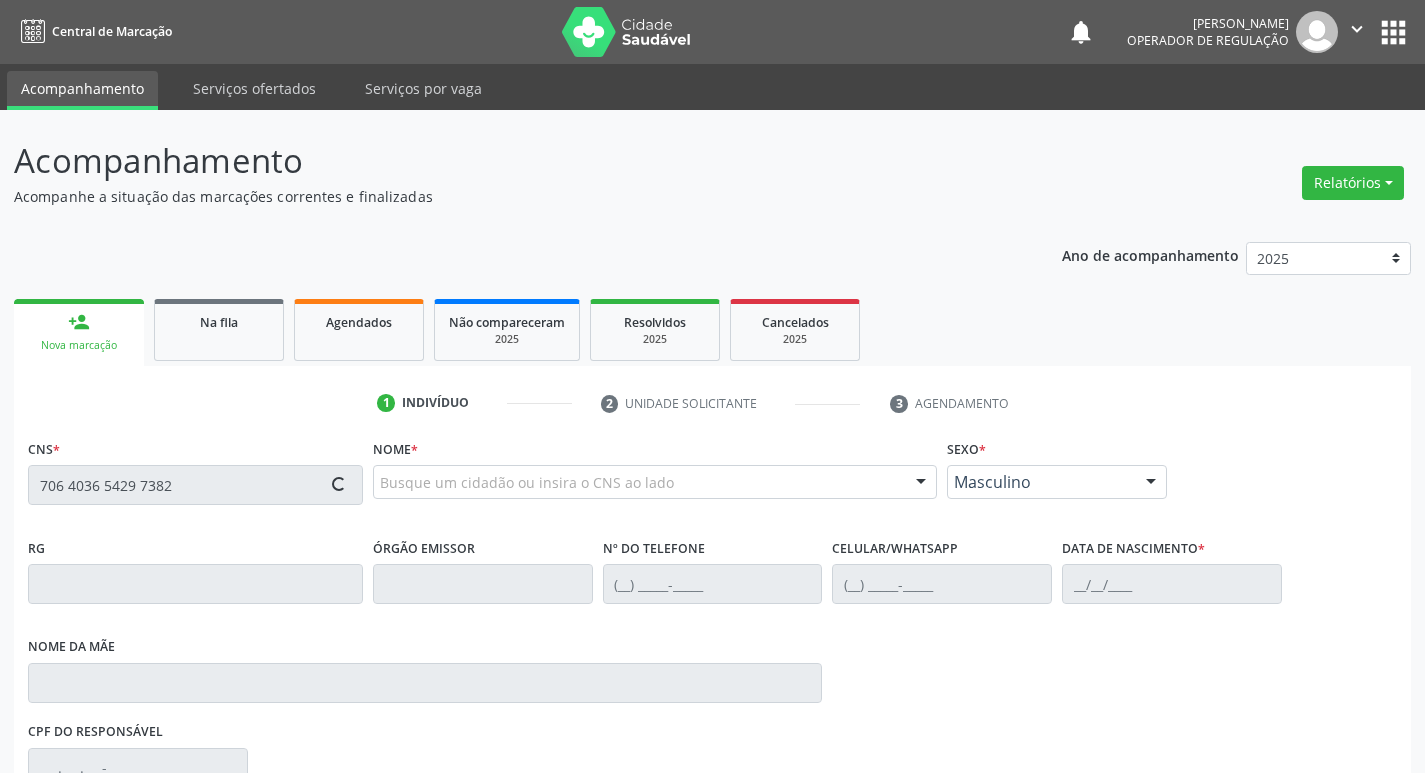 type on "706 4036 5429 7382" 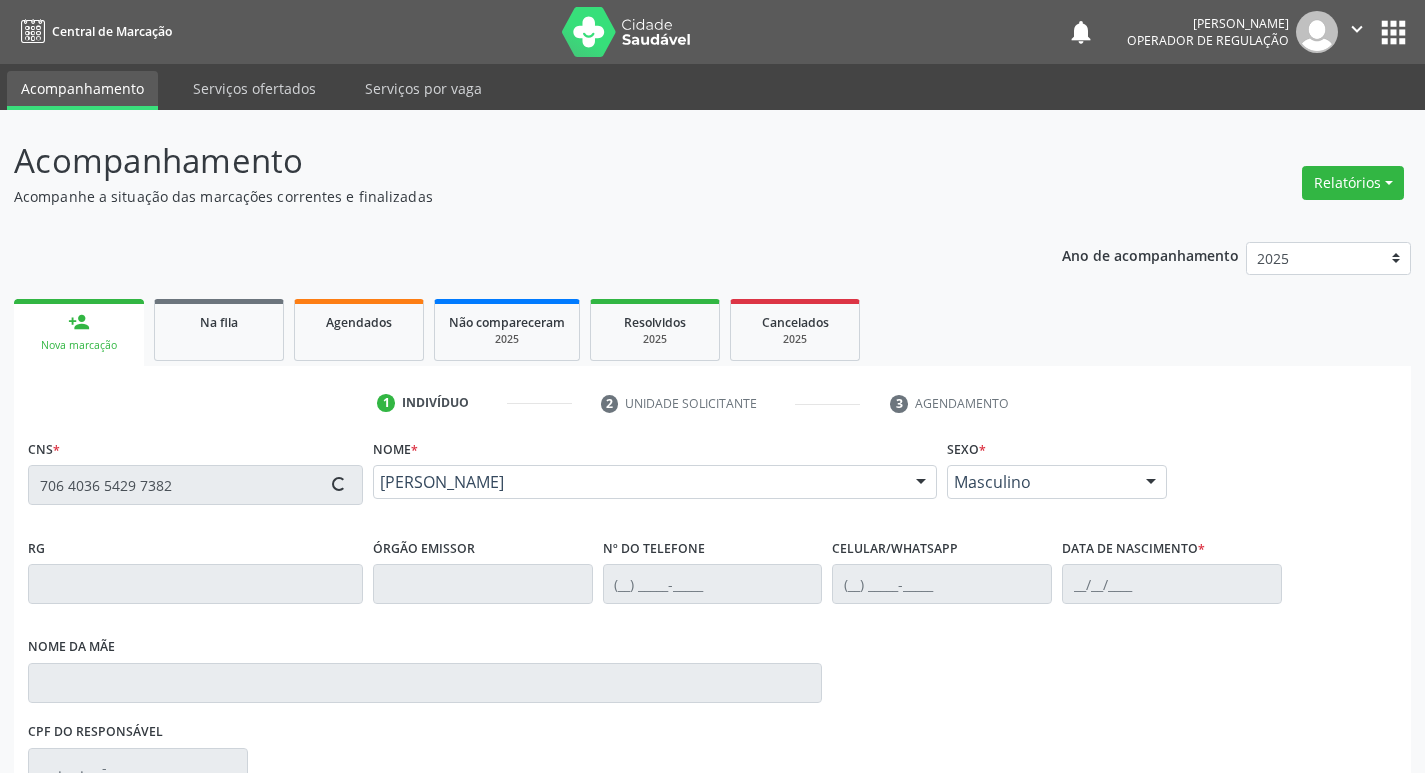type on "[PHONE_NUMBER]" 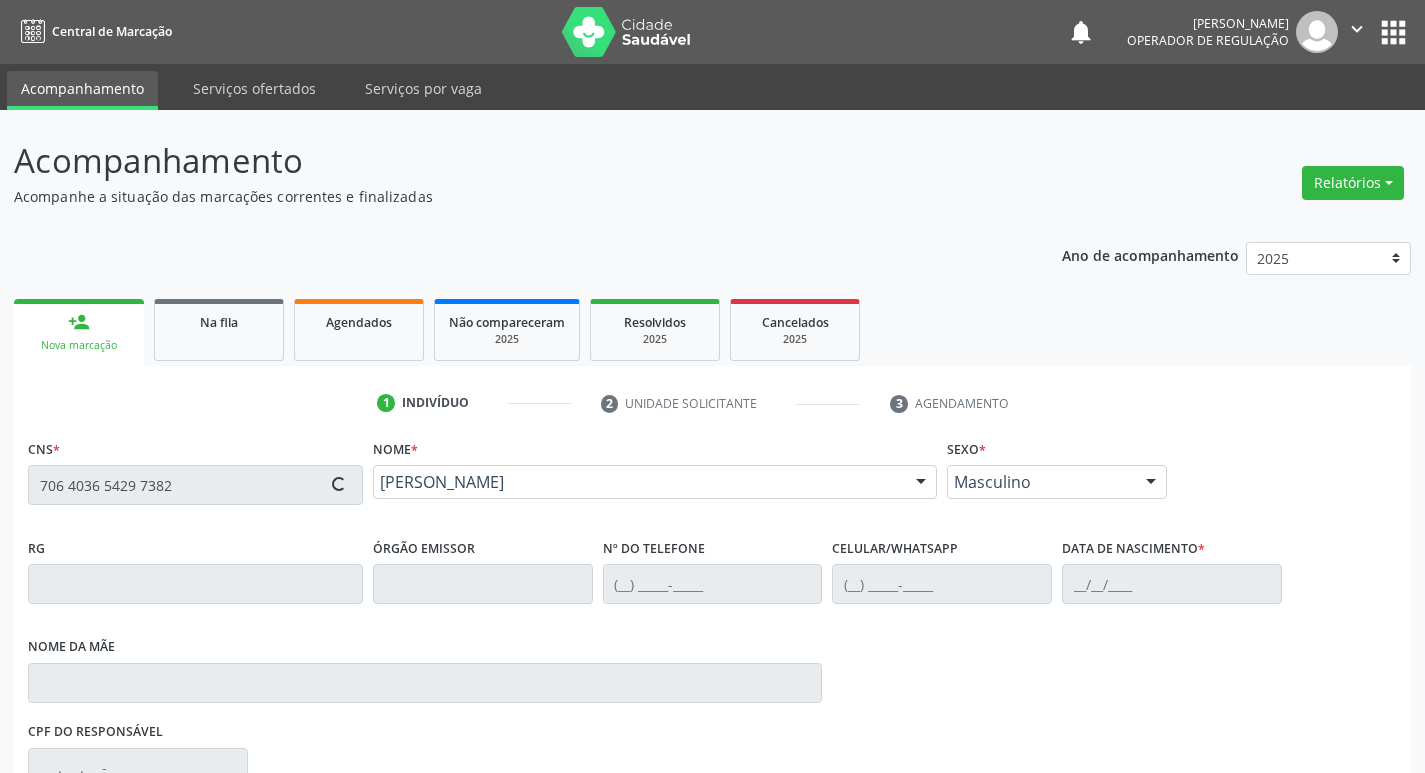 type on "[DATE]" 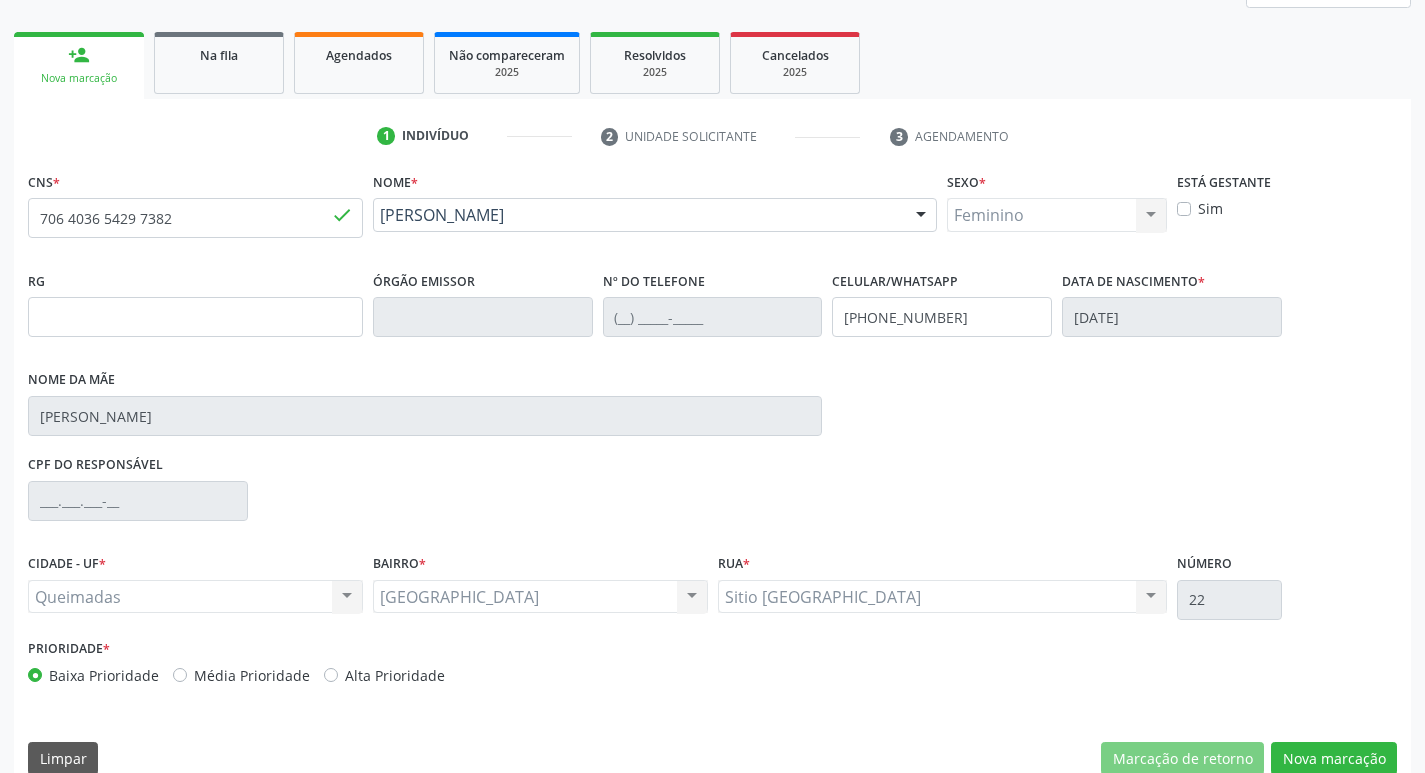 scroll, scrollTop: 297, scrollLeft: 0, axis: vertical 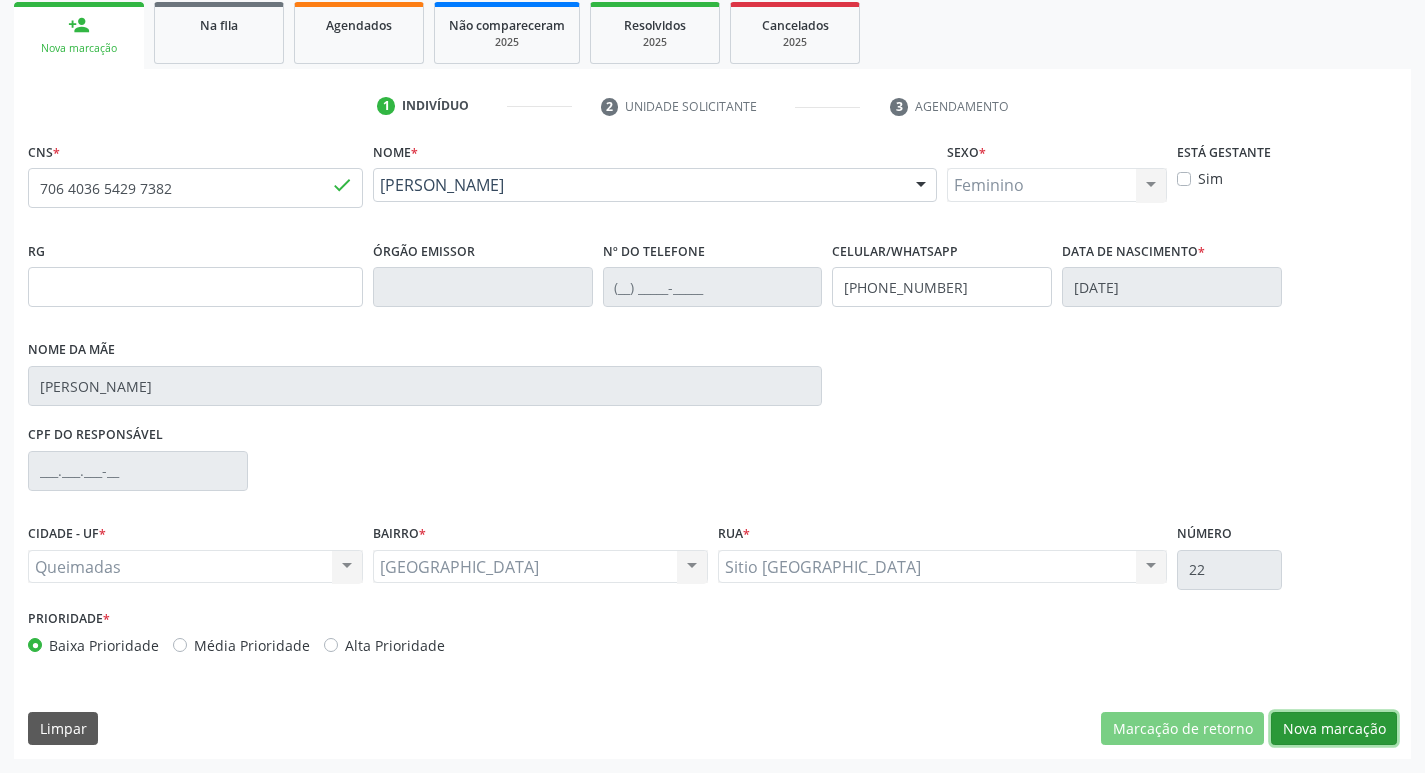 click on "Nova marcação" at bounding box center [1334, 729] 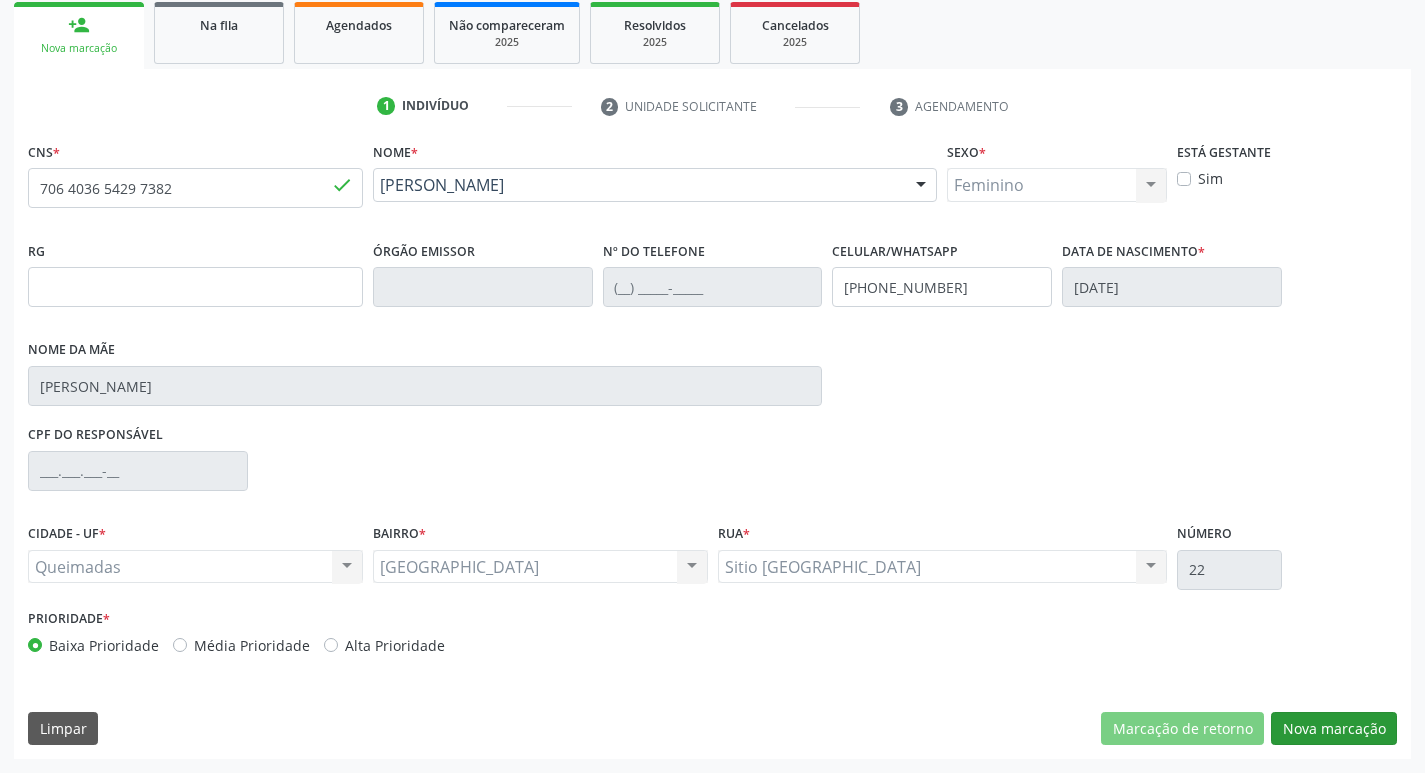 scroll, scrollTop: 133, scrollLeft: 0, axis: vertical 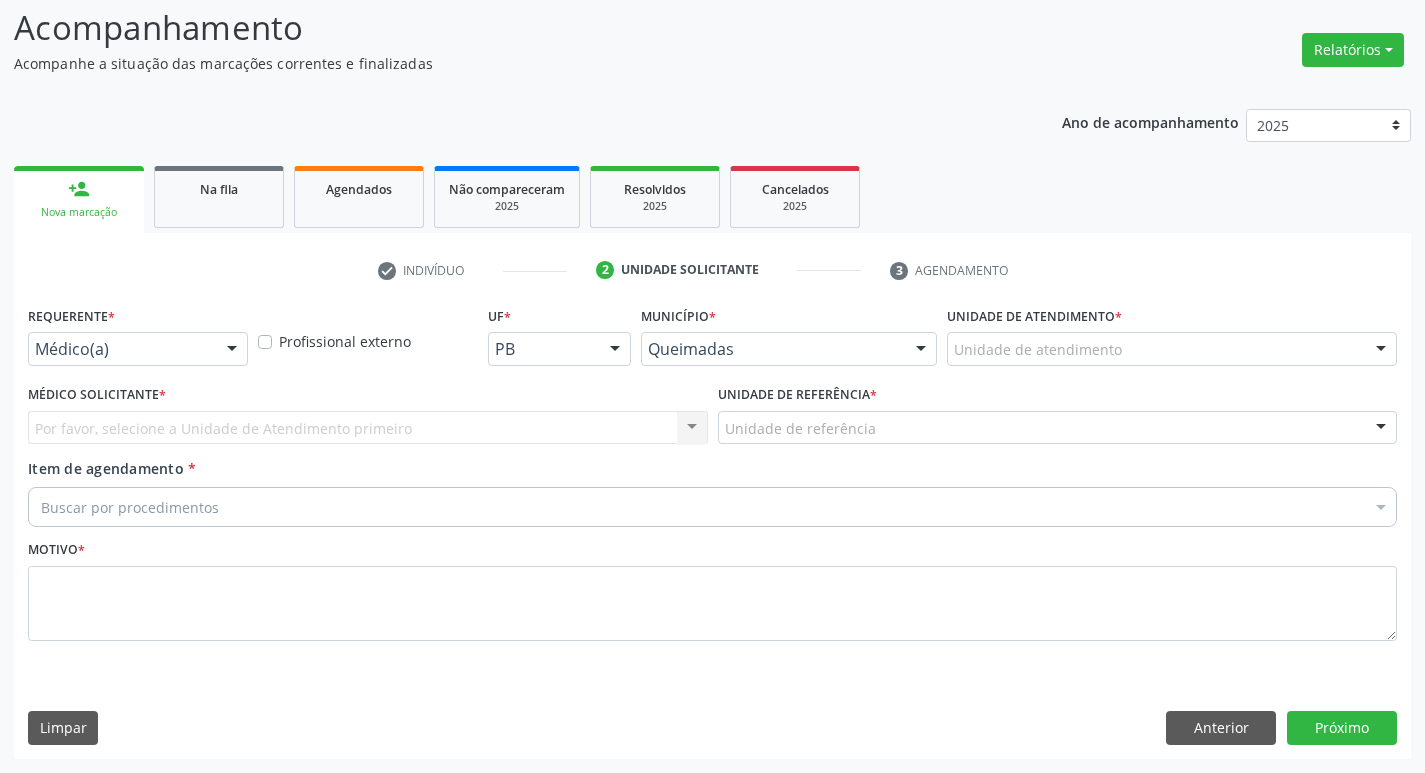 click on "Médico(a)" at bounding box center [138, 349] 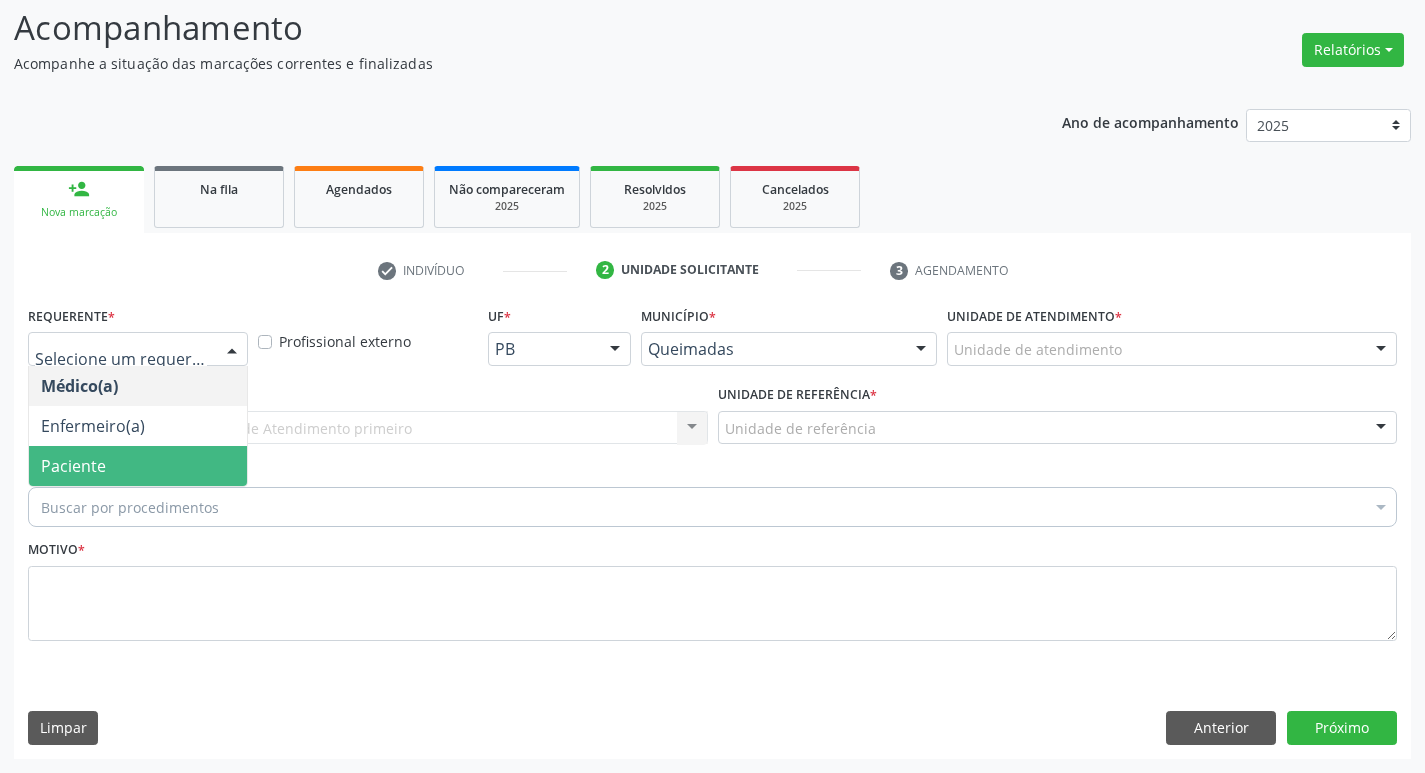click on "Paciente" at bounding box center (138, 466) 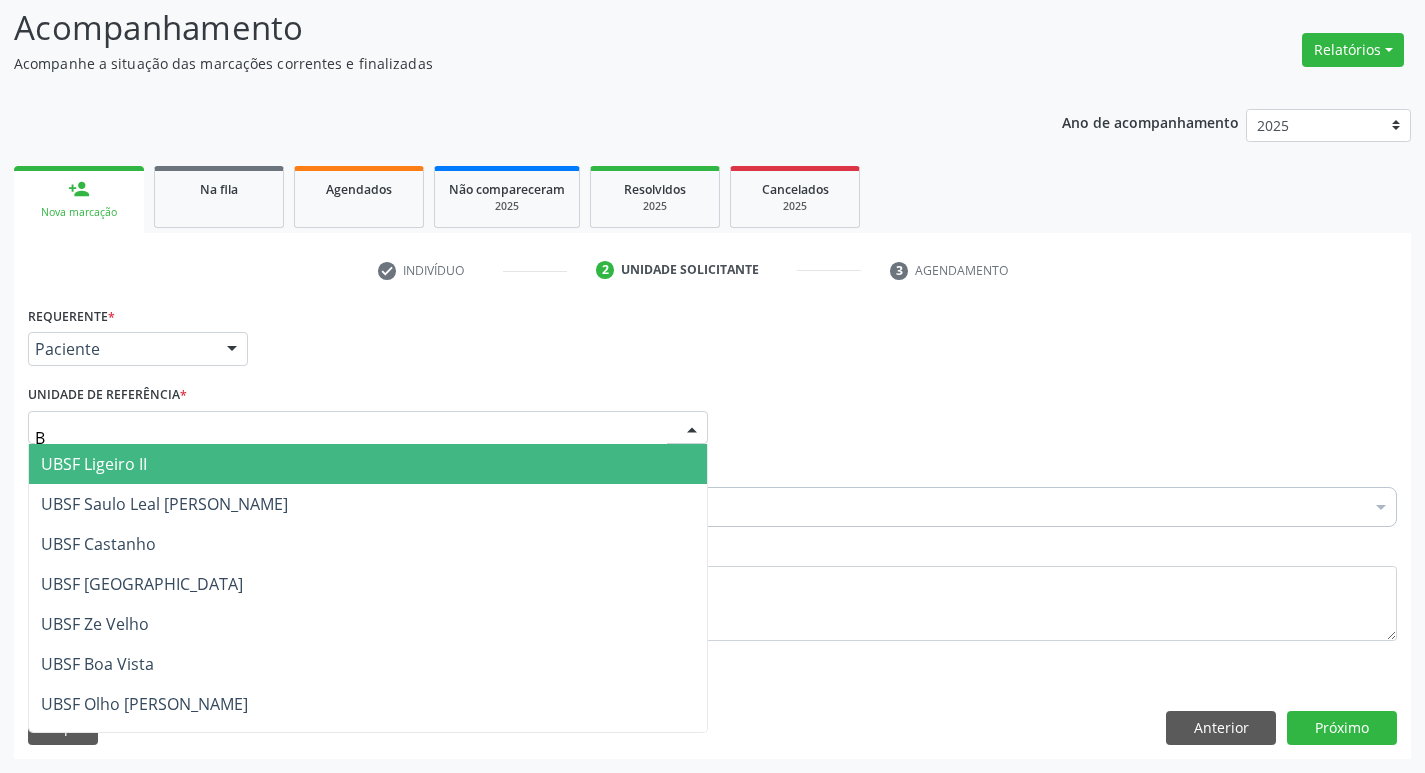type on "BA" 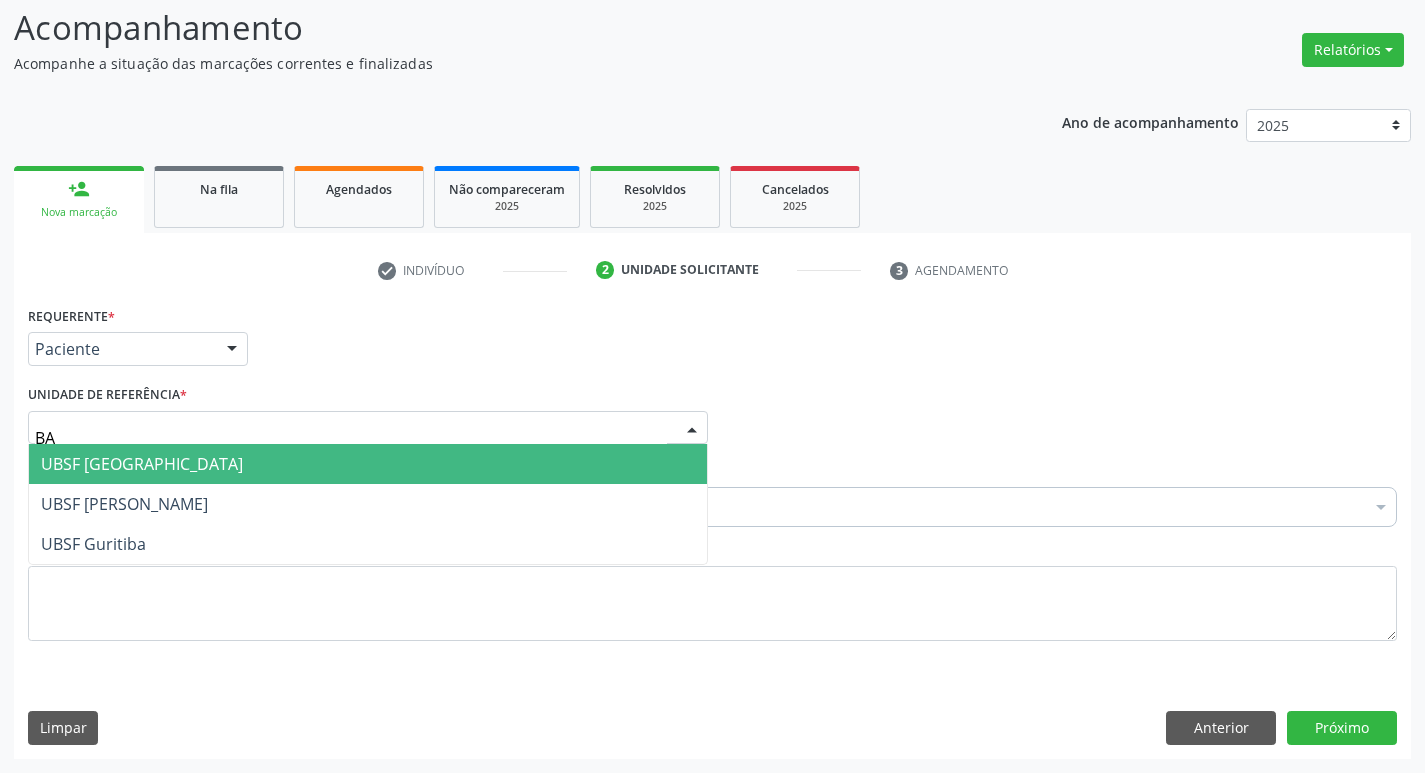 click on "UBSF [GEOGRAPHIC_DATA]" at bounding box center [142, 464] 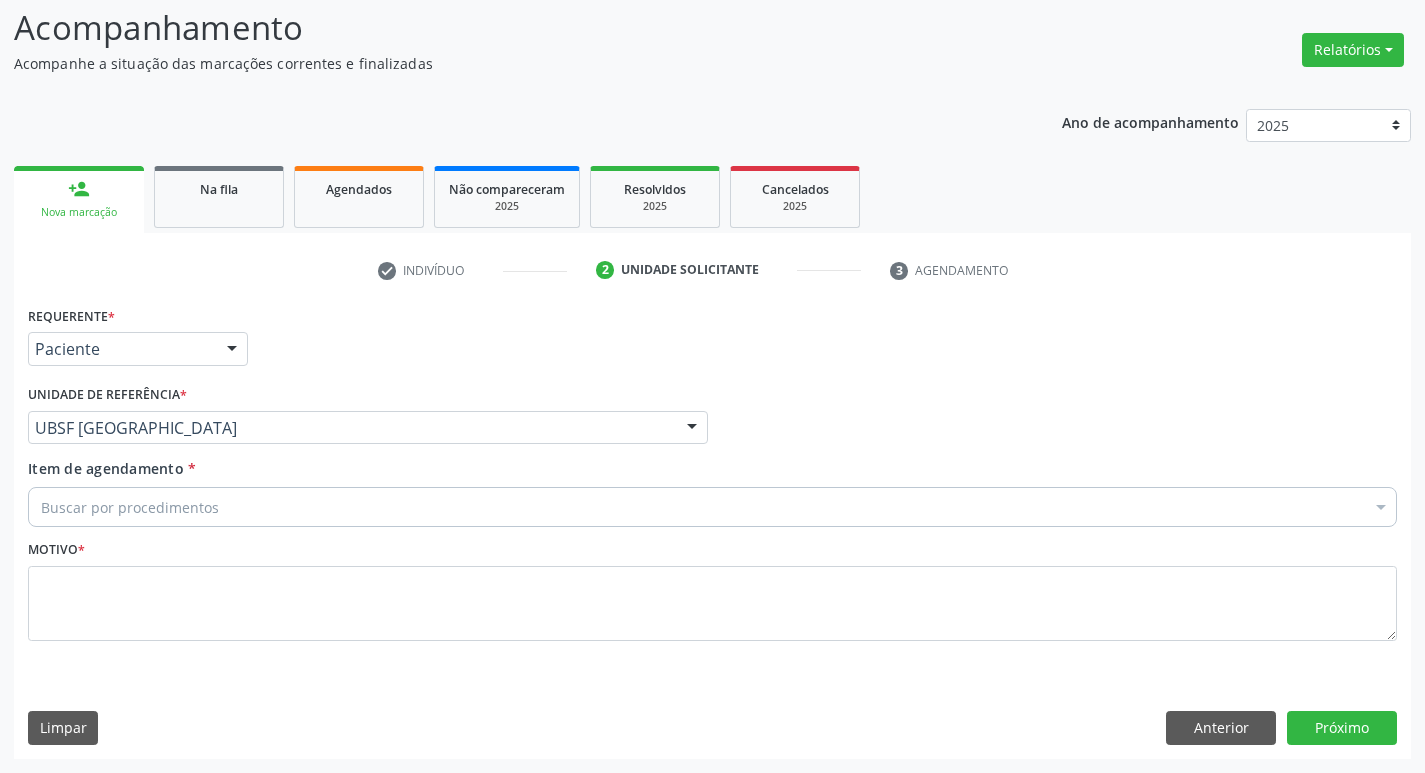 click on "Motivo
*" at bounding box center (712, 588) 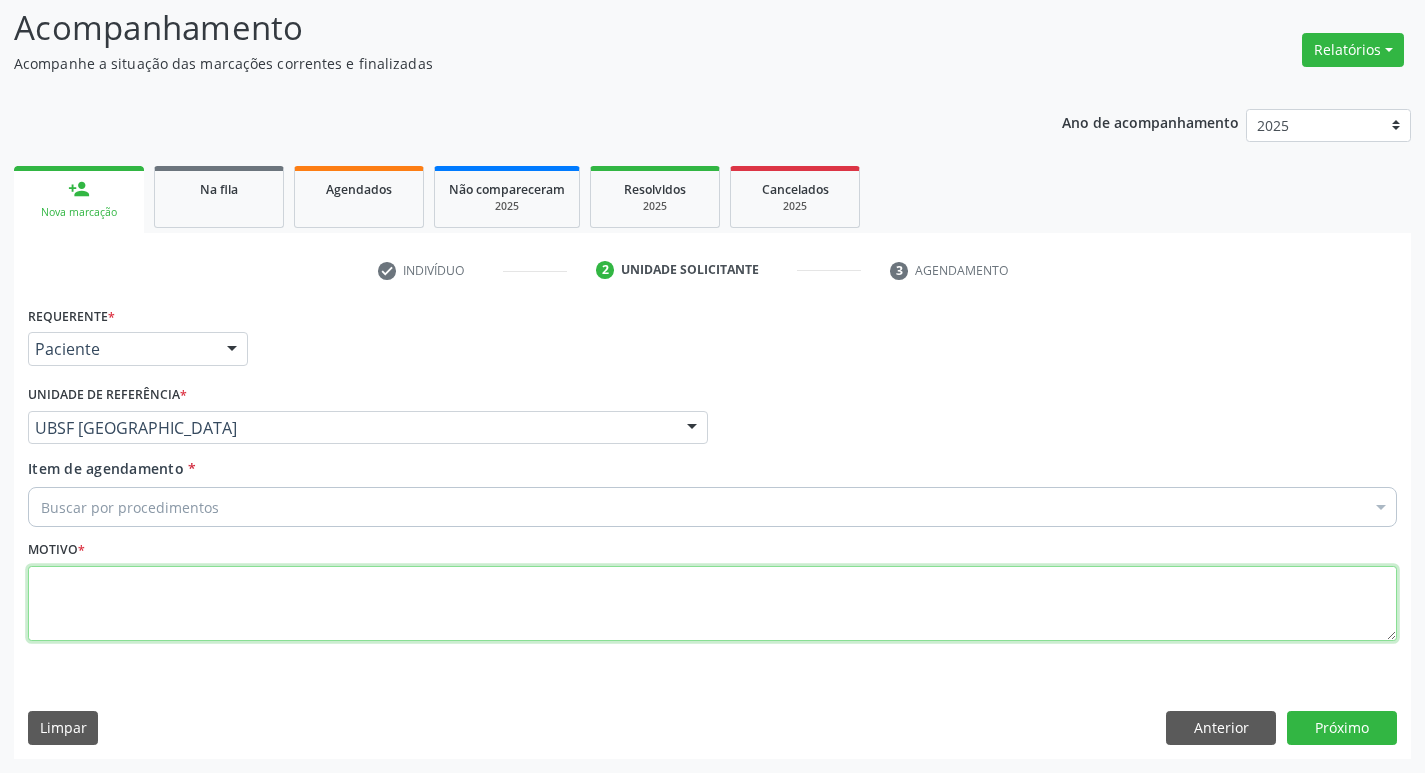 click at bounding box center (712, 604) 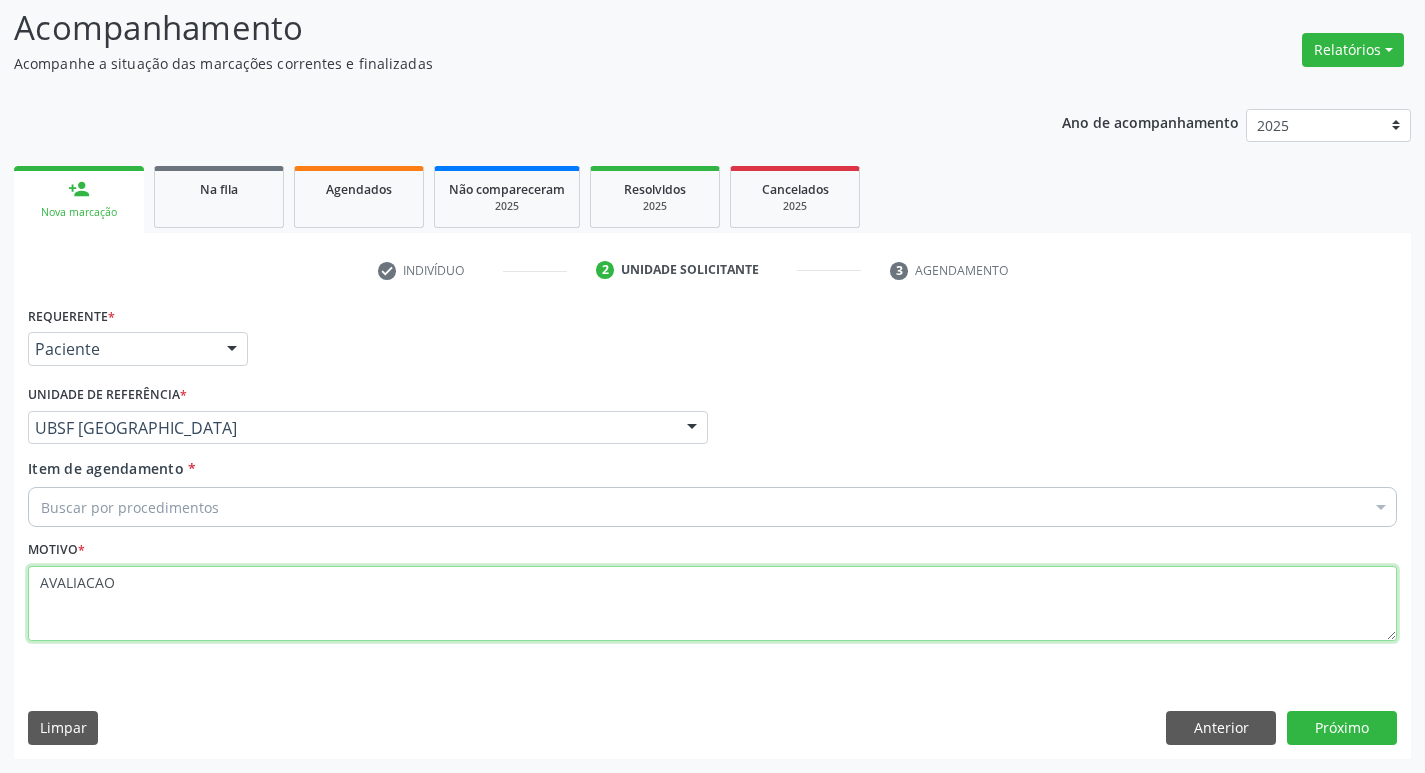 type on "AVALIACAO" 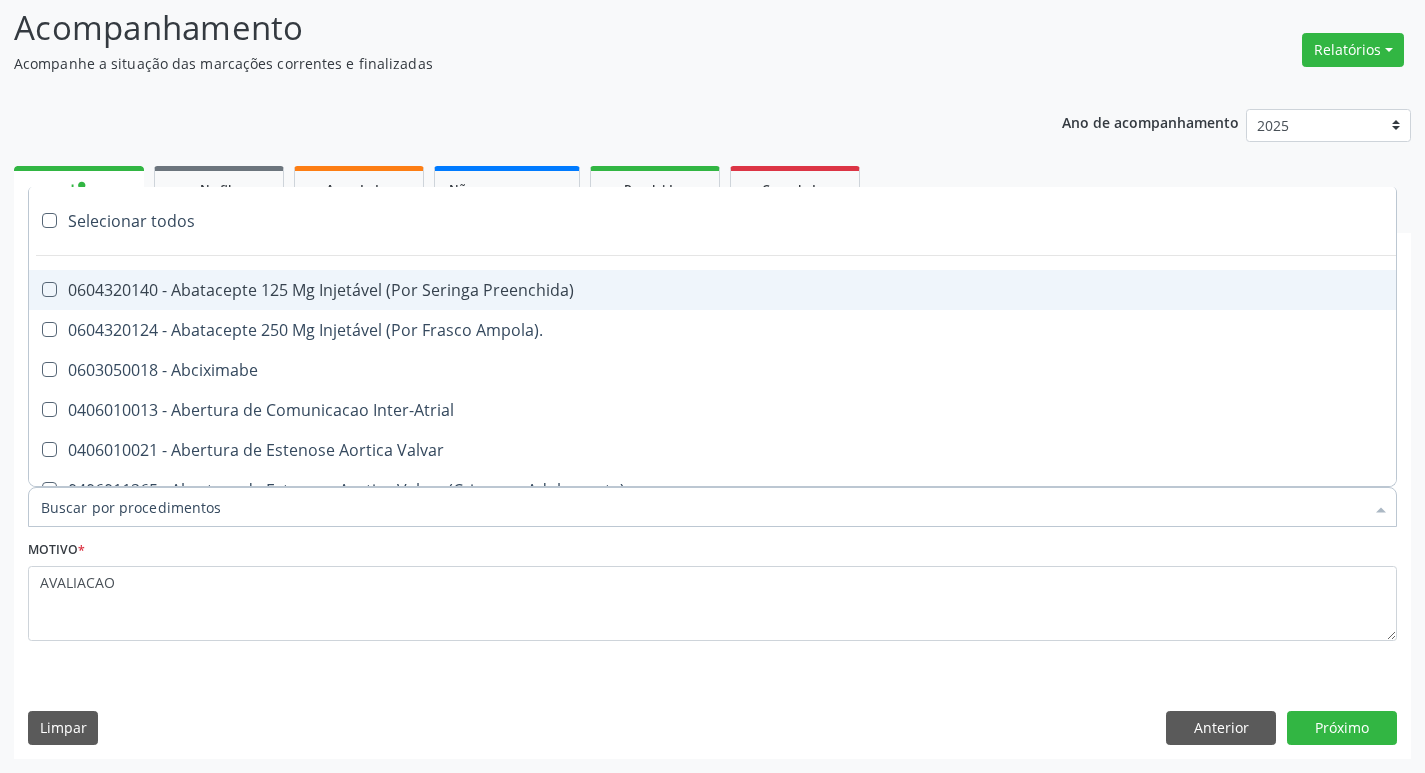 type on "H" 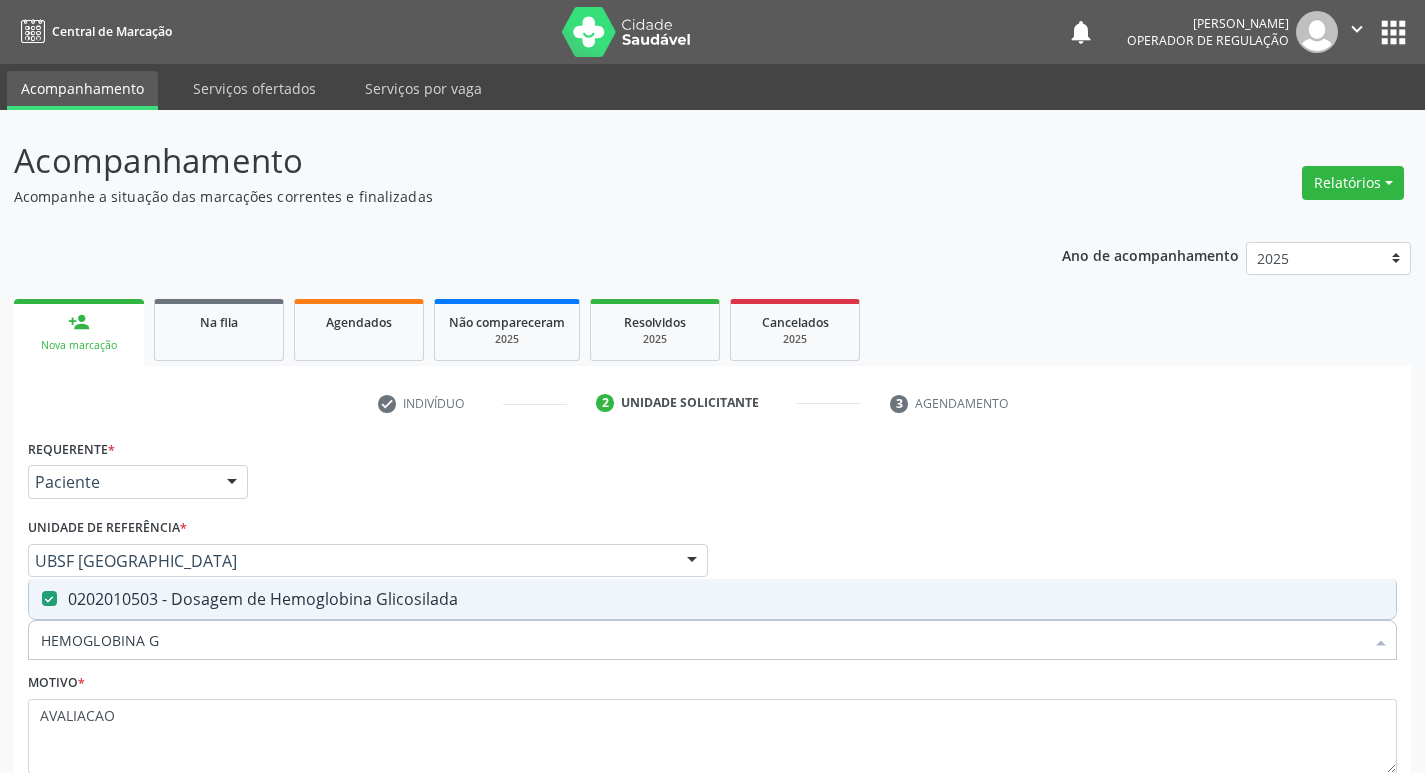 scroll, scrollTop: 133, scrollLeft: 0, axis: vertical 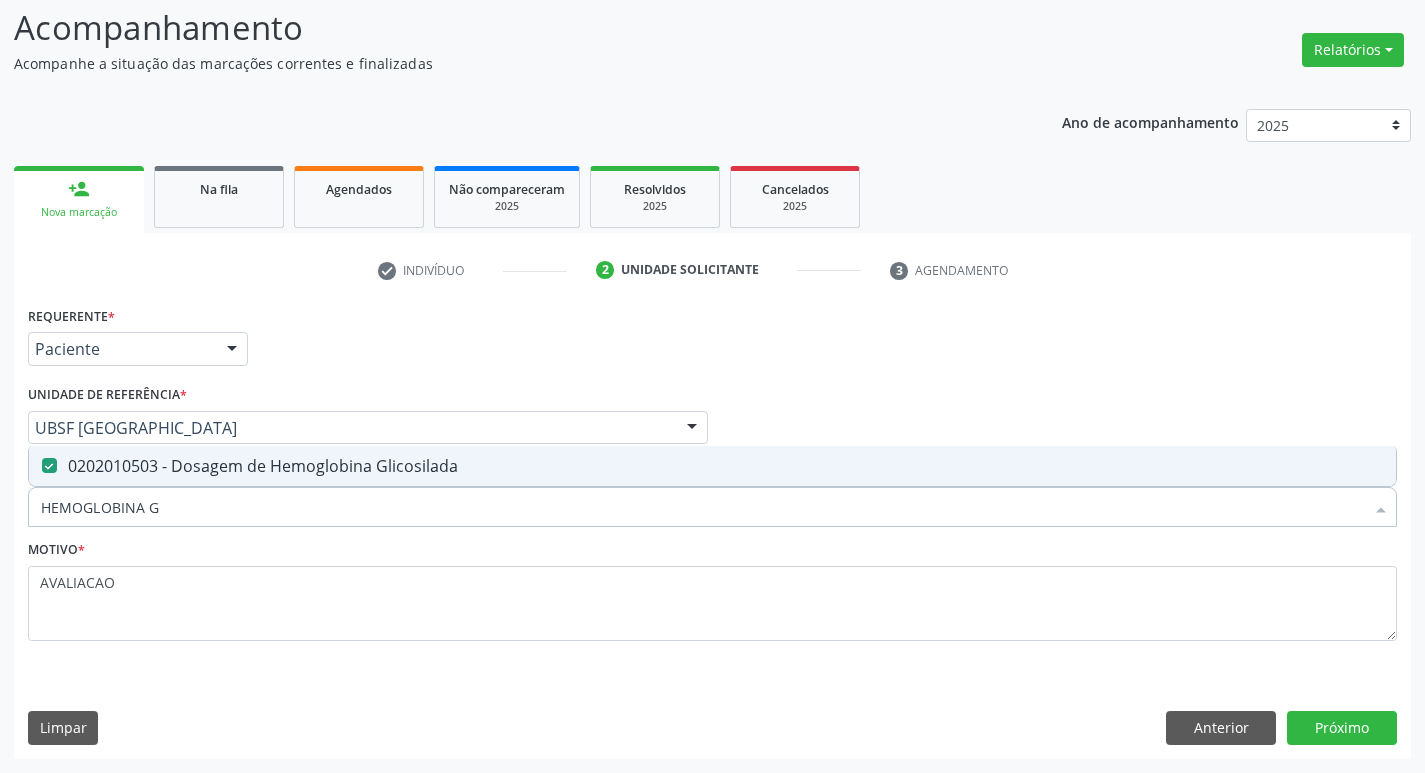click on "0202010503 - Dosagem de Hemoglobina Glicosilada" at bounding box center [712, 466] 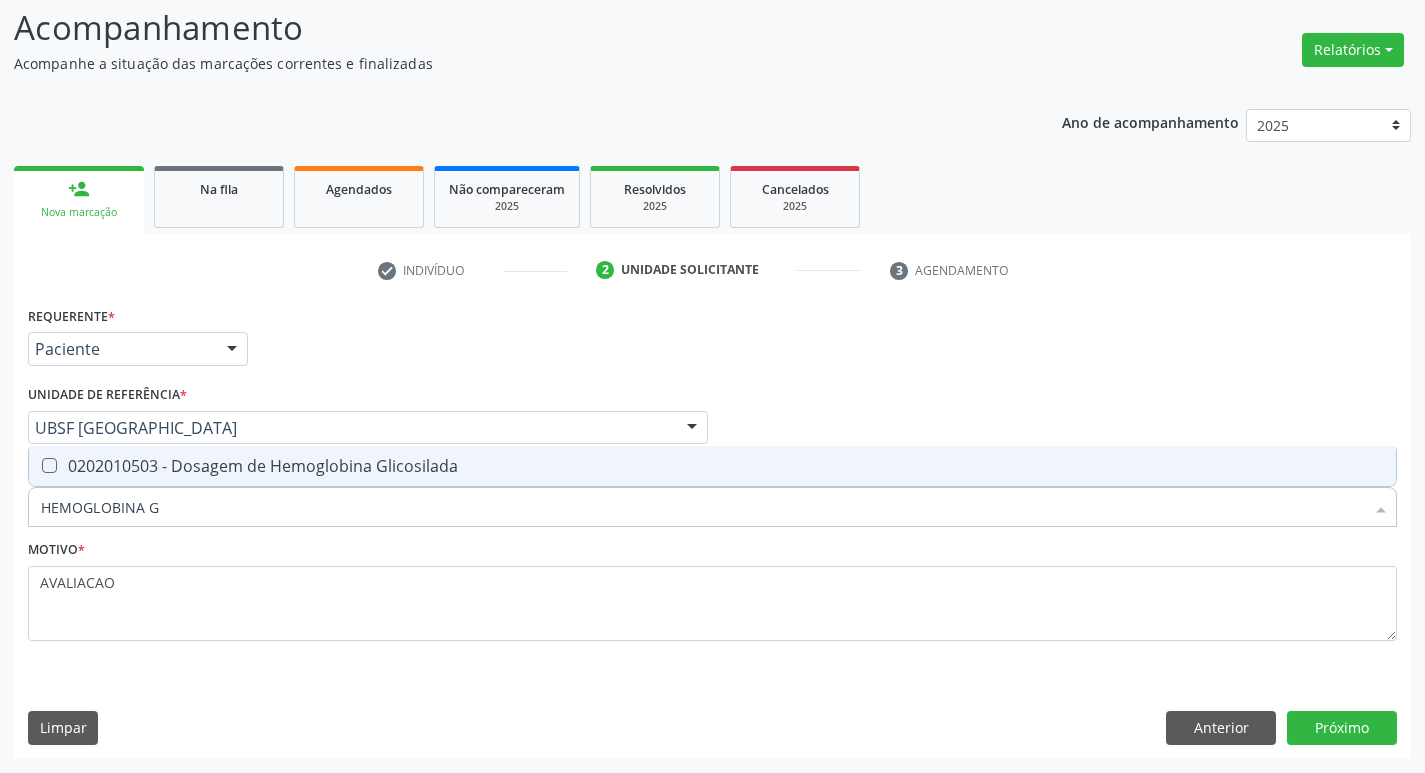 click on "0202010503 - Dosagem de Hemoglobina Glicosilada" at bounding box center [712, 466] 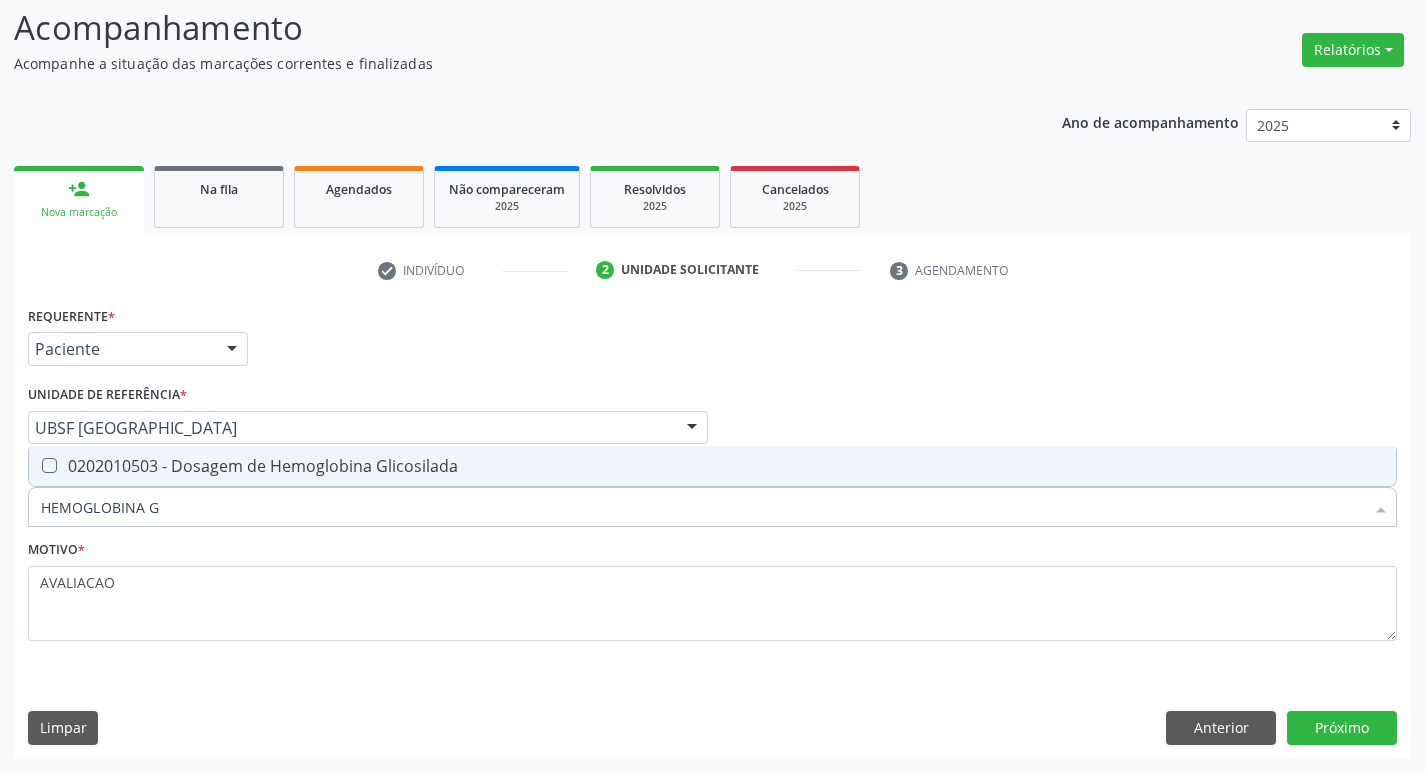 checkbox on "true" 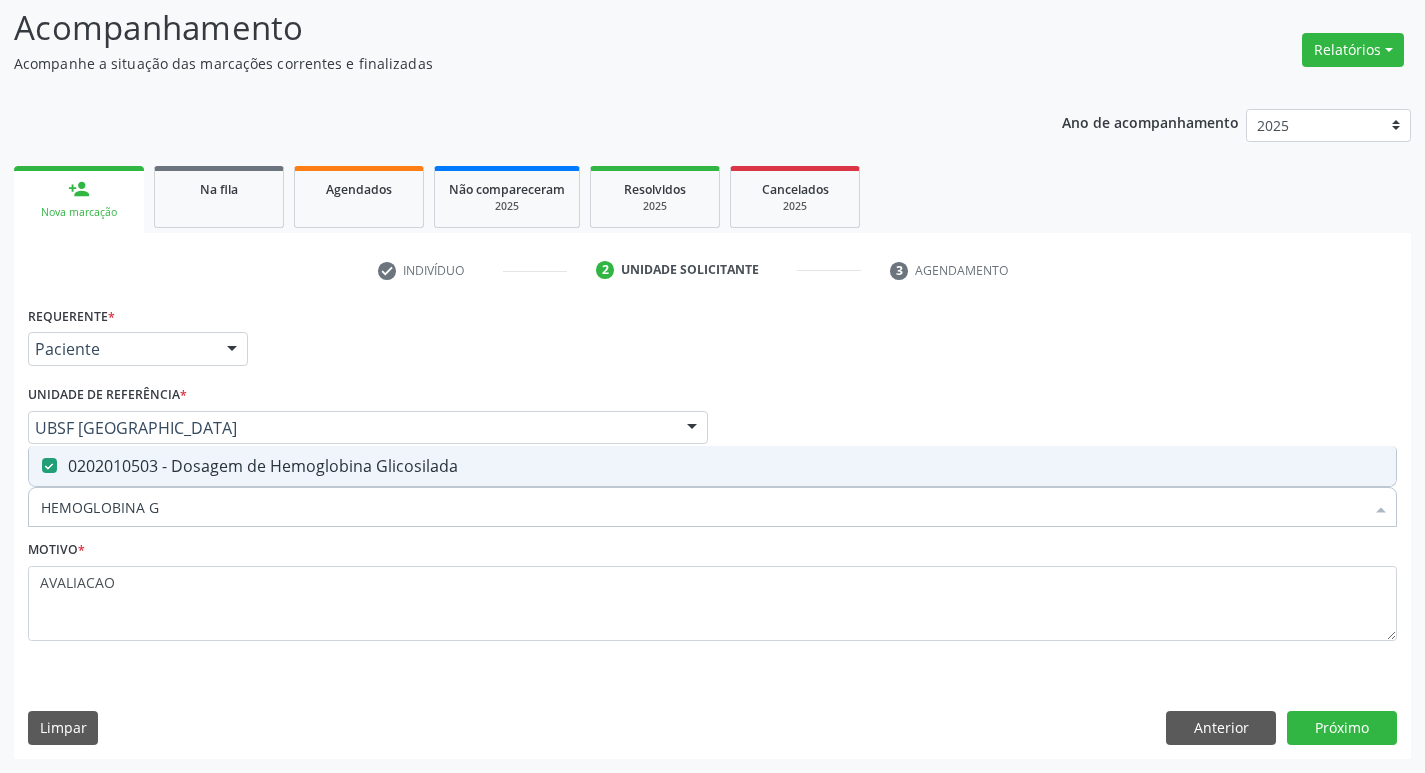 type on "HEMOGLOBINA" 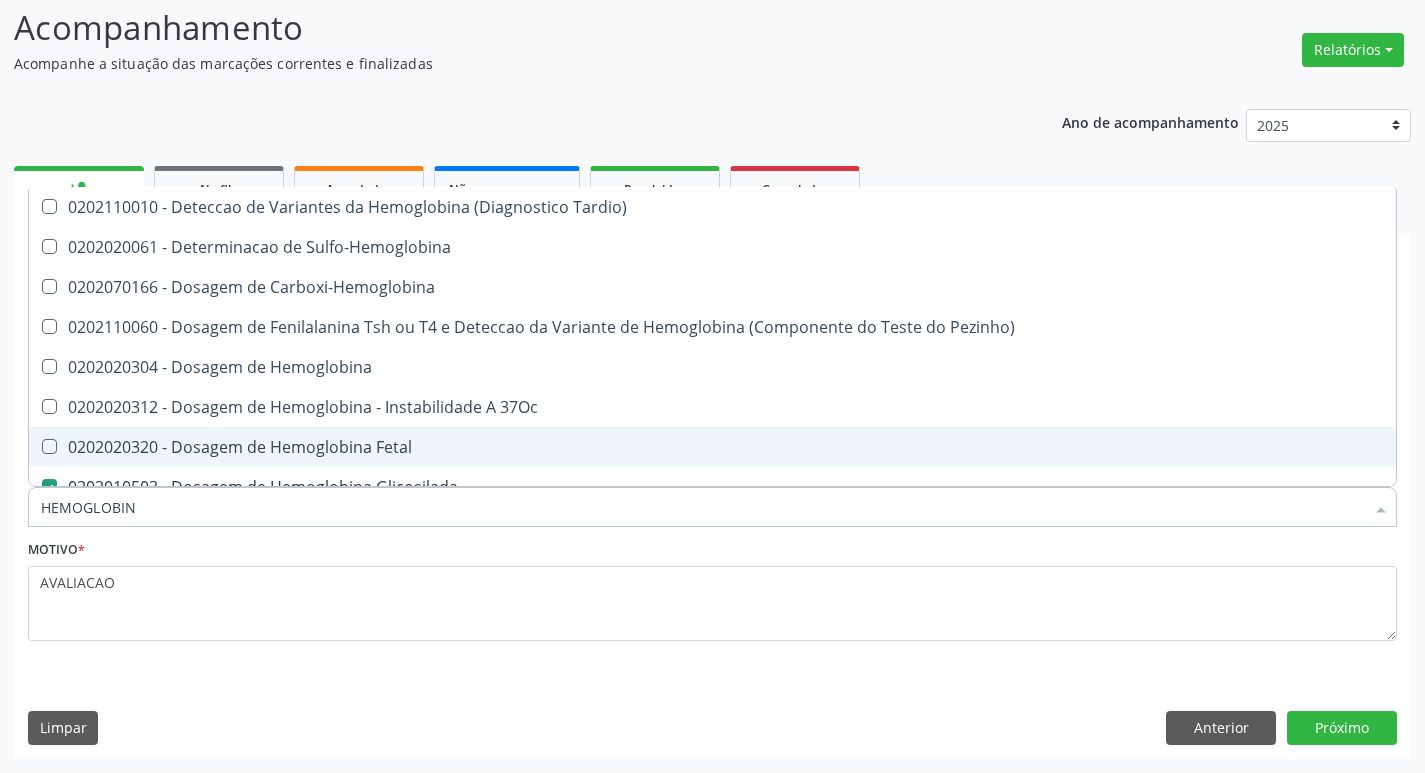 type on "HEMOGLOBI" 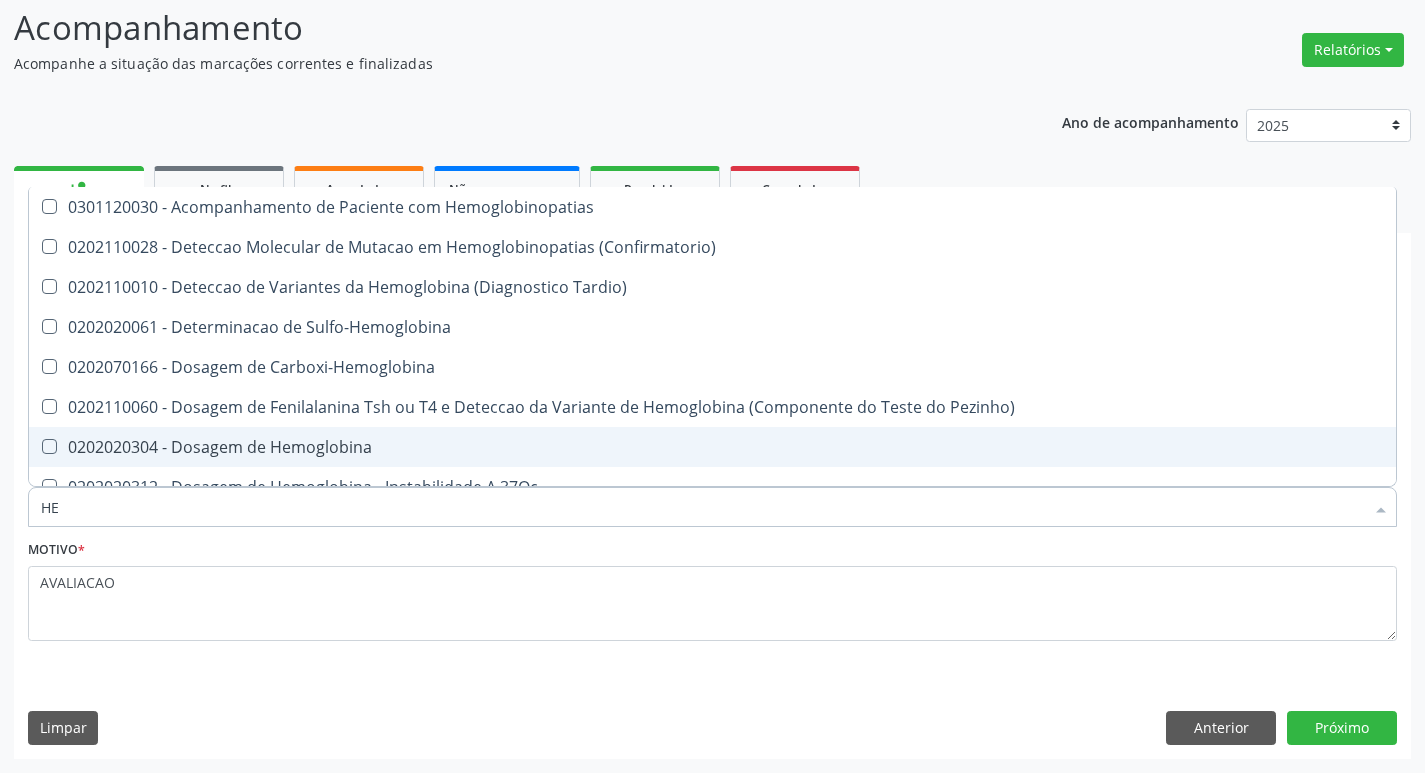type on "H" 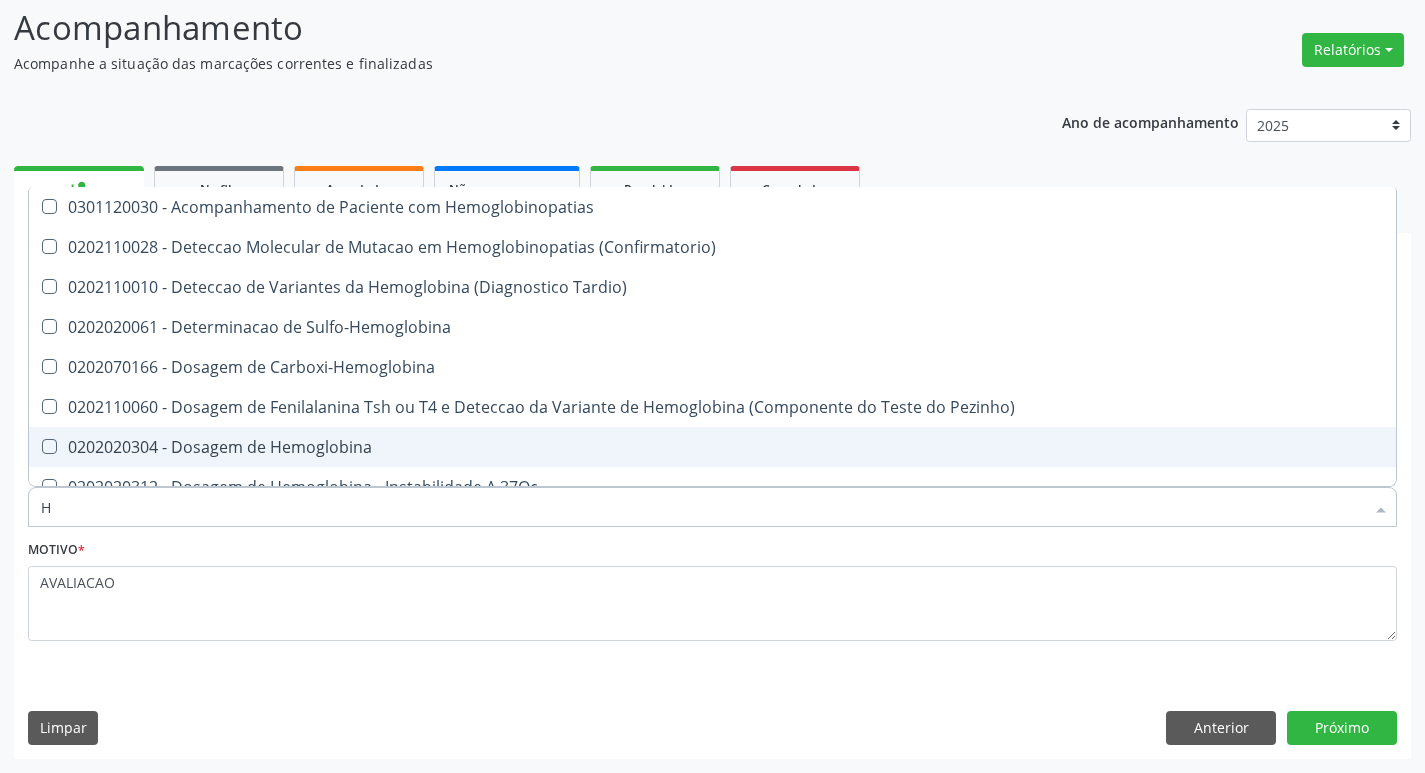 type 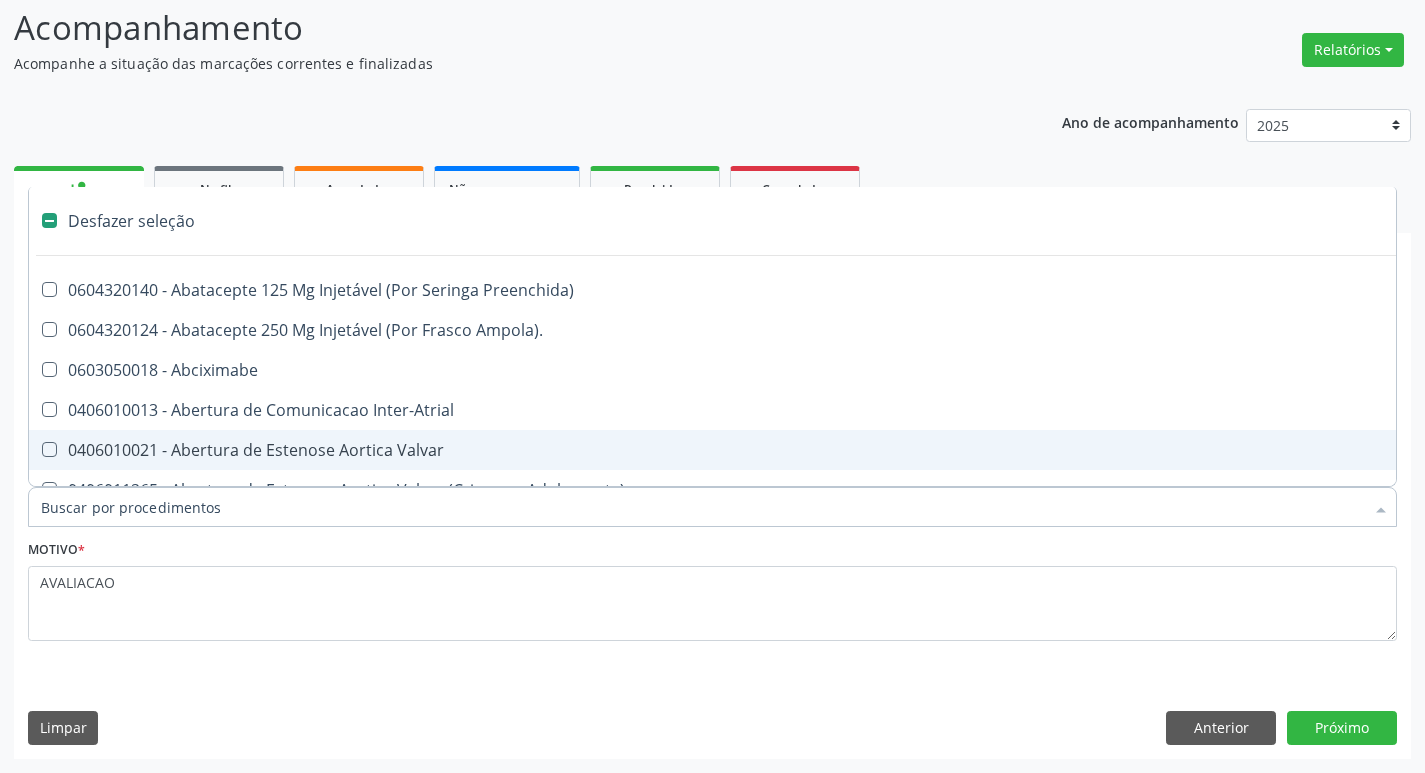 checkbox on "false" 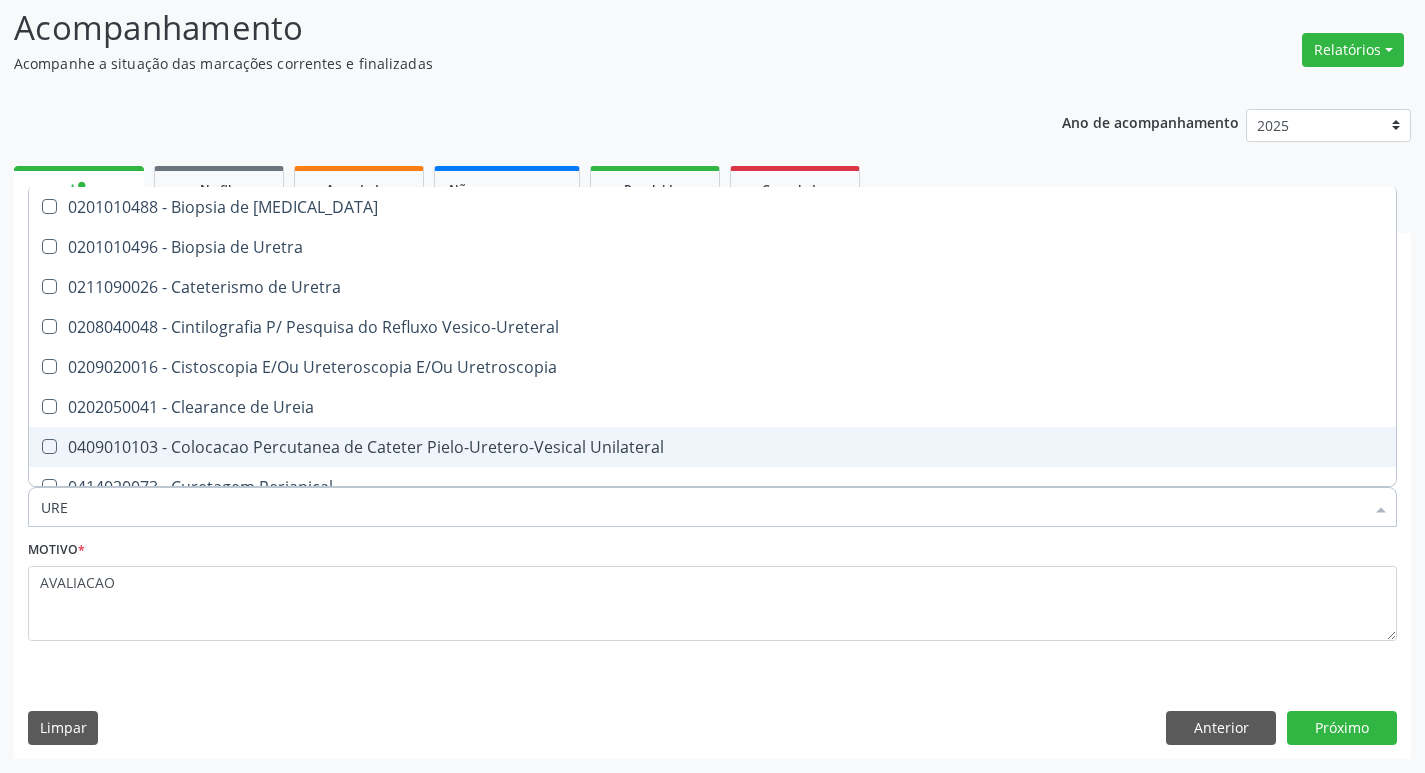type on "UREI" 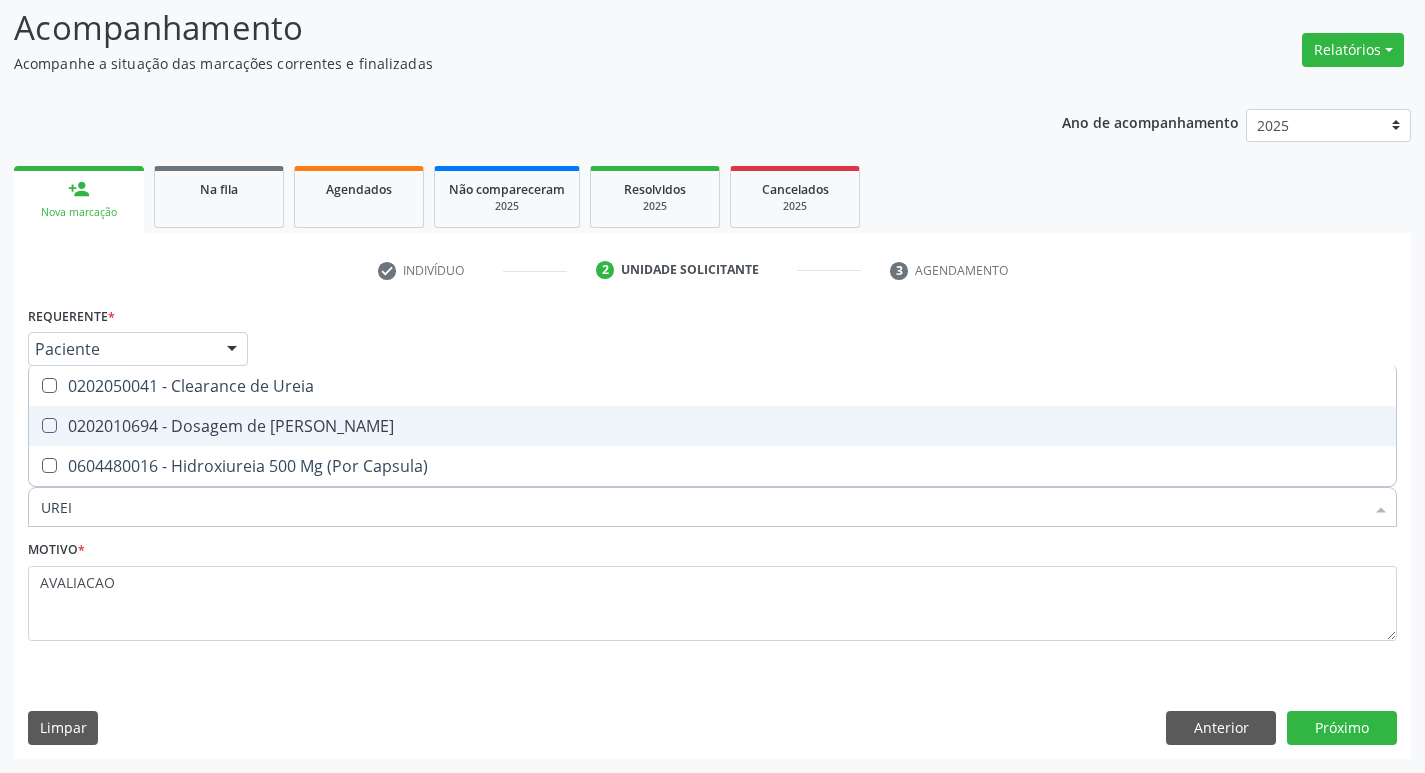 click on "0202010694 - Dosagem de Ureia" at bounding box center [712, 426] 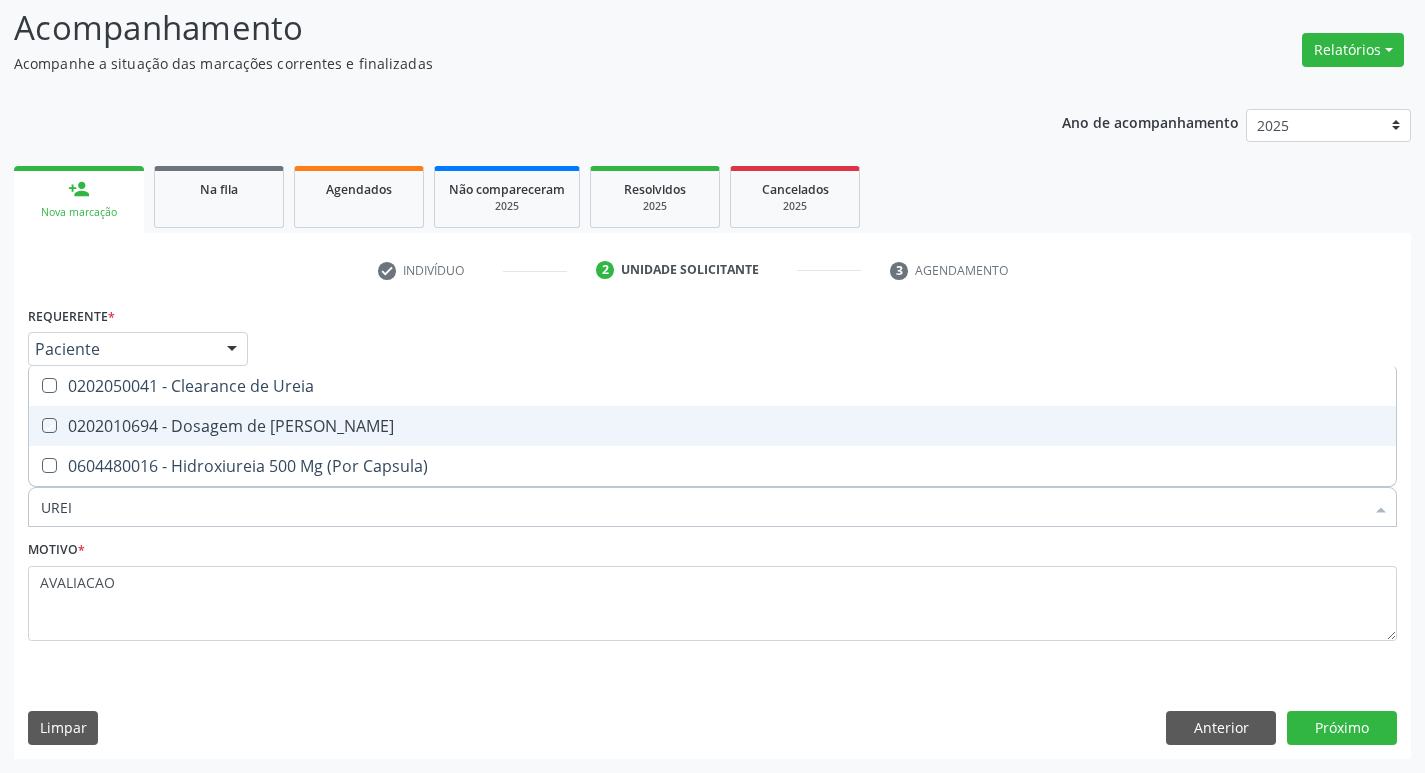 checkbox on "true" 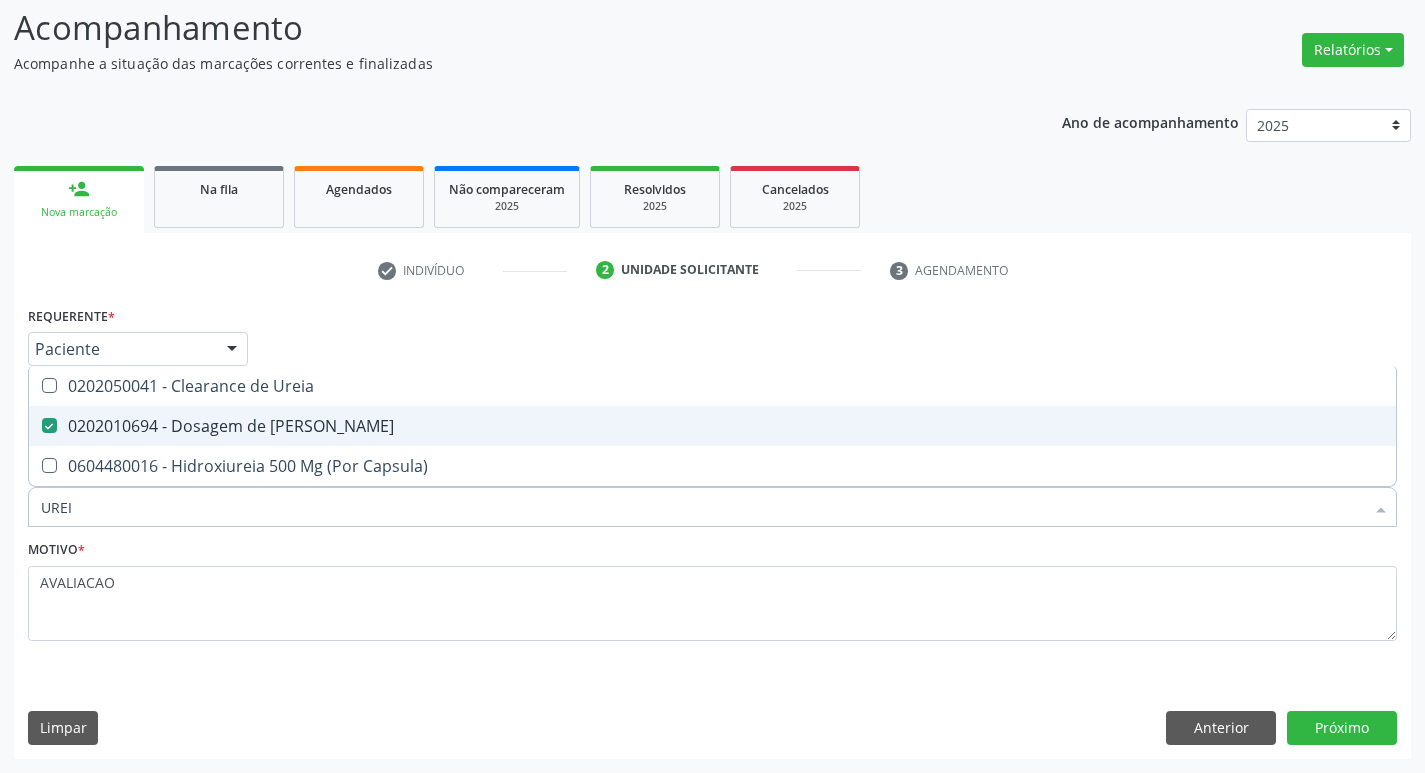 type on "URE" 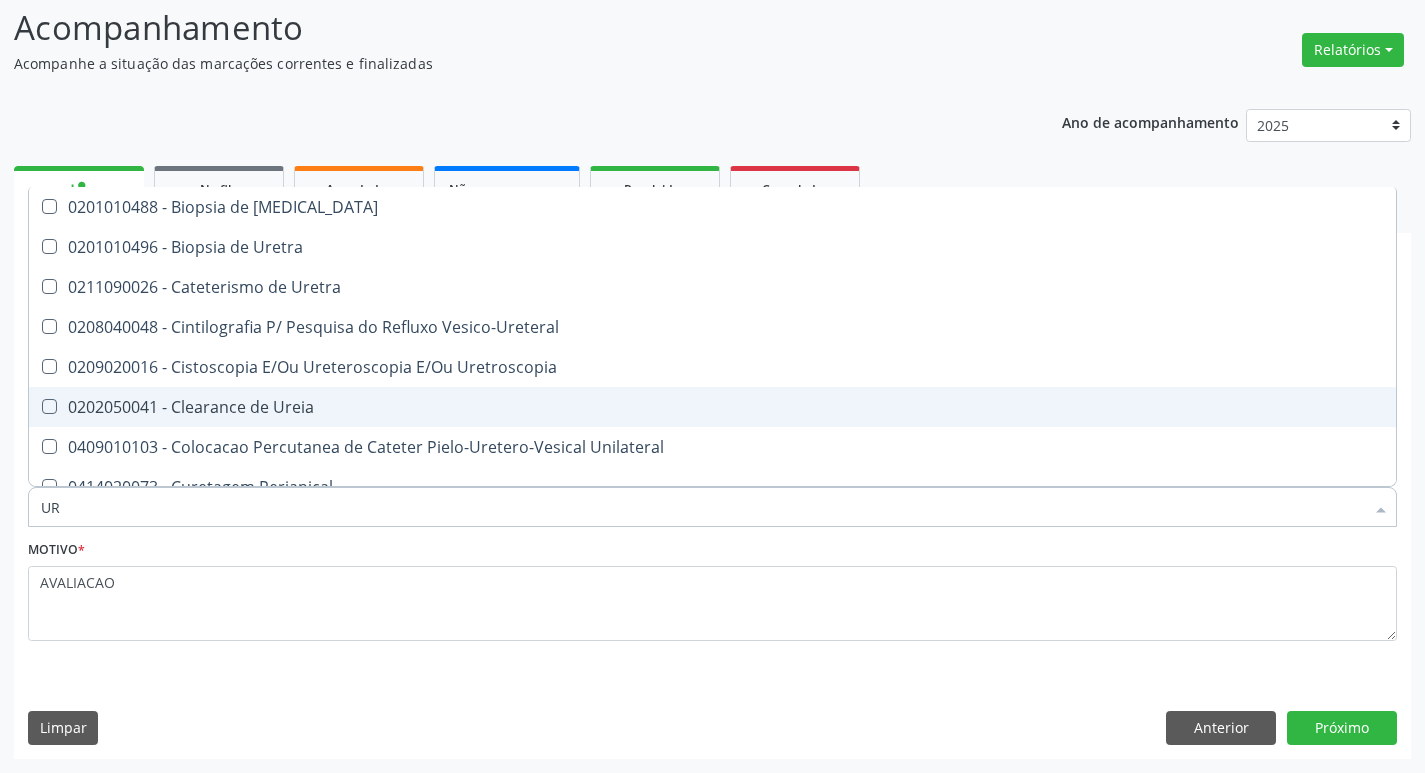 type on "U" 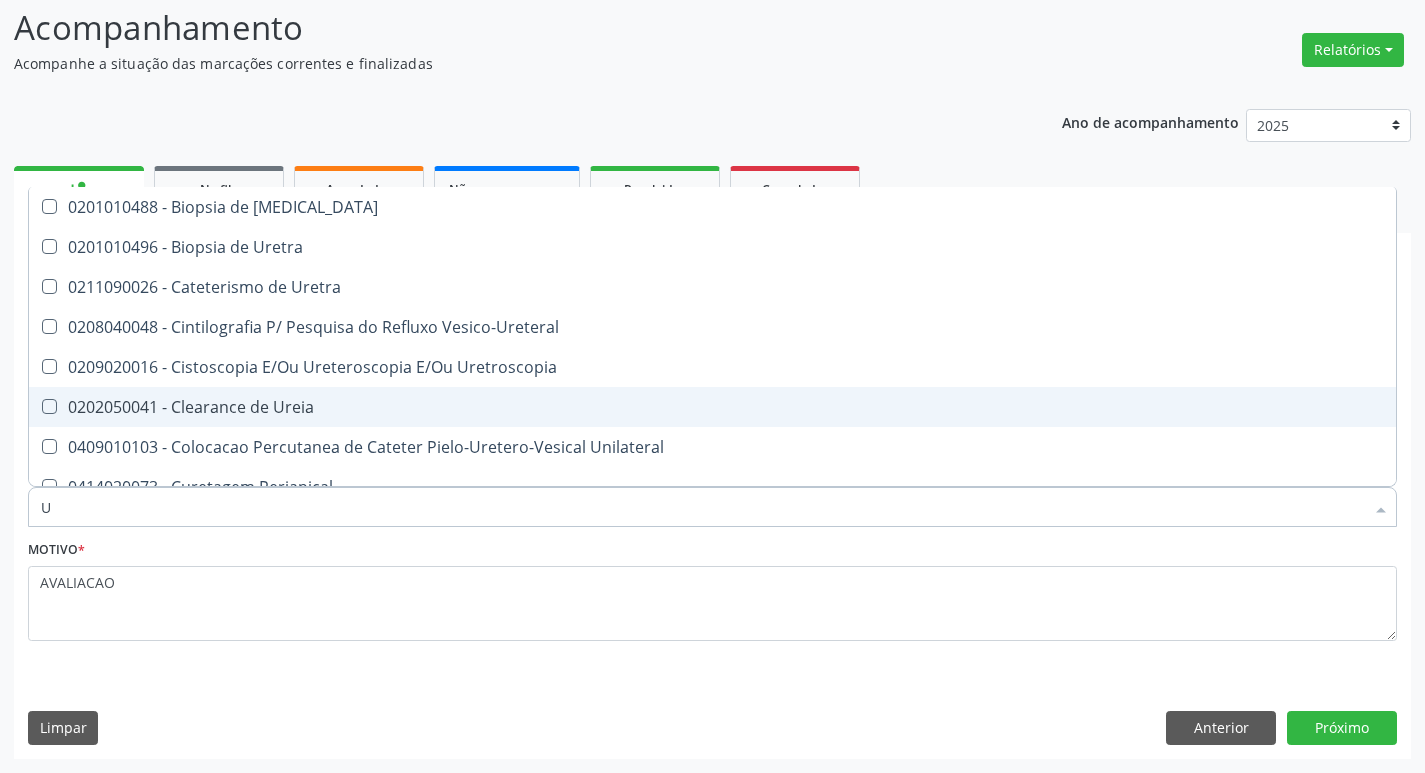 type 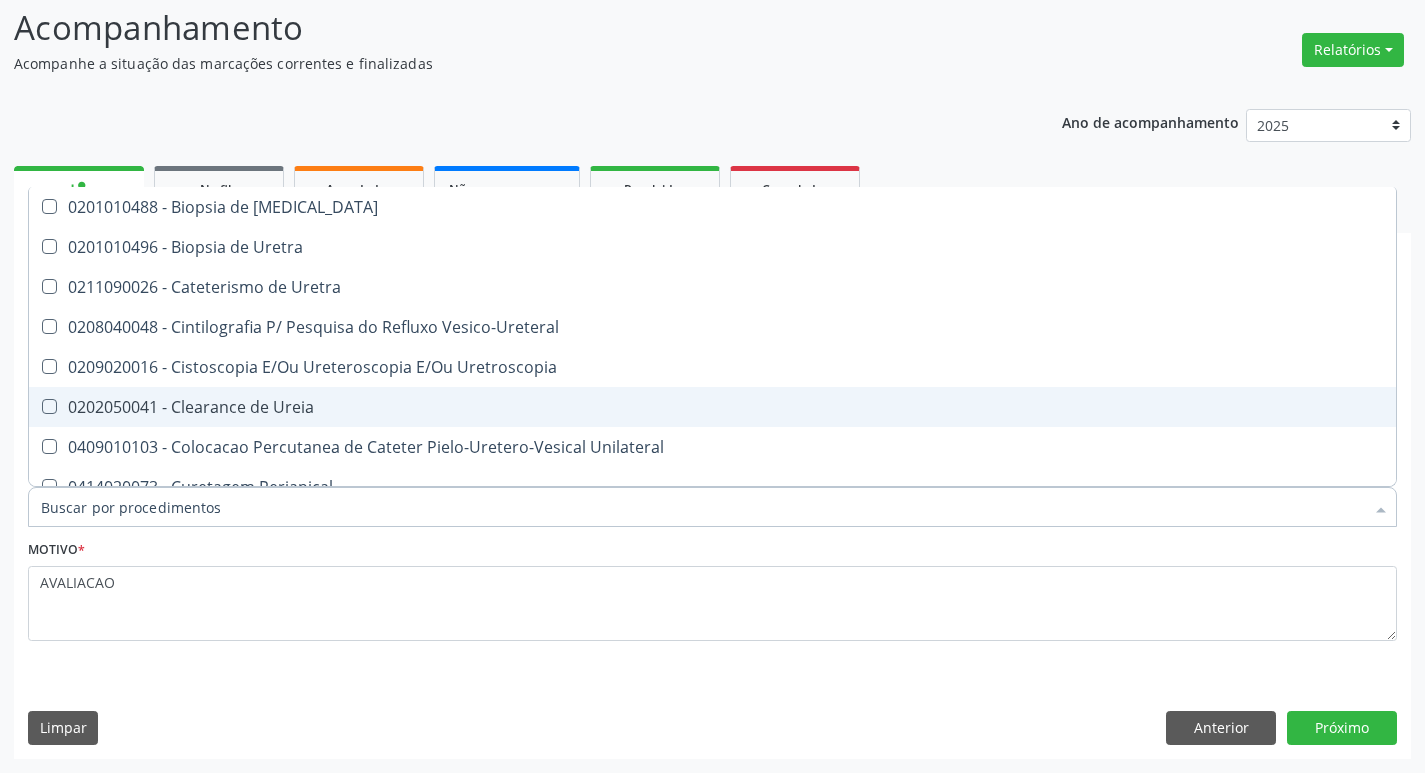 checkbox on "false" 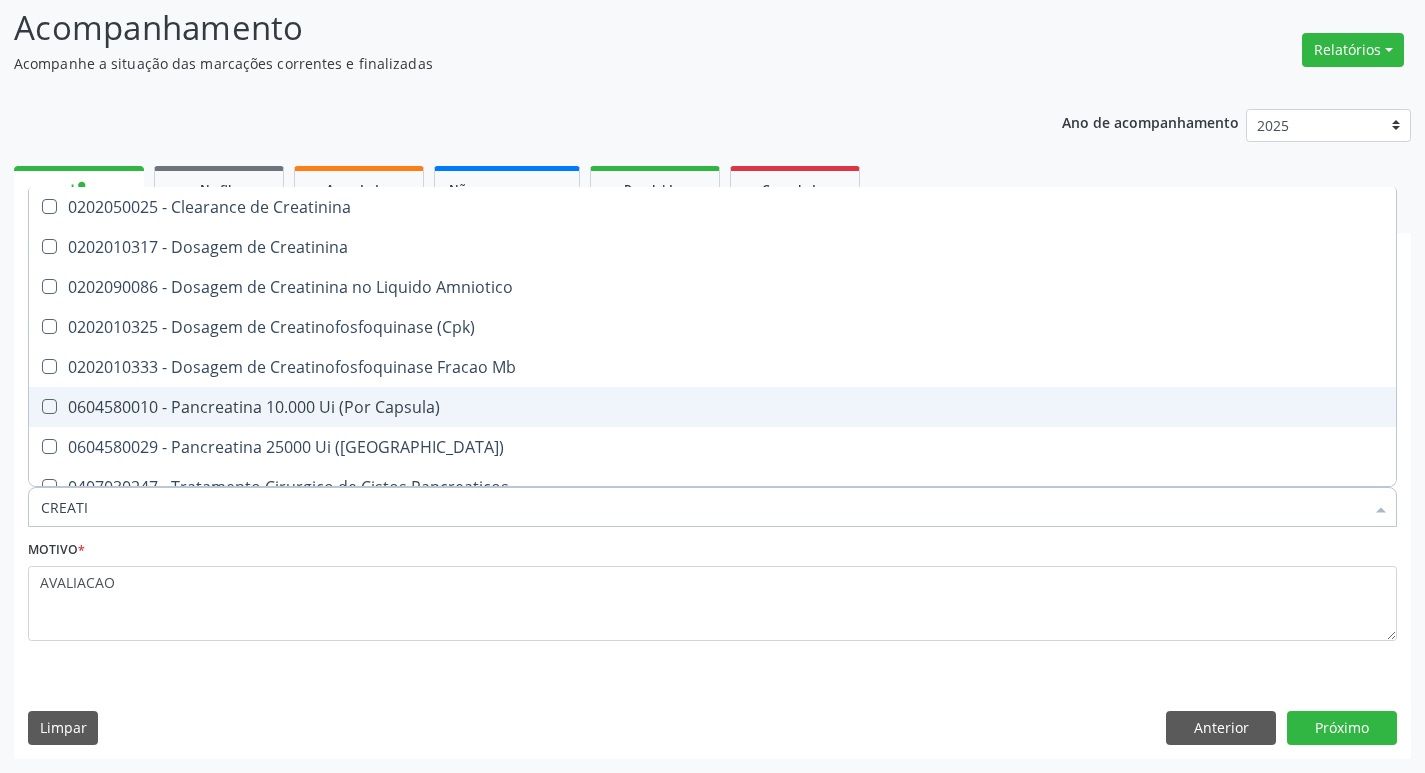 type on "CREATIN" 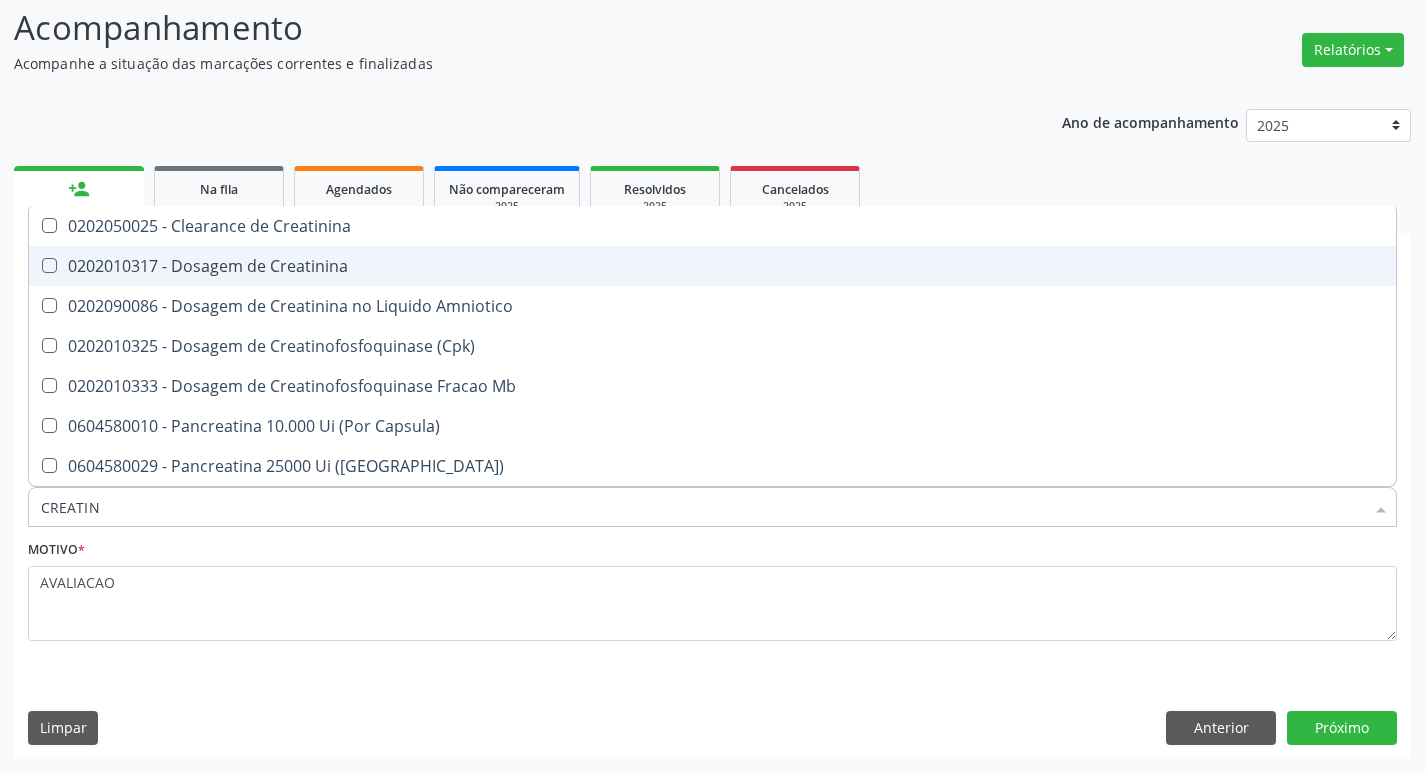 click on "0202010317 - Dosagem de Creatinina" at bounding box center [712, 266] 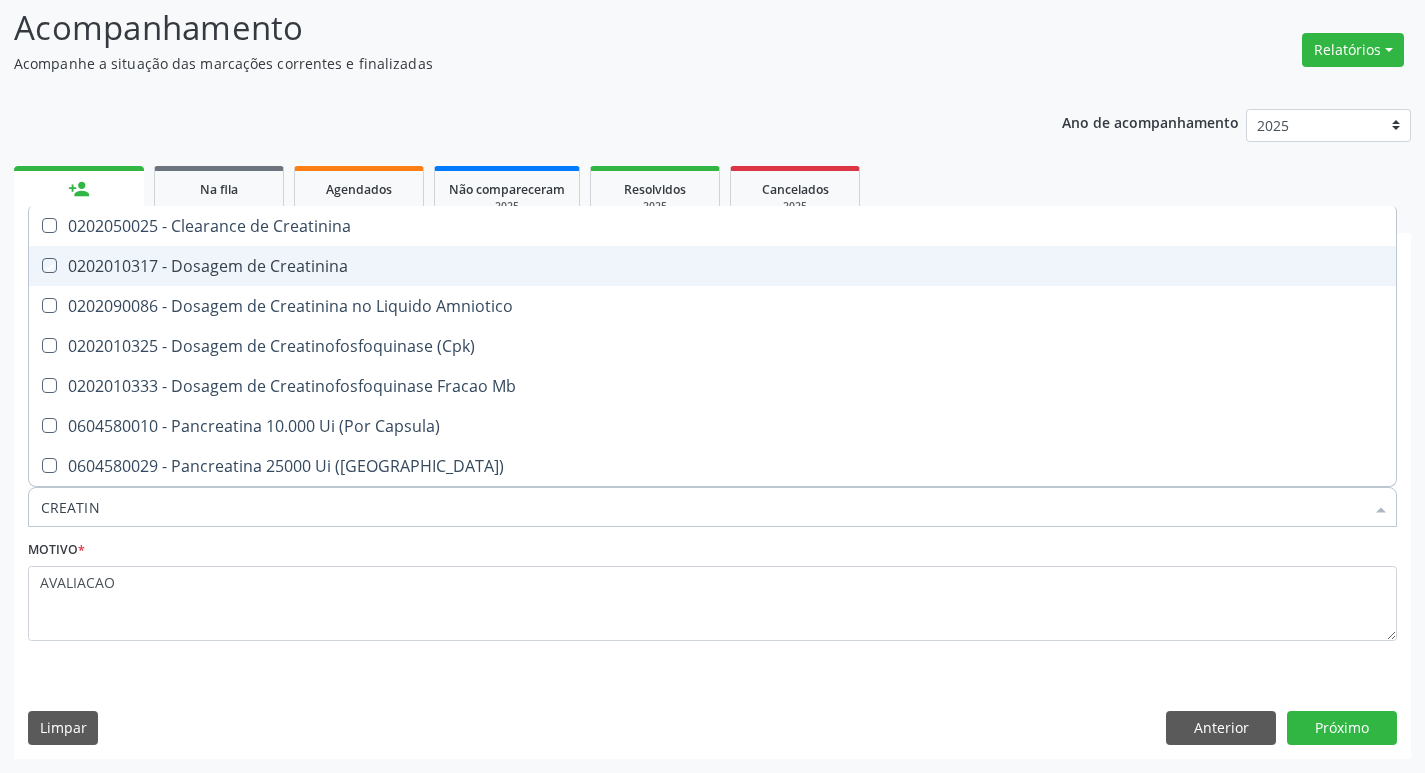 checkbox on "true" 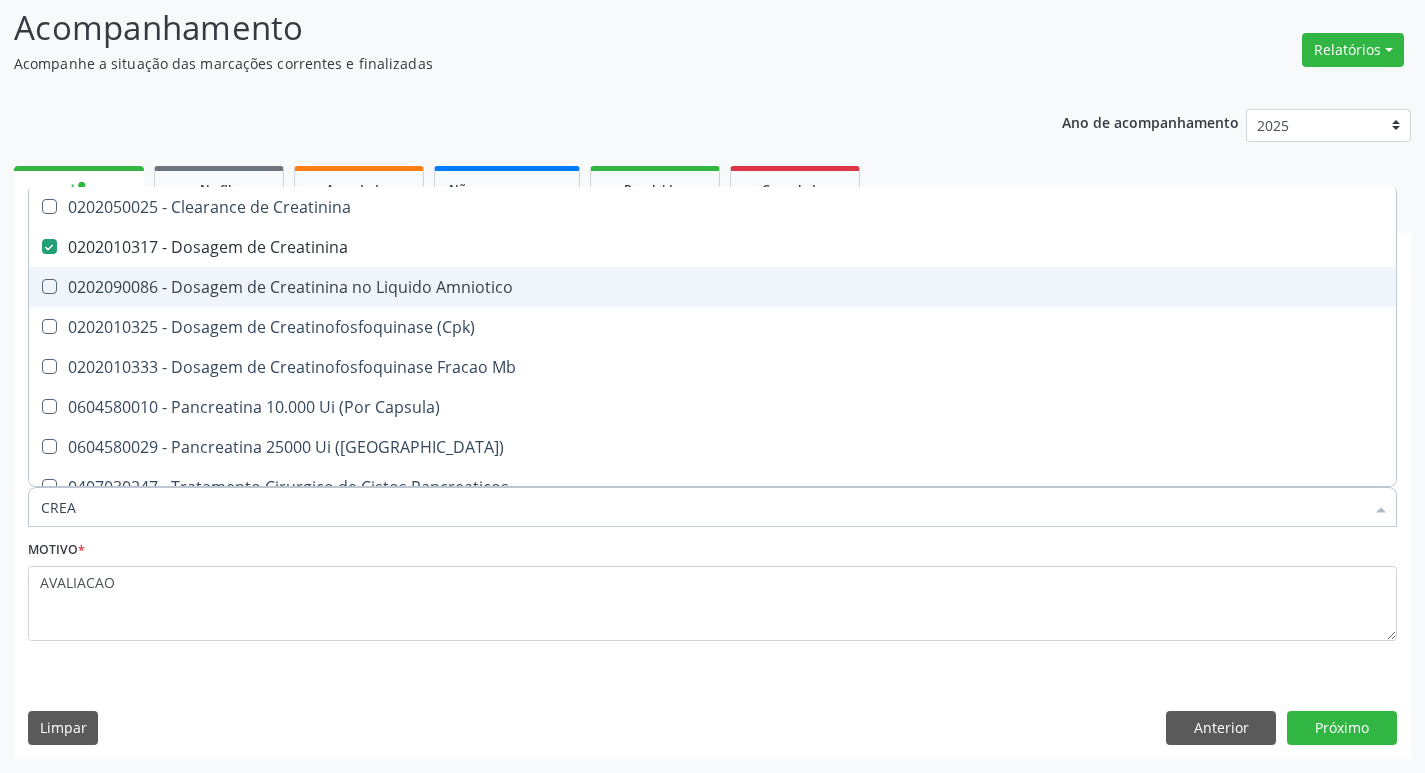 type on "CRE" 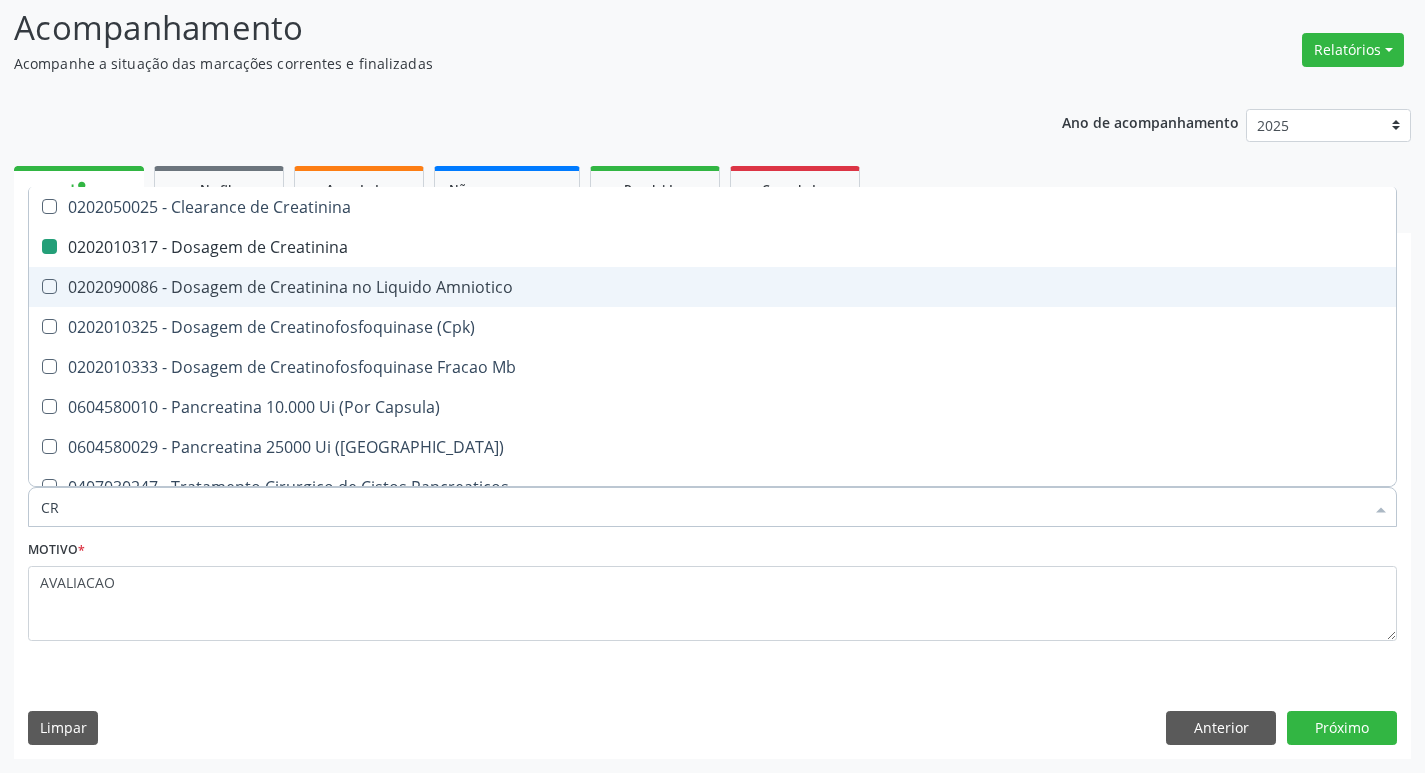 type on "C" 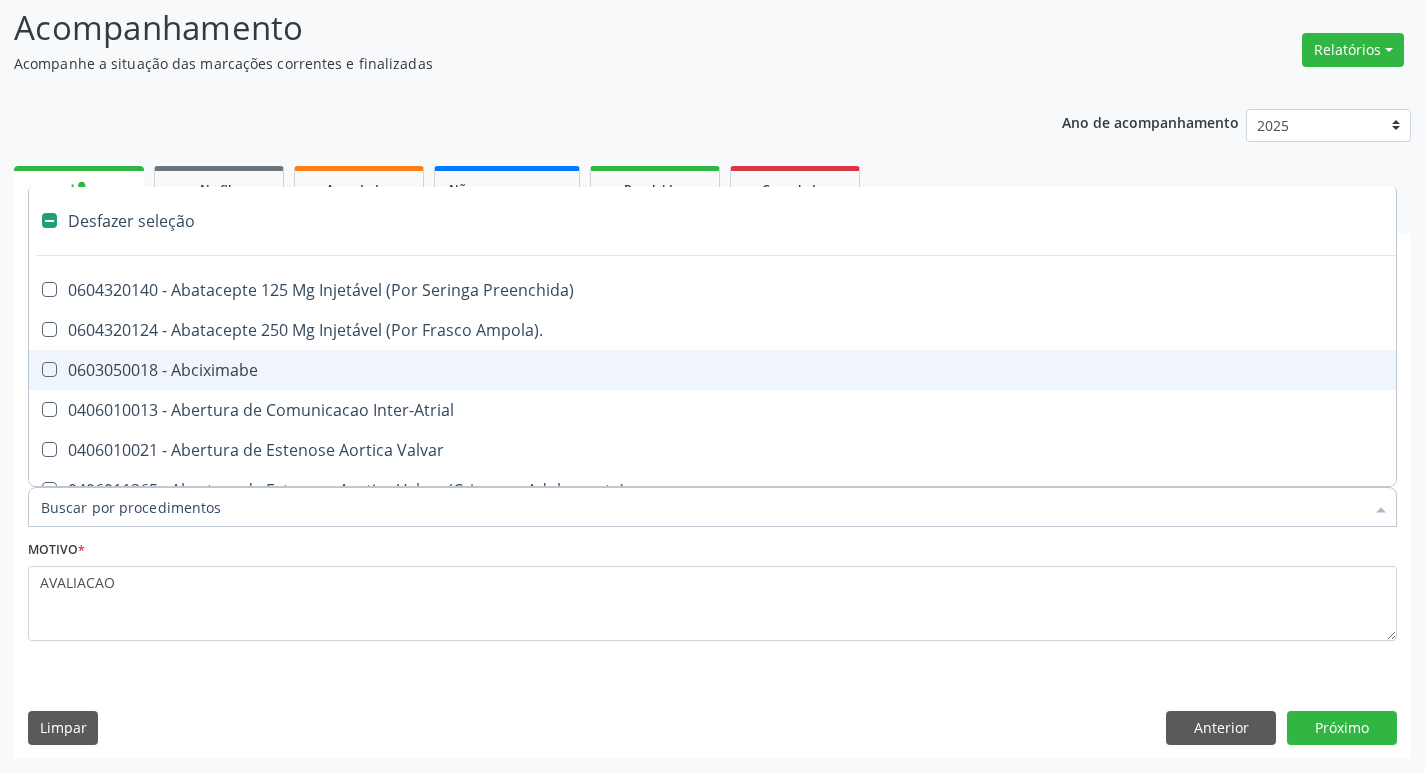 type on "H" 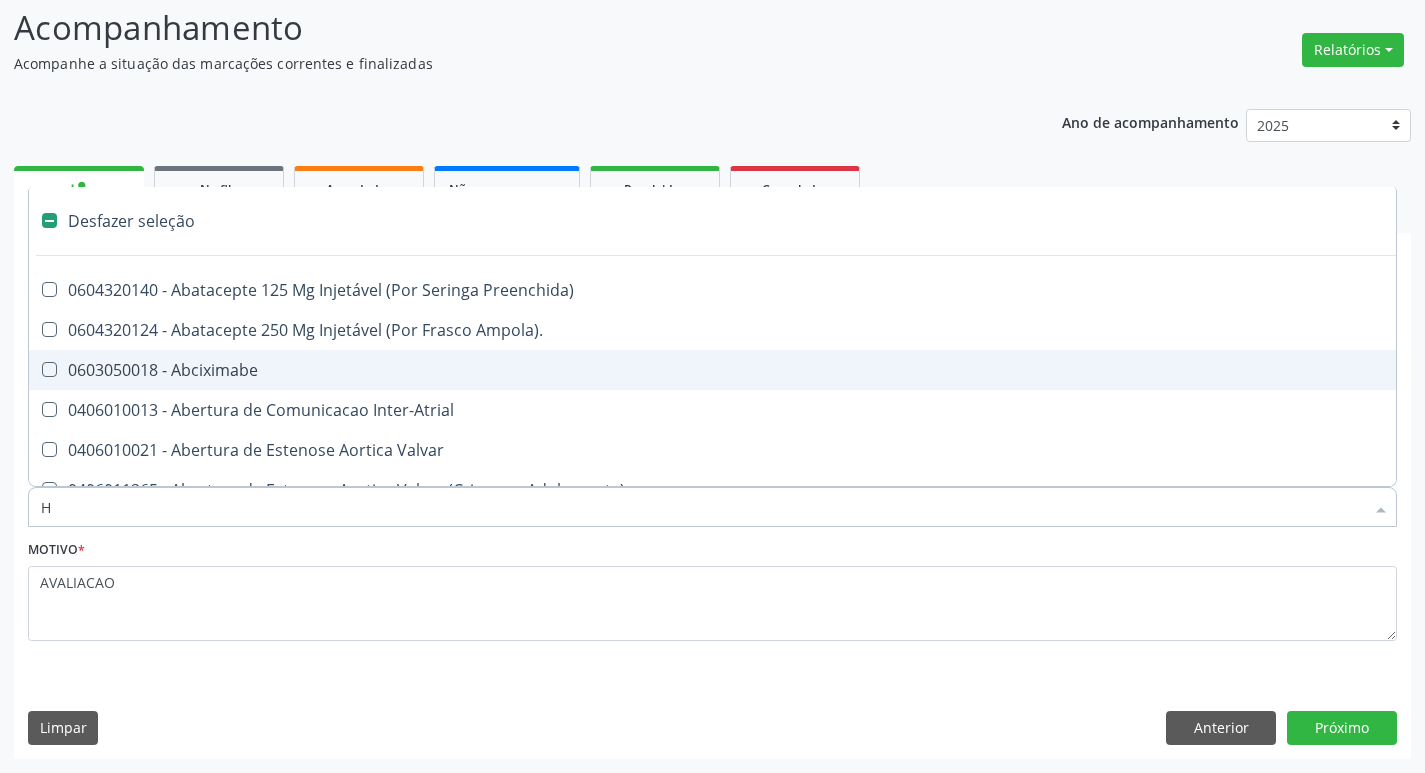 checkbox on "true" 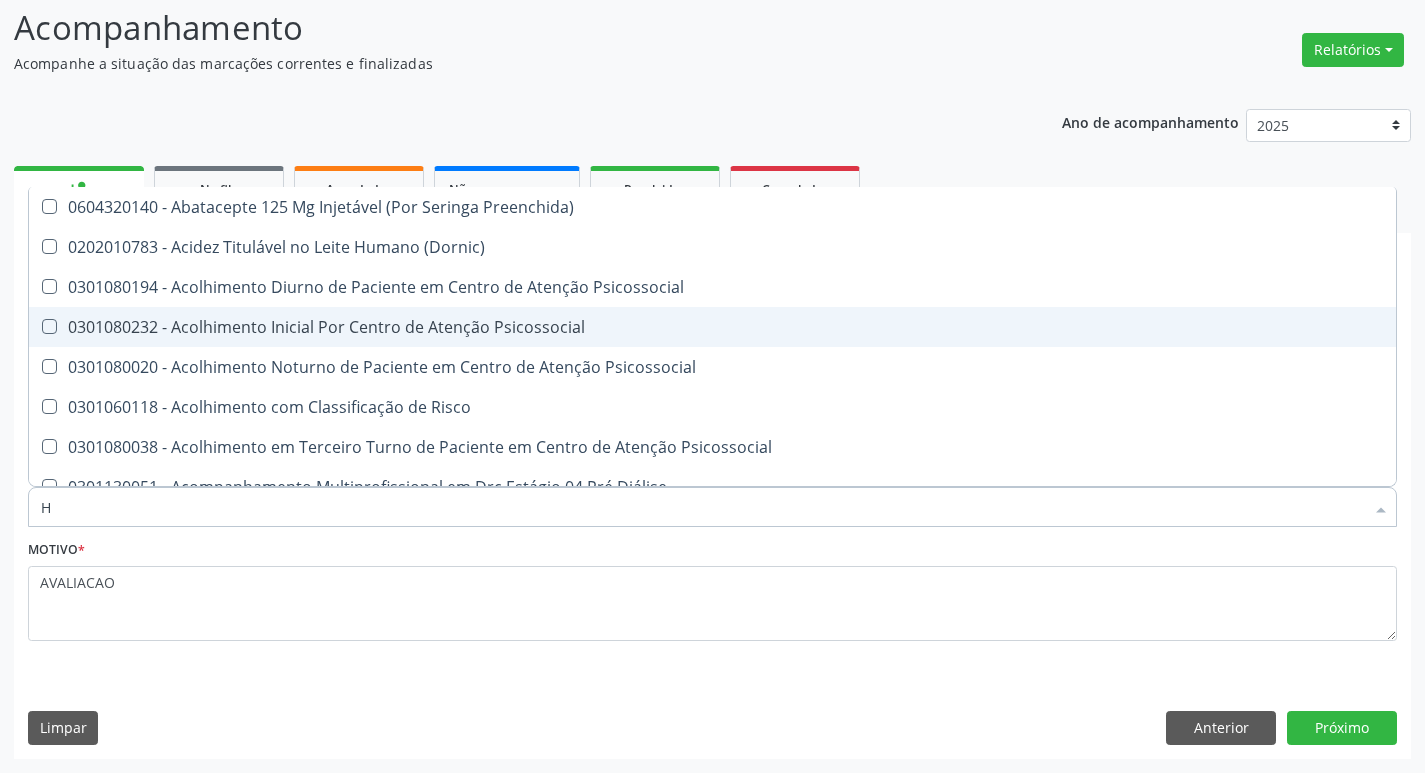 type on "HEMOGR" 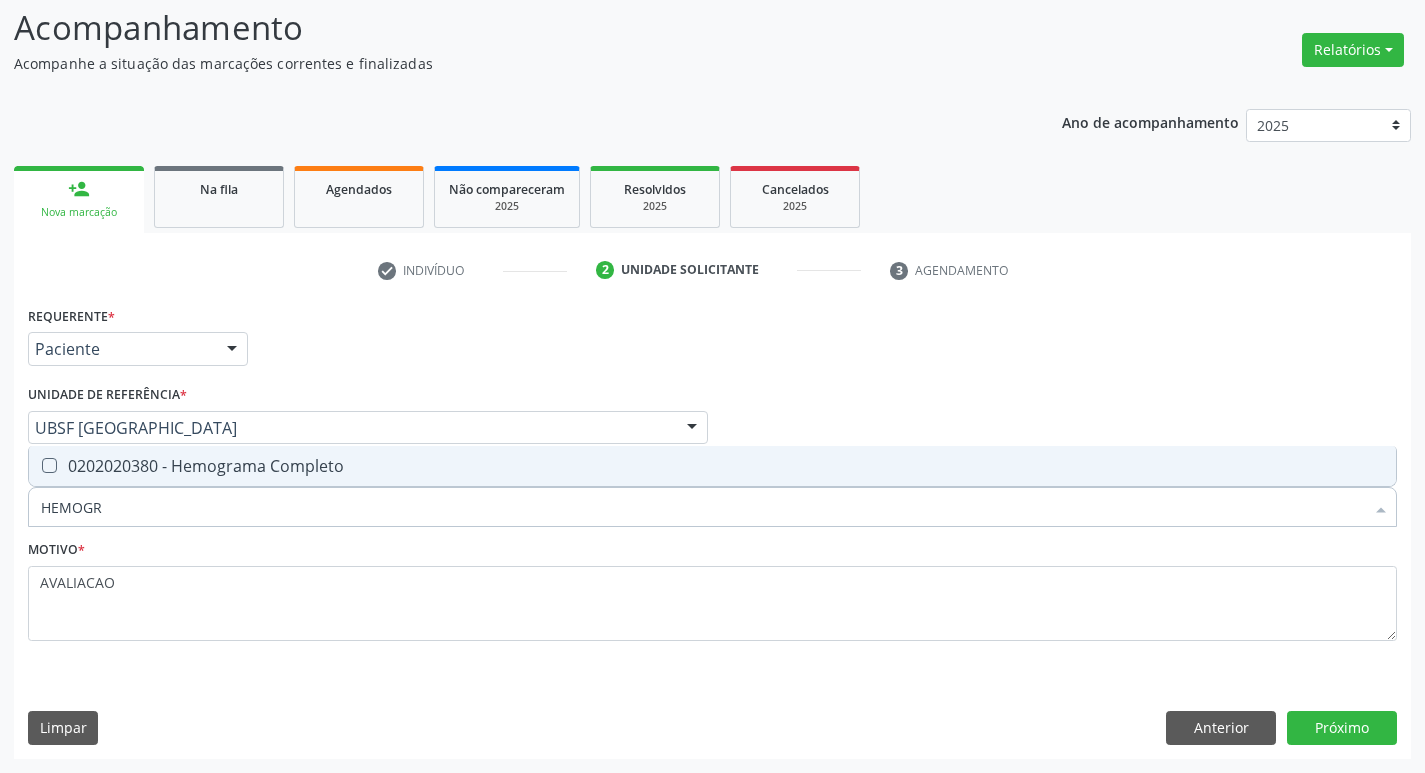 click on "0202020380 - Hemograma Completo" at bounding box center [712, 466] 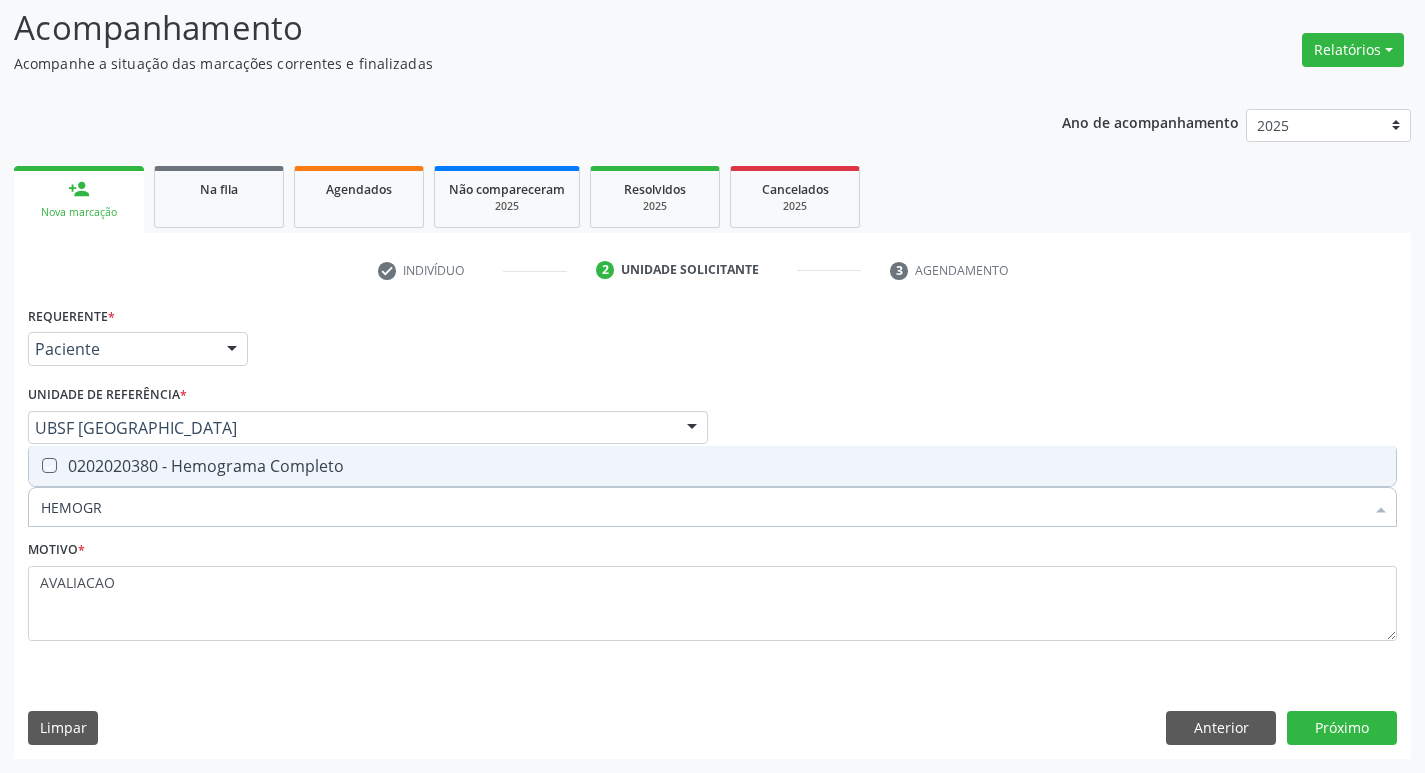 checkbox on "true" 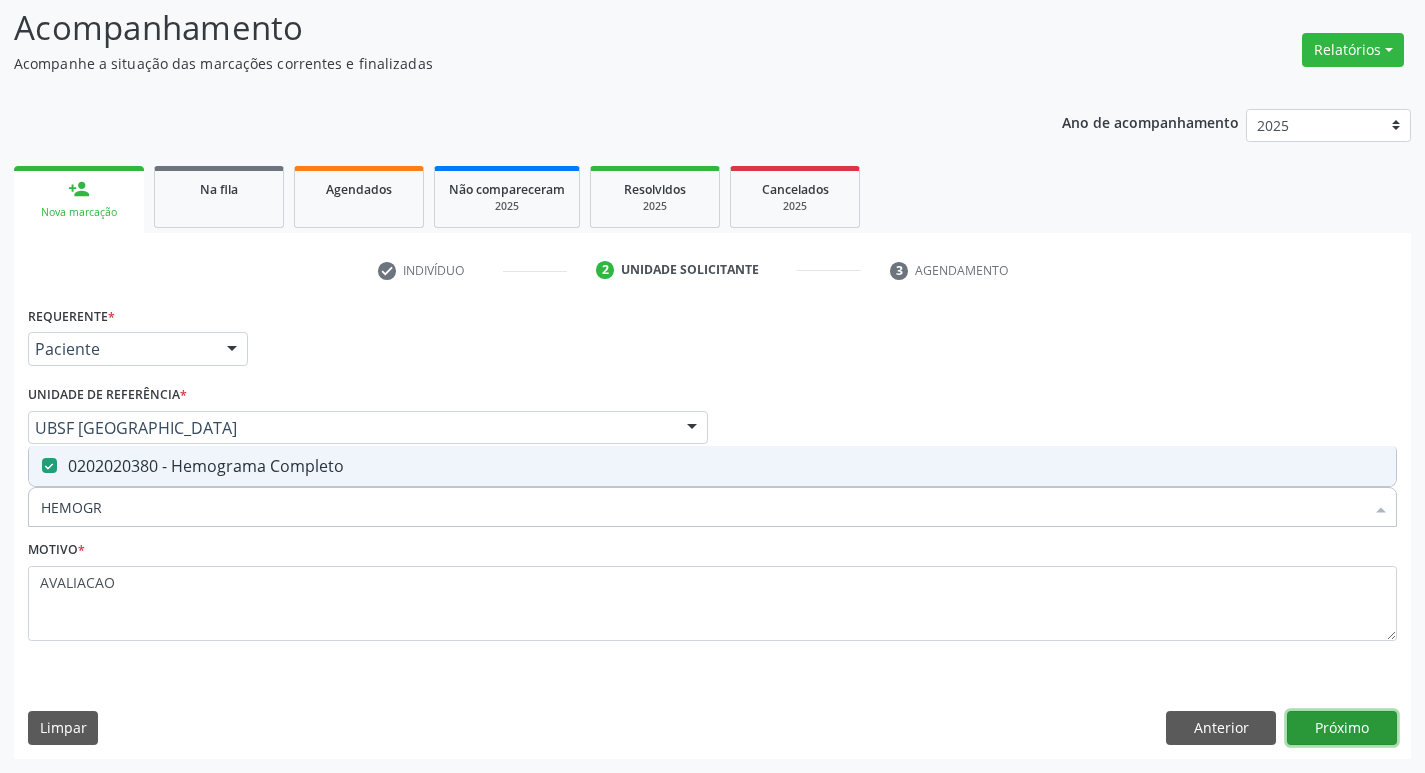 click on "Próximo" at bounding box center (1342, 728) 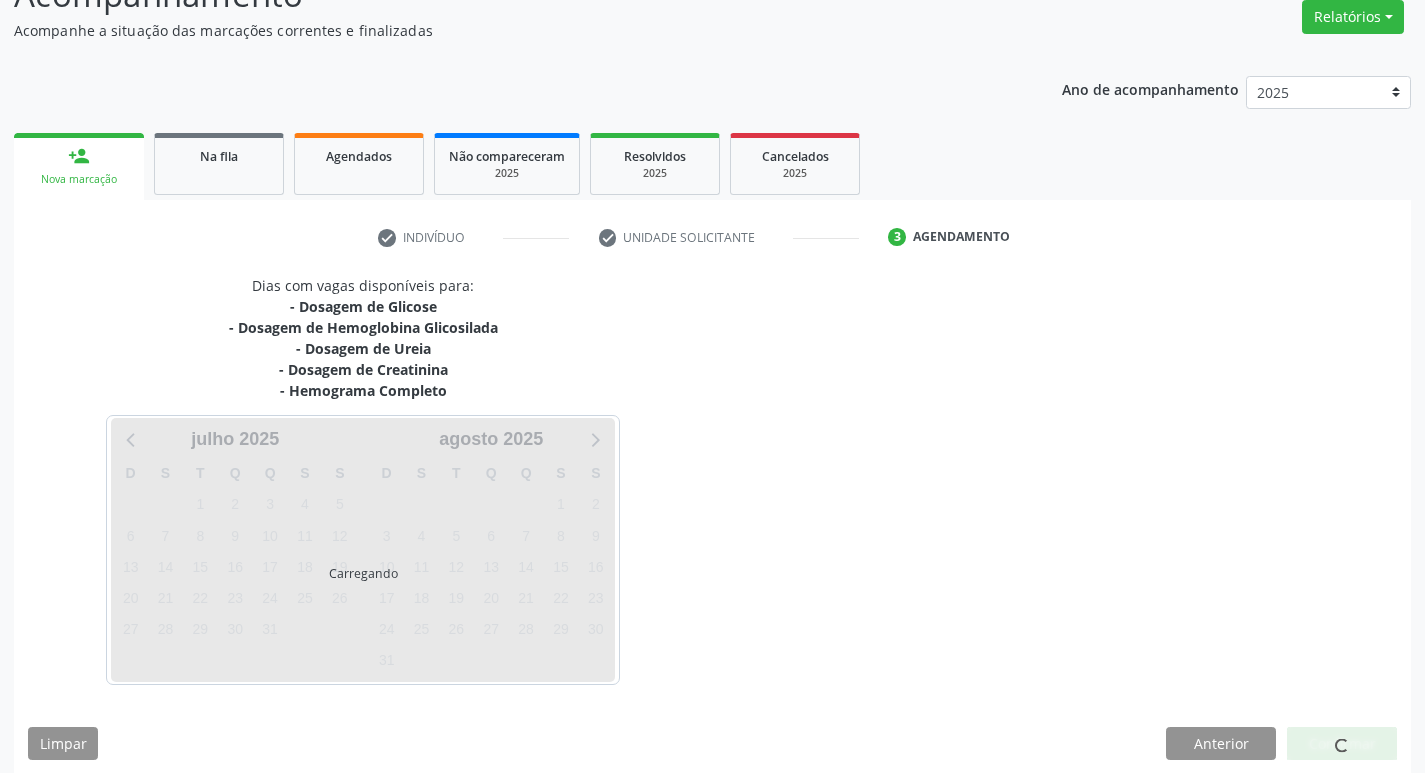 scroll, scrollTop: 181, scrollLeft: 0, axis: vertical 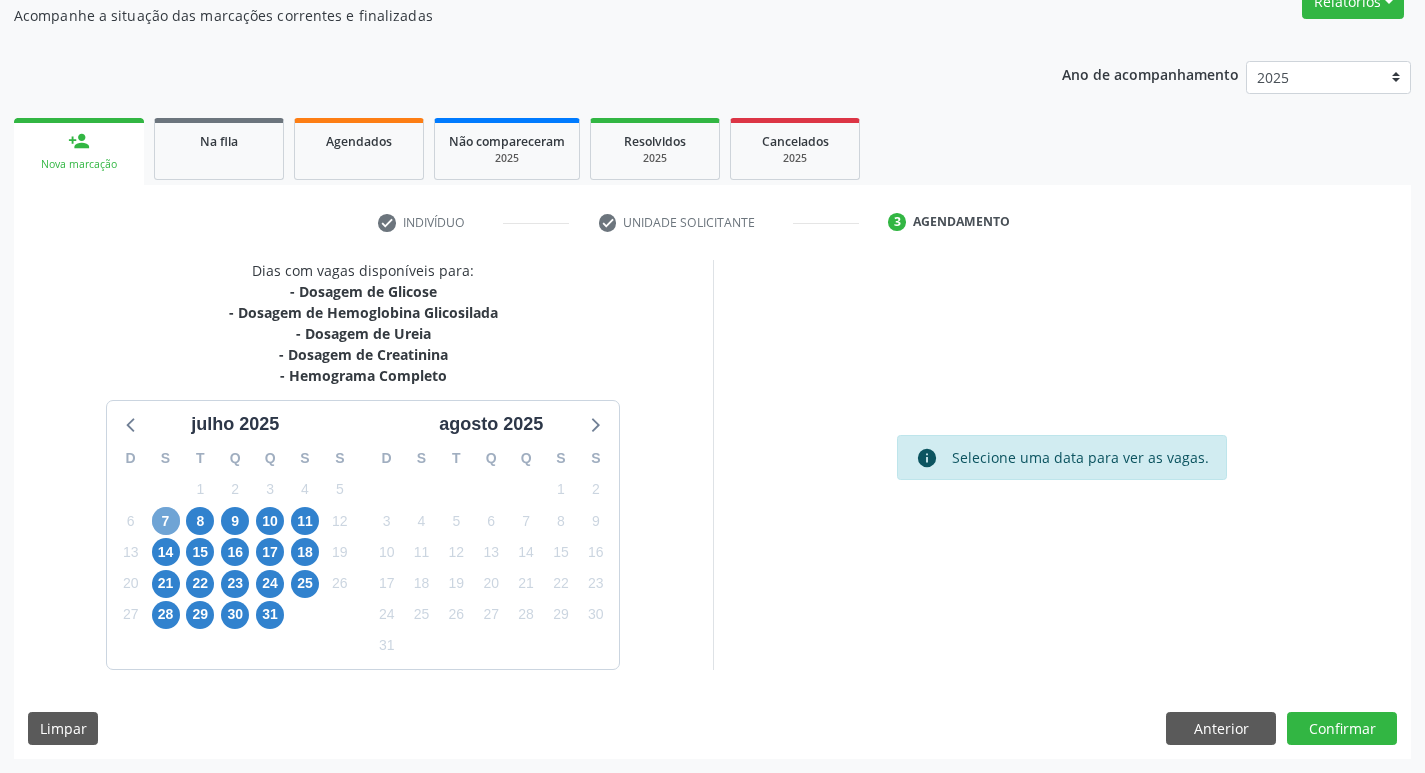 click on "7" at bounding box center (166, 521) 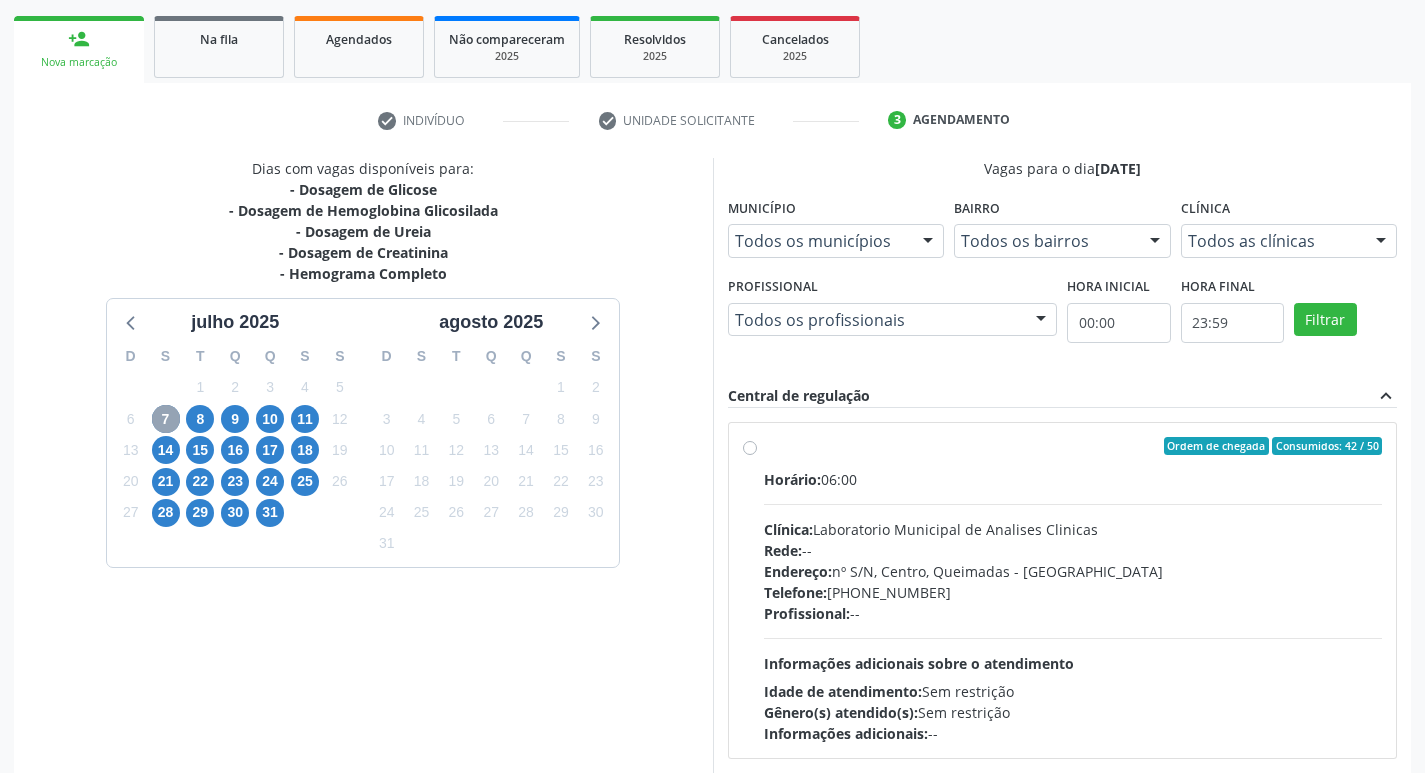 scroll, scrollTop: 386, scrollLeft: 0, axis: vertical 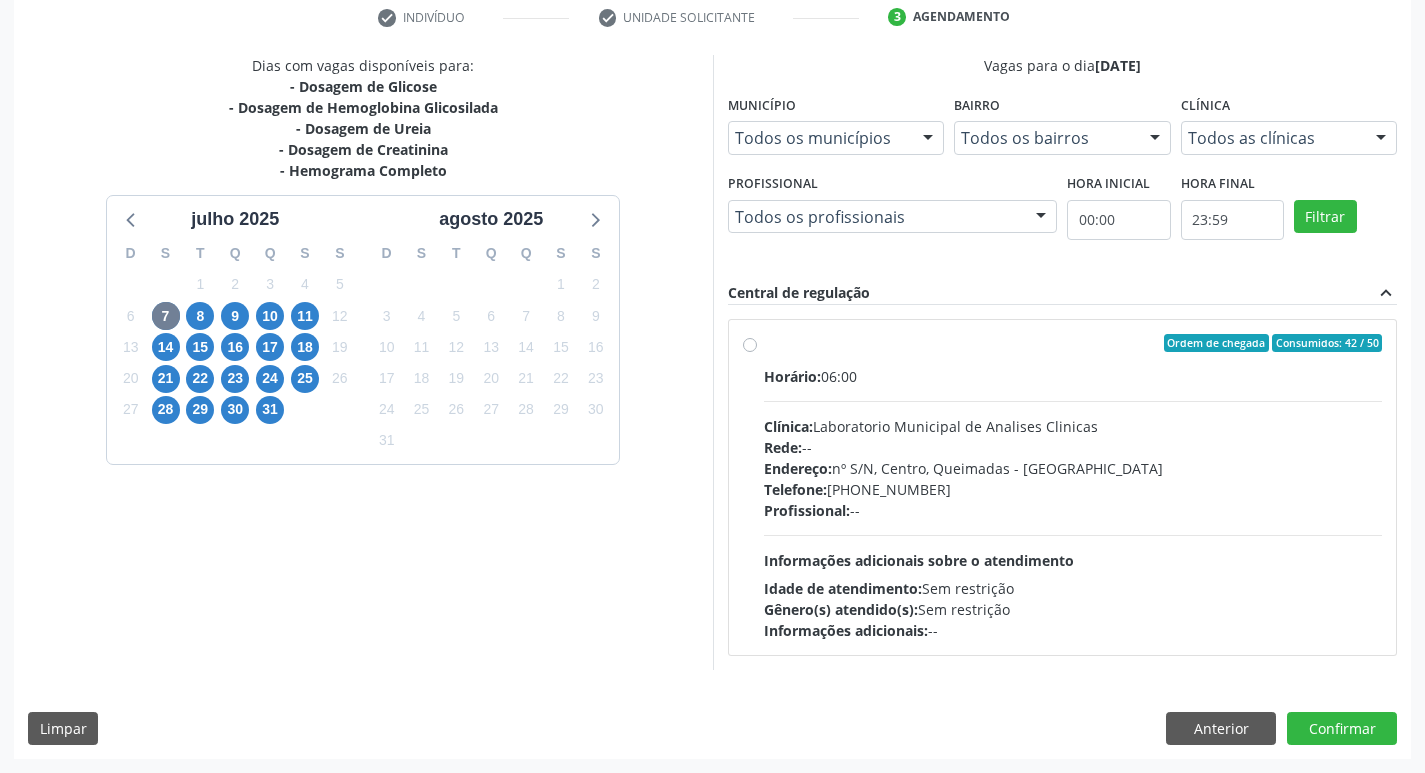 click on "Profissional:
--" at bounding box center [1073, 510] 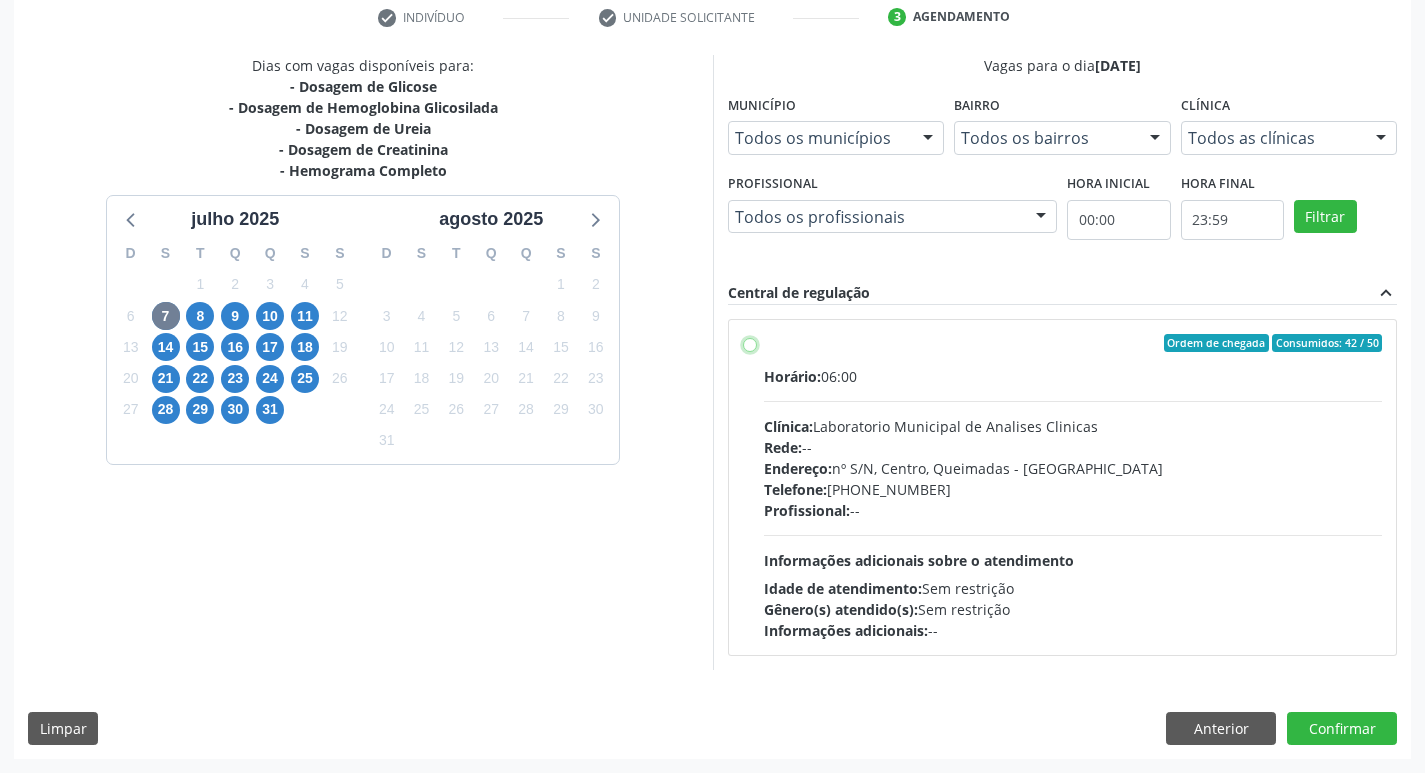 click on "Ordem de chegada
Consumidos: 42 / 50
Horário:   06:00
Clínica:  Laboratorio Municipal de Analises Clinicas
Rede:
--
Endereço:   nº S/N, Centro, Queimadas - PB
Telefone:   (83) 33921344
Profissional:
--
Informações adicionais sobre o atendimento
Idade de atendimento:
Sem restrição
Gênero(s) atendido(s):
Sem restrição
Informações adicionais:
--" at bounding box center (750, 343) 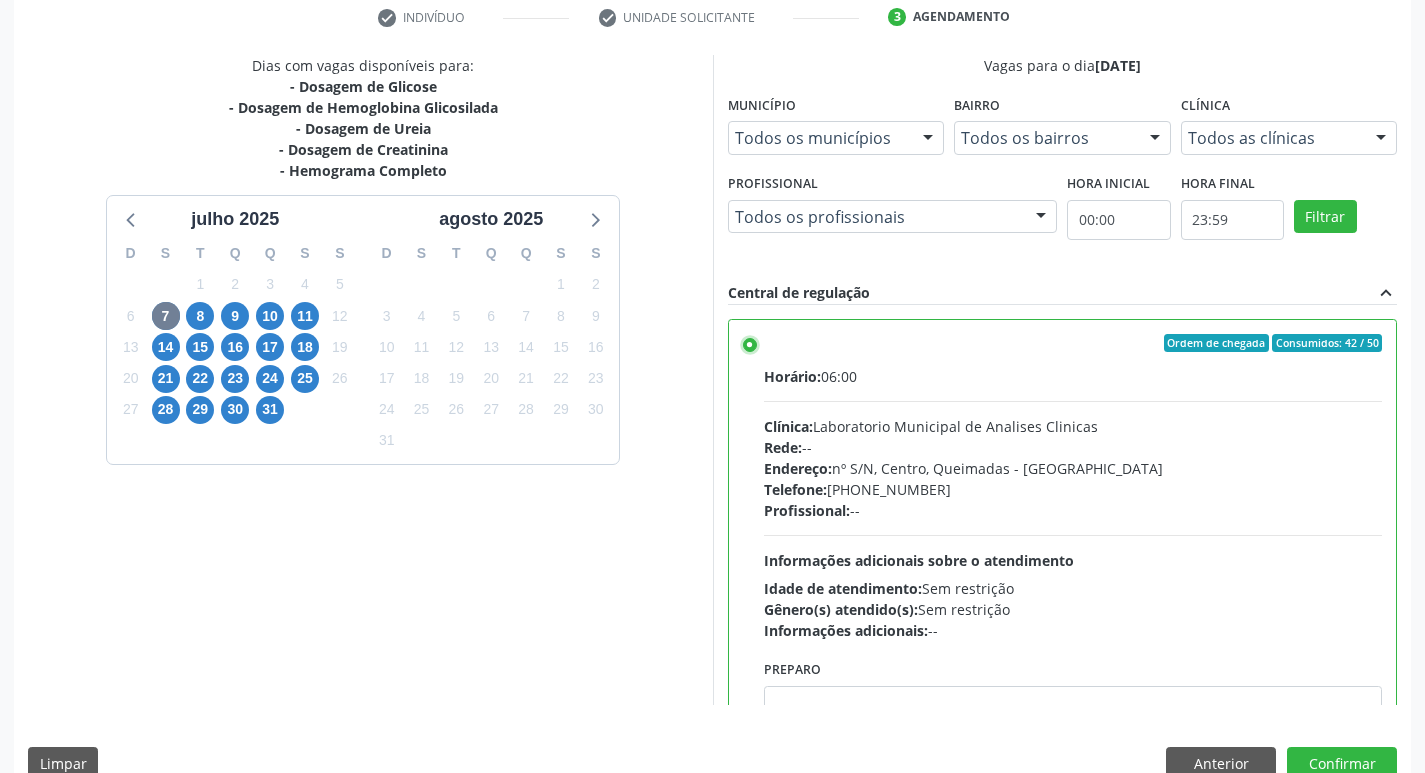 scroll, scrollTop: 99, scrollLeft: 0, axis: vertical 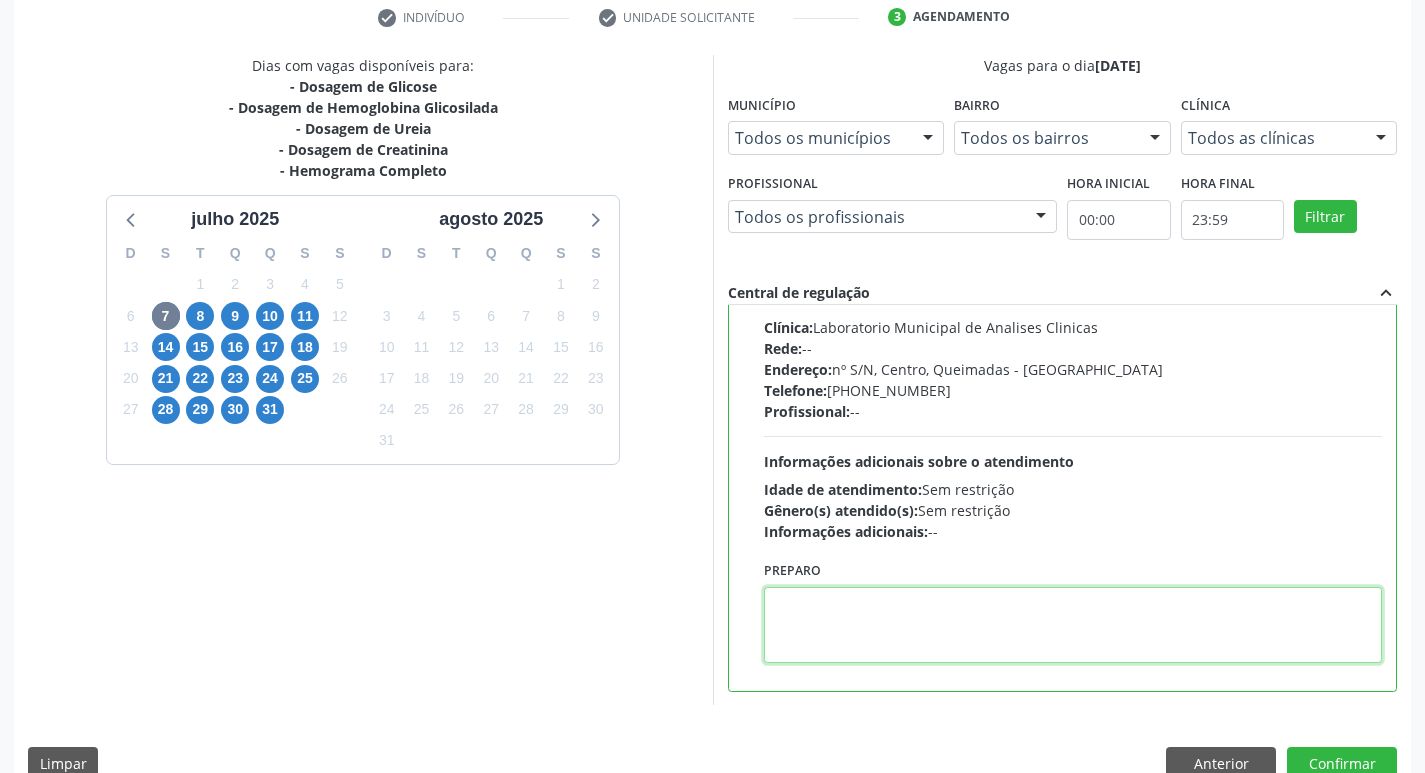click at bounding box center (1073, 625) 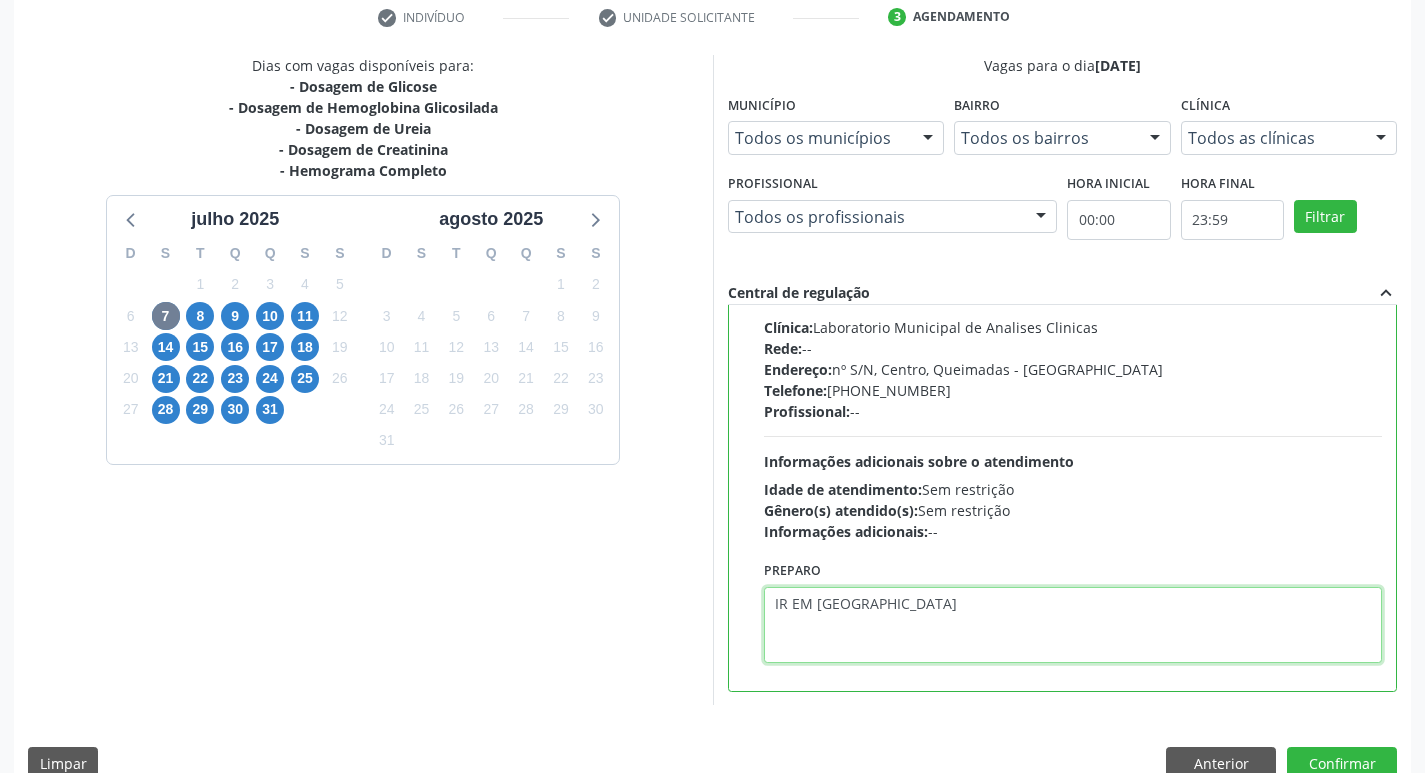 scroll, scrollTop: 422, scrollLeft: 0, axis: vertical 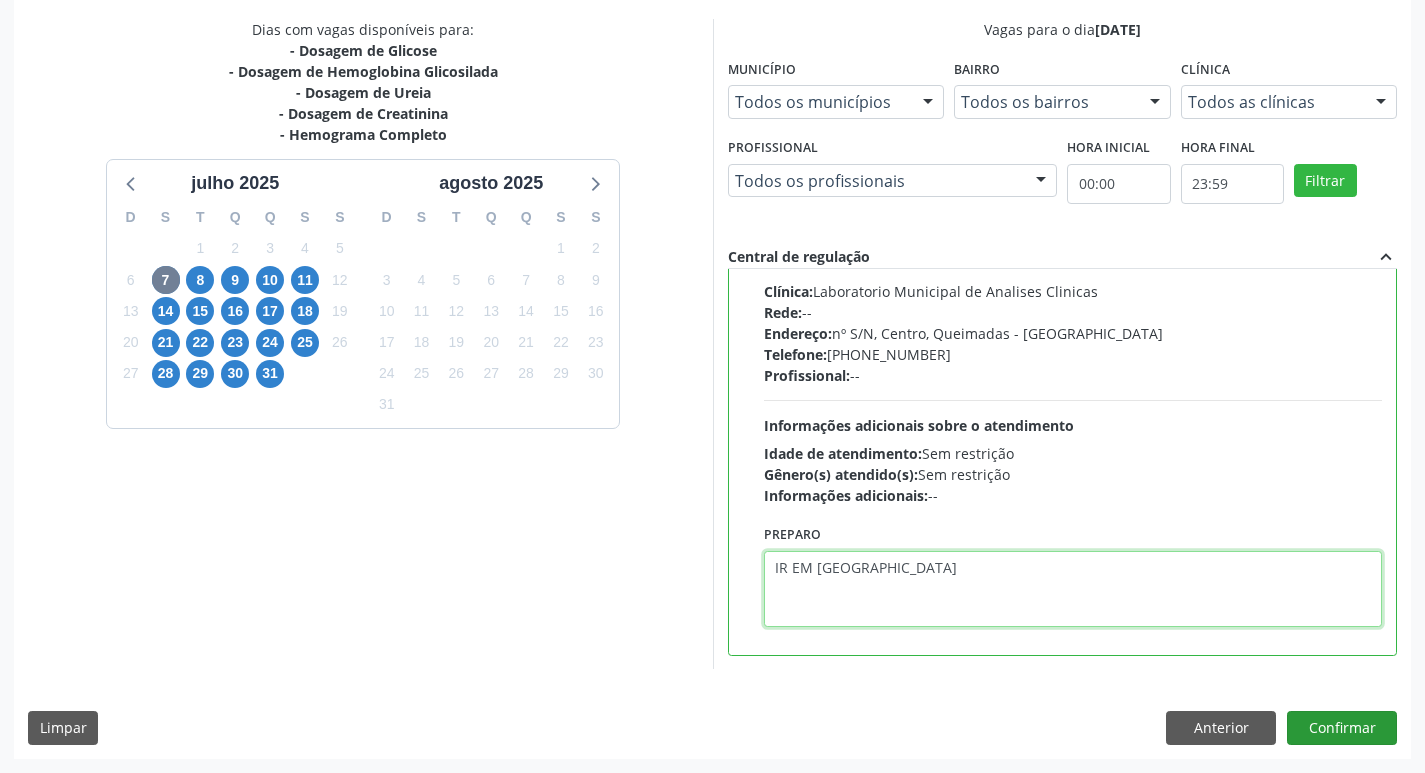 type on "IR EM [GEOGRAPHIC_DATA]" 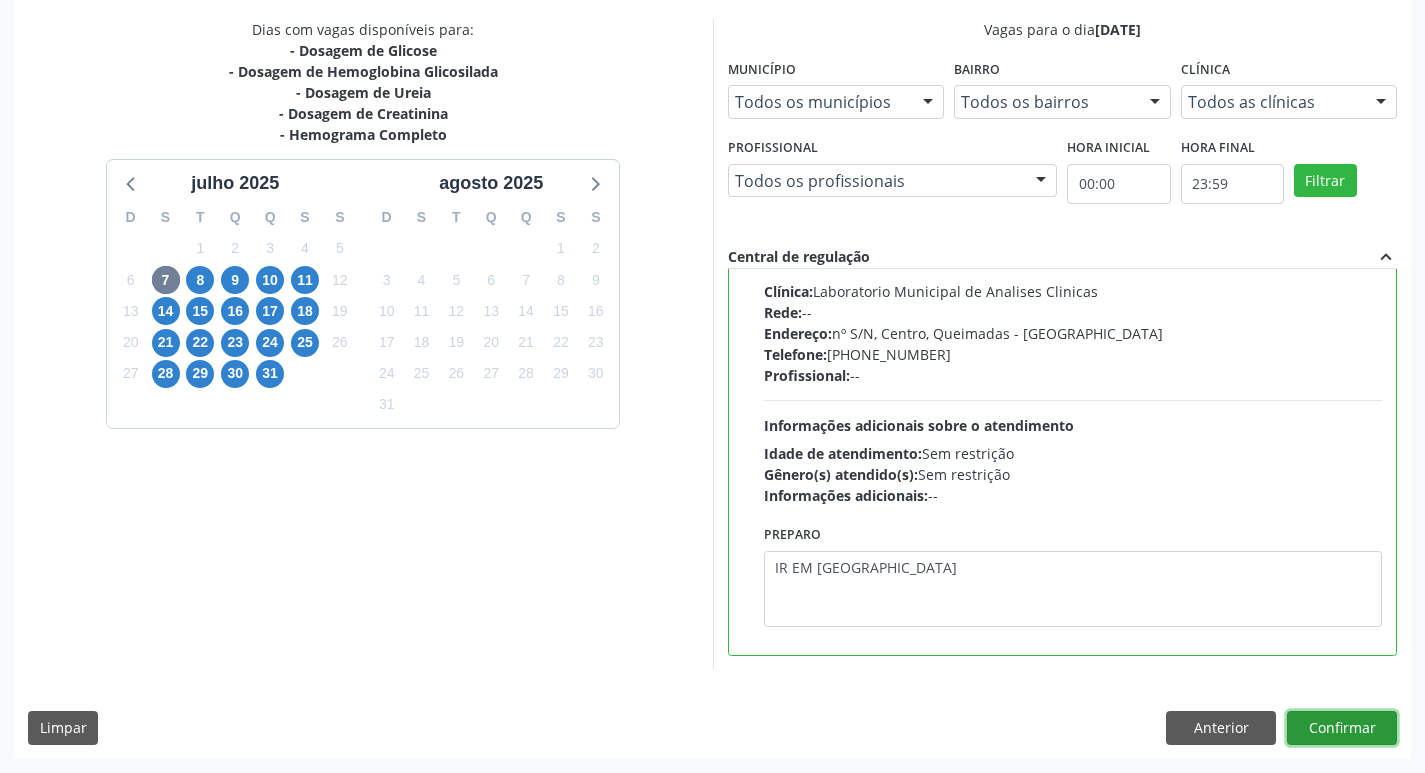 click on "Confirmar" at bounding box center (1342, 728) 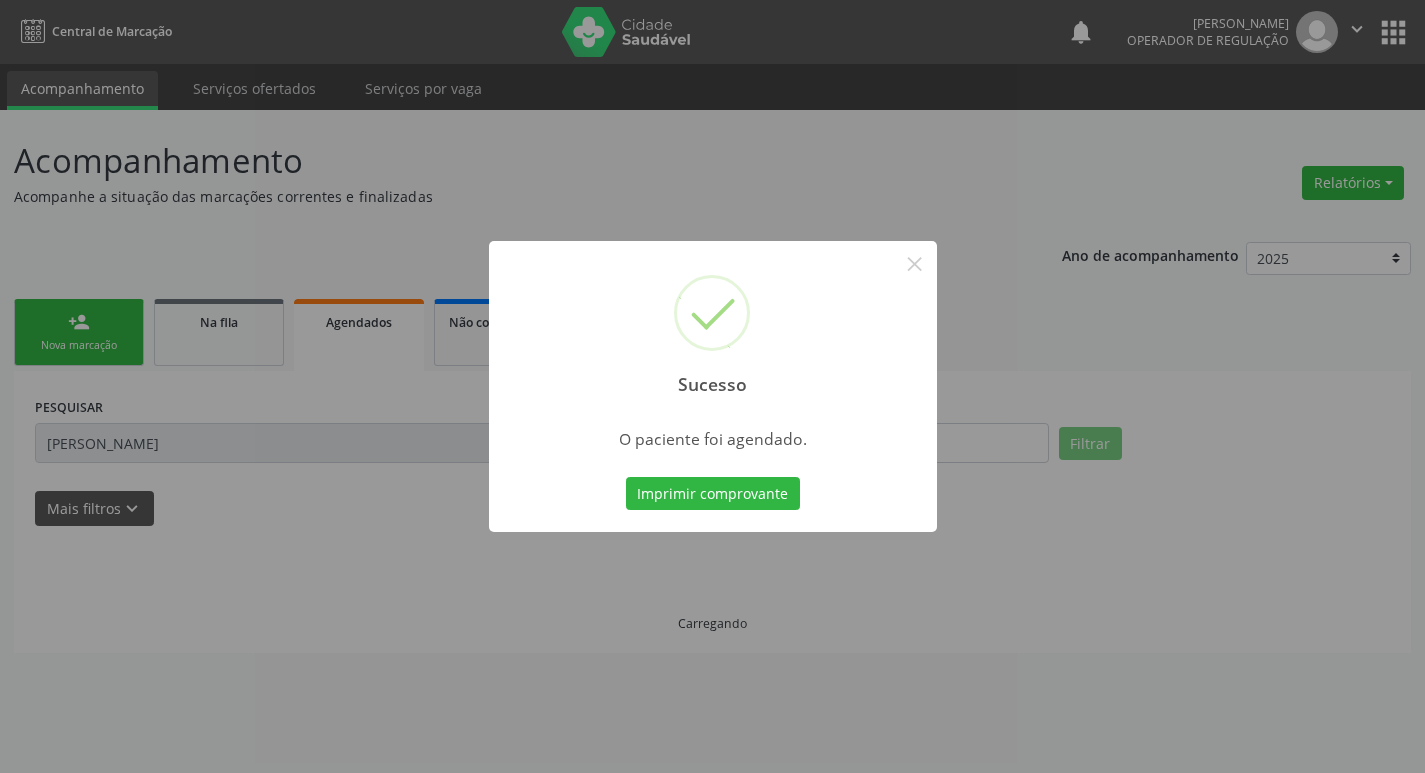 scroll, scrollTop: 0, scrollLeft: 0, axis: both 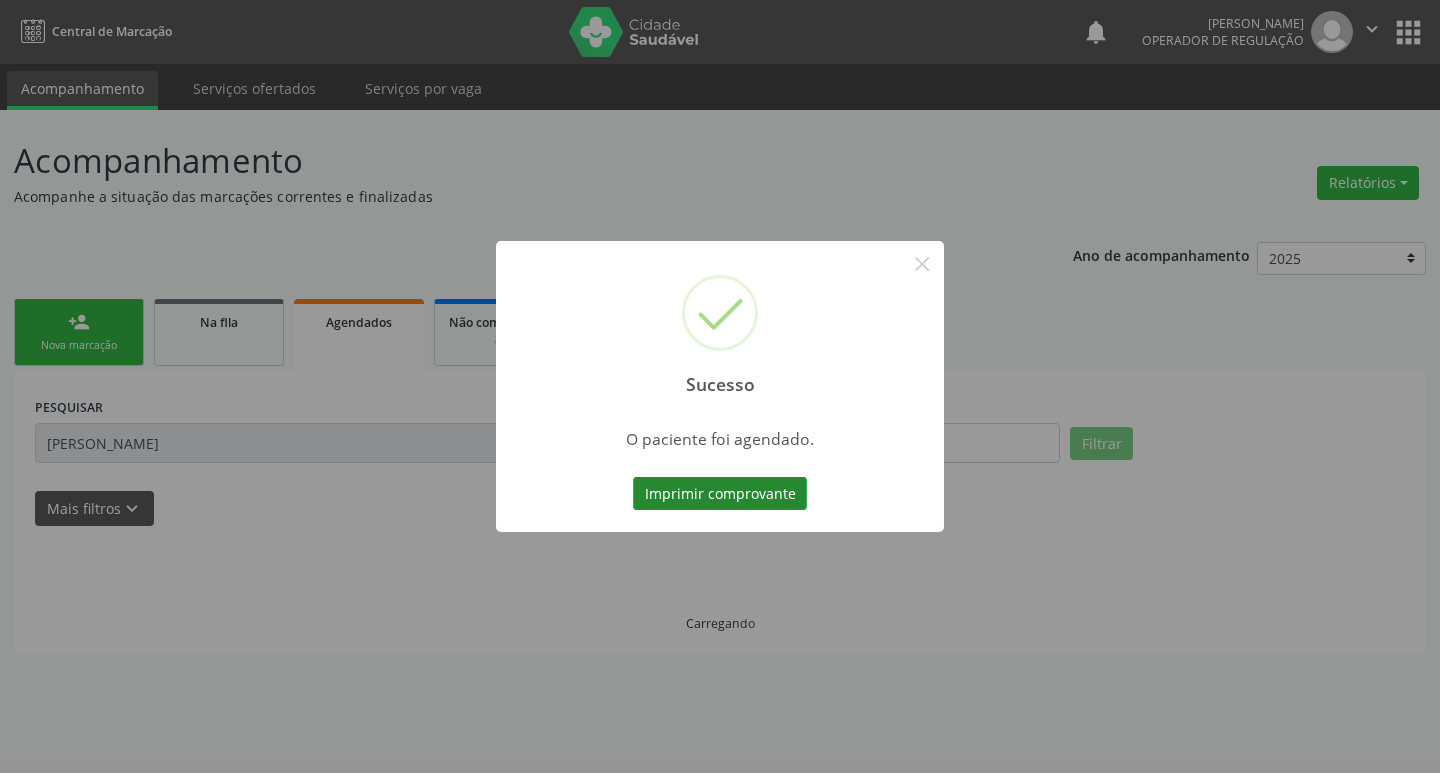 click on "Imprimir comprovante" at bounding box center (720, 494) 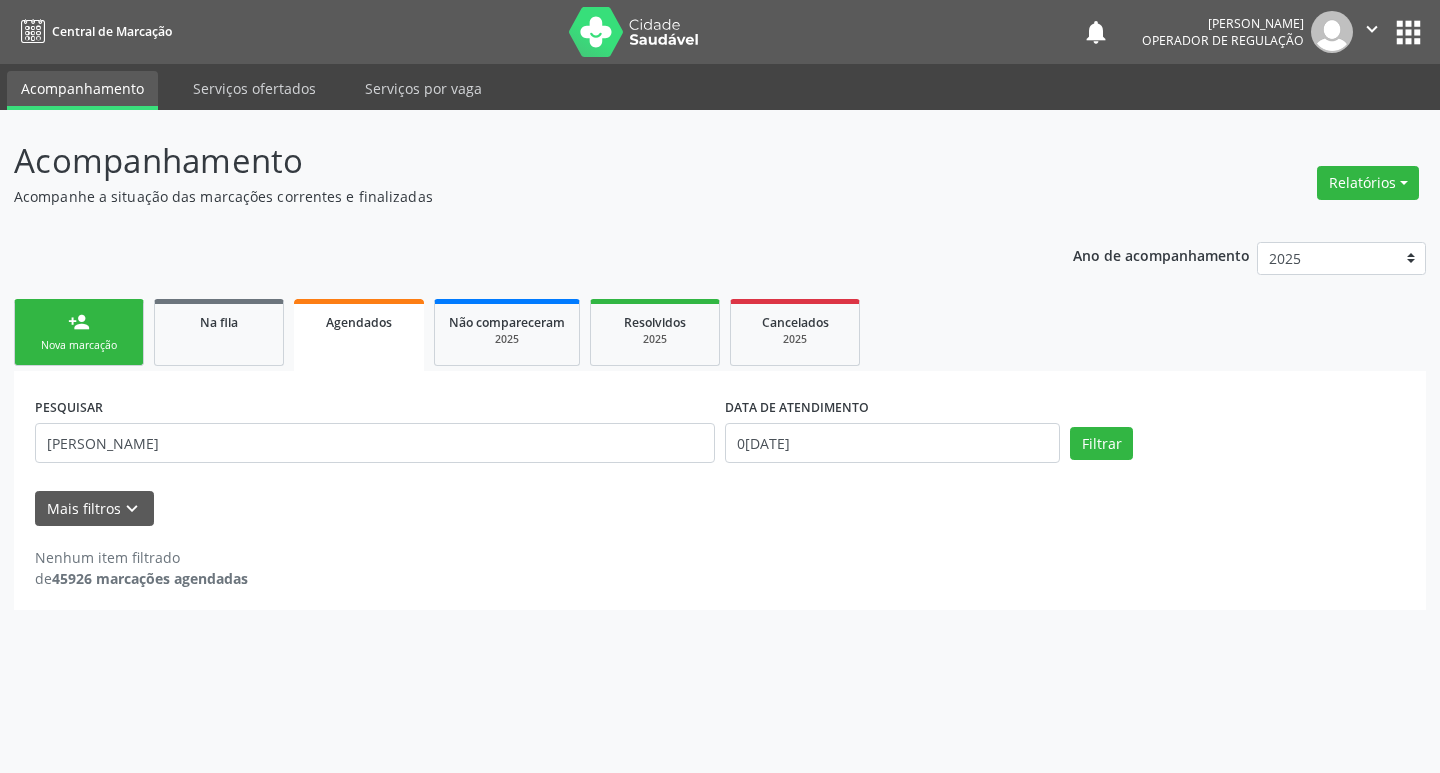 click on "Nova marcação" at bounding box center (79, 345) 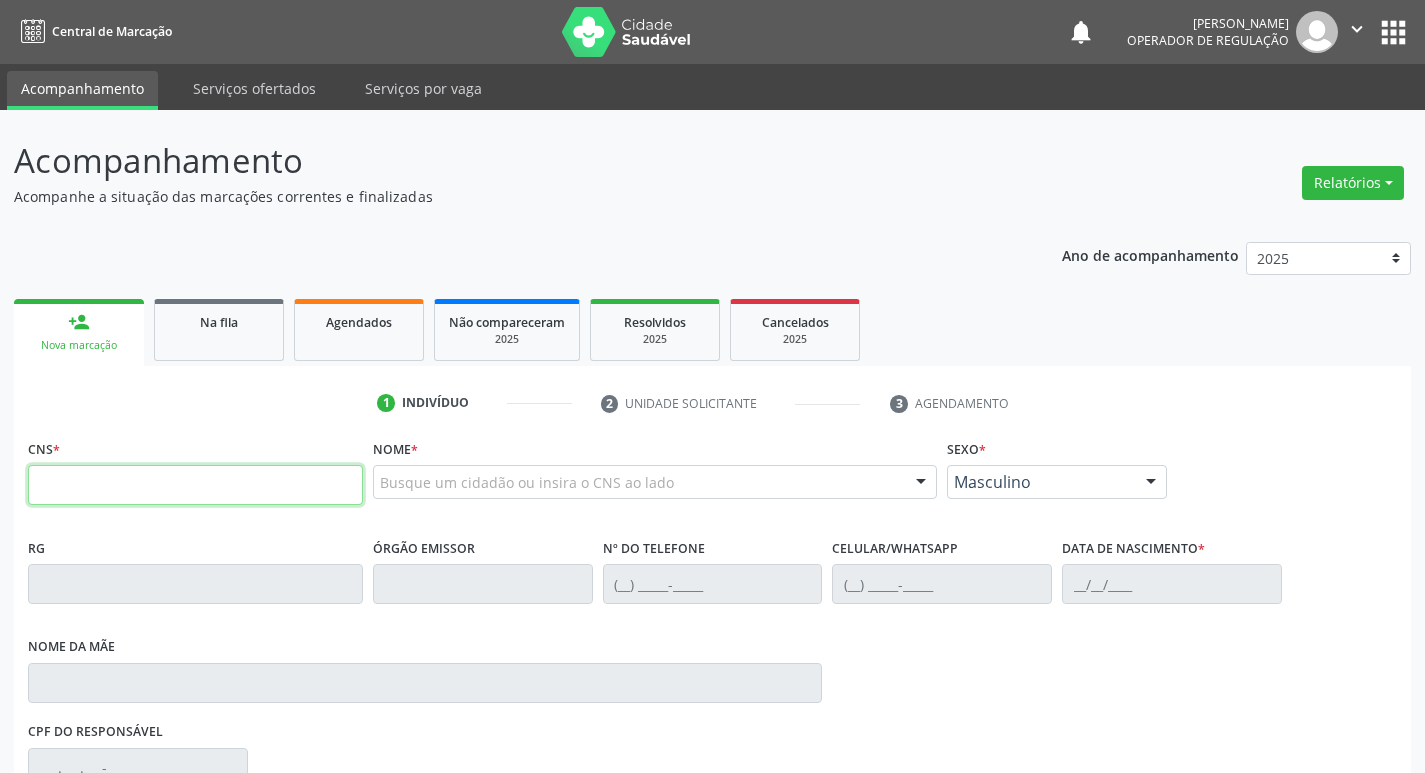 click at bounding box center [195, 485] 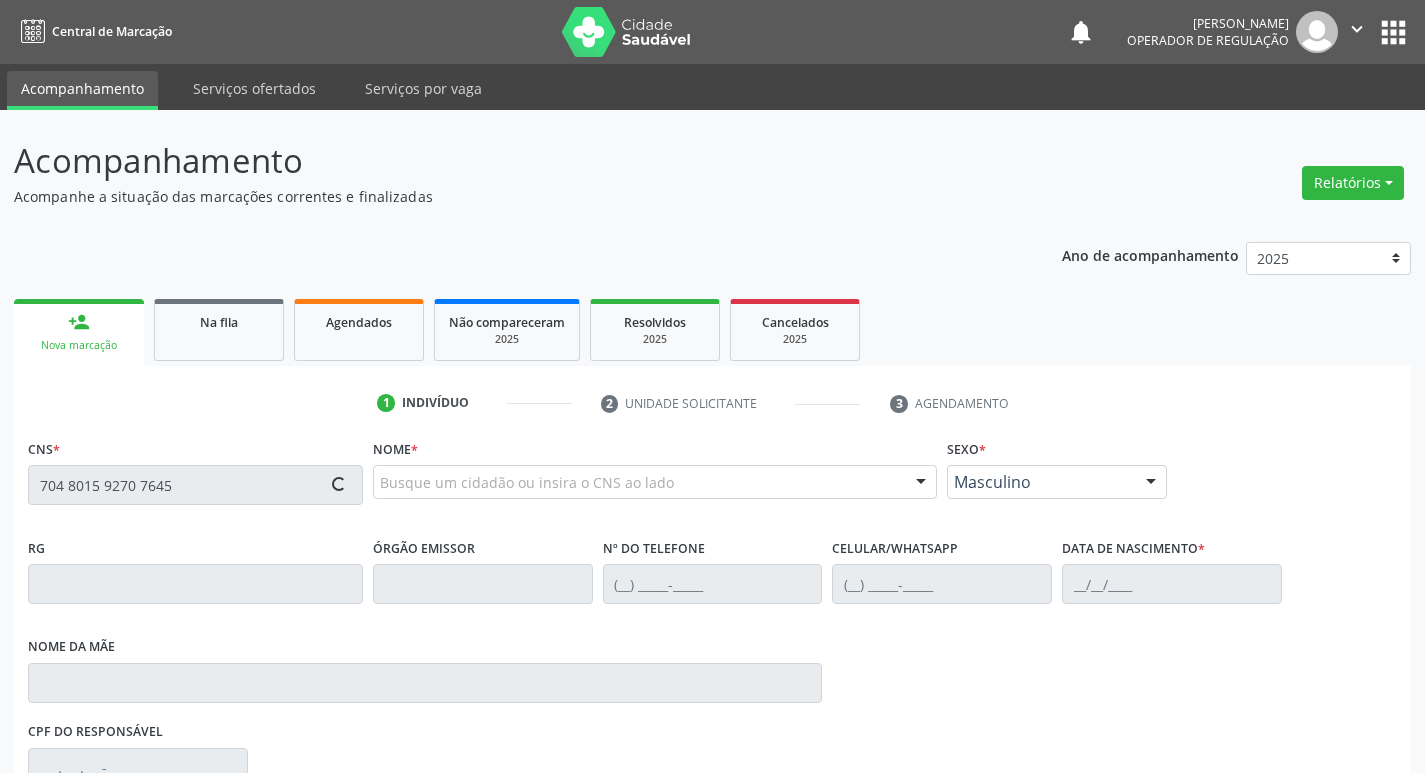 type on "704 8015 9270 7645" 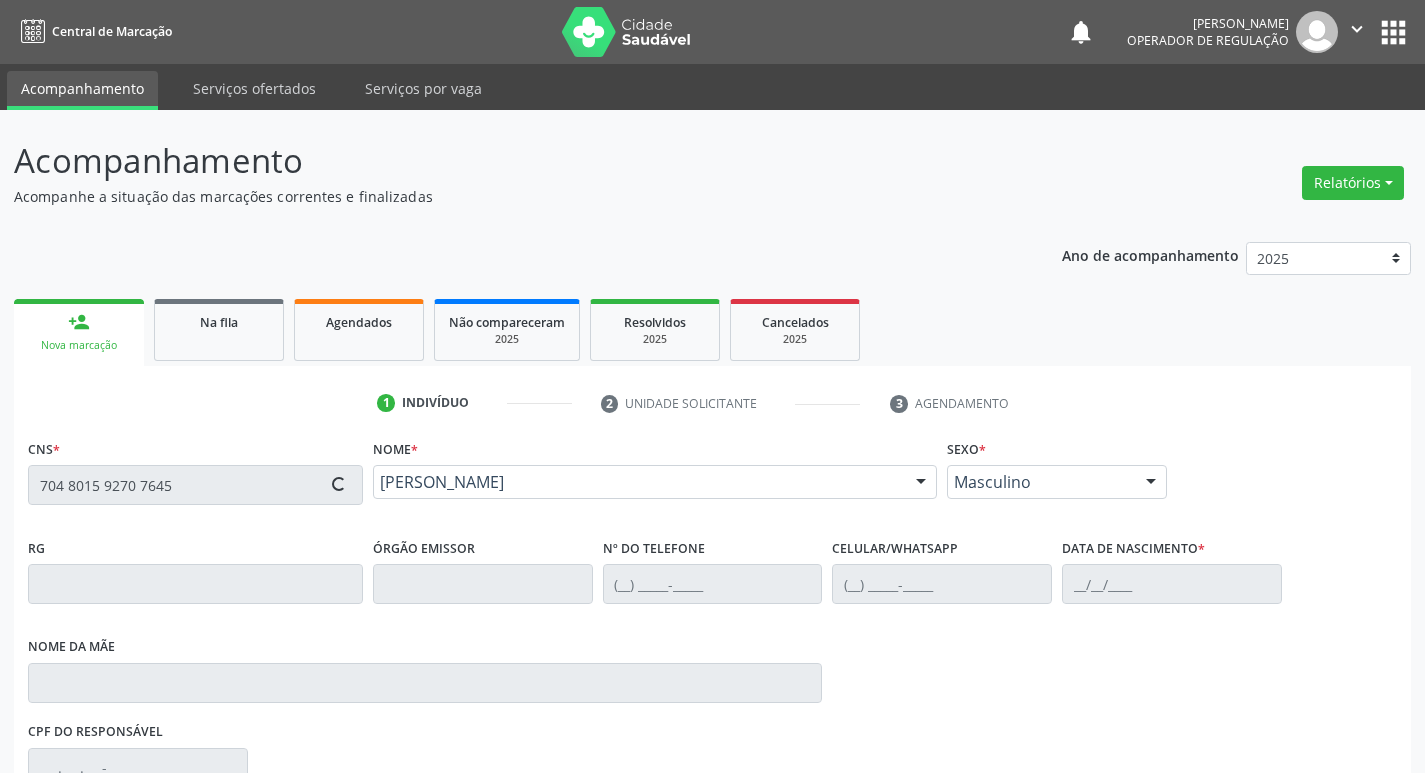type on "(83) 99410-6150" 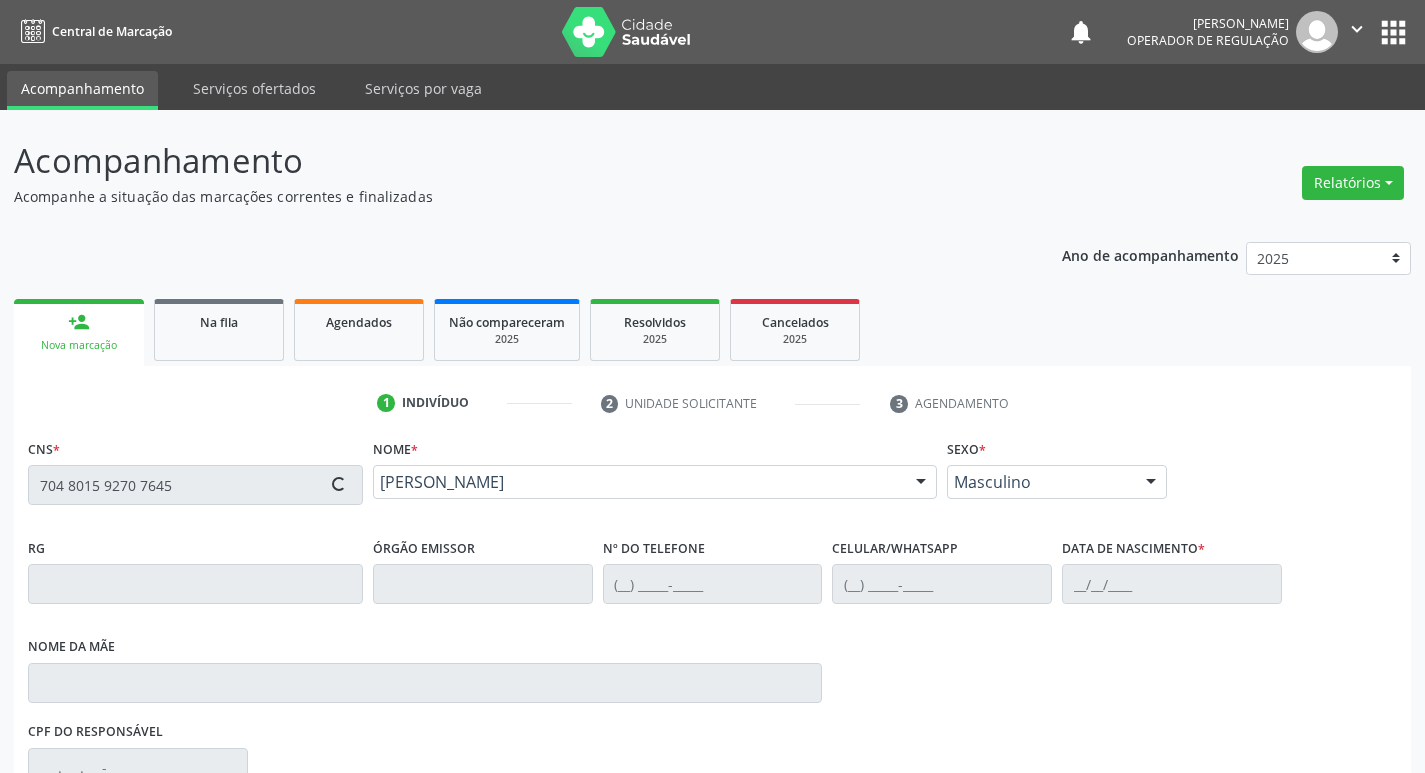 type on "23/07/2023" 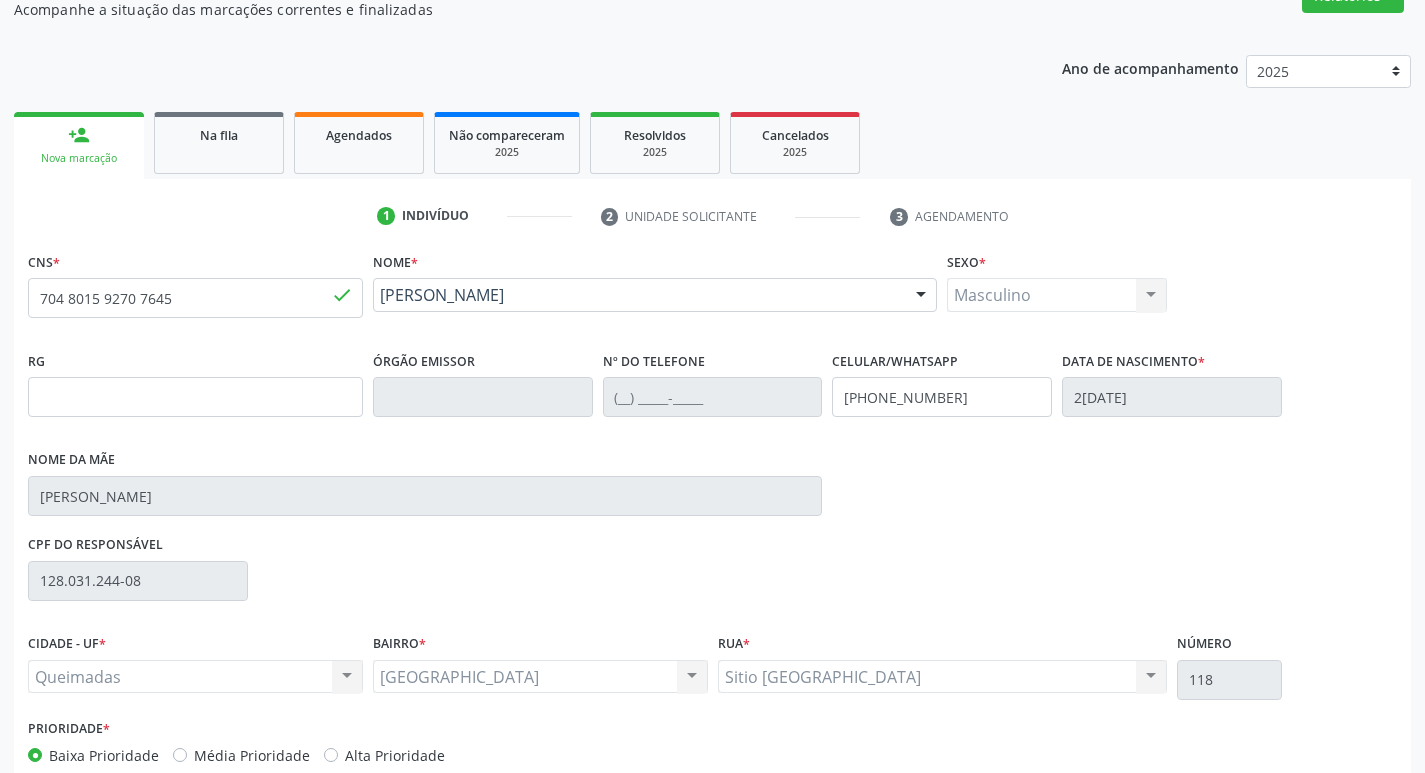 scroll, scrollTop: 297, scrollLeft: 0, axis: vertical 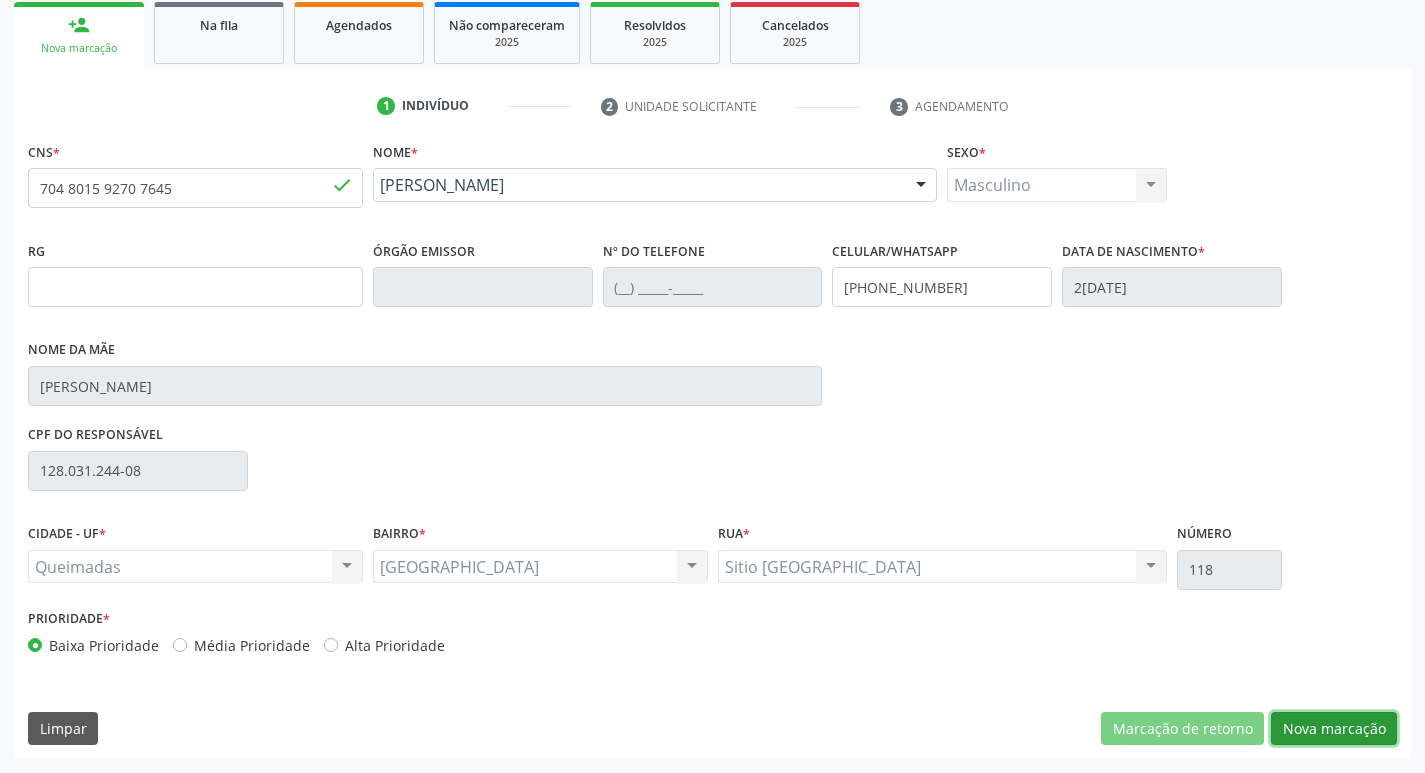 click on "Nova marcação" at bounding box center [1334, 729] 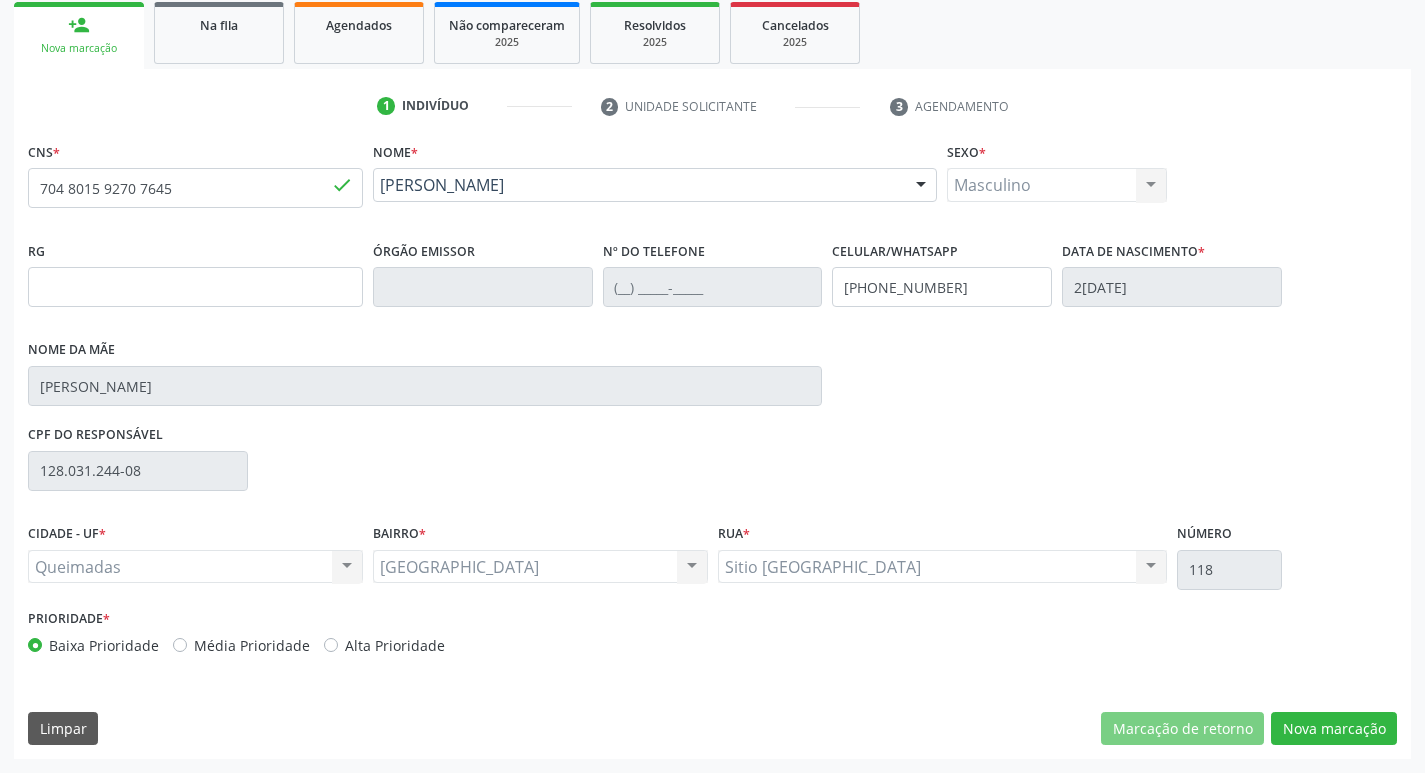 scroll, scrollTop: 133, scrollLeft: 0, axis: vertical 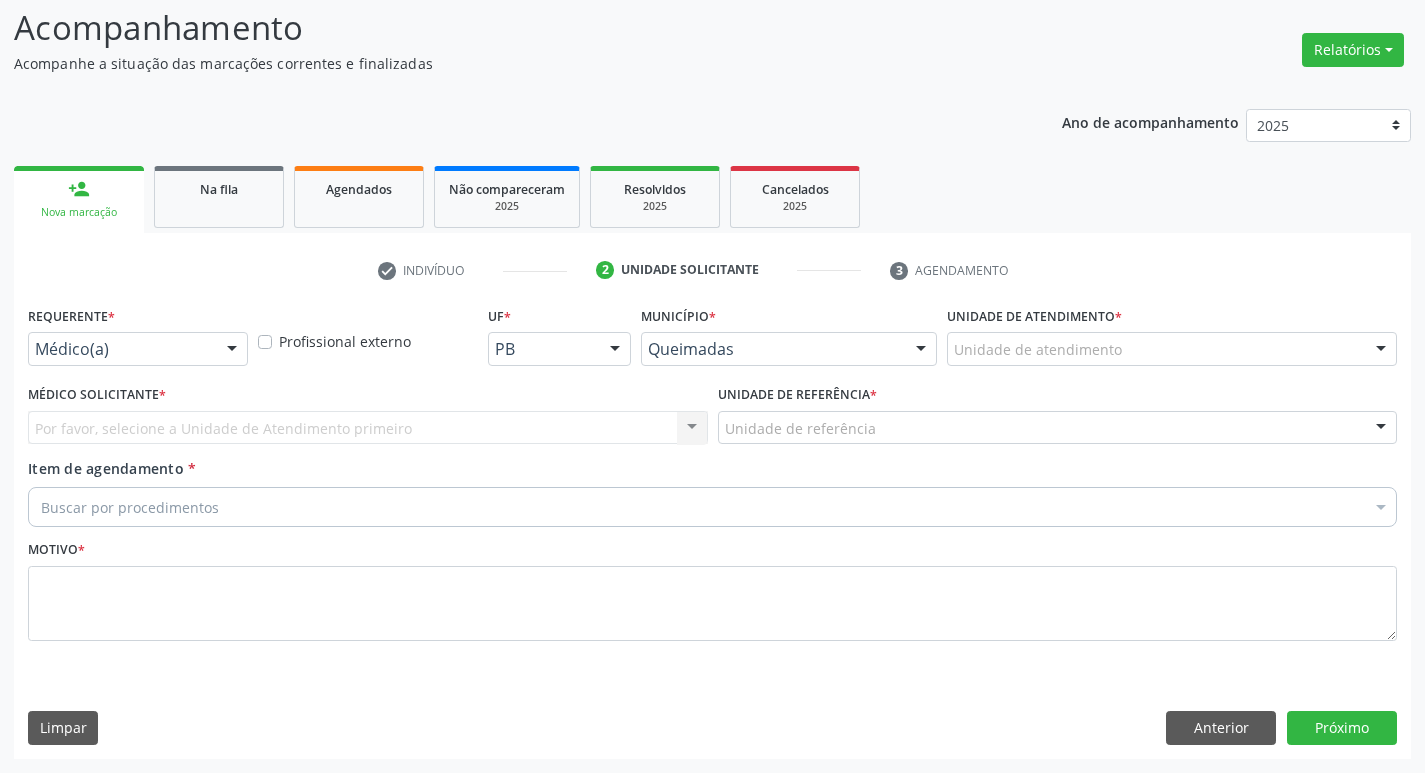 click on "Requerente
*
Médico(a)         Médico(a)   Enfermeiro(a)   Paciente
Nenhum resultado encontrado para: "   "
Não há nenhuma opção para ser exibida." at bounding box center [138, 333] 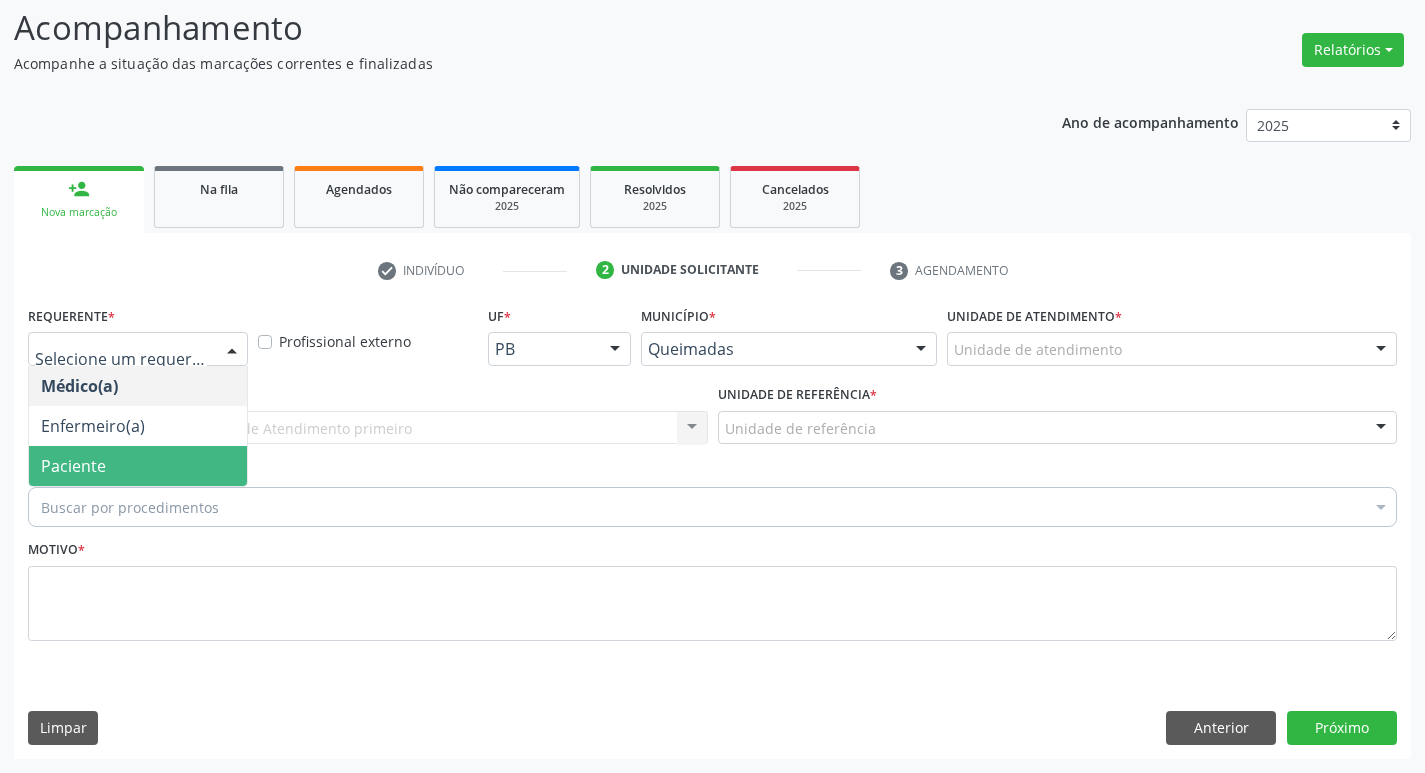 click on "Paciente" at bounding box center [138, 466] 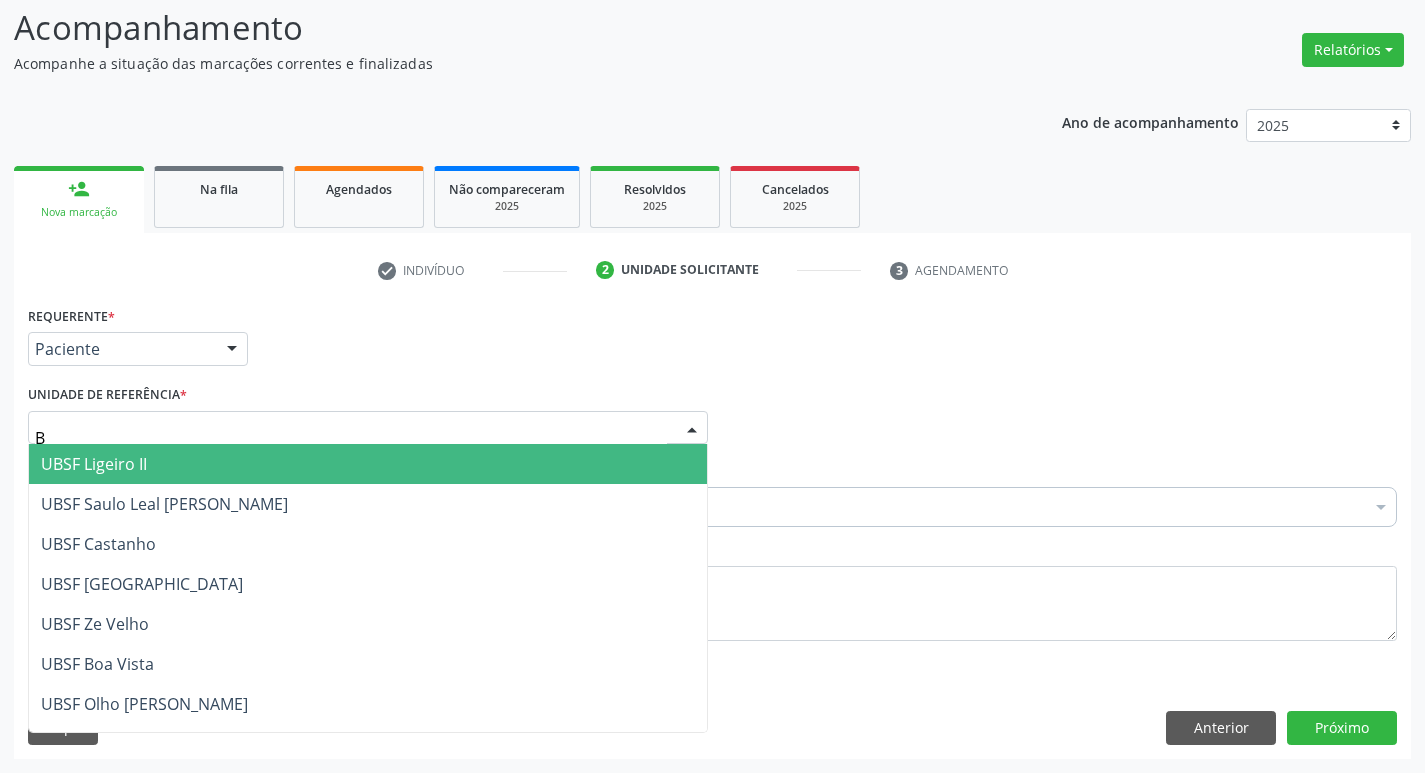 type on "BA" 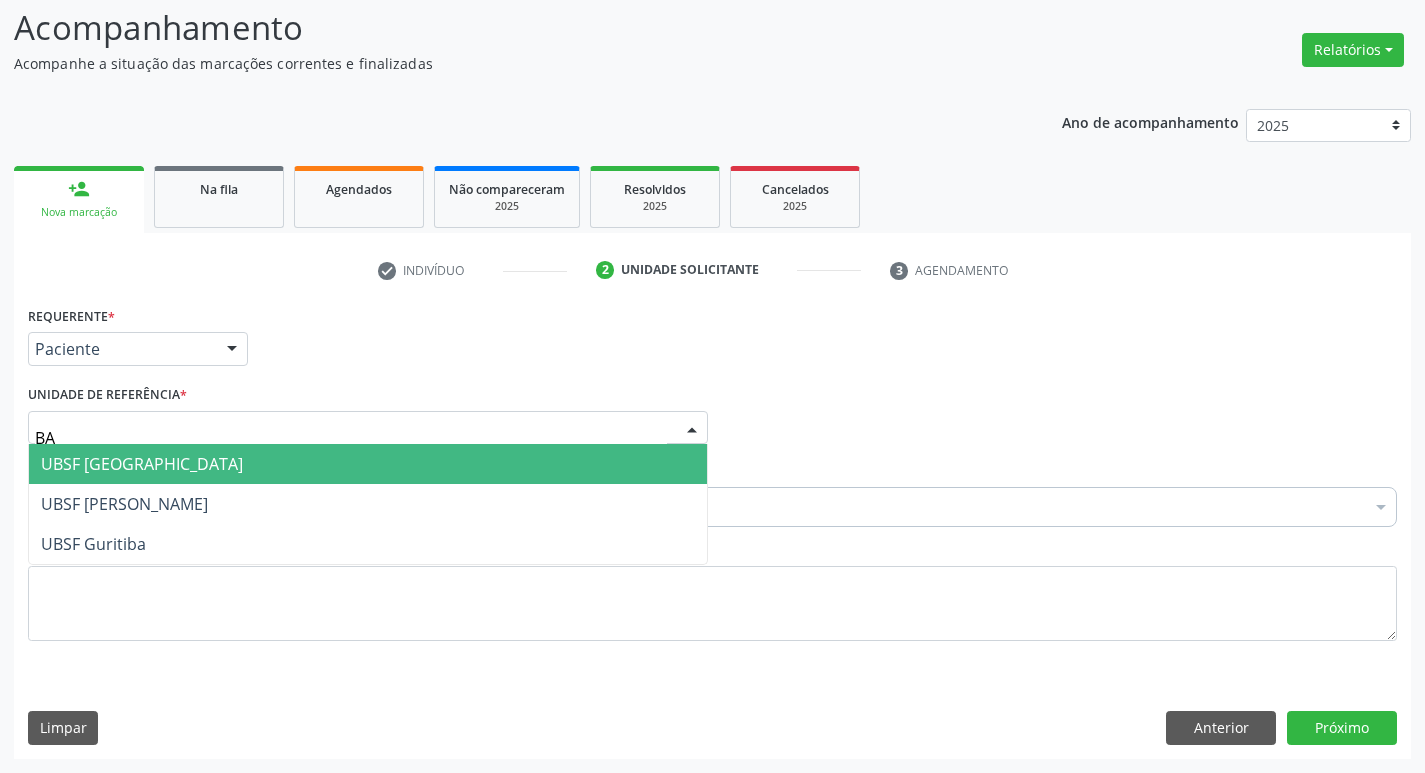 click on "UBSF [GEOGRAPHIC_DATA]" at bounding box center [368, 464] 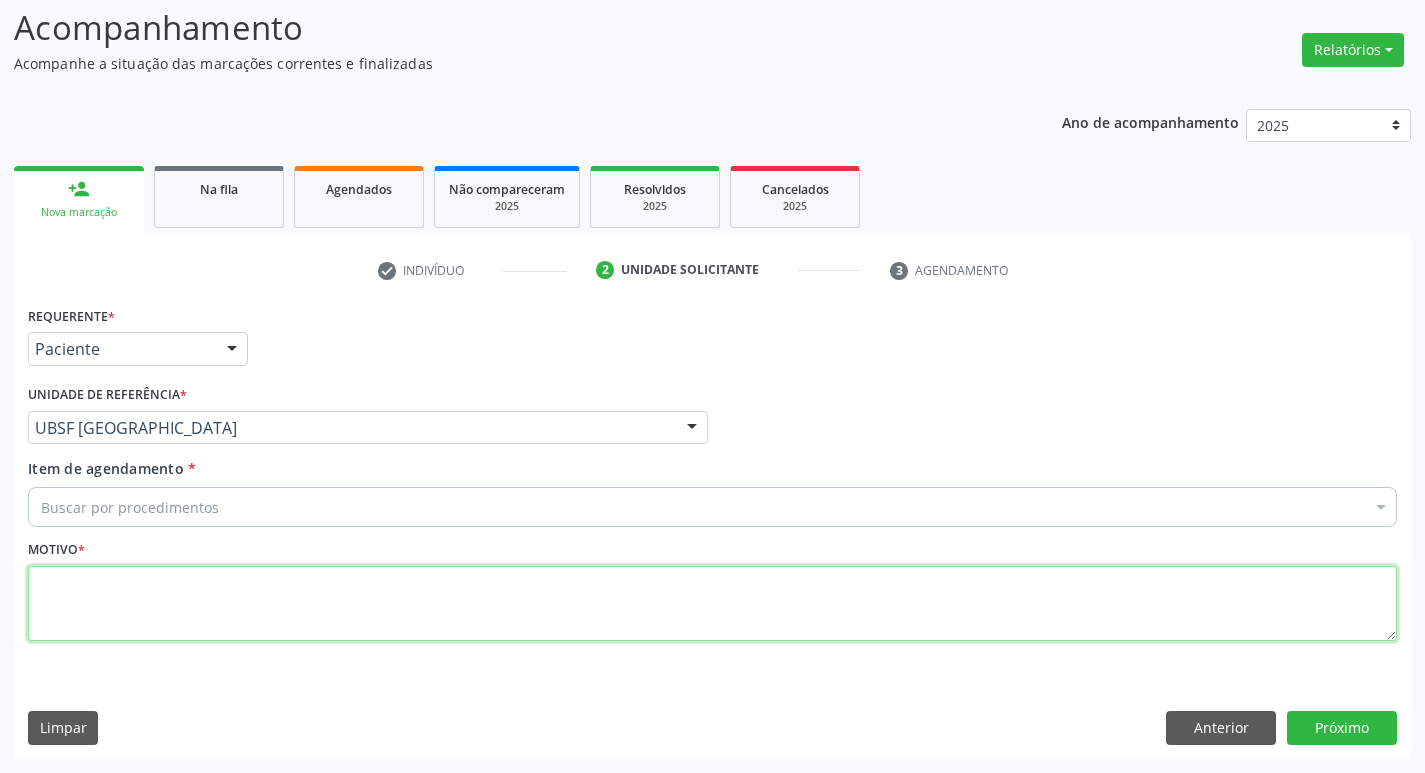 click at bounding box center [712, 604] 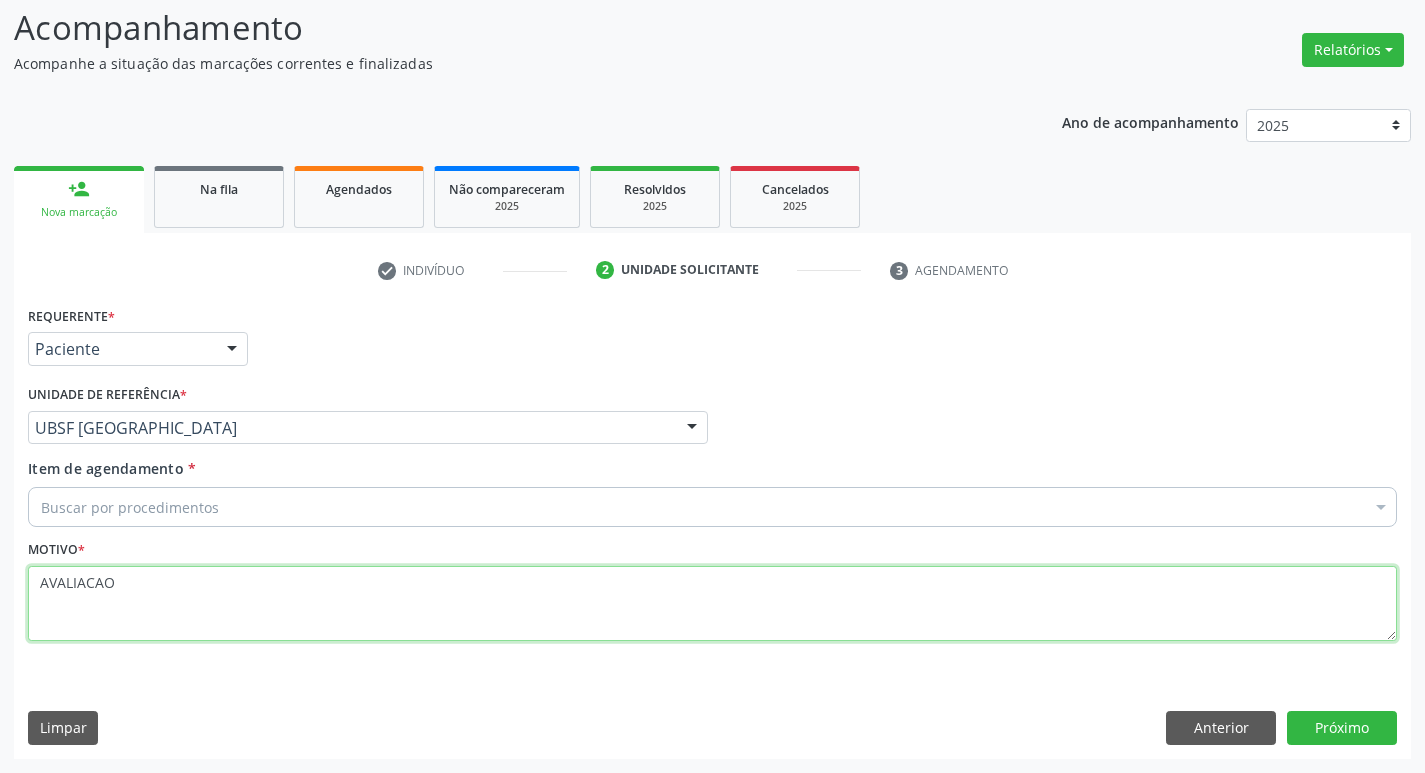 type on "AVALIACAO" 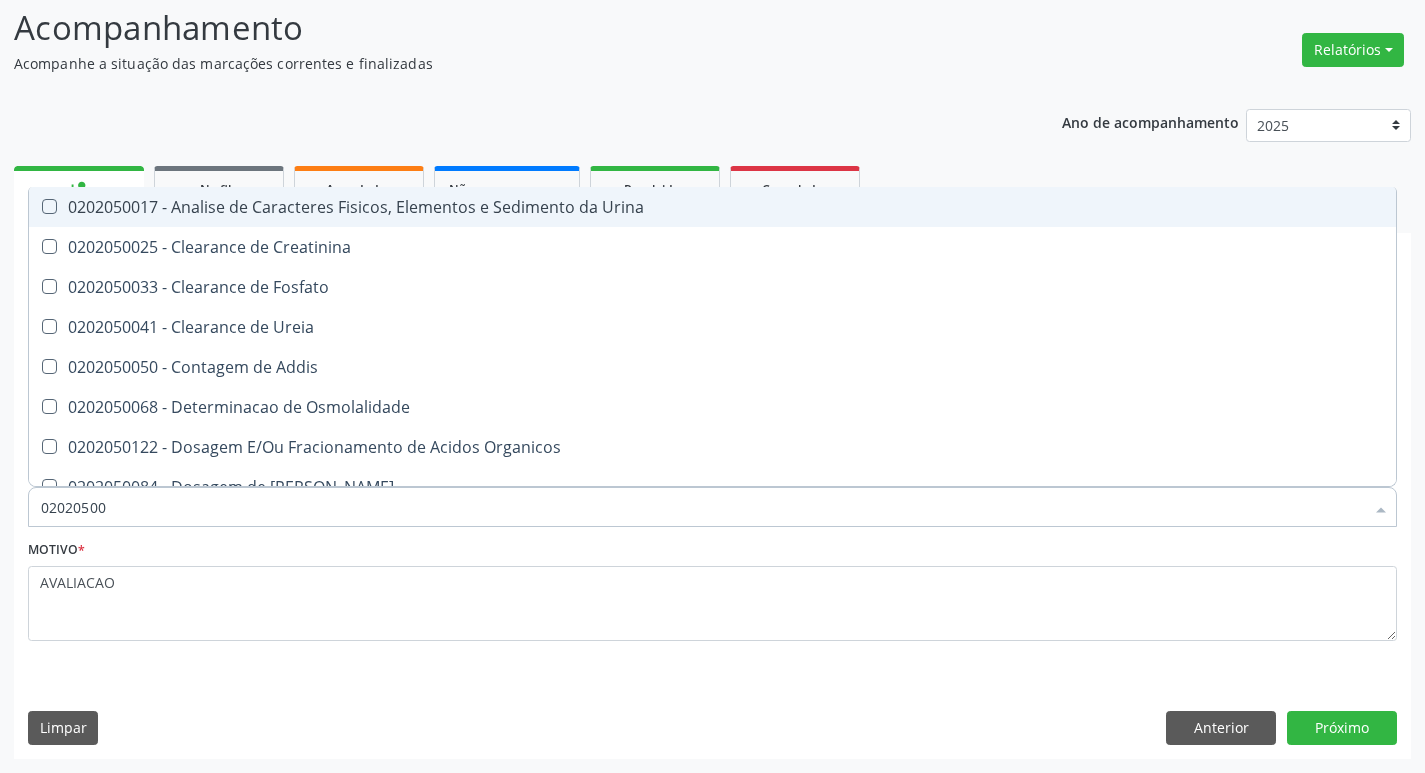 type on "020205001" 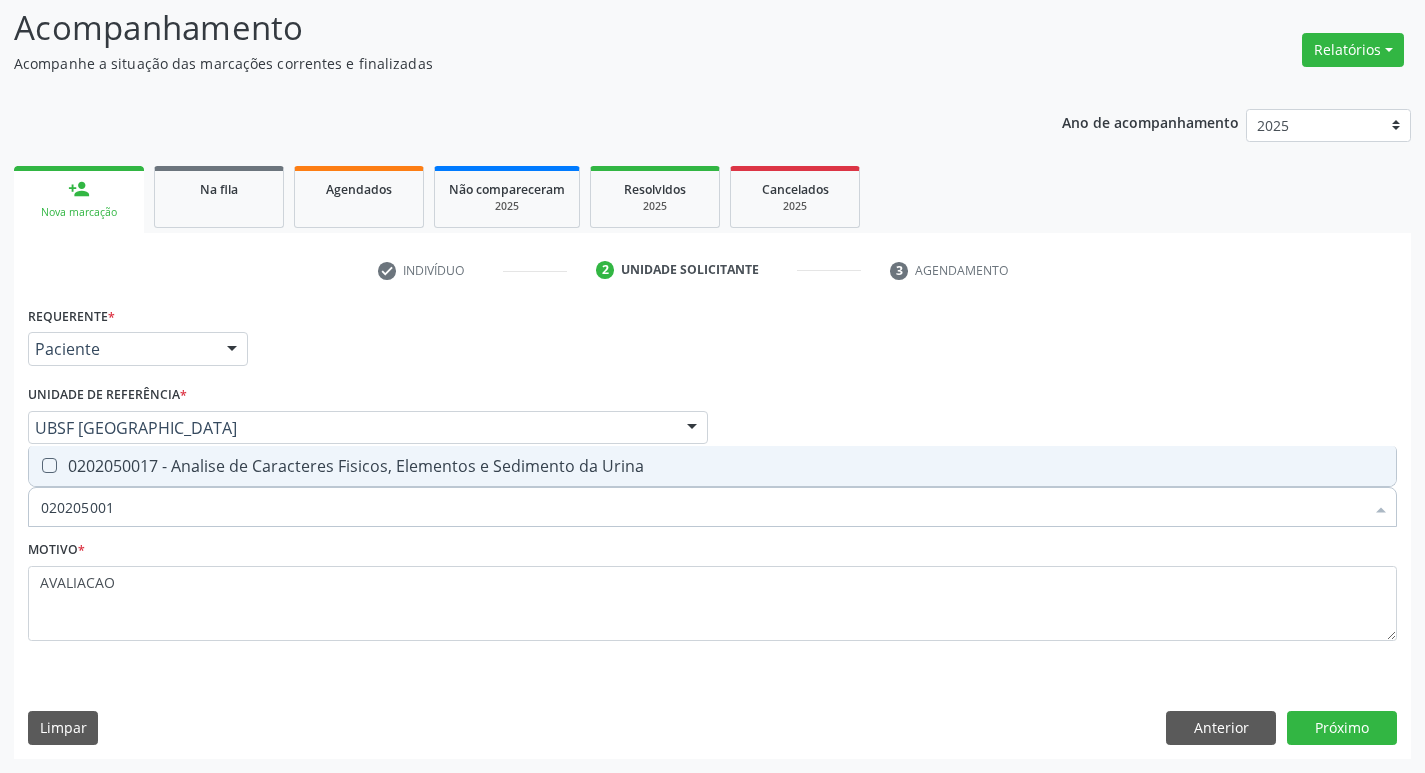 click on "0202050017 - Analise de Caracteres Fisicos, Elementos e Sedimento da Urina" at bounding box center [712, 466] 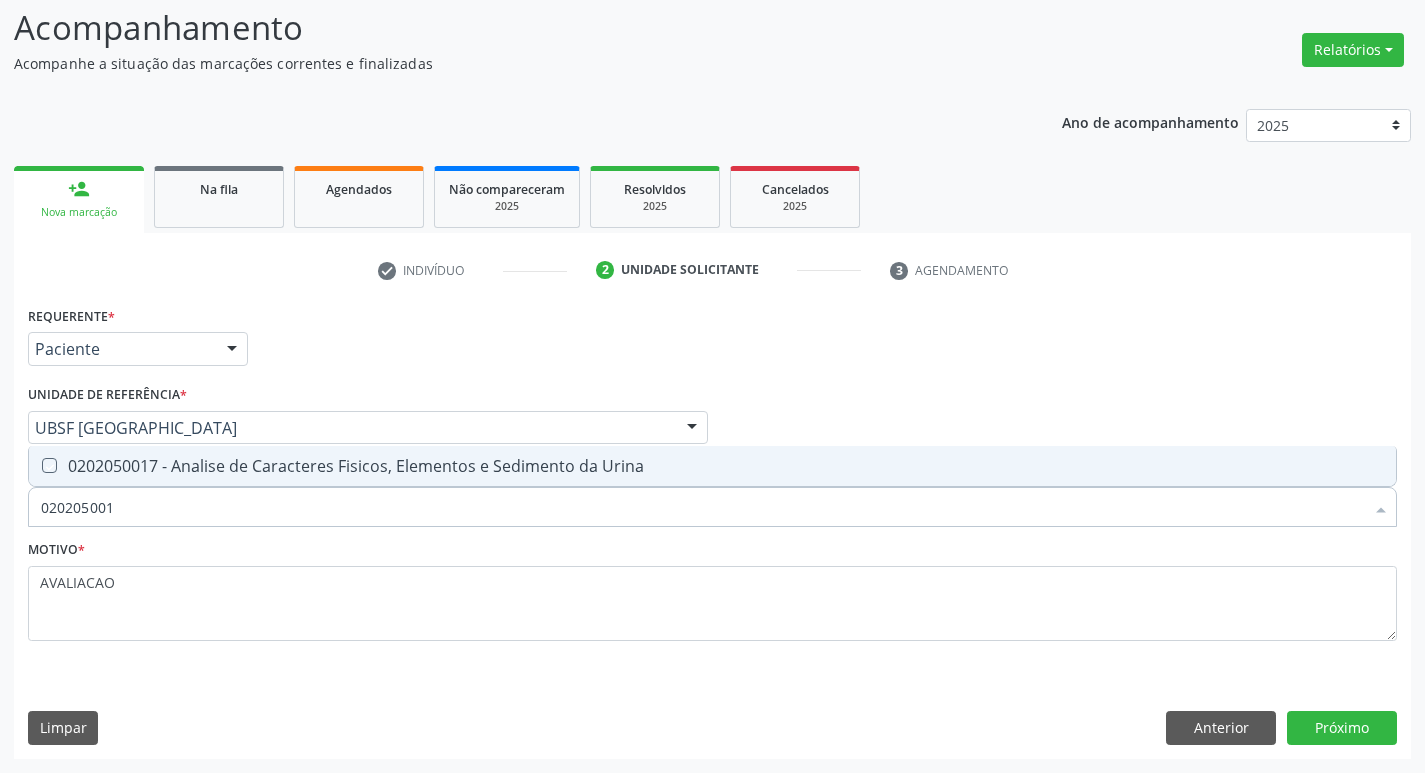 checkbox on "true" 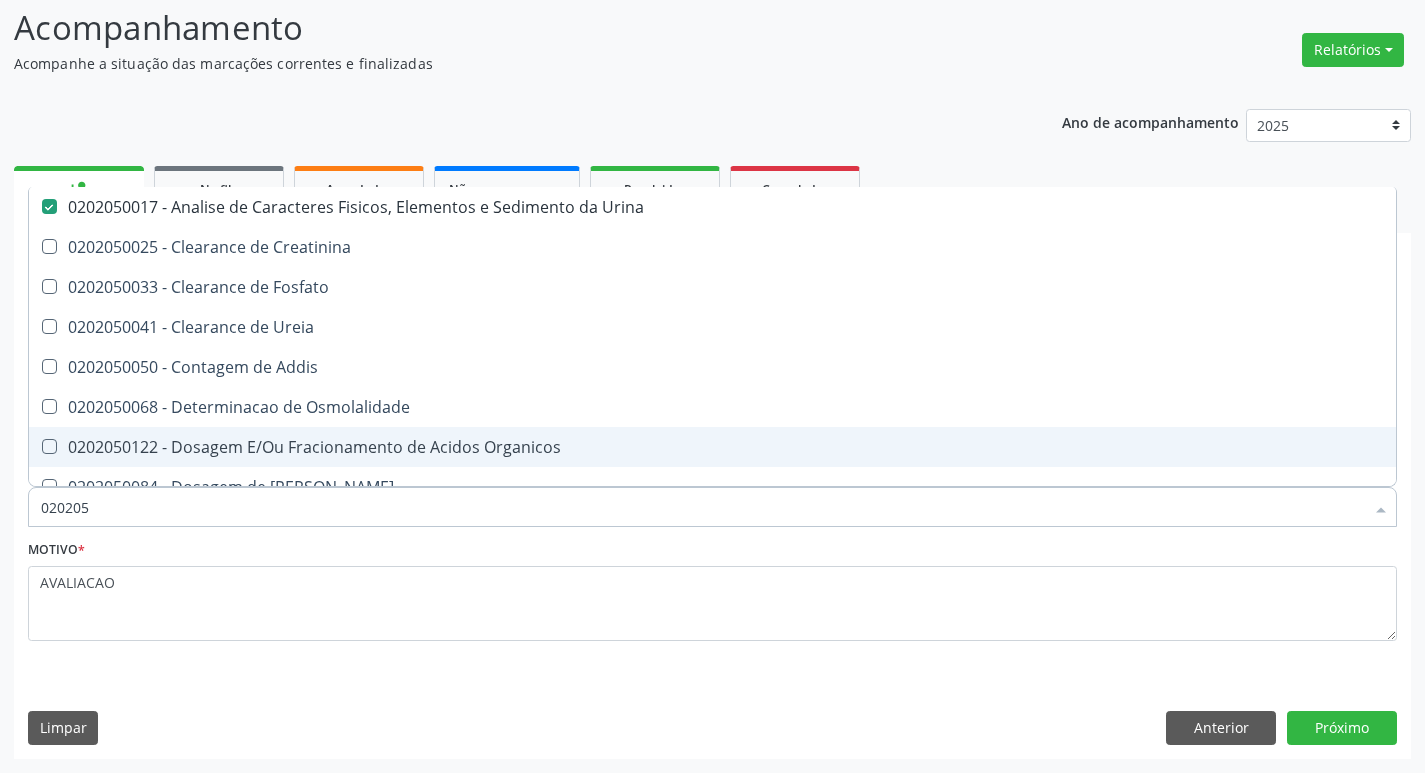 type on "02020" 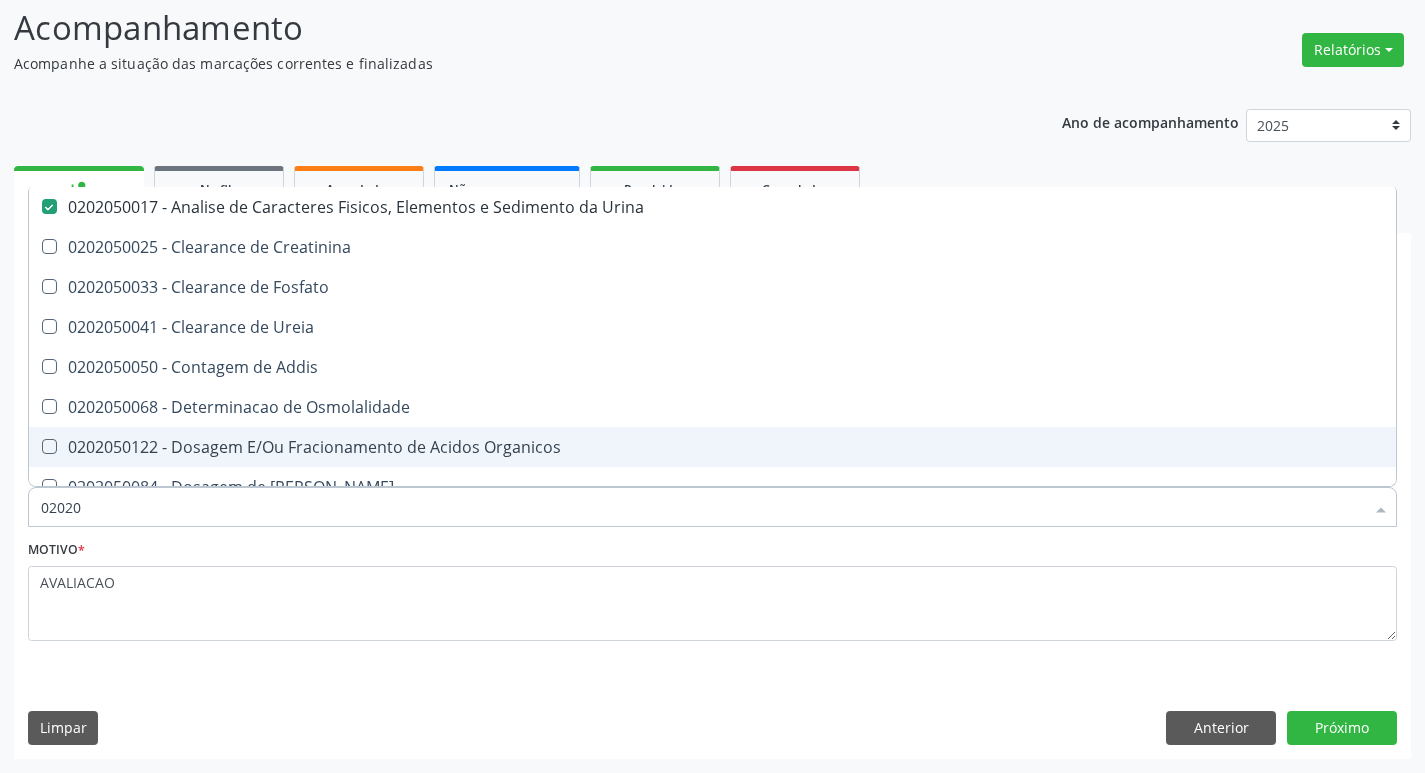 checkbox on "false" 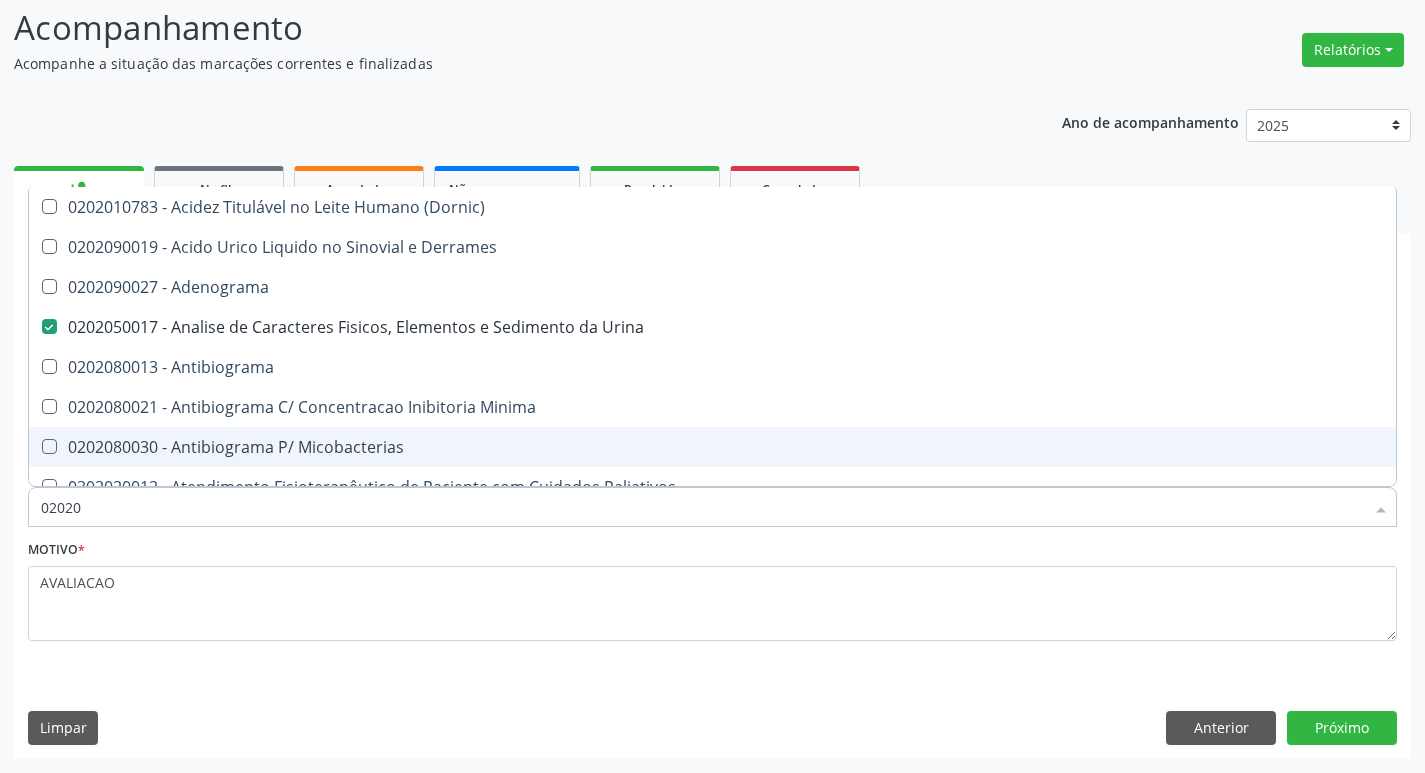 type on "020204" 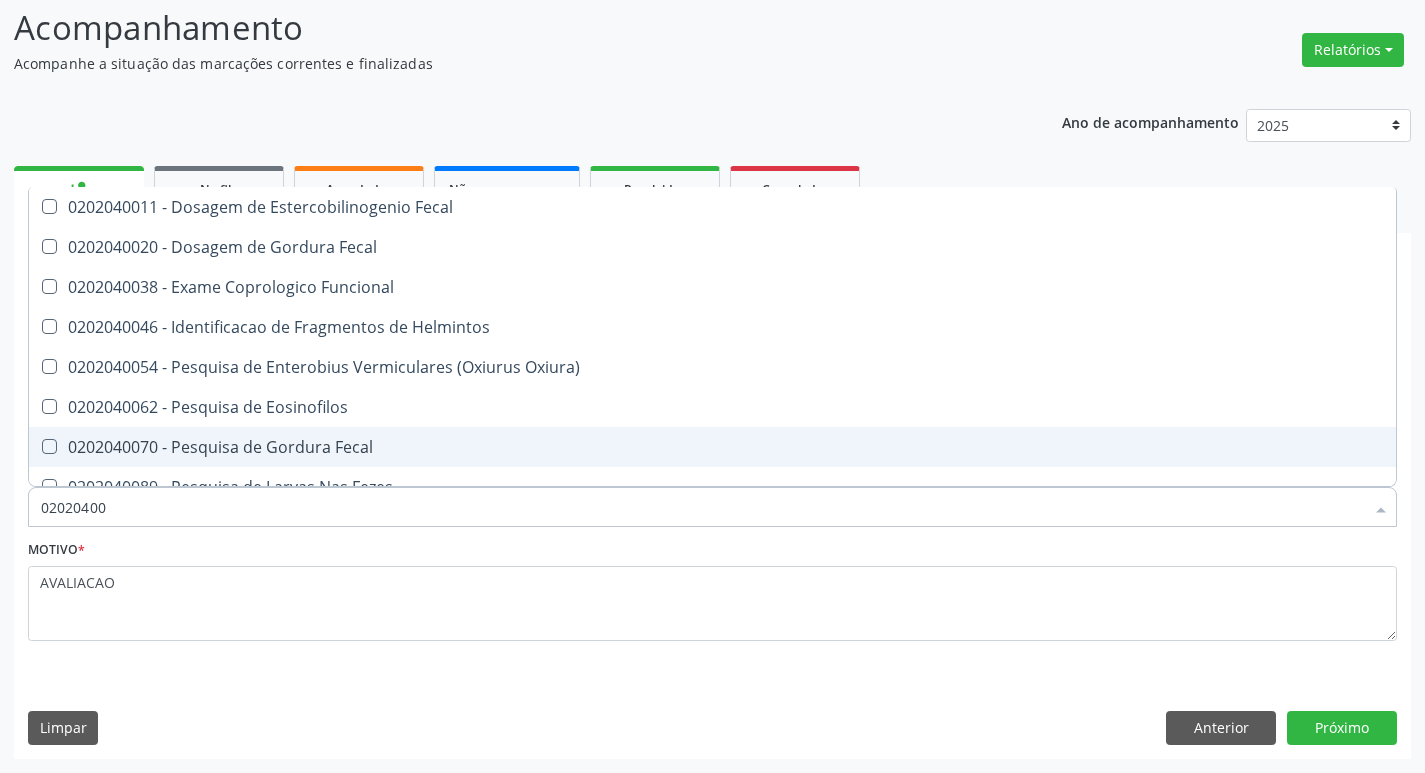 type on "020204003" 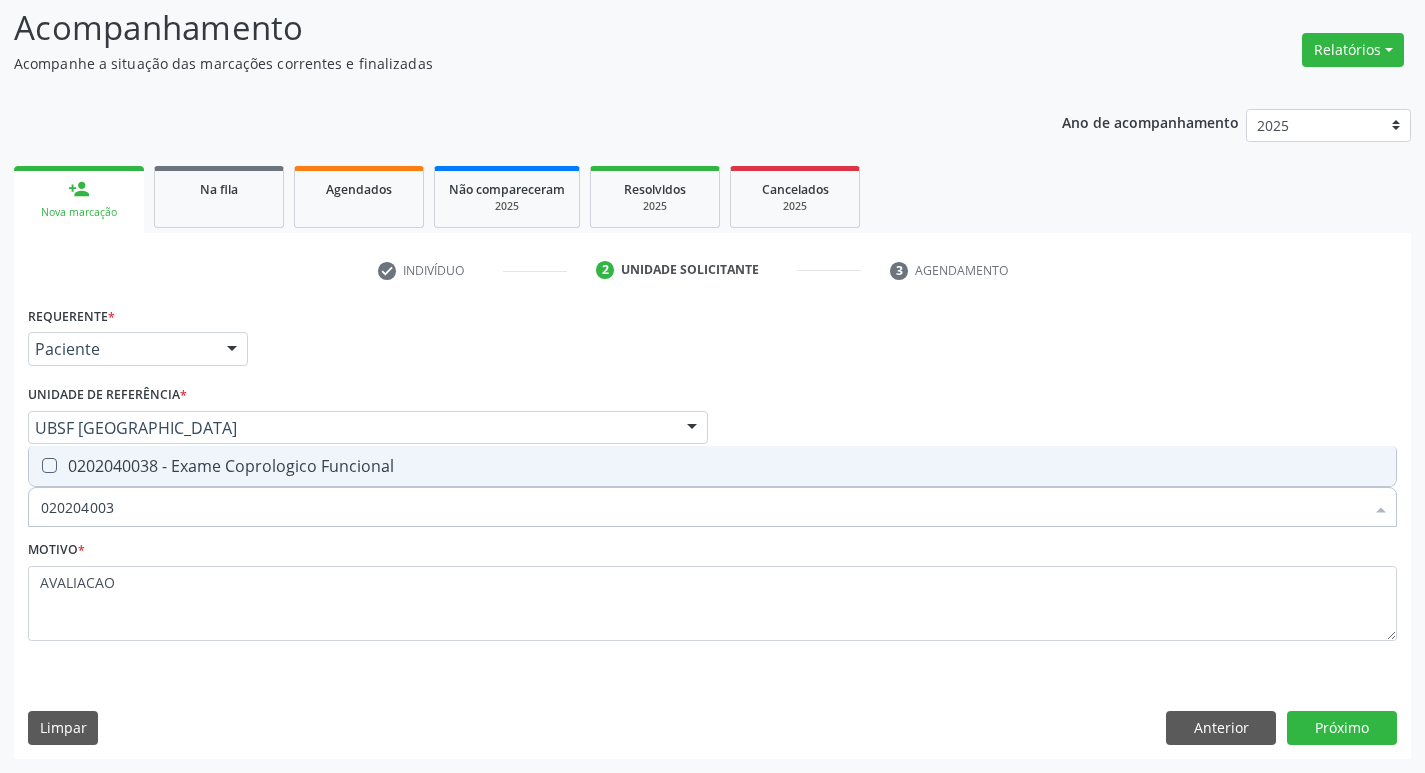 click on "0202040038 - Exame Coprologico Funcional" at bounding box center [712, 466] 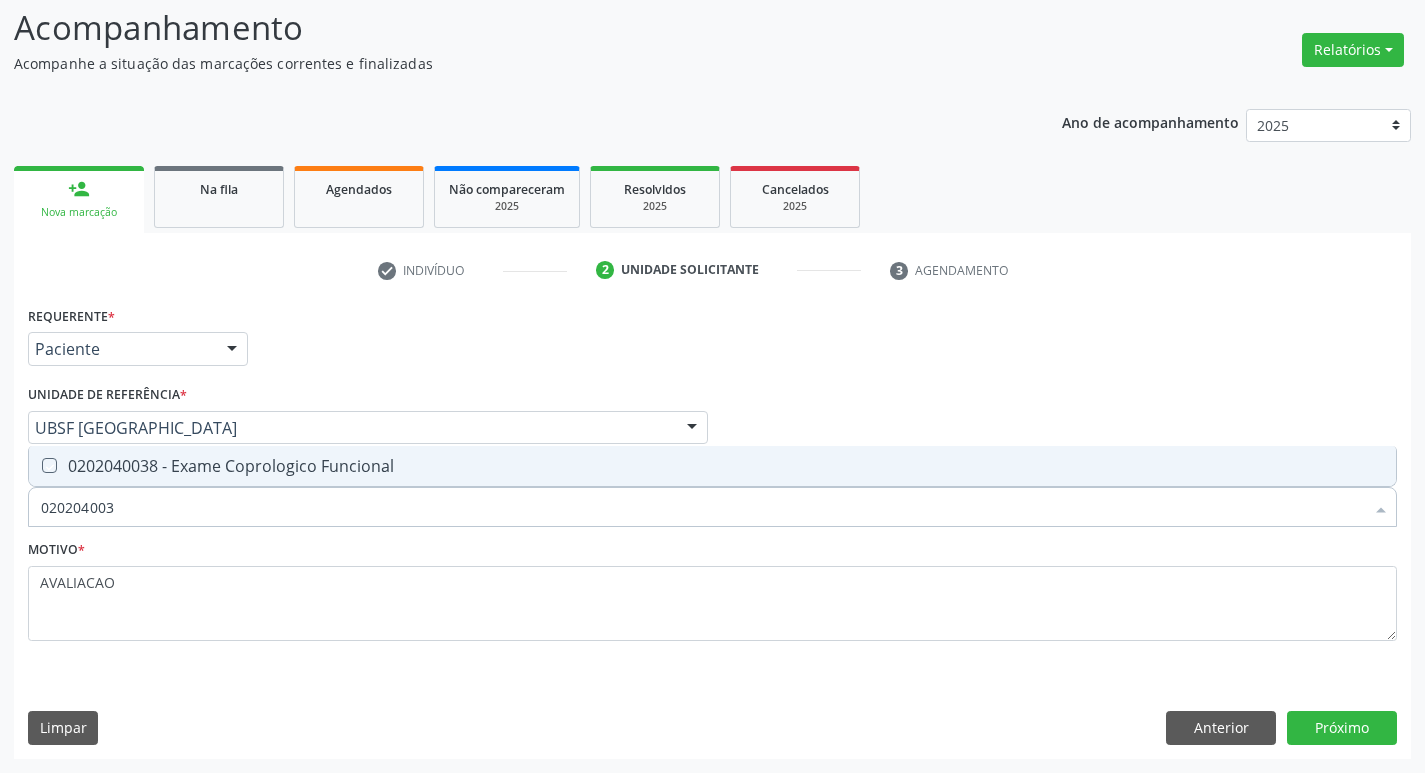 checkbox on "true" 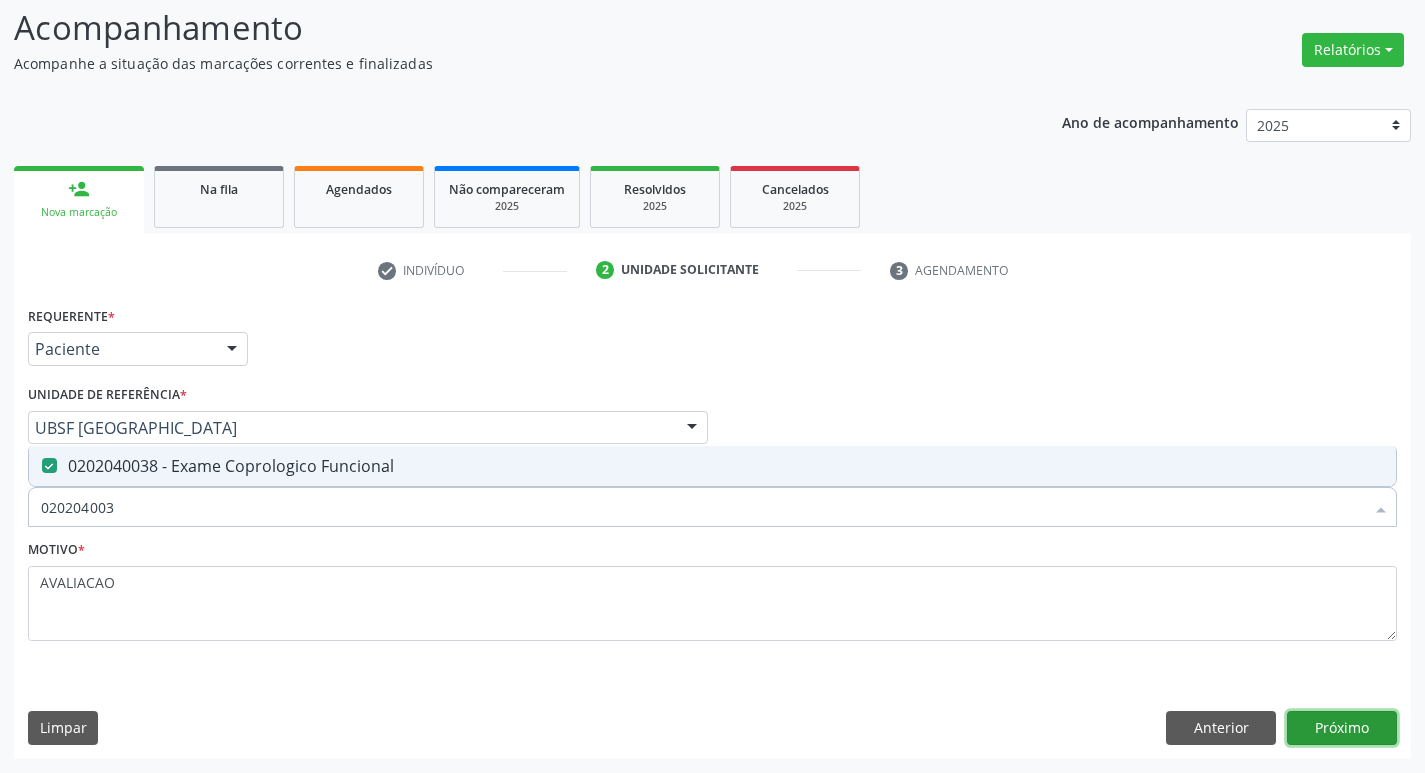 click on "Próximo" at bounding box center [1342, 728] 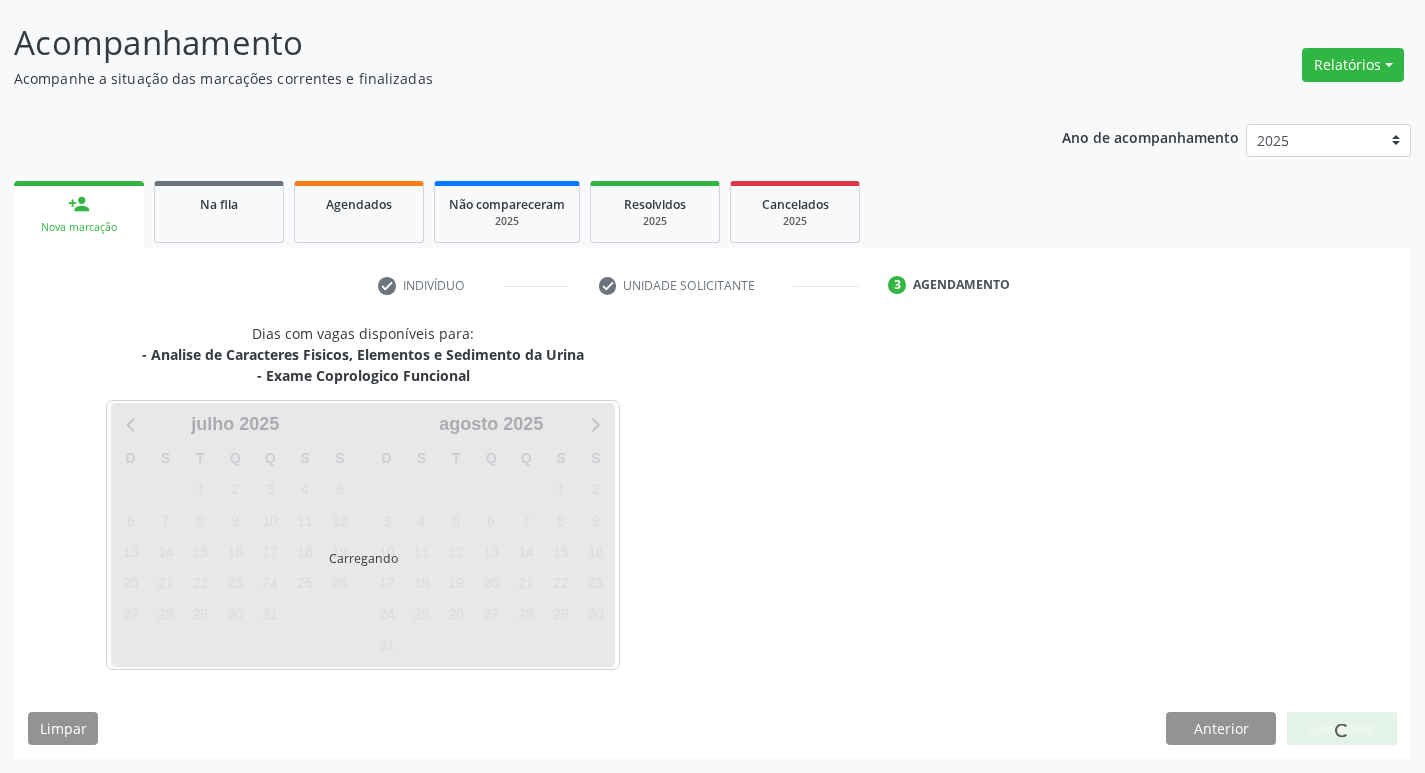 scroll, scrollTop: 118, scrollLeft: 0, axis: vertical 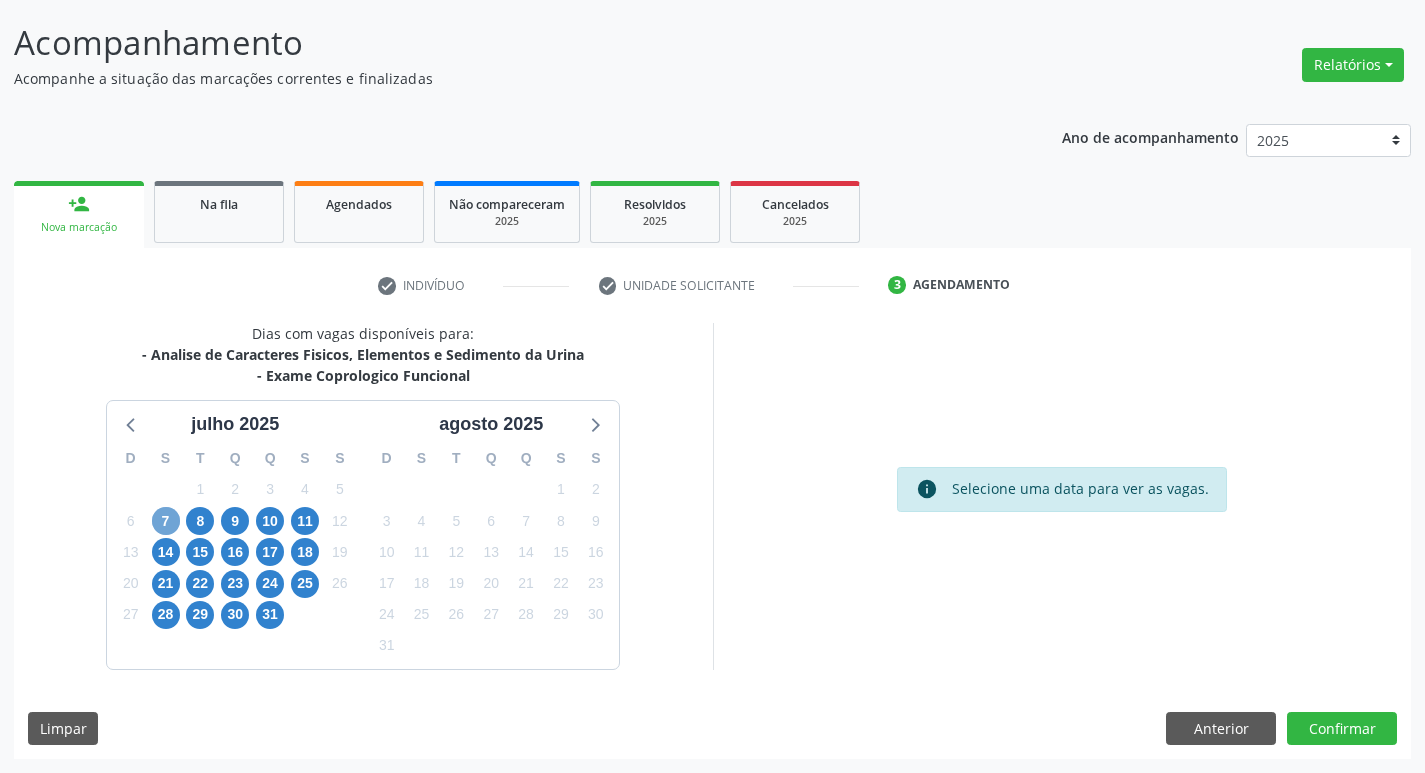 click on "7" at bounding box center [166, 521] 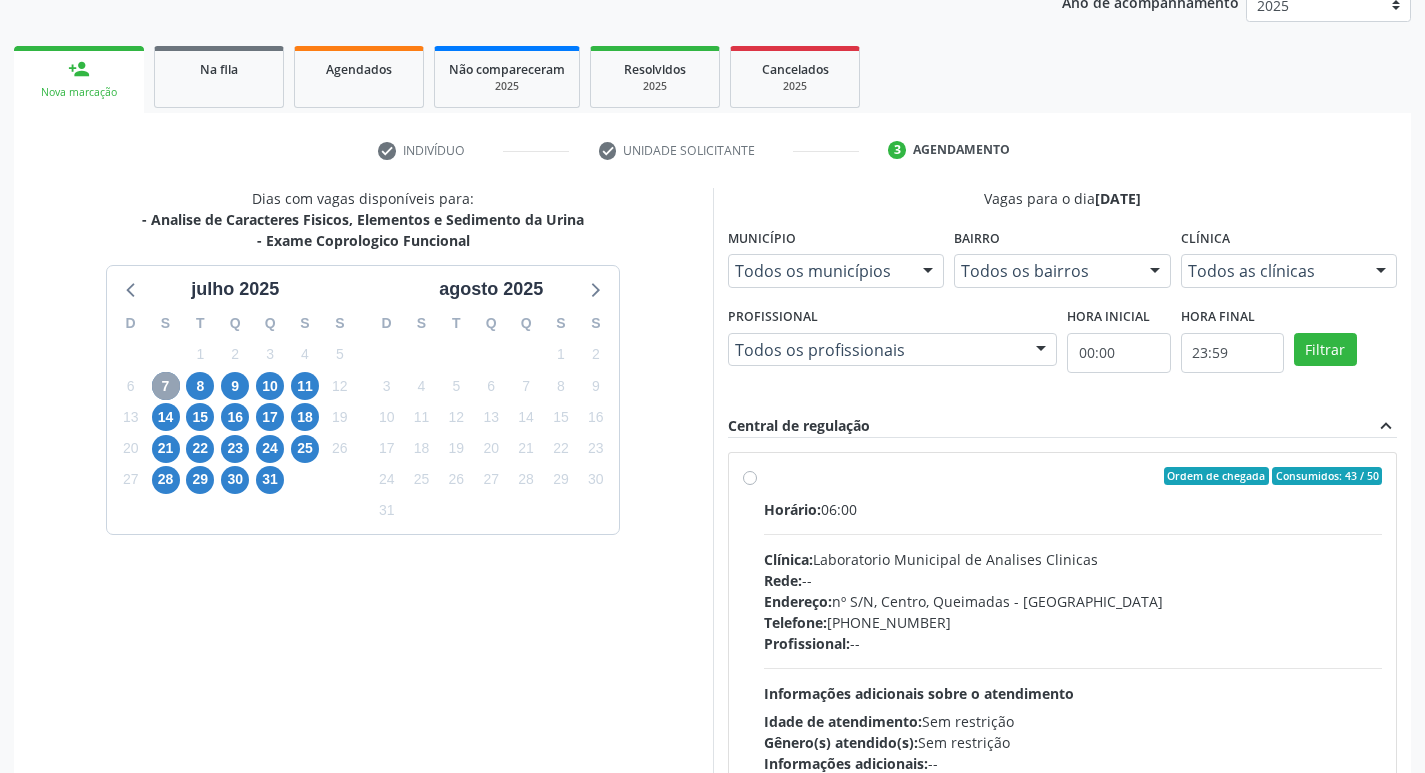 scroll, scrollTop: 386, scrollLeft: 0, axis: vertical 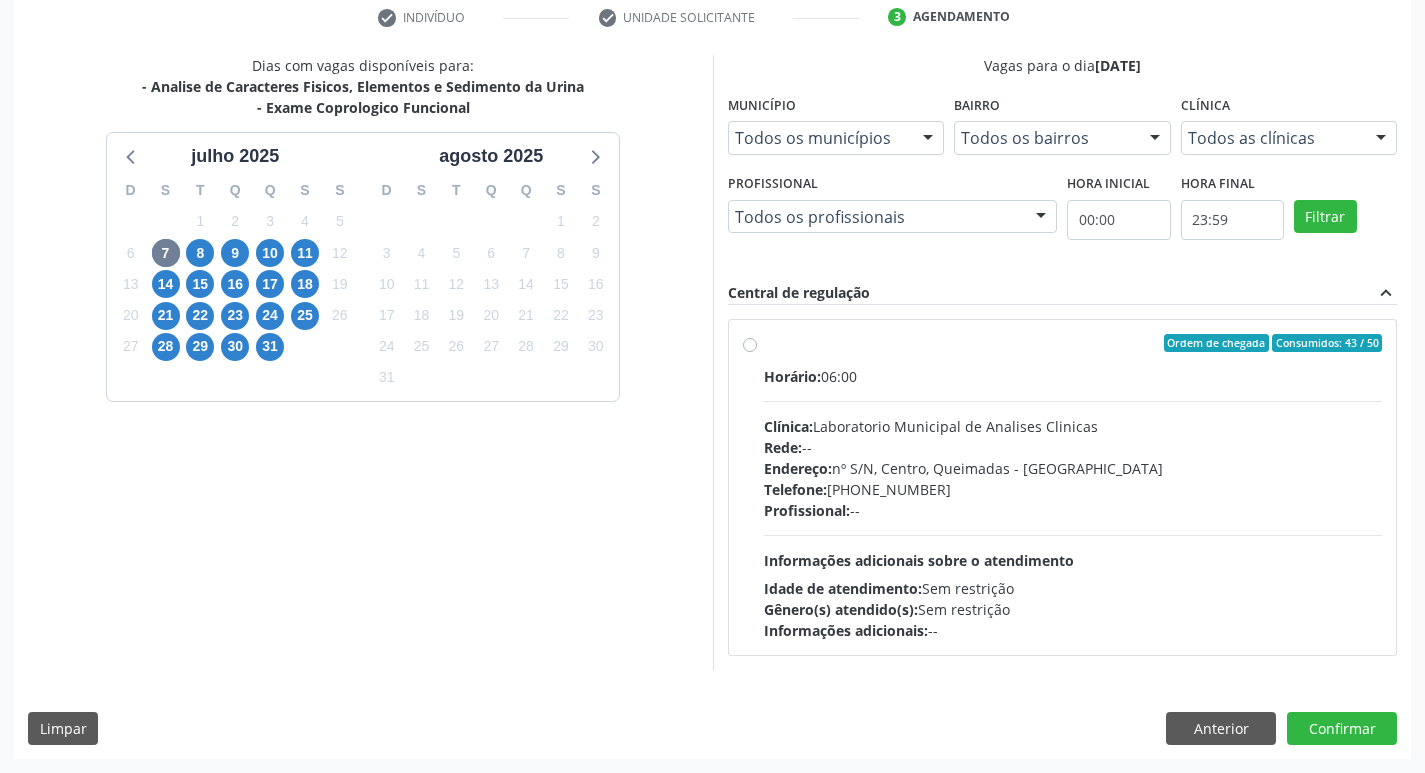 click on "Profissional:
--" at bounding box center [1073, 510] 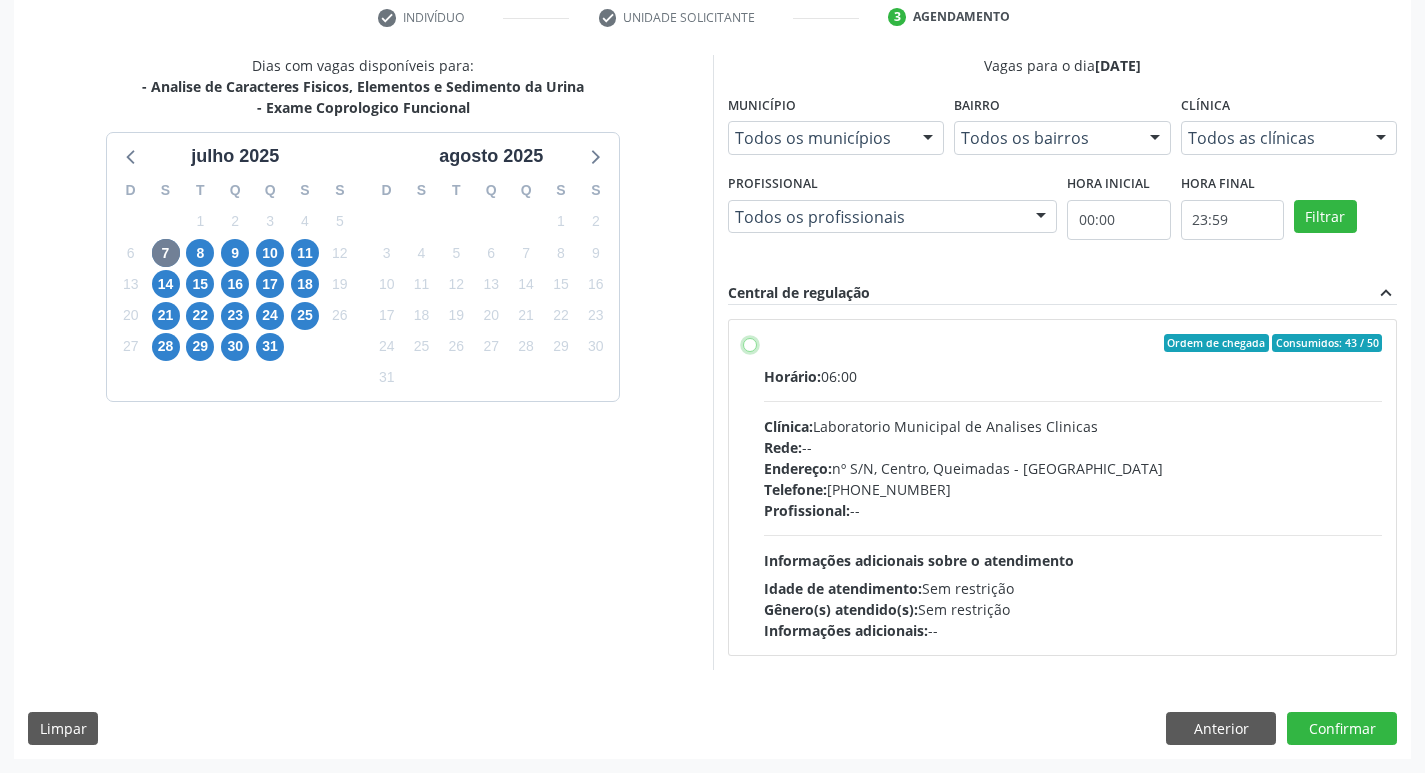click on "Ordem de chegada
Consumidos: 43 / 50
Horário:   06:00
Clínica:  Laboratorio Municipal de Analises Clinicas
Rede:
--
Endereço:   nº S/N, Centro, Queimadas - PB
Telefone:   (83) 33921344
Profissional:
--
Informações adicionais sobre o atendimento
Idade de atendimento:
Sem restrição
Gênero(s) atendido(s):
Sem restrição
Informações adicionais:
--" at bounding box center (750, 343) 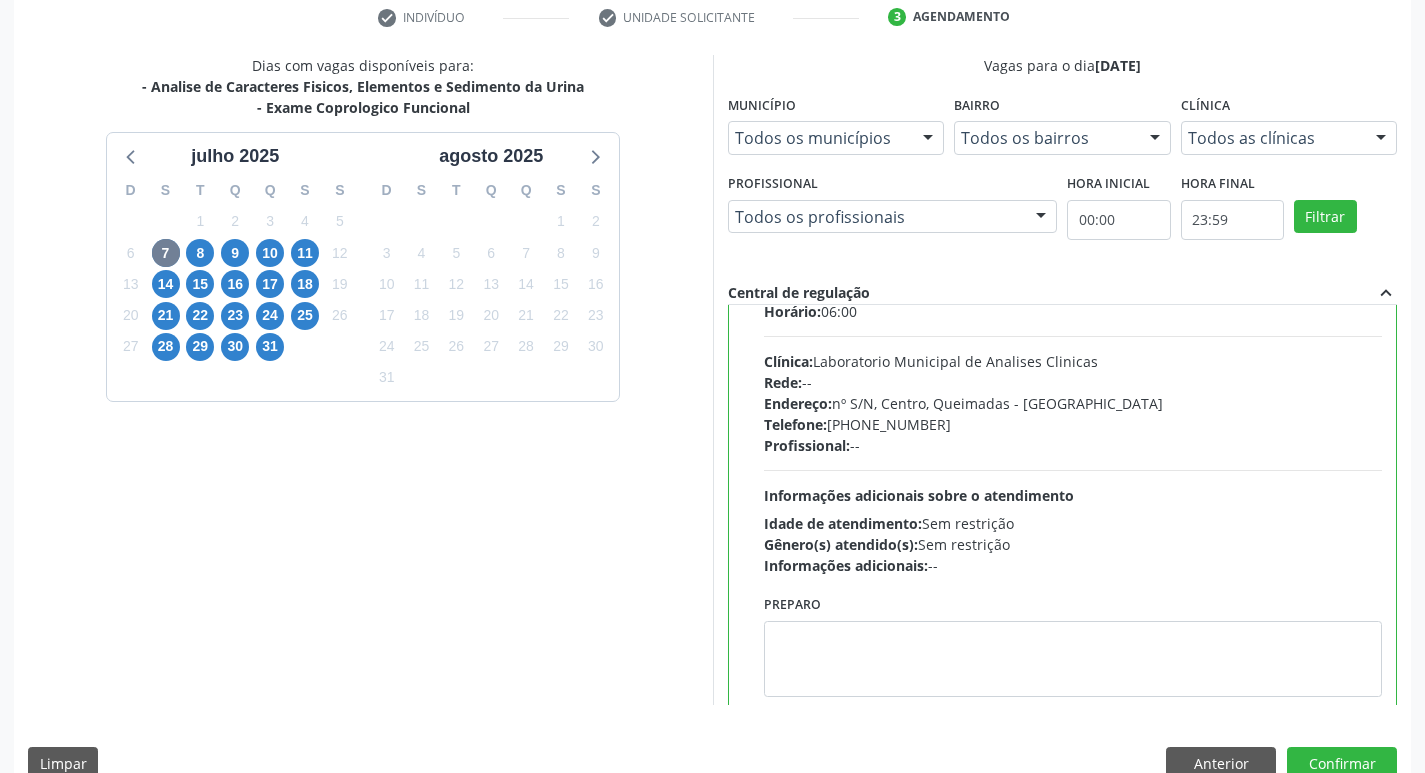 scroll, scrollTop: 99, scrollLeft: 0, axis: vertical 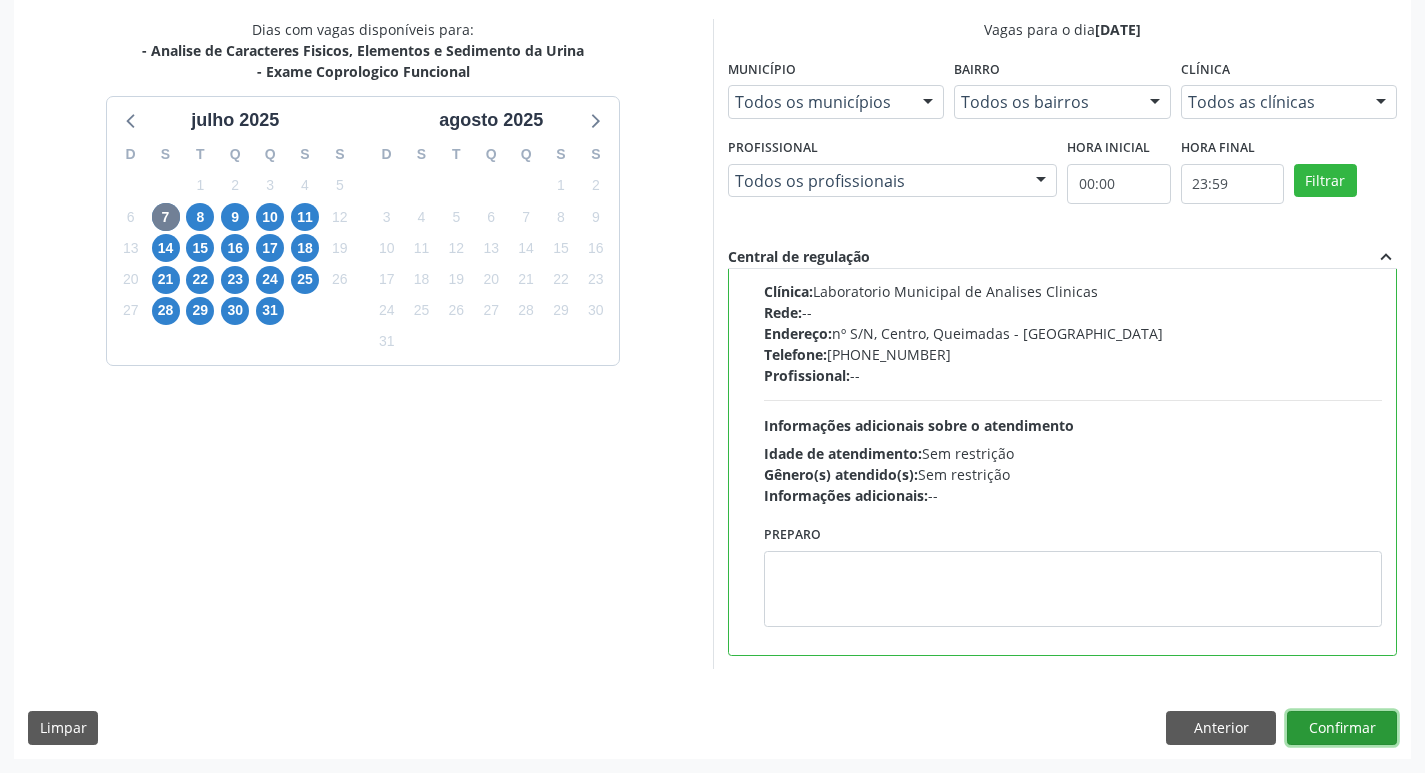 click on "Confirmar" at bounding box center [1342, 728] 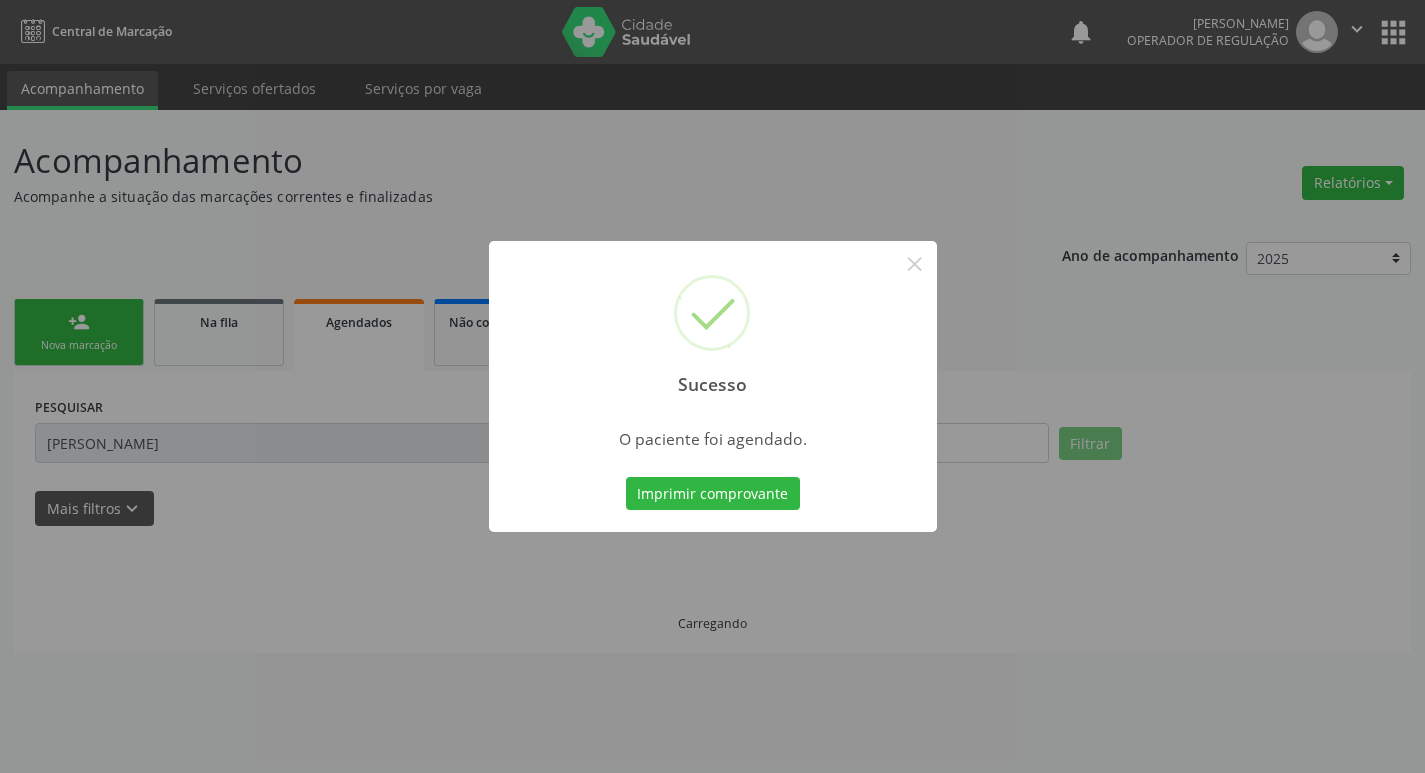 scroll, scrollTop: 0, scrollLeft: 0, axis: both 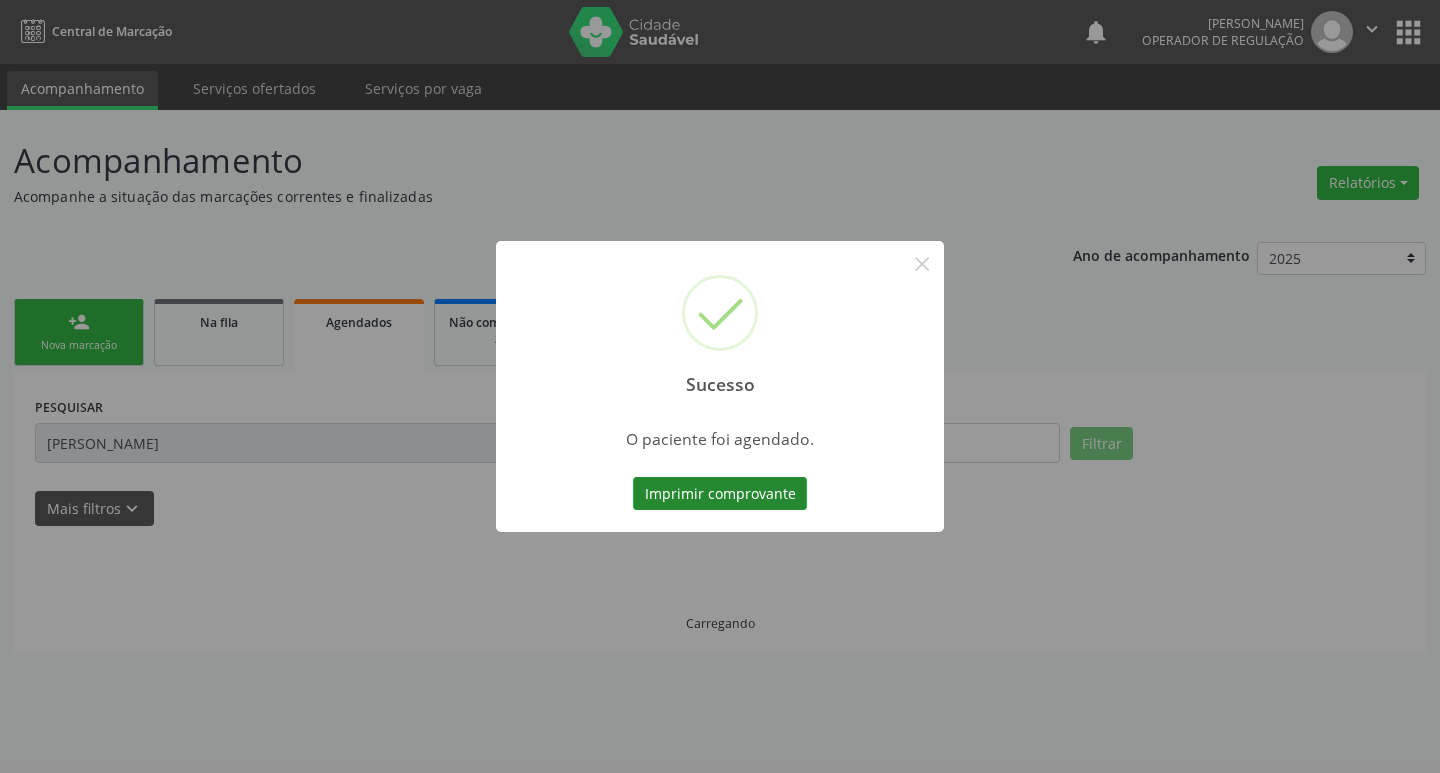 click on "Imprimir comprovante" at bounding box center [720, 494] 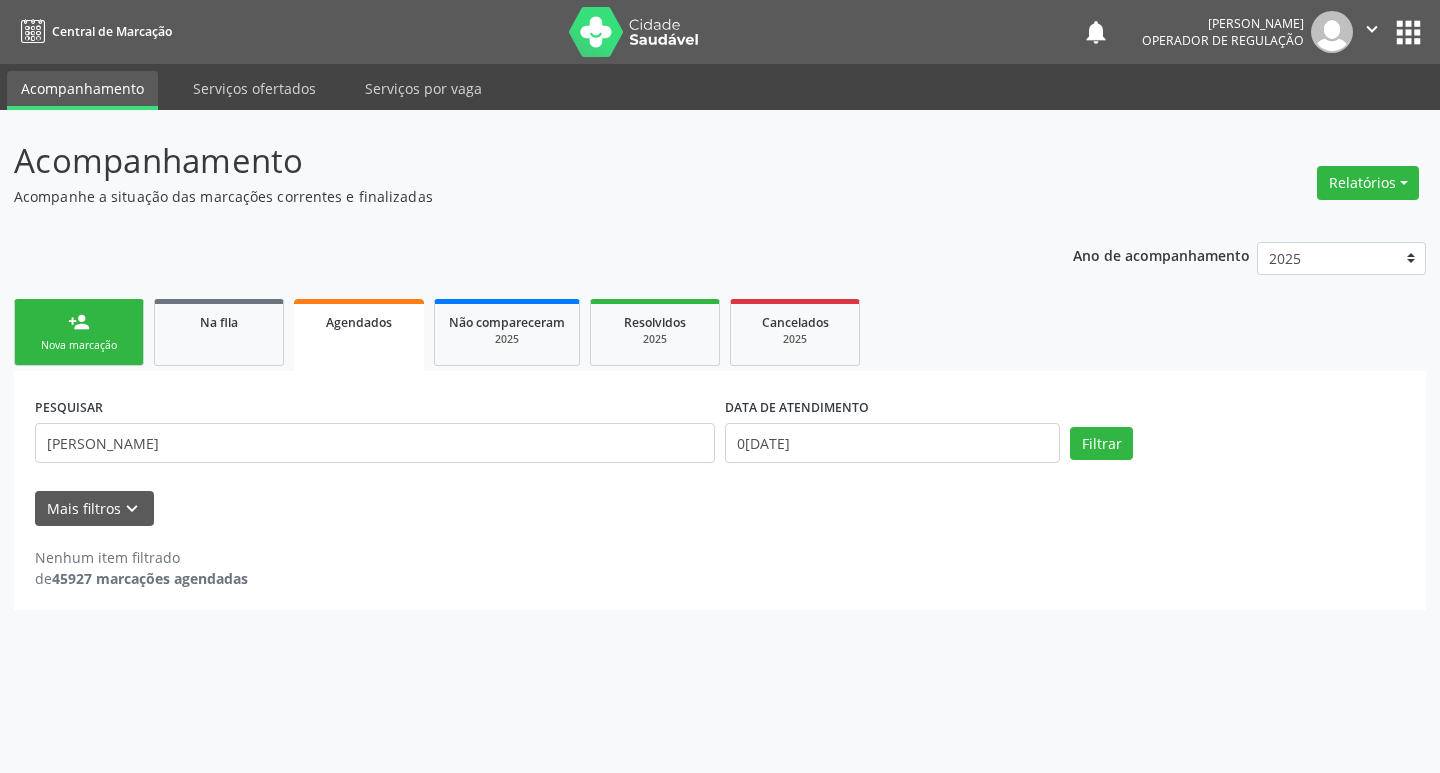 click on "person_add
Nova marcação" at bounding box center (79, 332) 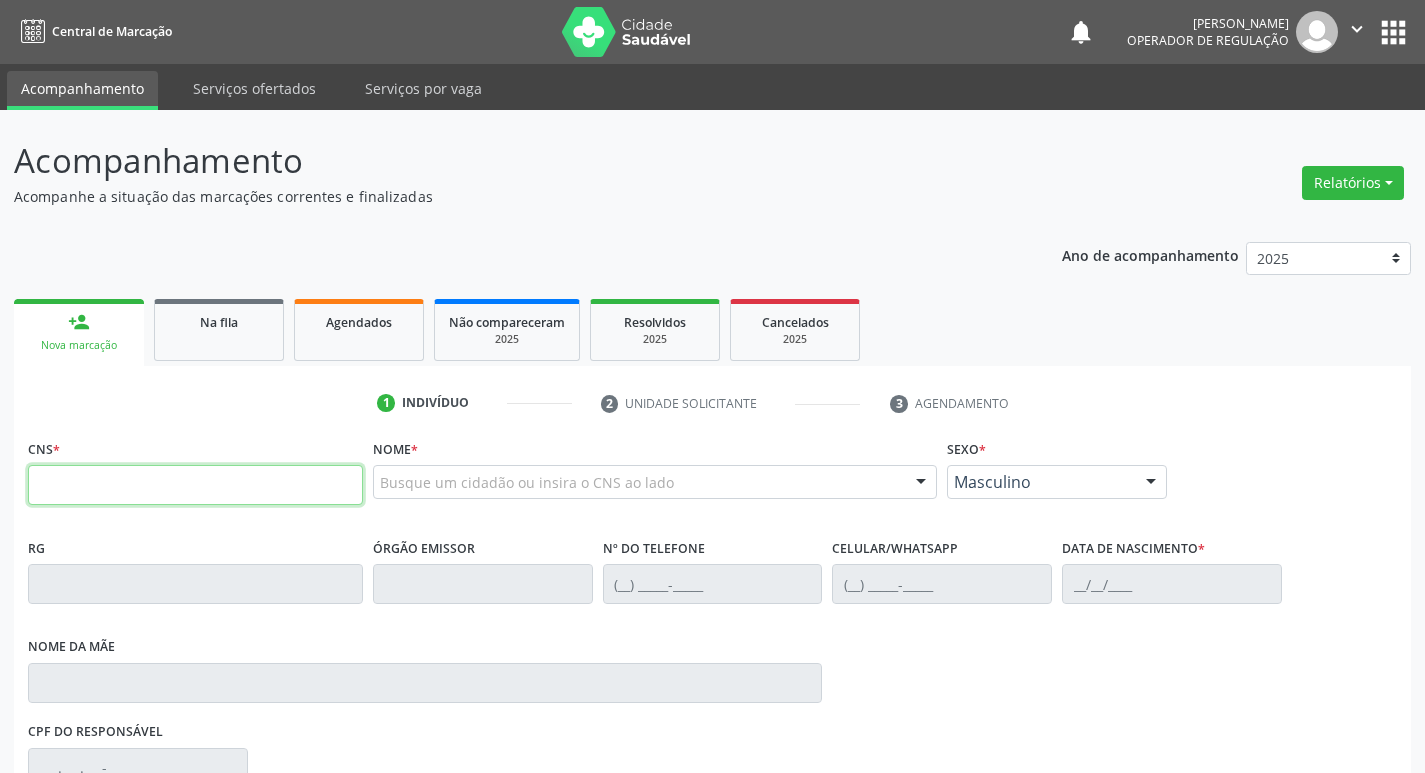 click at bounding box center [195, 485] 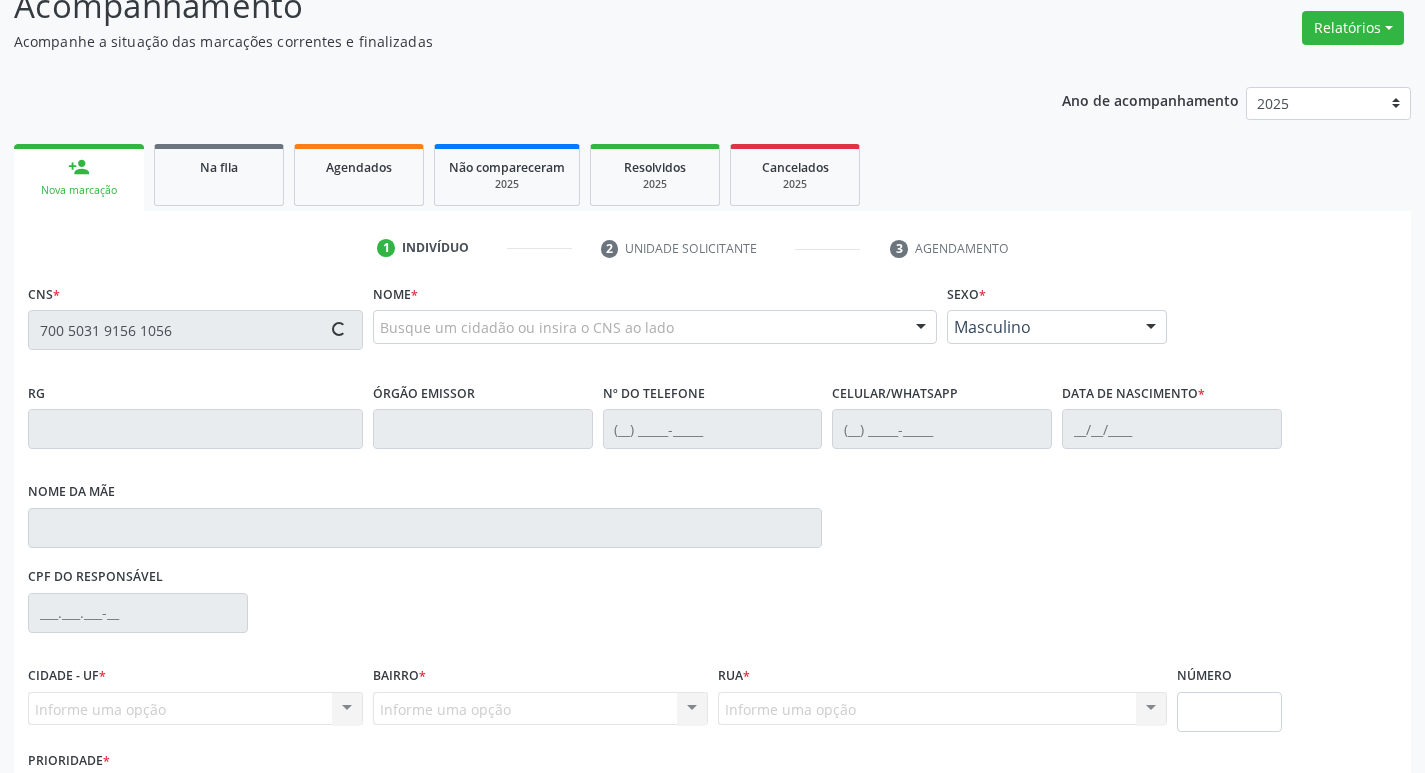 scroll, scrollTop: 297, scrollLeft: 0, axis: vertical 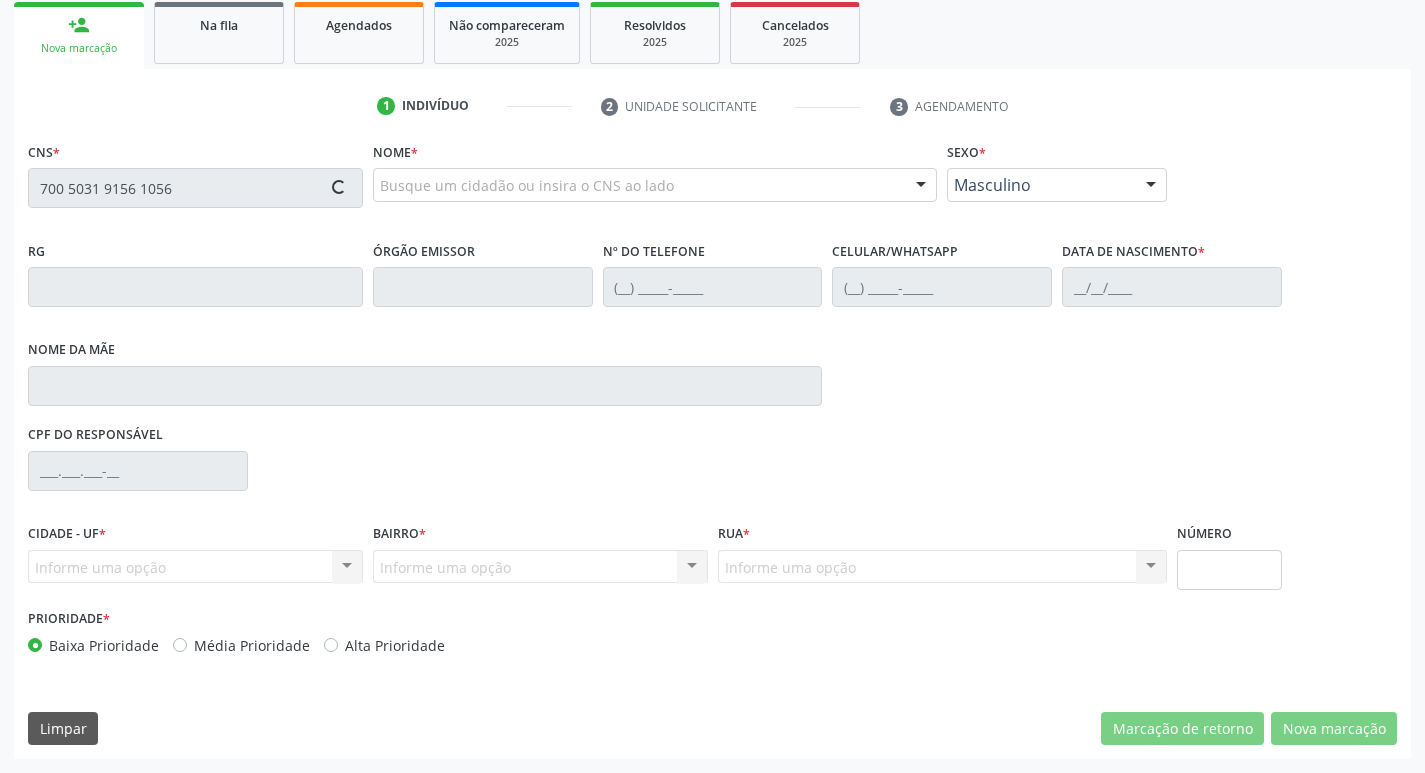 type on "700 5031 9156 1056" 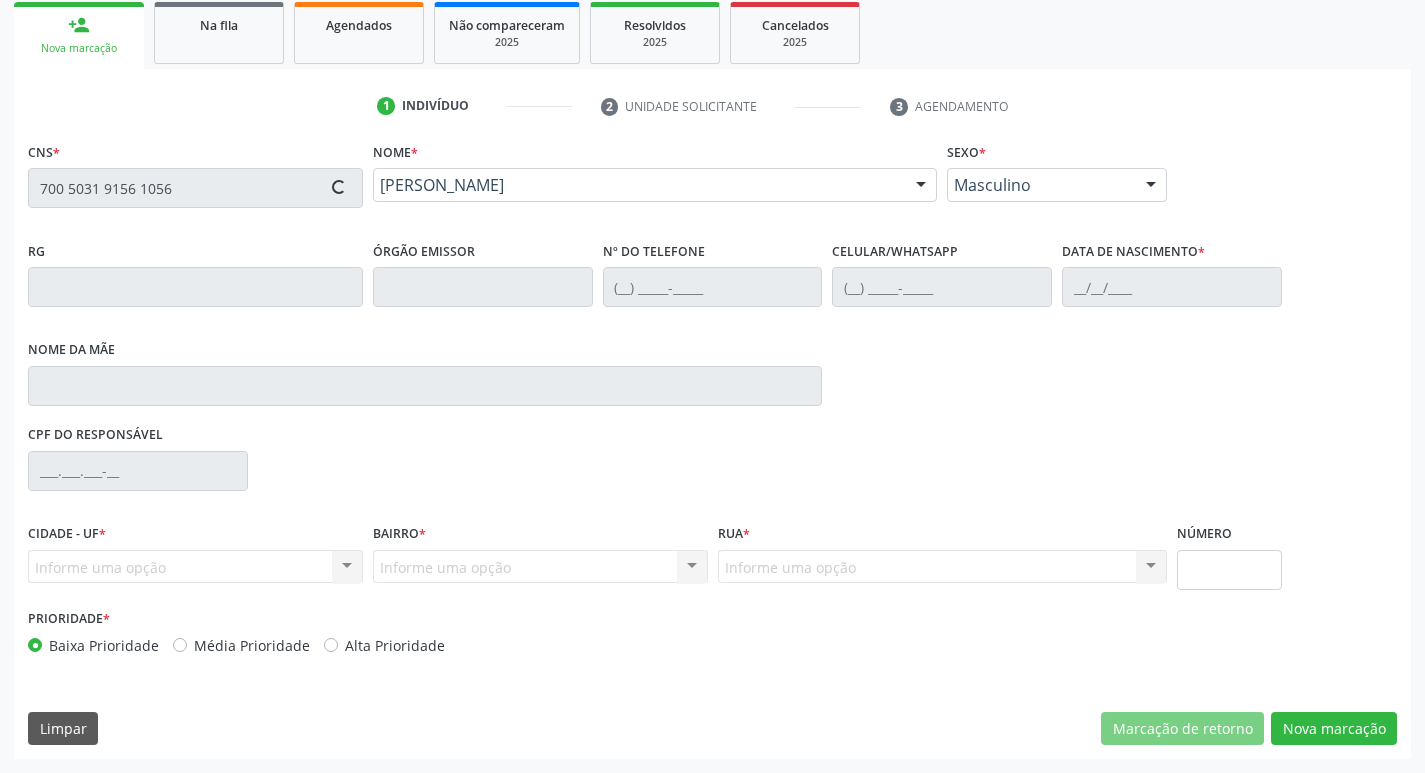 type on "(83) 99309-3339" 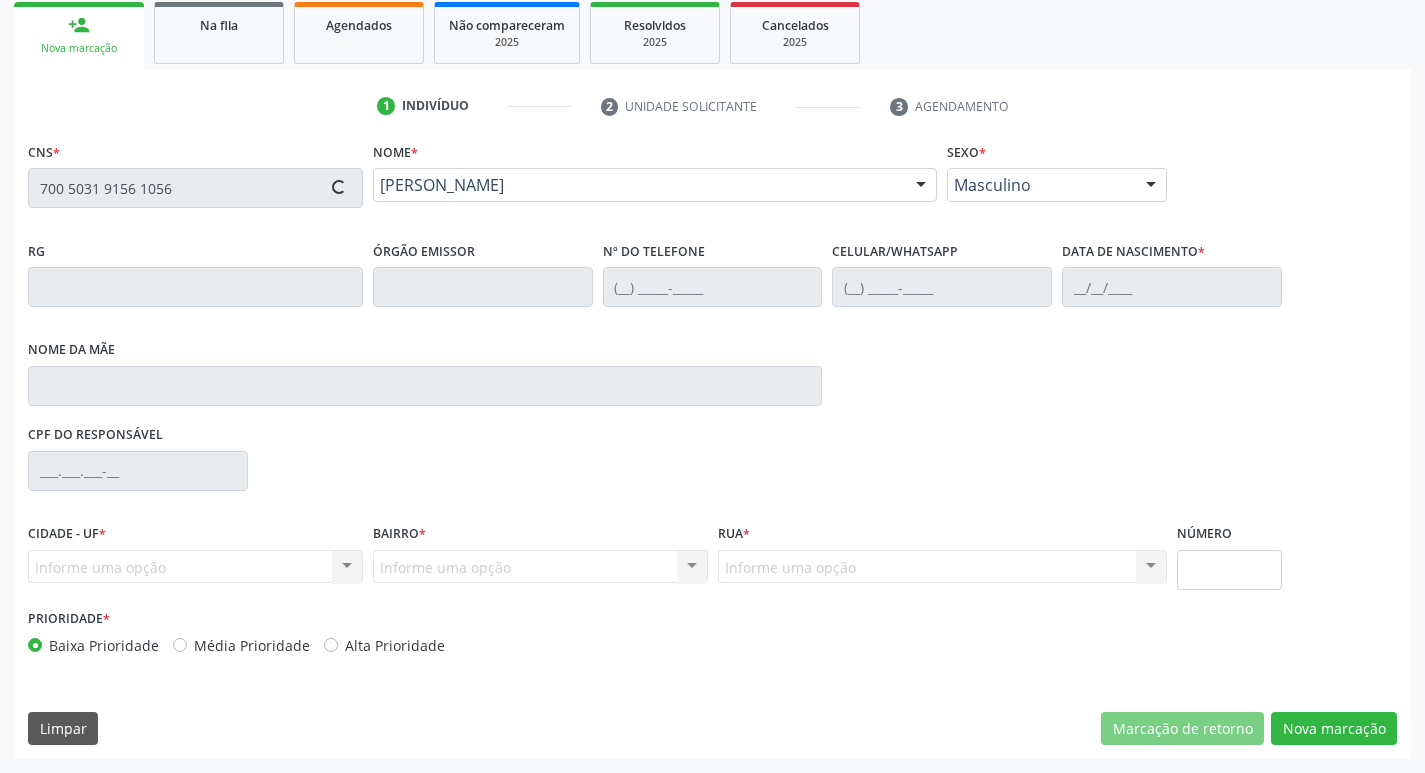 type on "17/07/2005" 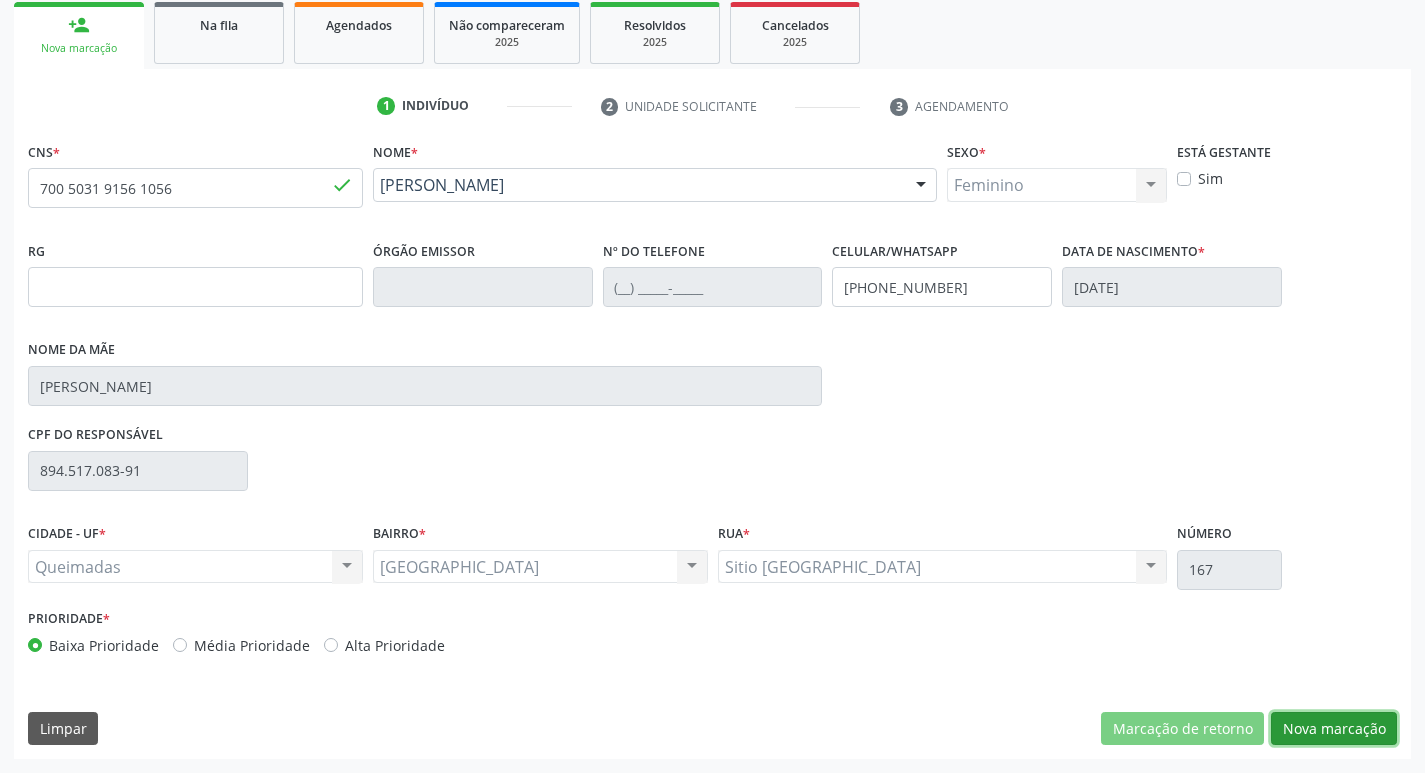 click on "Nova marcação" at bounding box center (1334, 729) 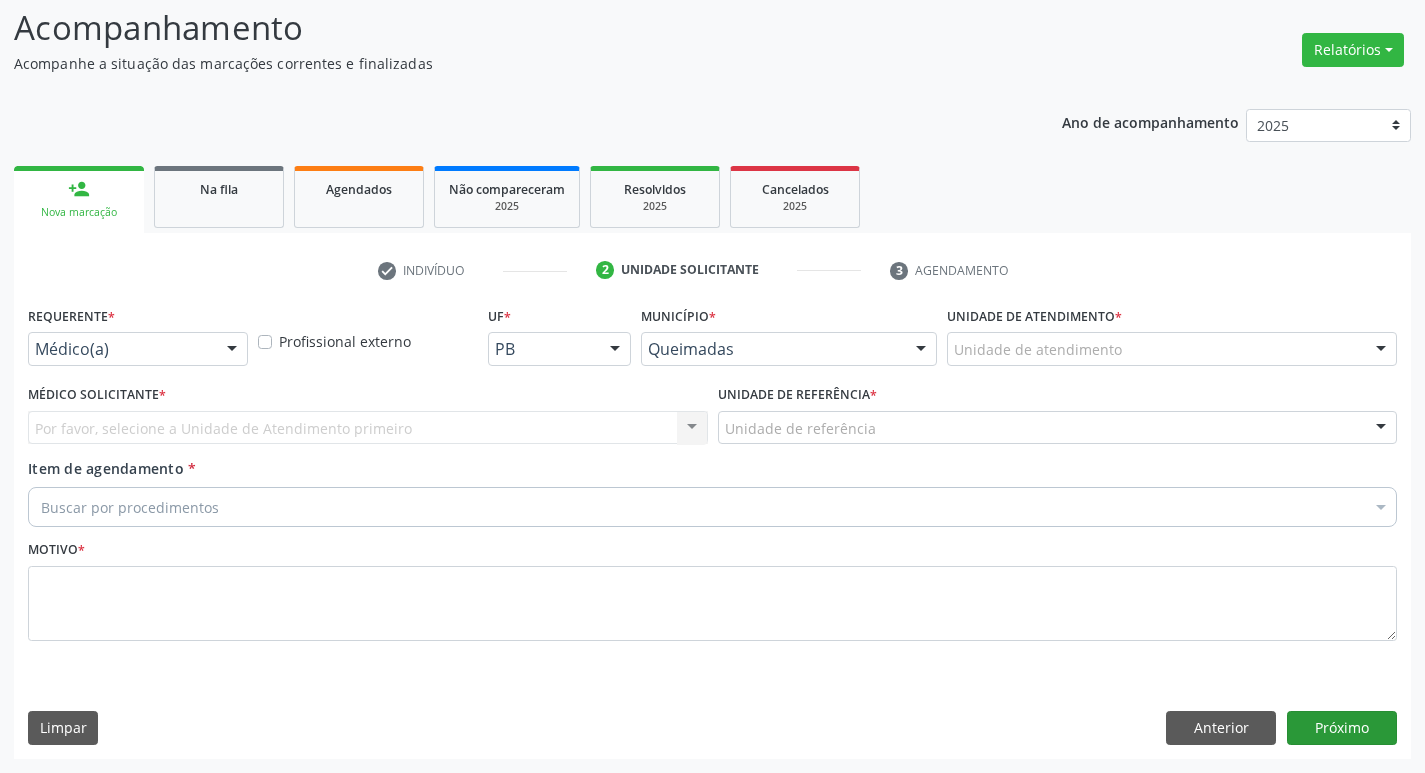 scroll, scrollTop: 133, scrollLeft: 0, axis: vertical 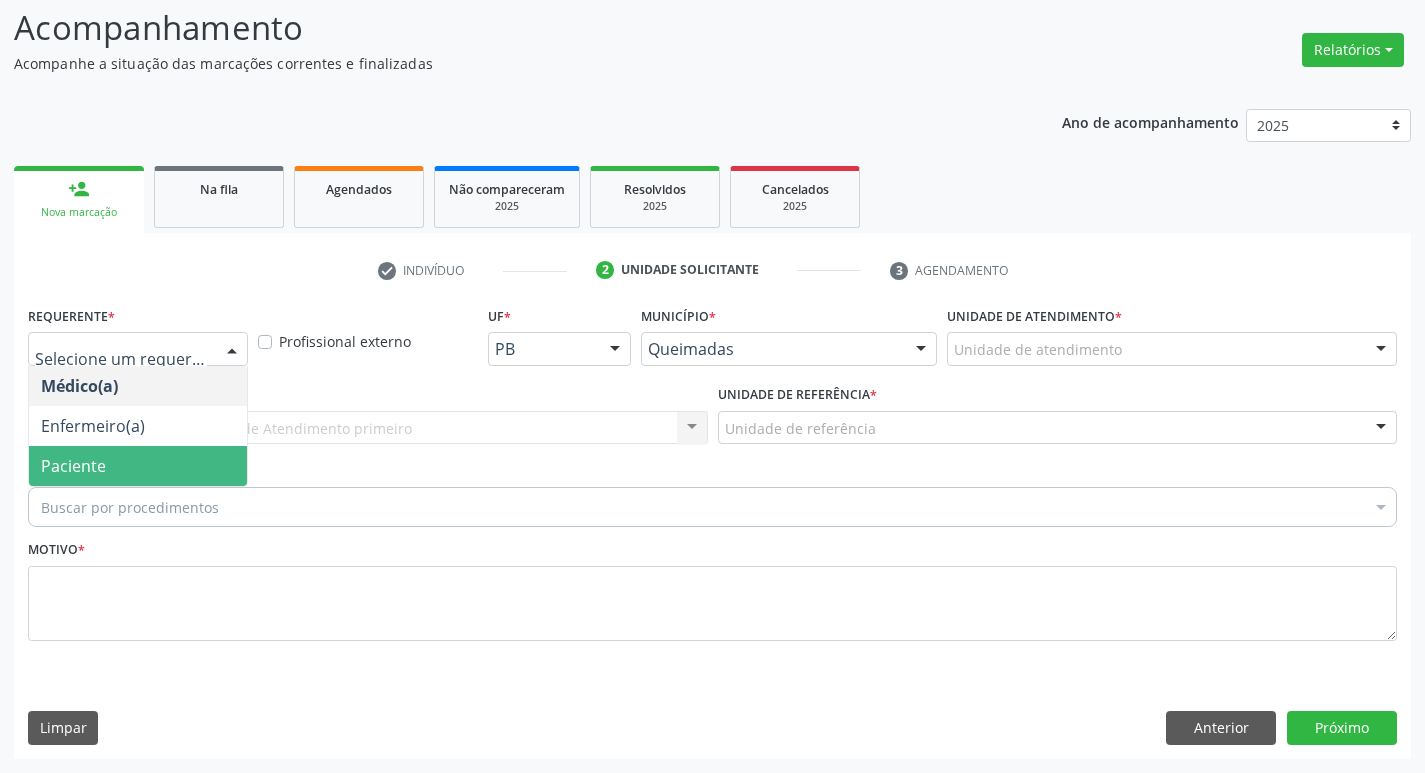 click on "Paciente" at bounding box center (138, 466) 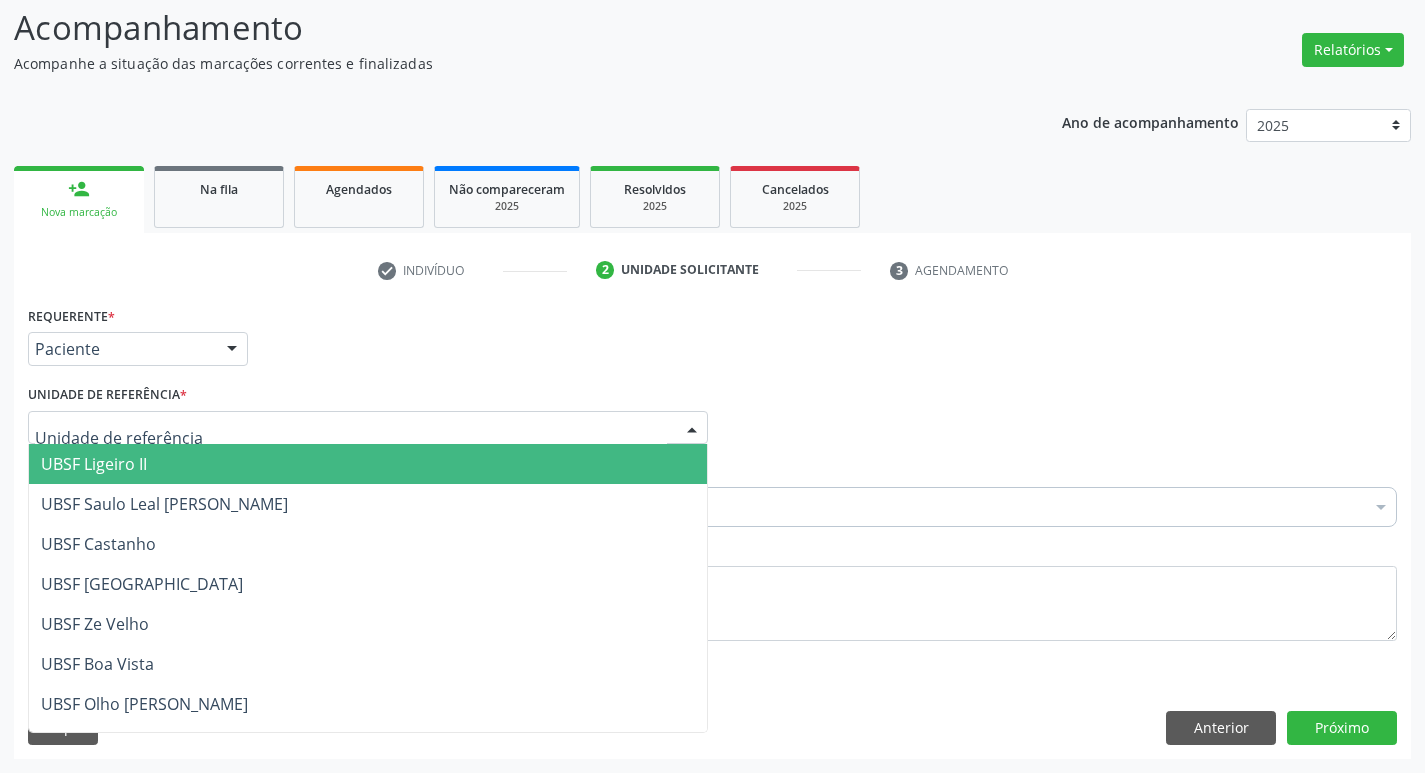 type on "B" 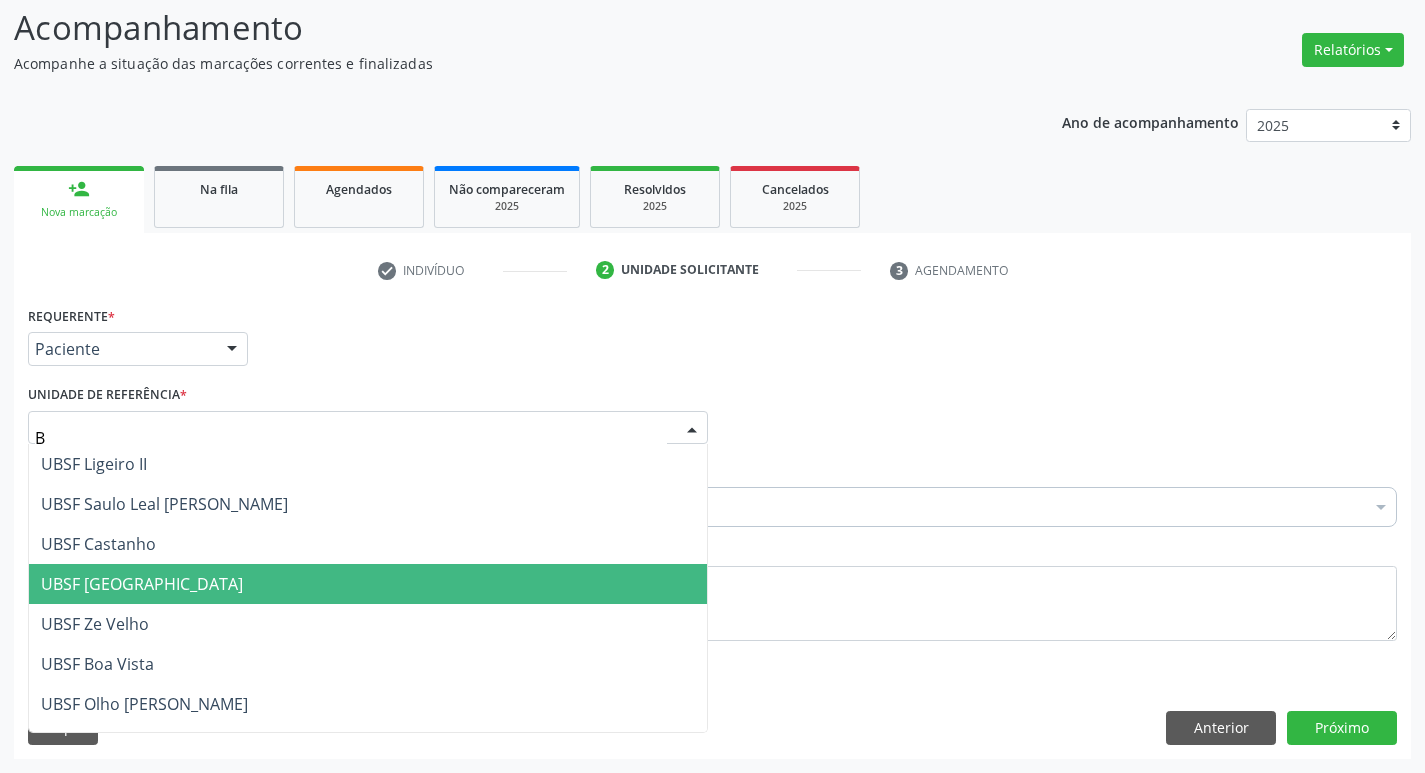 click on "UBSF [GEOGRAPHIC_DATA]" at bounding box center [142, 584] 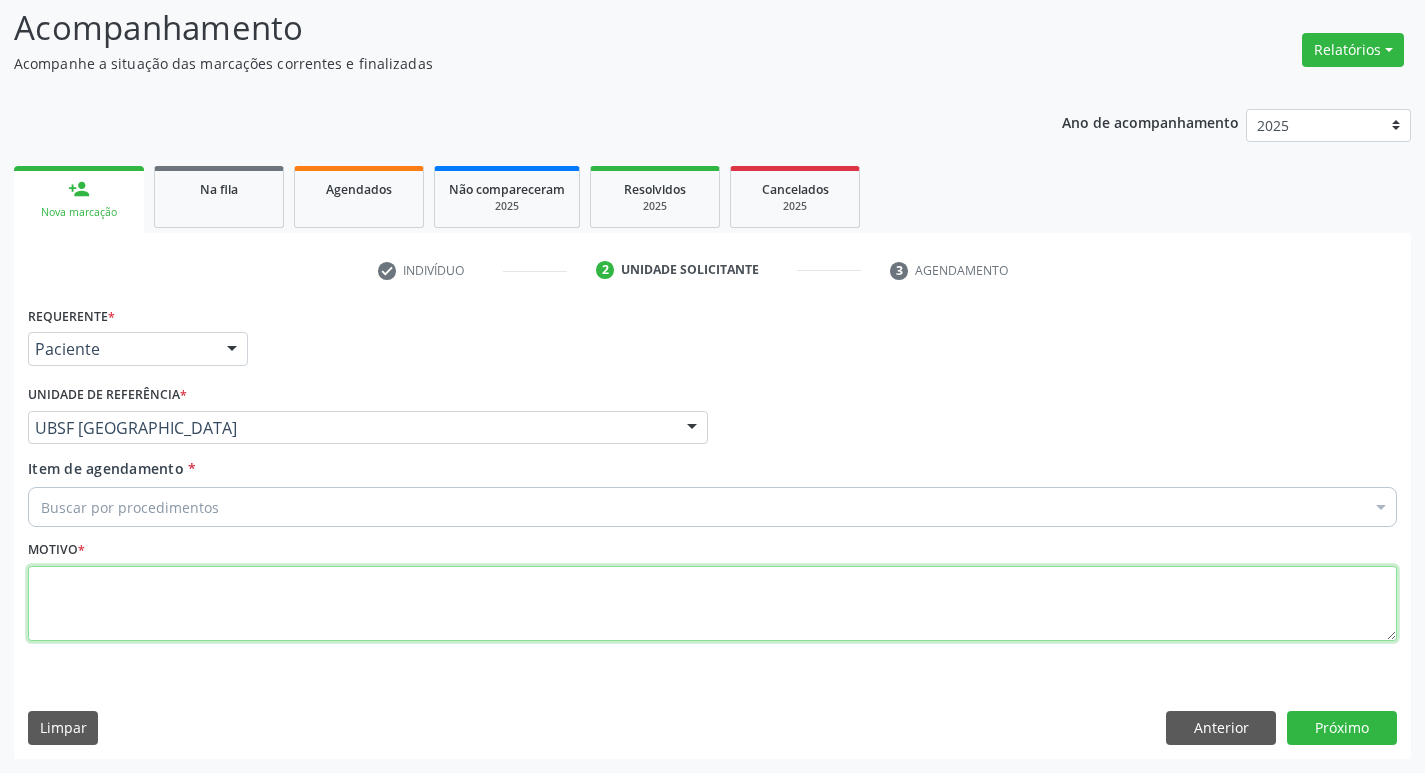 click at bounding box center [712, 604] 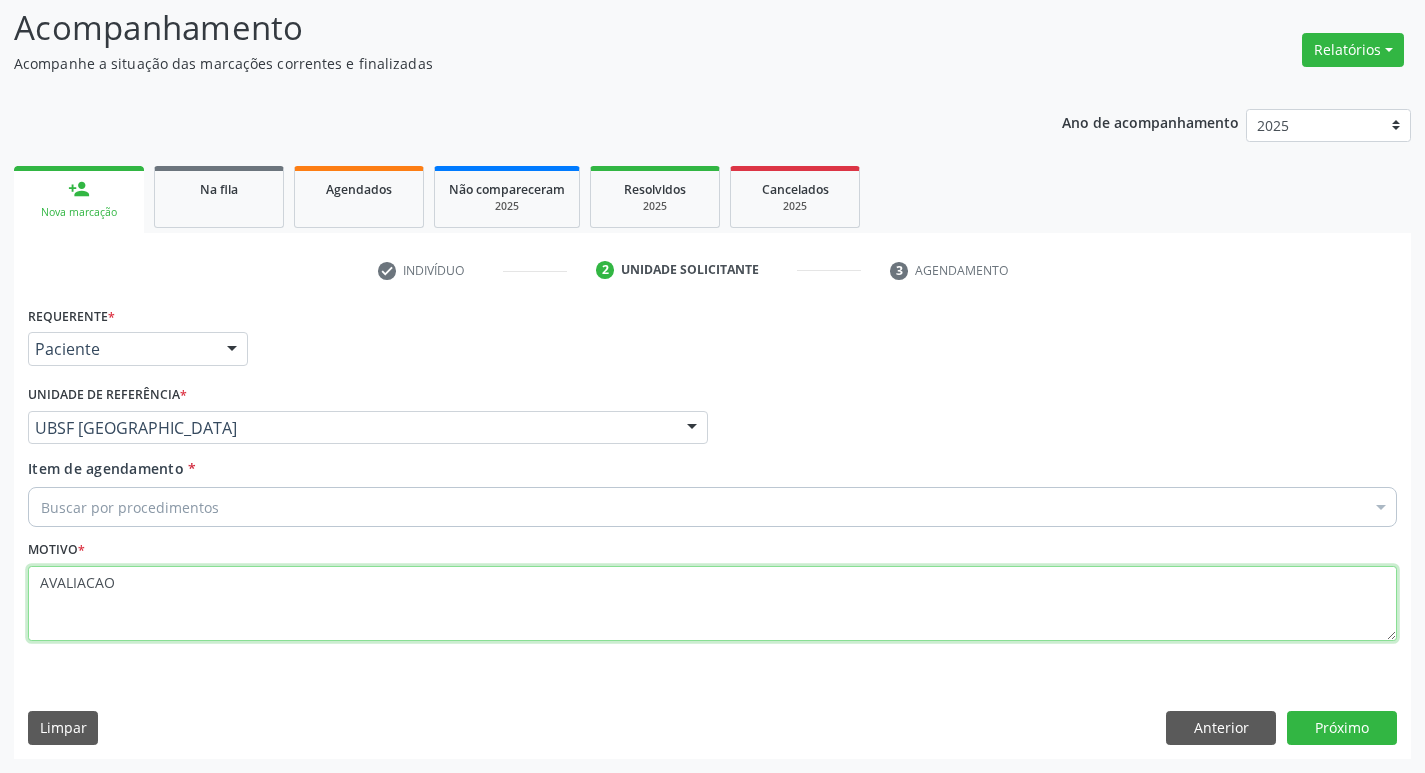 type on "AVALIACAO" 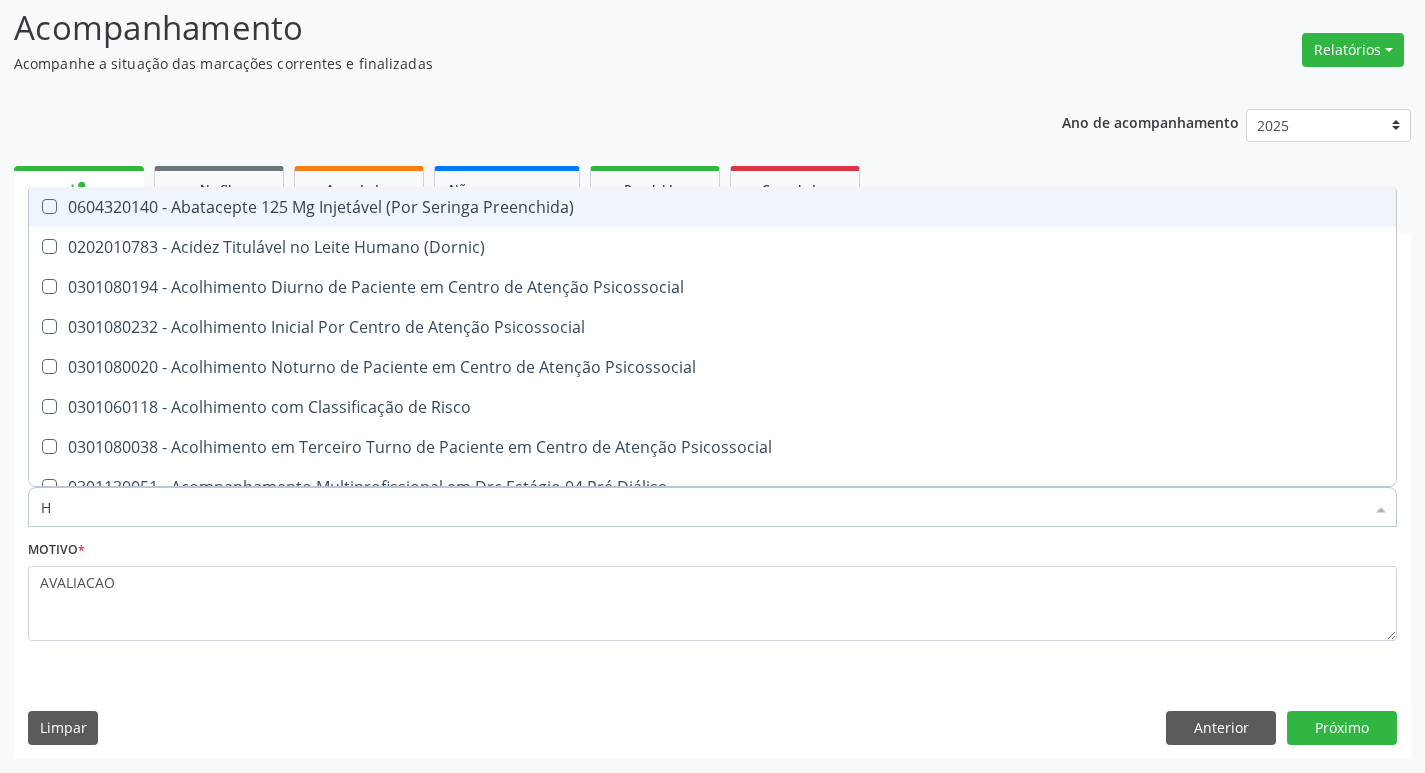 type on "HEMOGR" 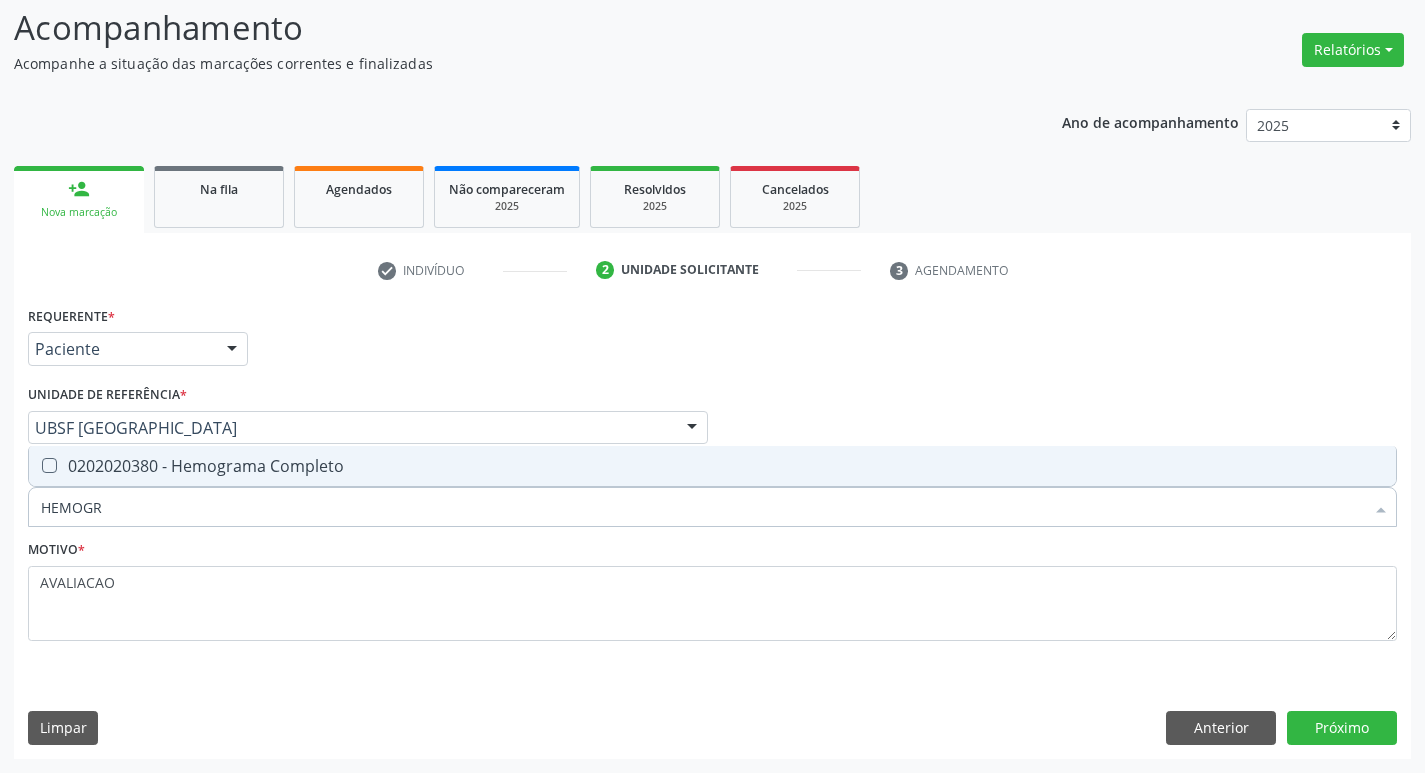 click on "0202020380 - Hemograma Completo" at bounding box center [712, 466] 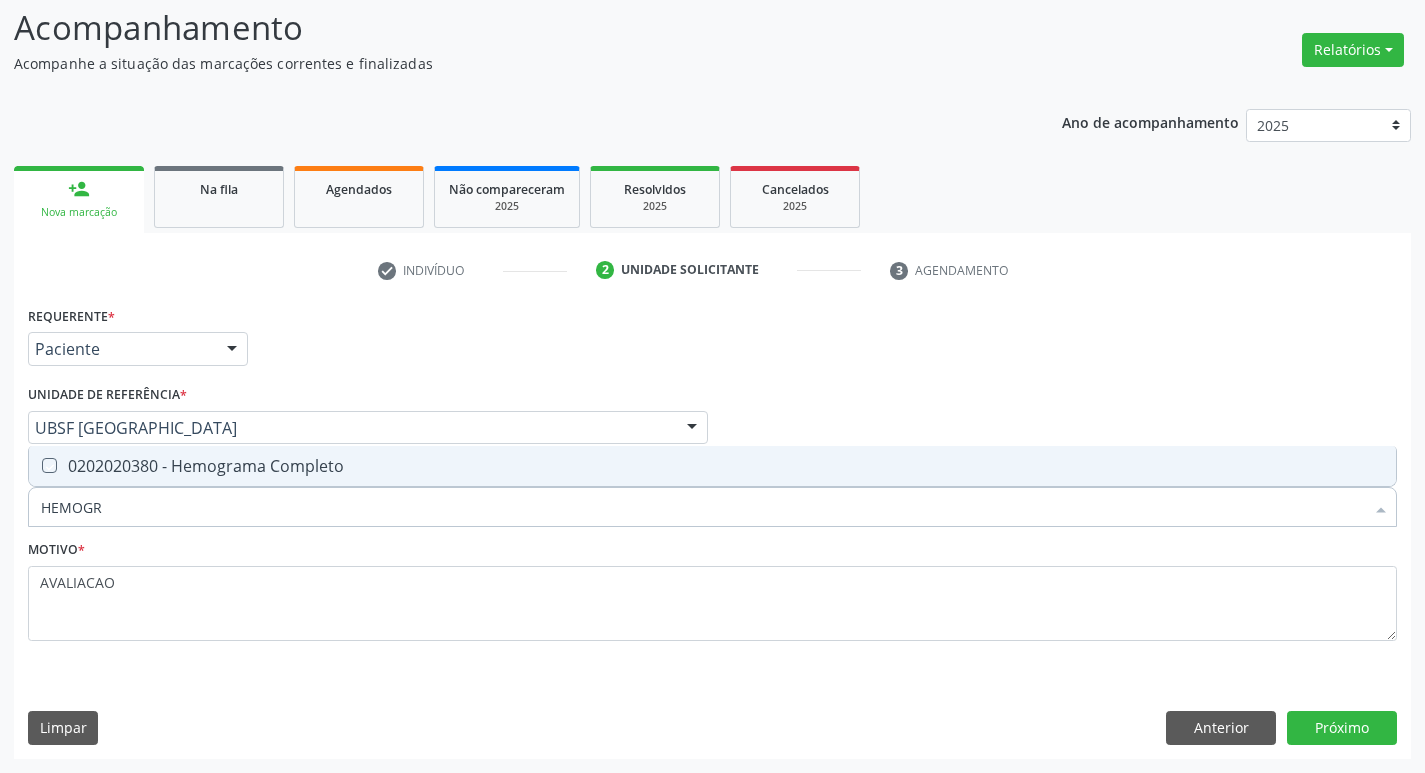 checkbox on "true" 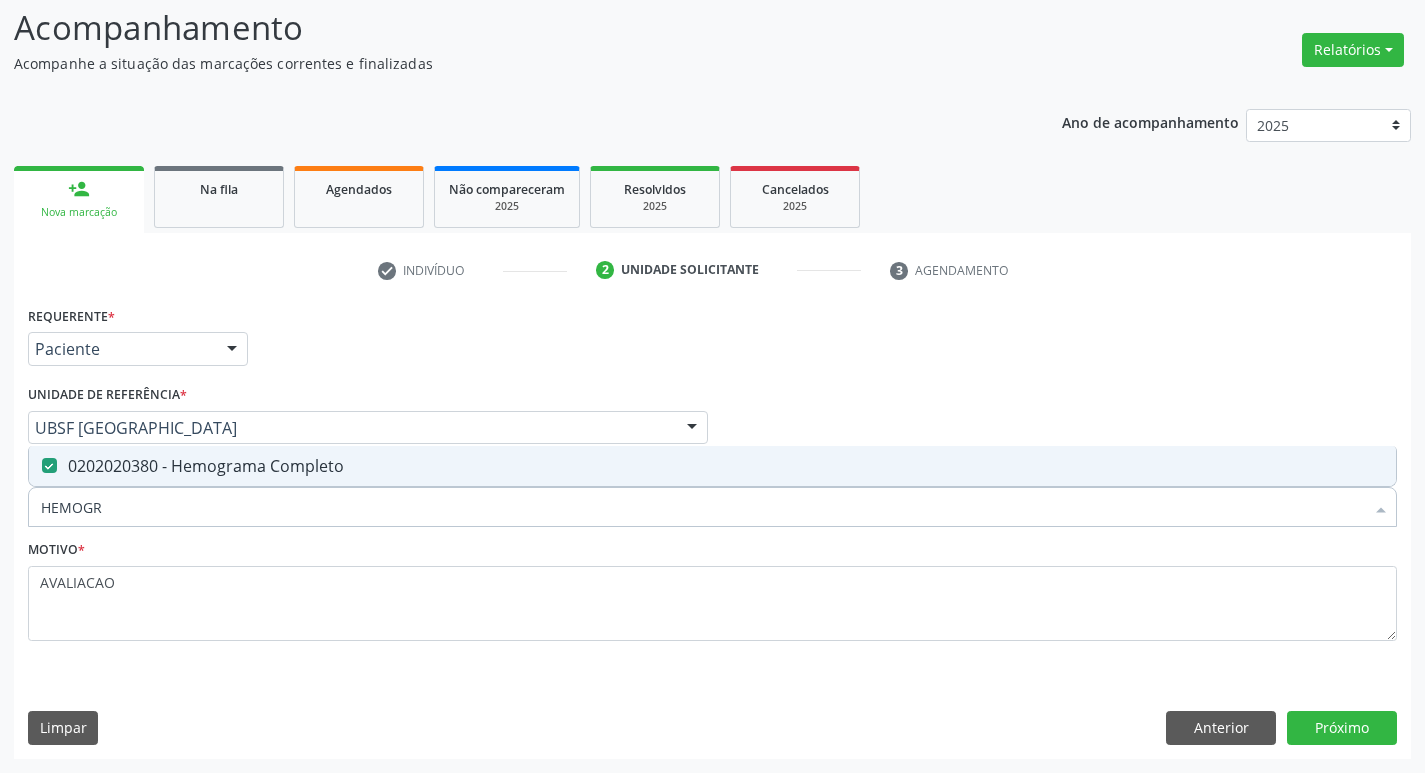type on "HEMOG" 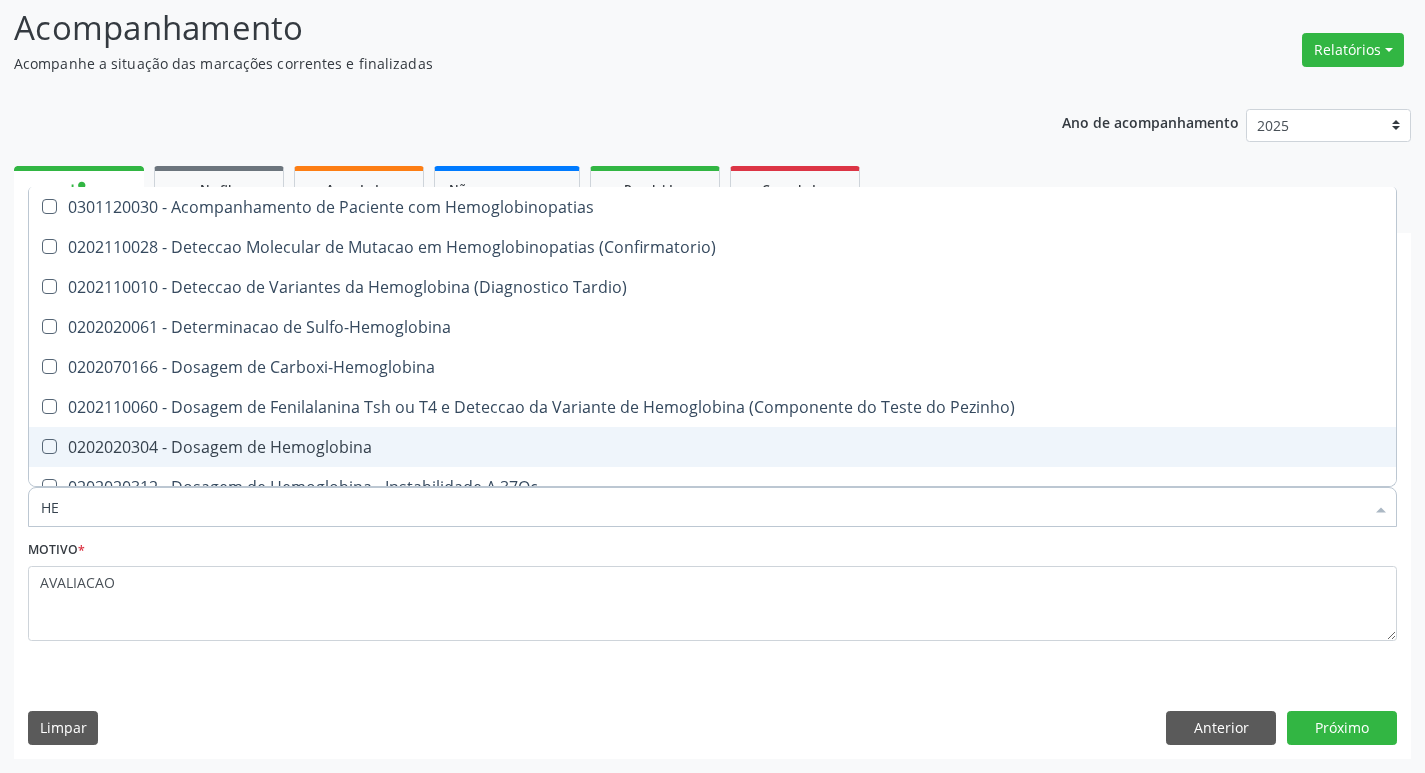 type on "H" 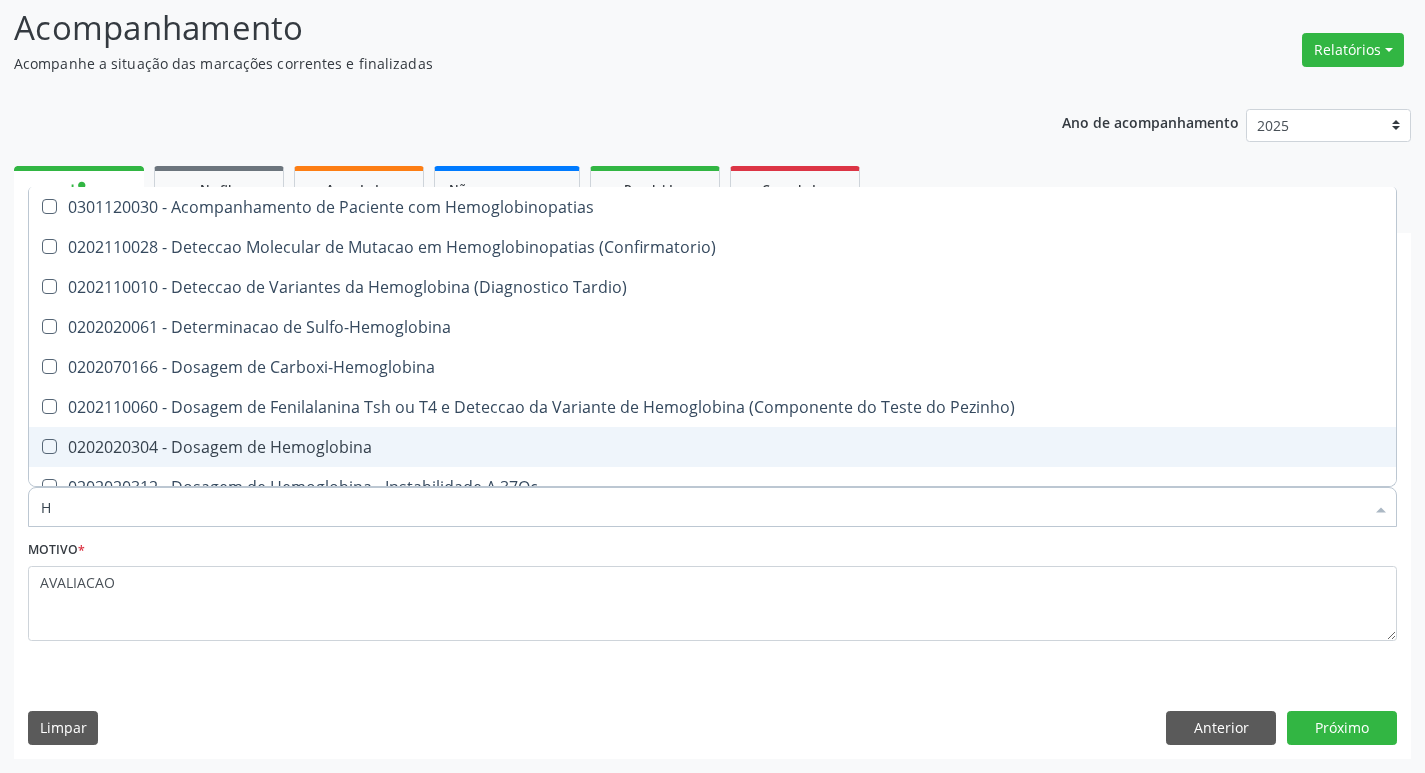 type 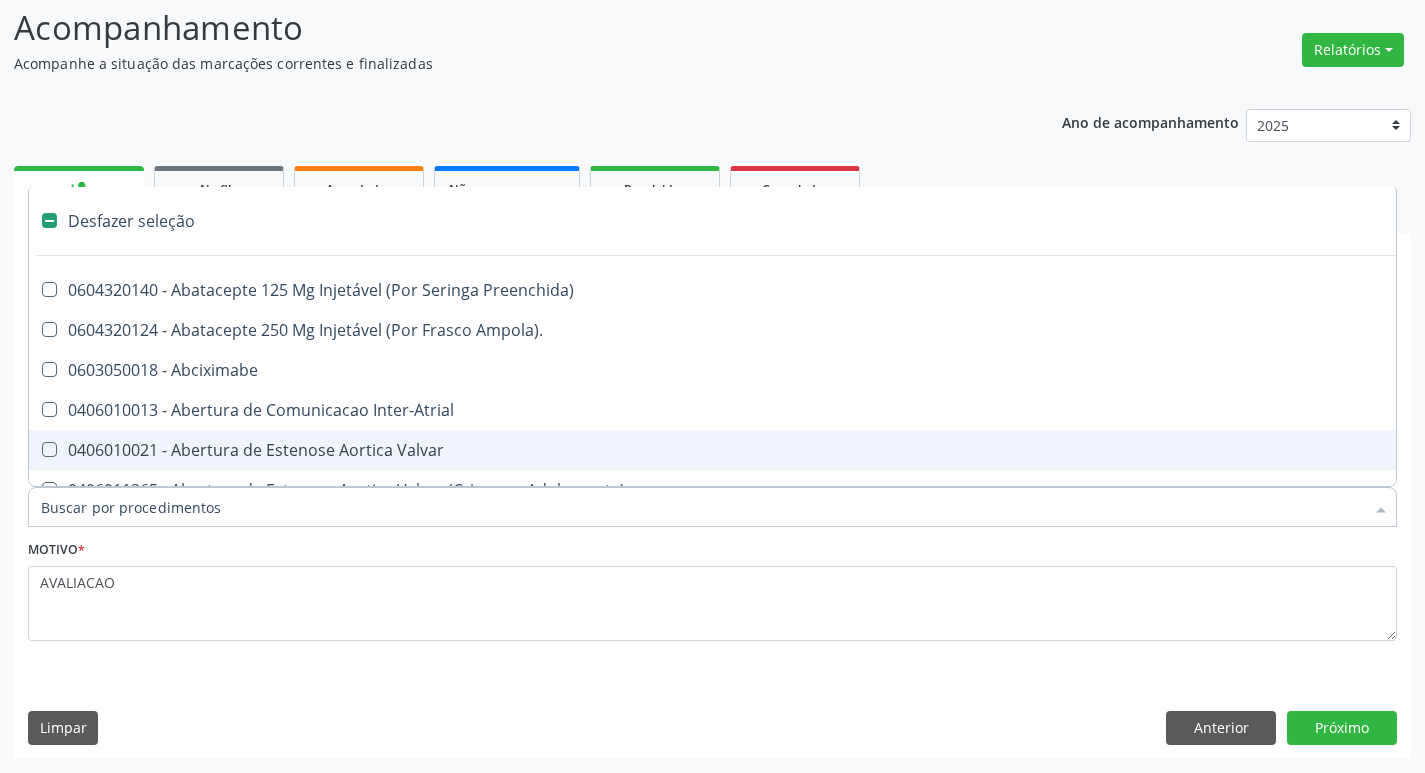checkbox on "false" 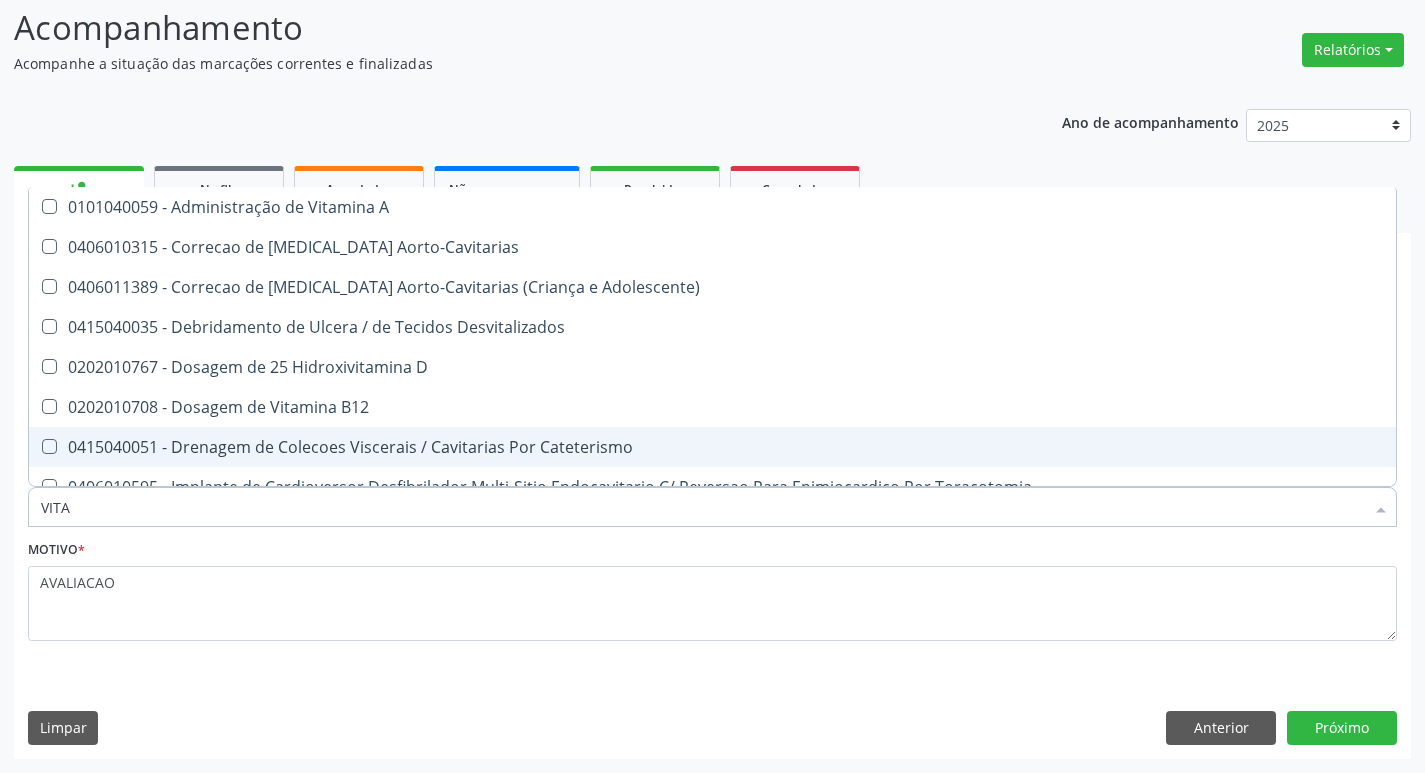 type on "VITAM" 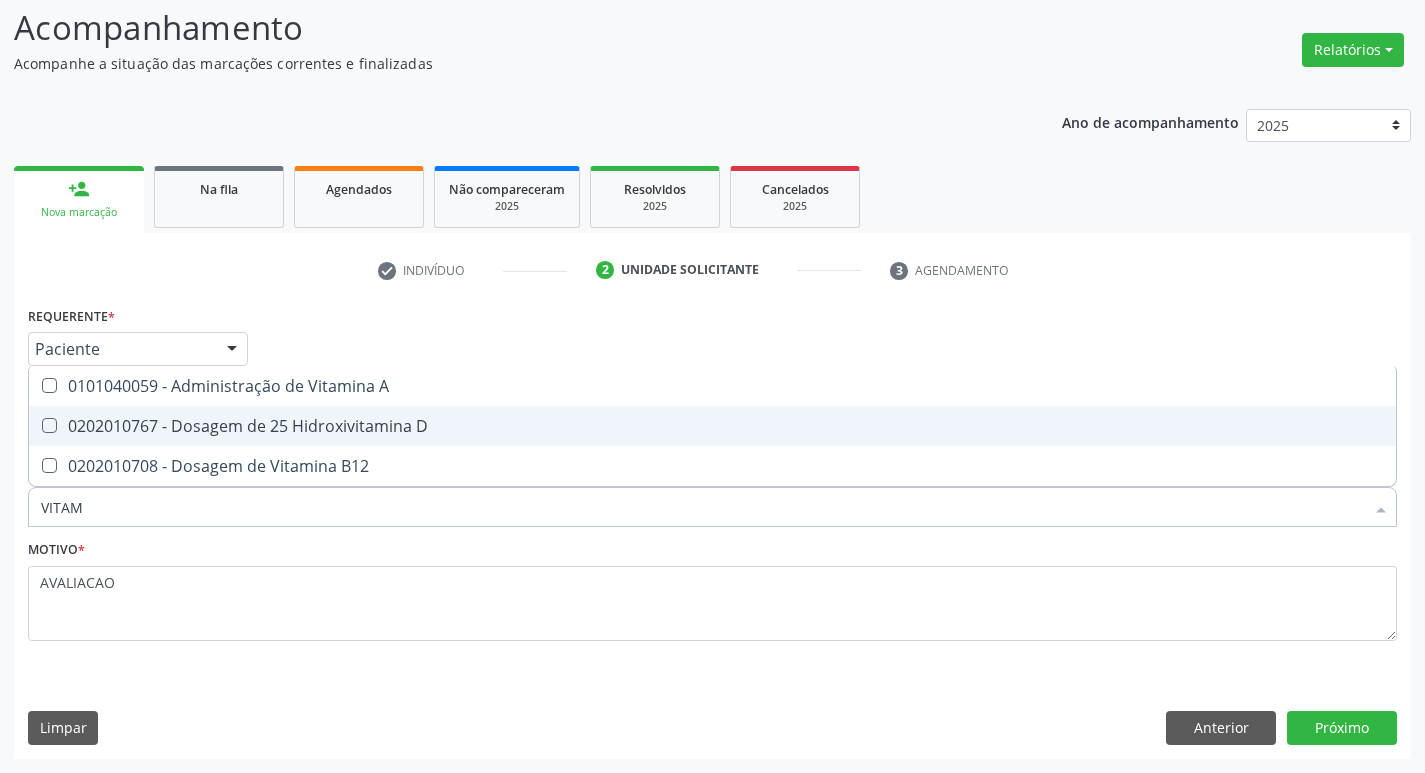 click on "0202010767 - Dosagem de 25 Hidroxivitamina D" at bounding box center (712, 426) 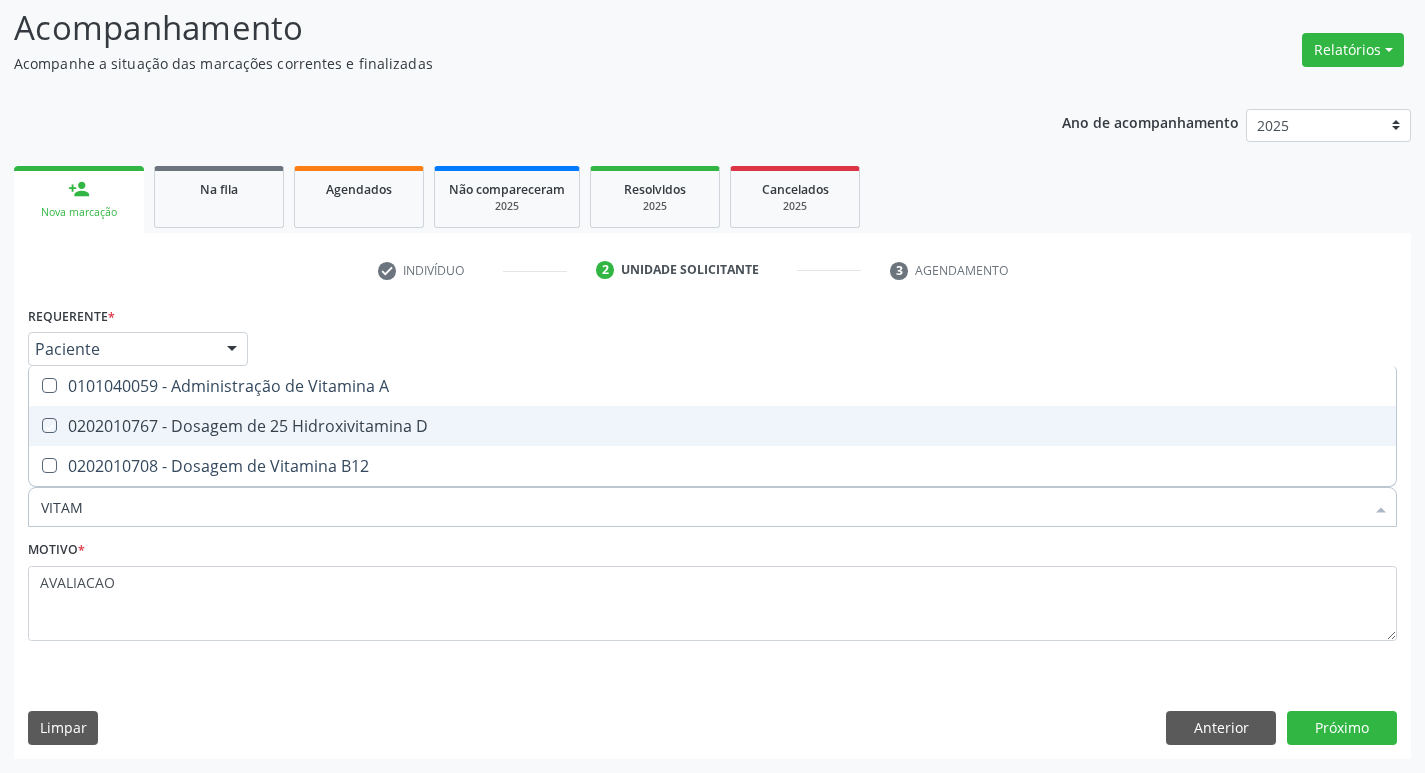checkbox on "true" 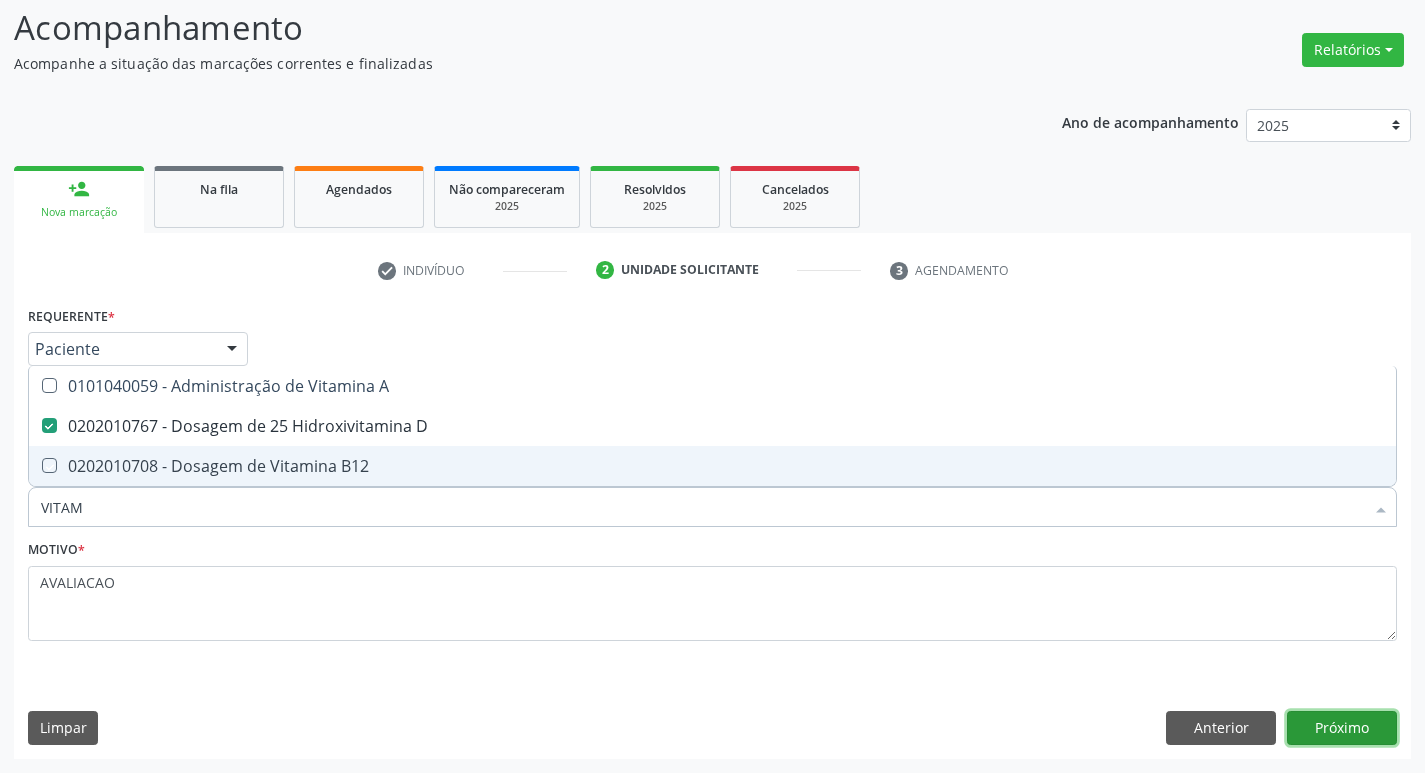 click on "Próximo" at bounding box center (1342, 728) 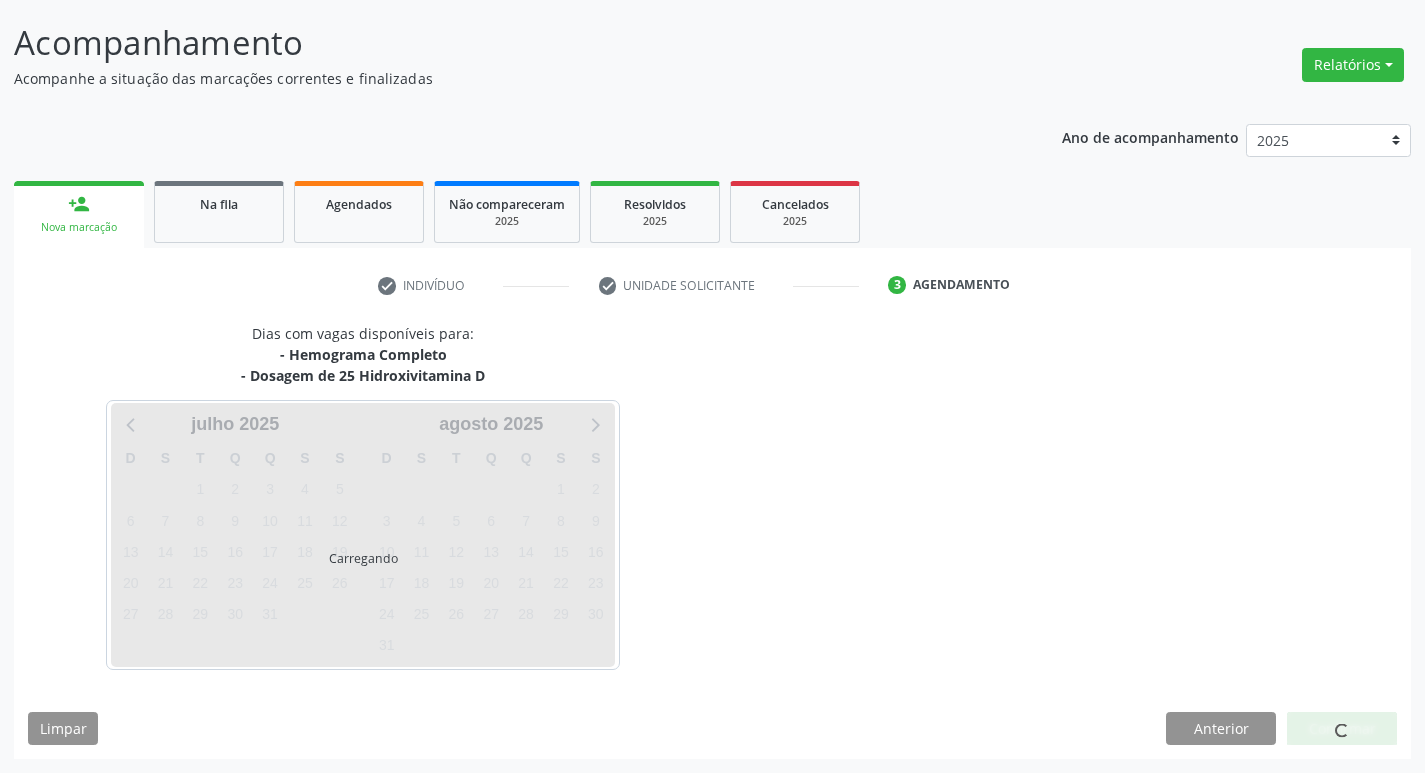 scroll, scrollTop: 118, scrollLeft: 0, axis: vertical 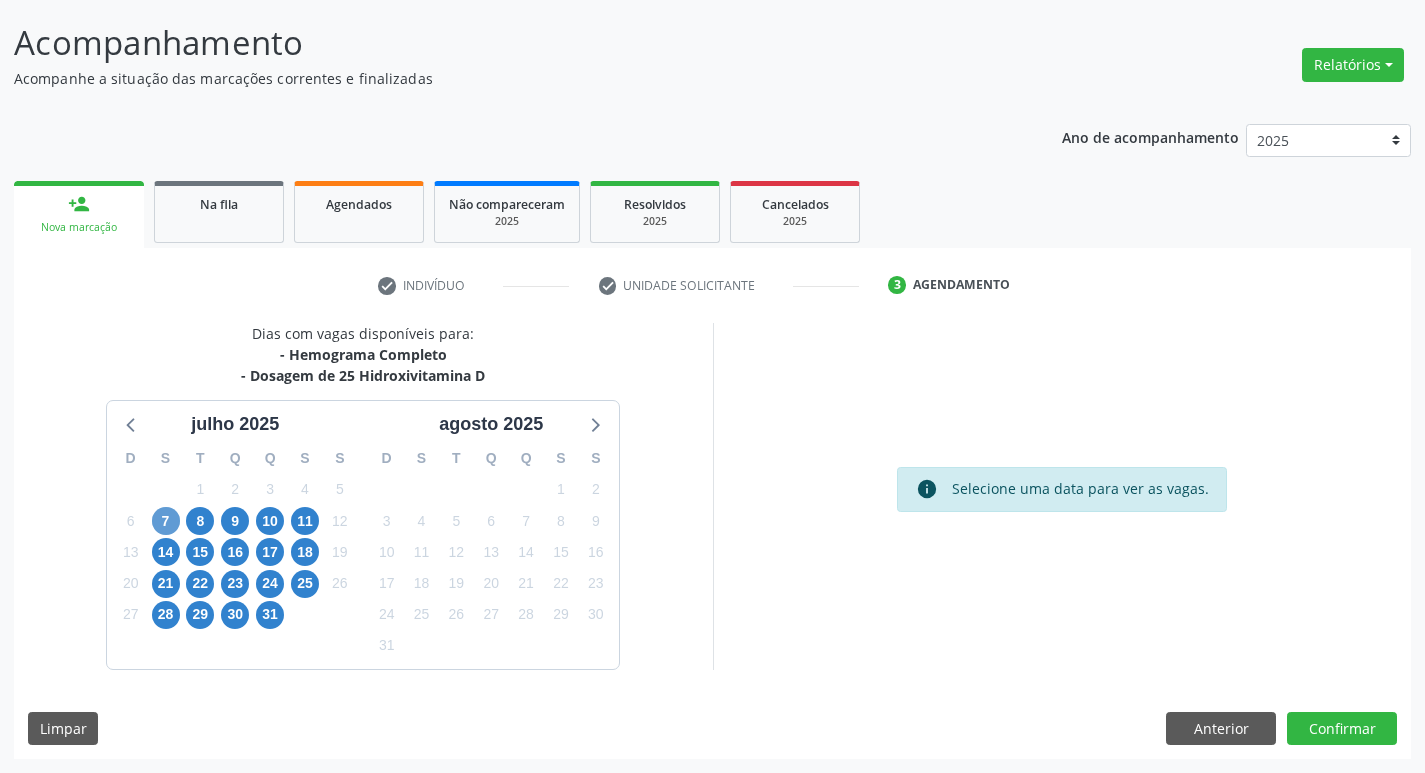 drag, startPoint x: 149, startPoint y: 522, endPoint x: 160, endPoint y: 522, distance: 11 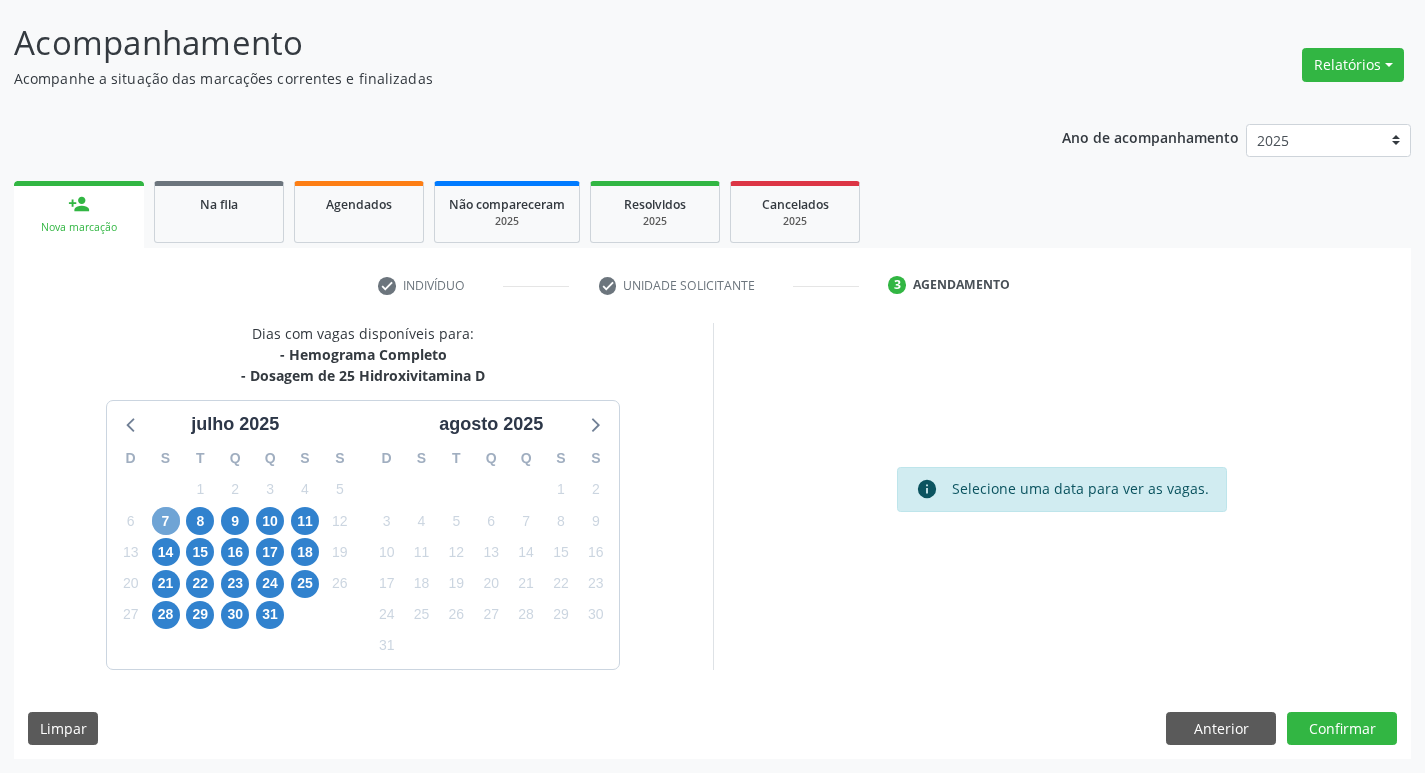 click on "7" at bounding box center [166, 521] 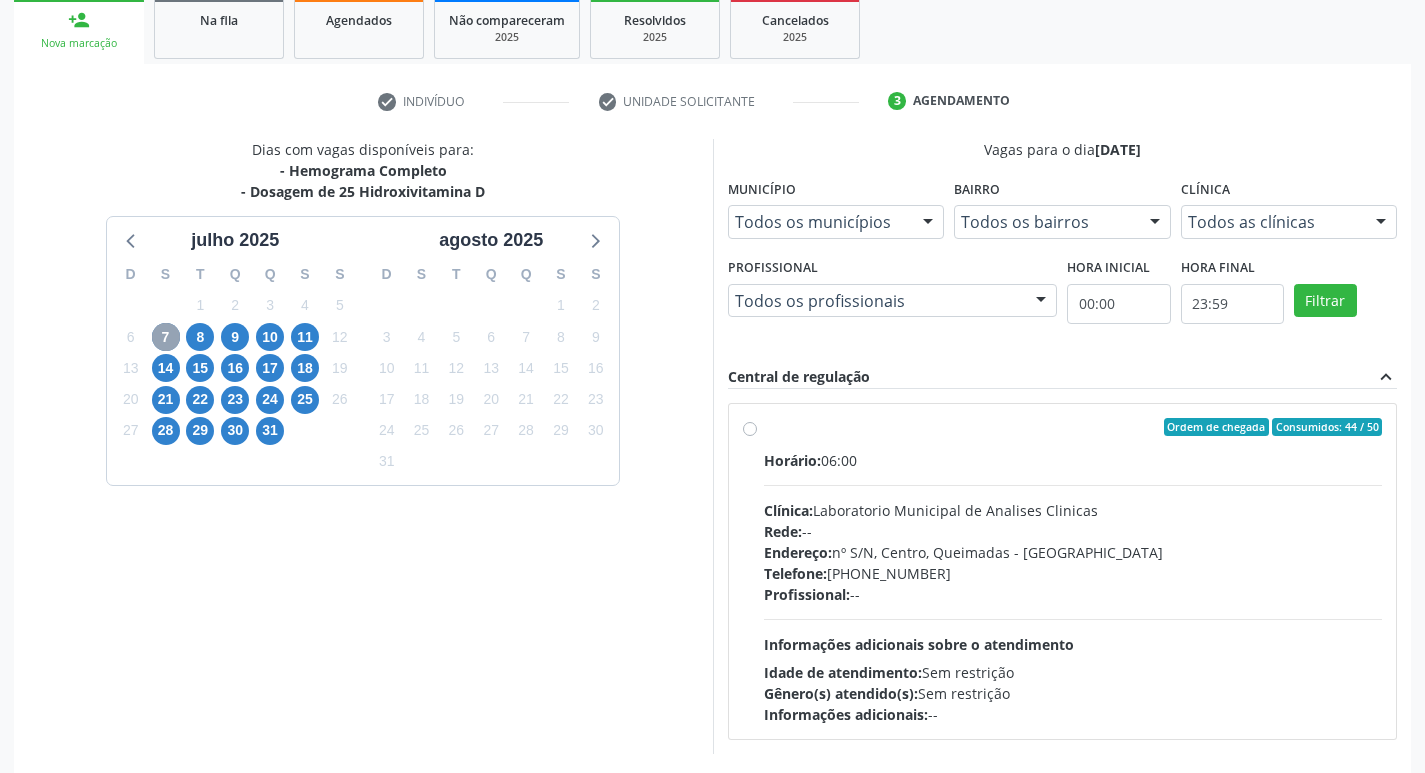 scroll, scrollTop: 386, scrollLeft: 0, axis: vertical 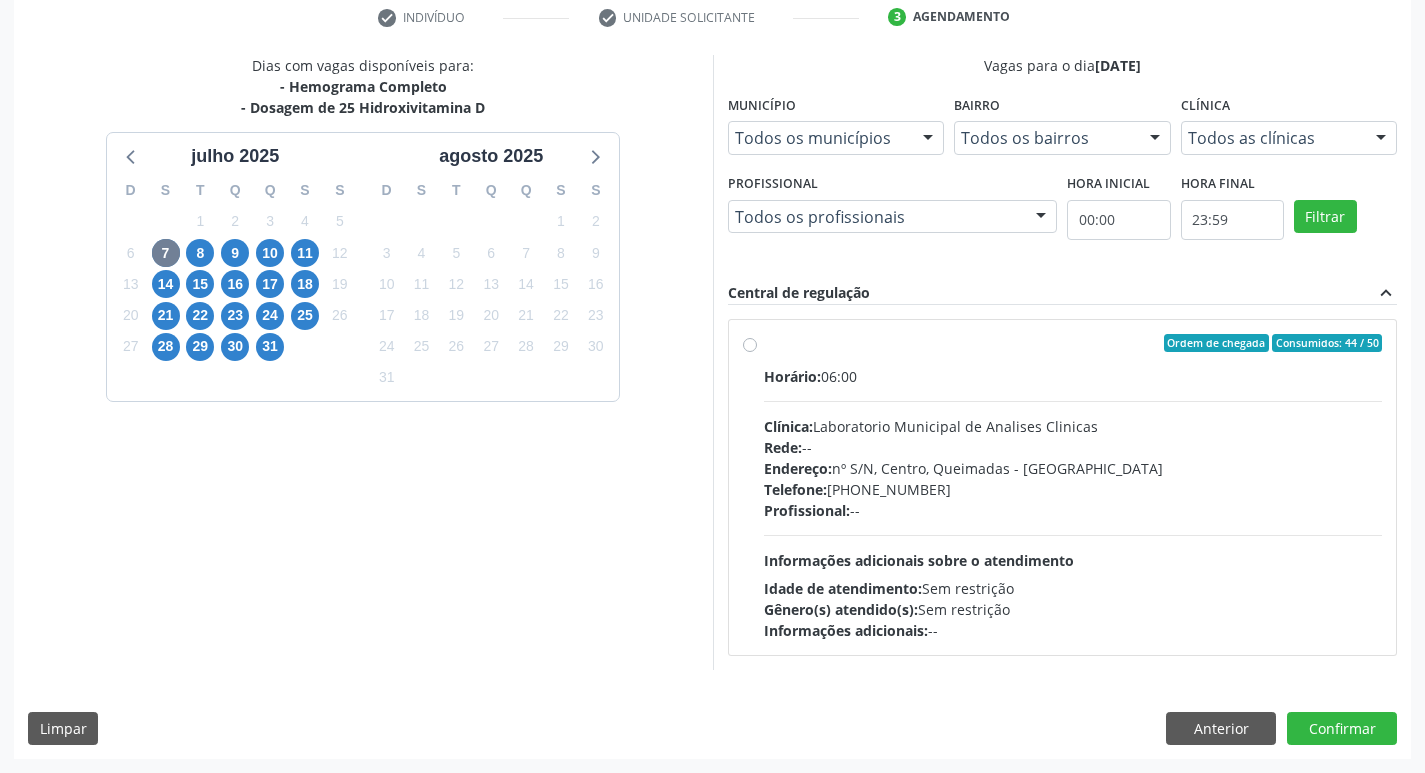 click on "Profissional:
--" at bounding box center [1073, 510] 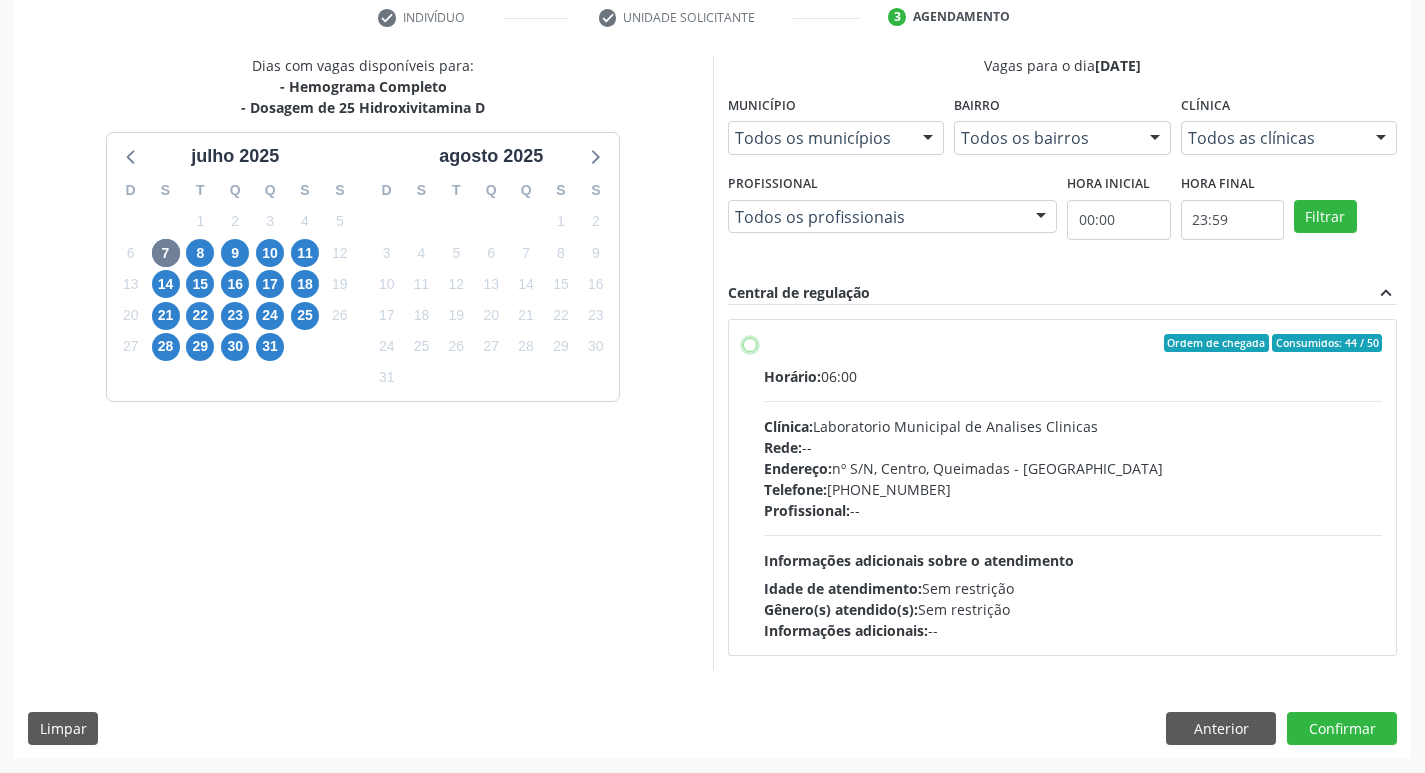 click on "Ordem de chegada
Consumidos: 44 / 50
Horário:   06:00
Clínica:  Laboratorio Municipal de Analises Clinicas
Rede:
--
Endereço:   nº S/N, Centro, Queimadas - PB
Telefone:   (83) 33921344
Profissional:
--
Informações adicionais sobre o atendimento
Idade de atendimento:
Sem restrição
Gênero(s) atendido(s):
Sem restrição
Informações adicionais:
--" at bounding box center (750, 343) 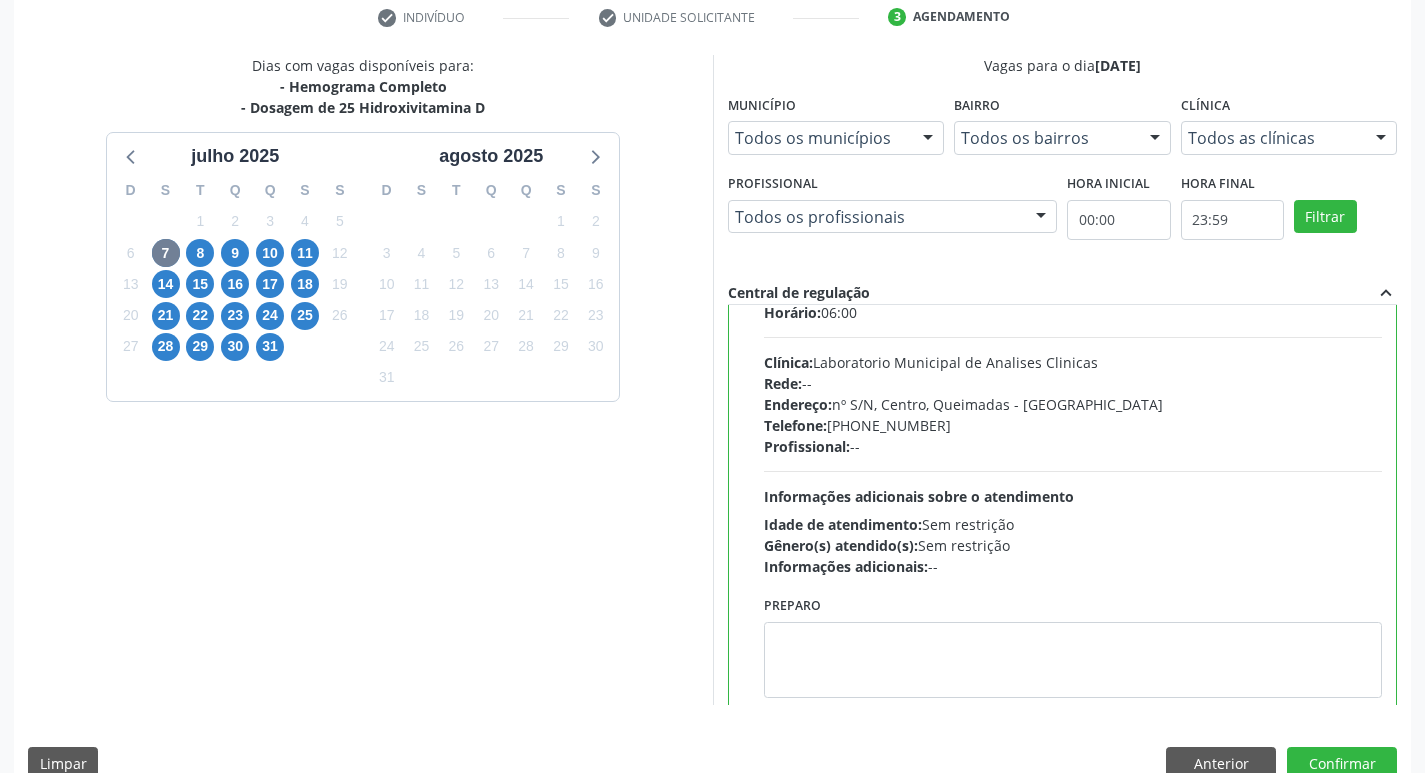scroll, scrollTop: 99, scrollLeft: 0, axis: vertical 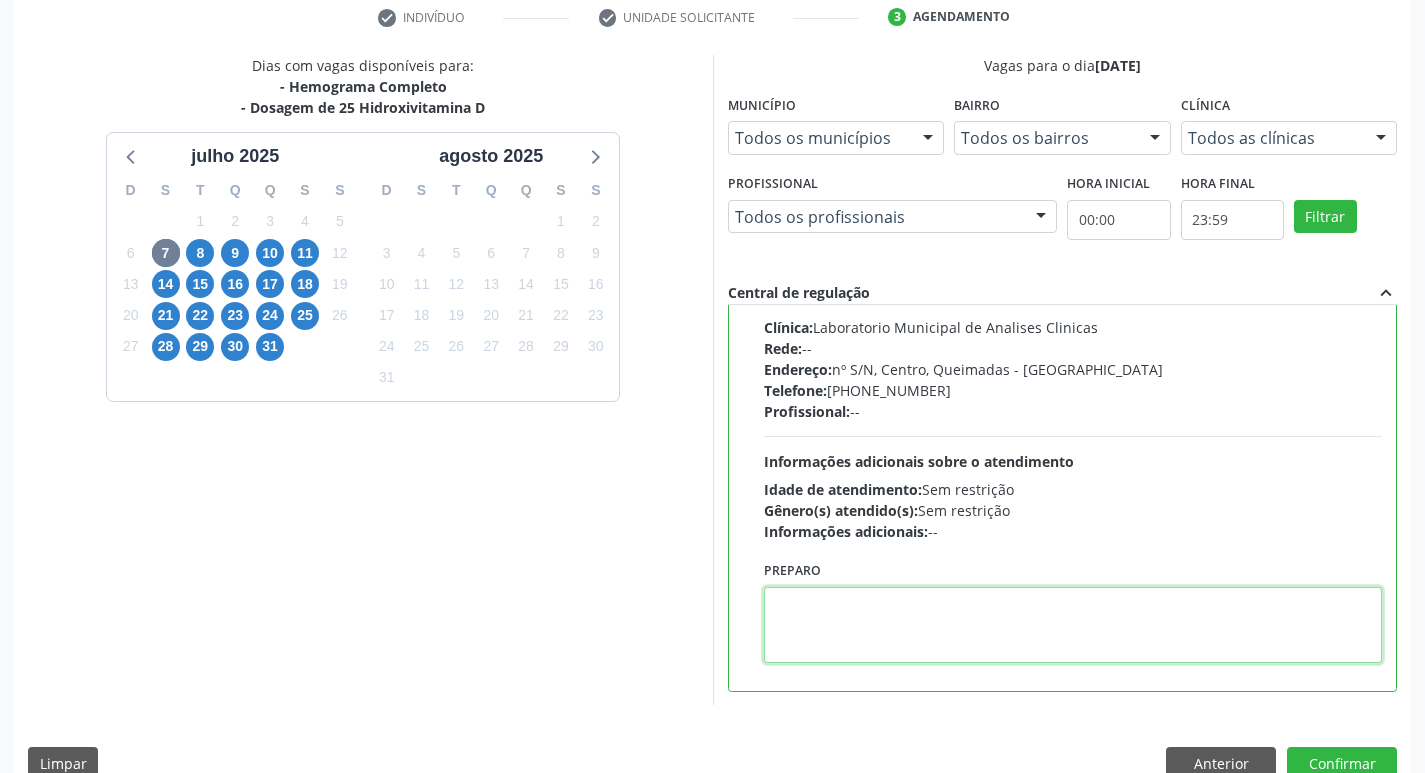 click at bounding box center (1073, 625) 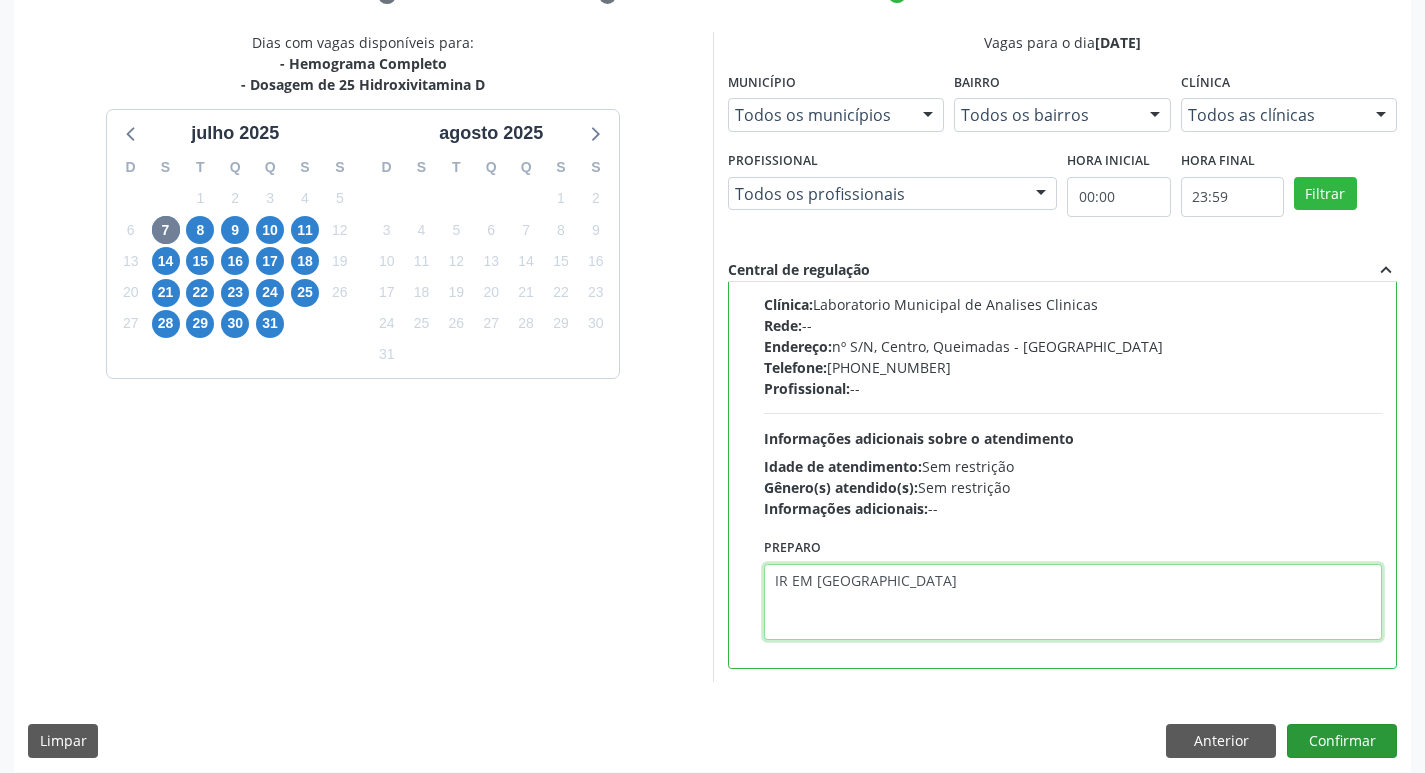 scroll, scrollTop: 422, scrollLeft: 0, axis: vertical 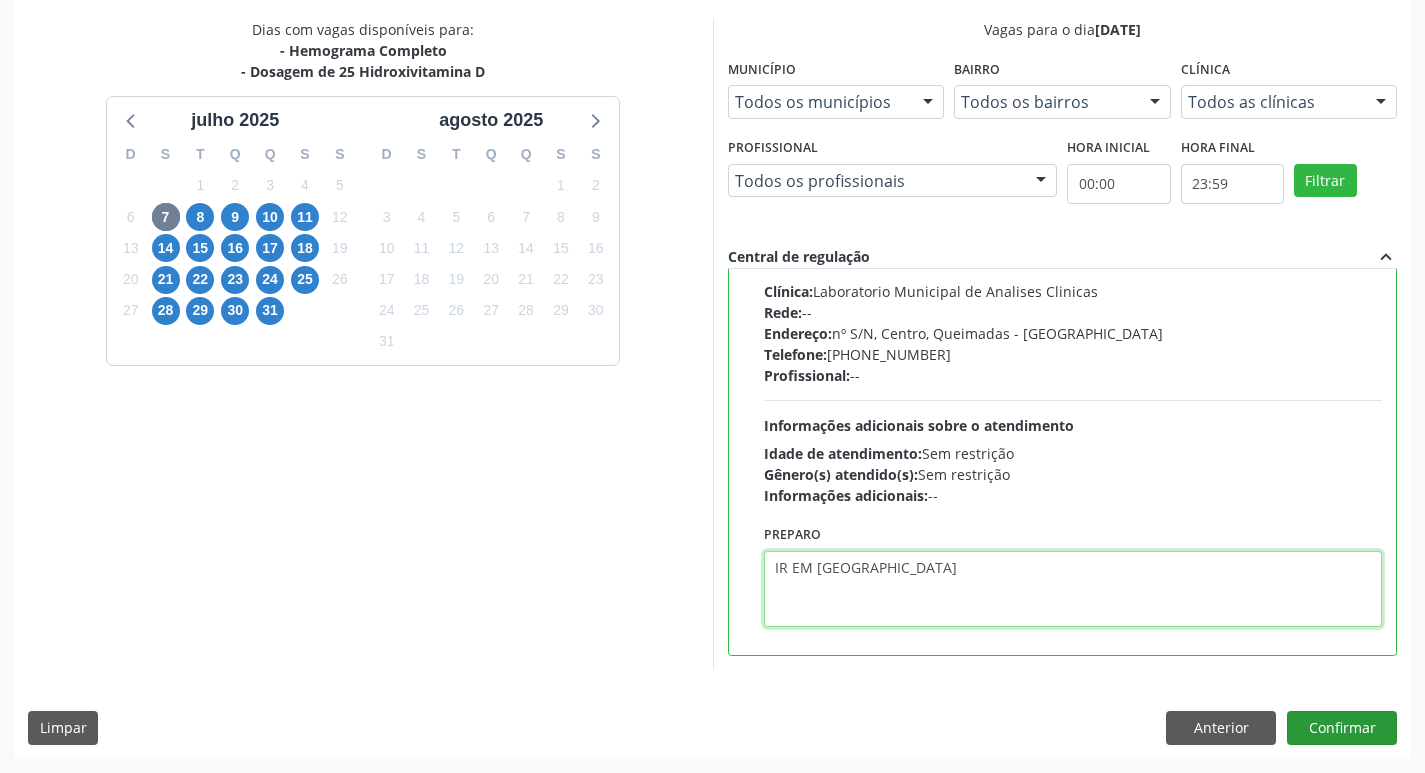 type on "IR EM [GEOGRAPHIC_DATA]" 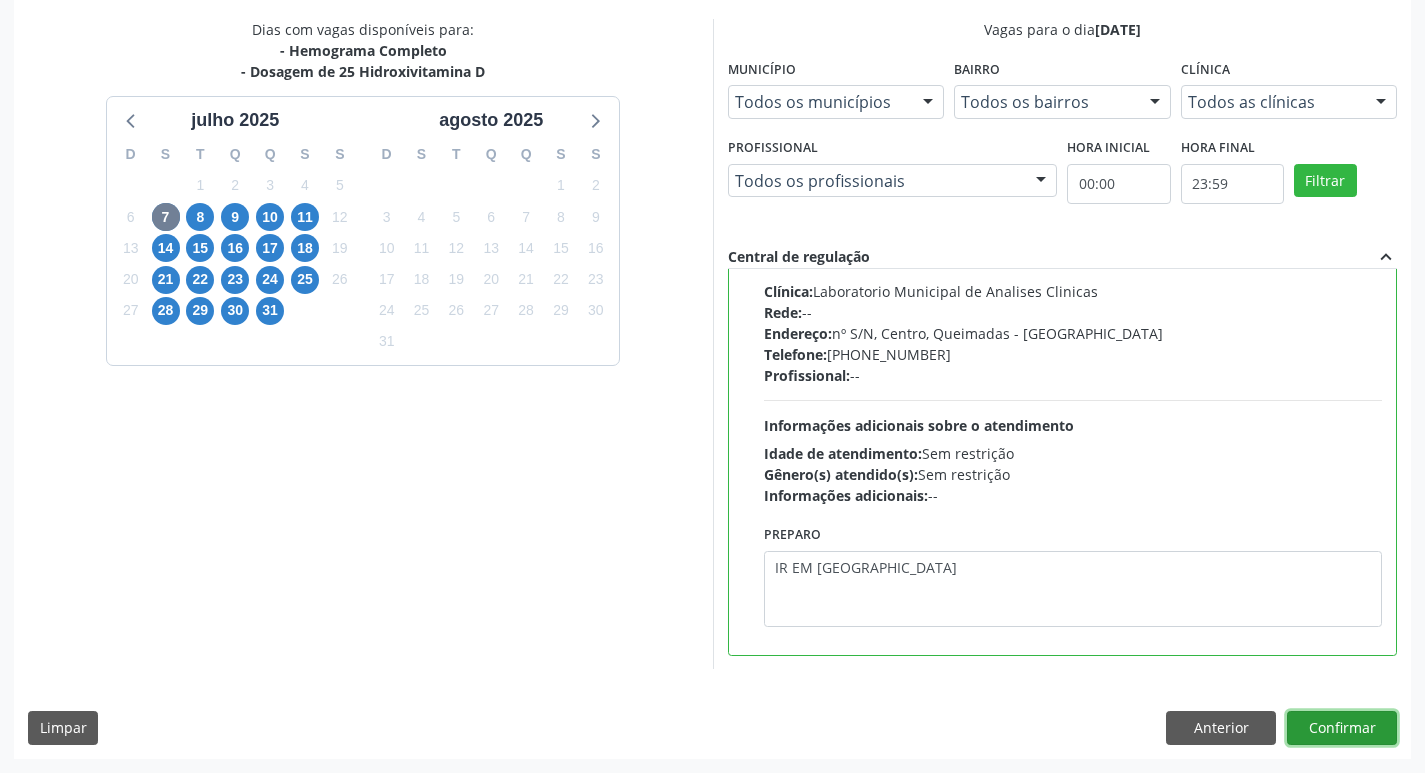 click on "Confirmar" at bounding box center (1342, 728) 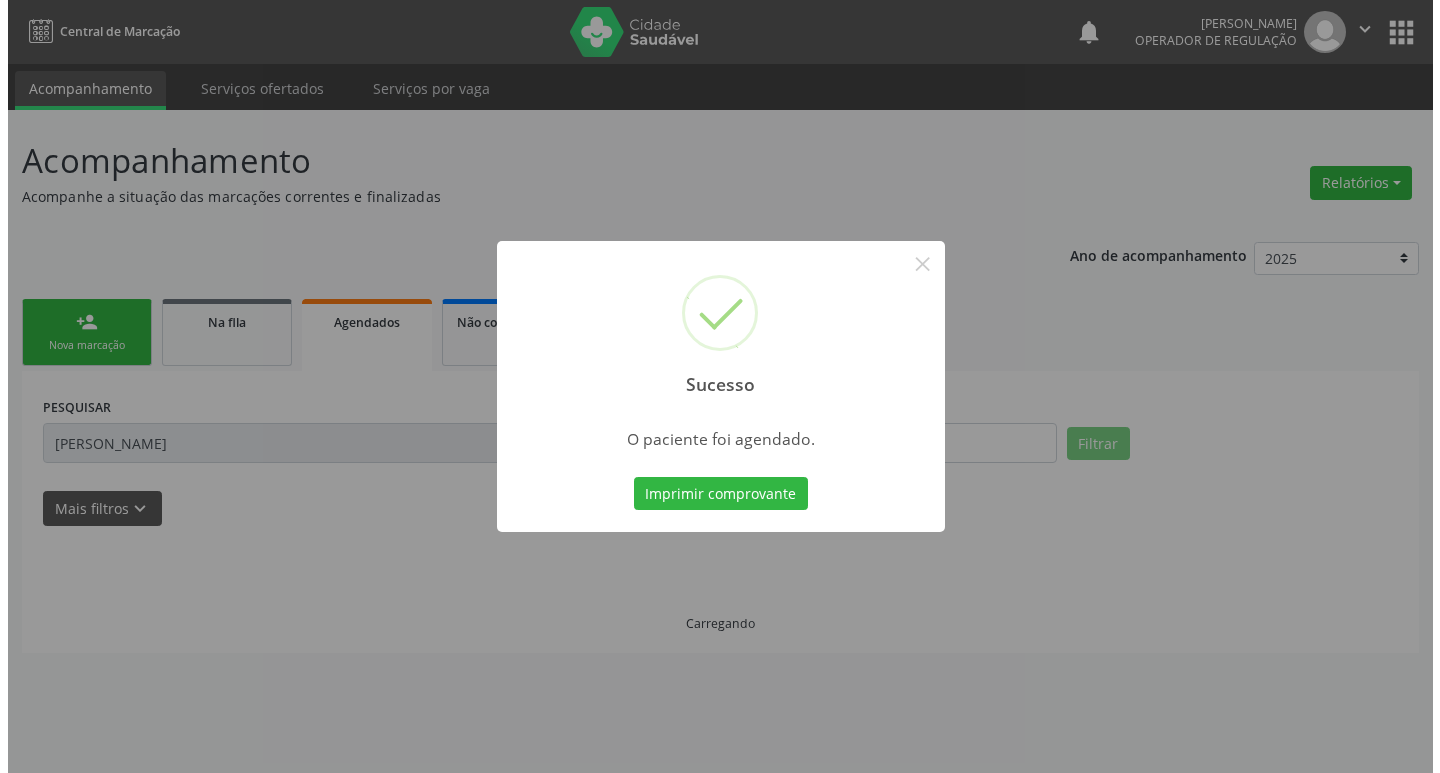 scroll, scrollTop: 0, scrollLeft: 0, axis: both 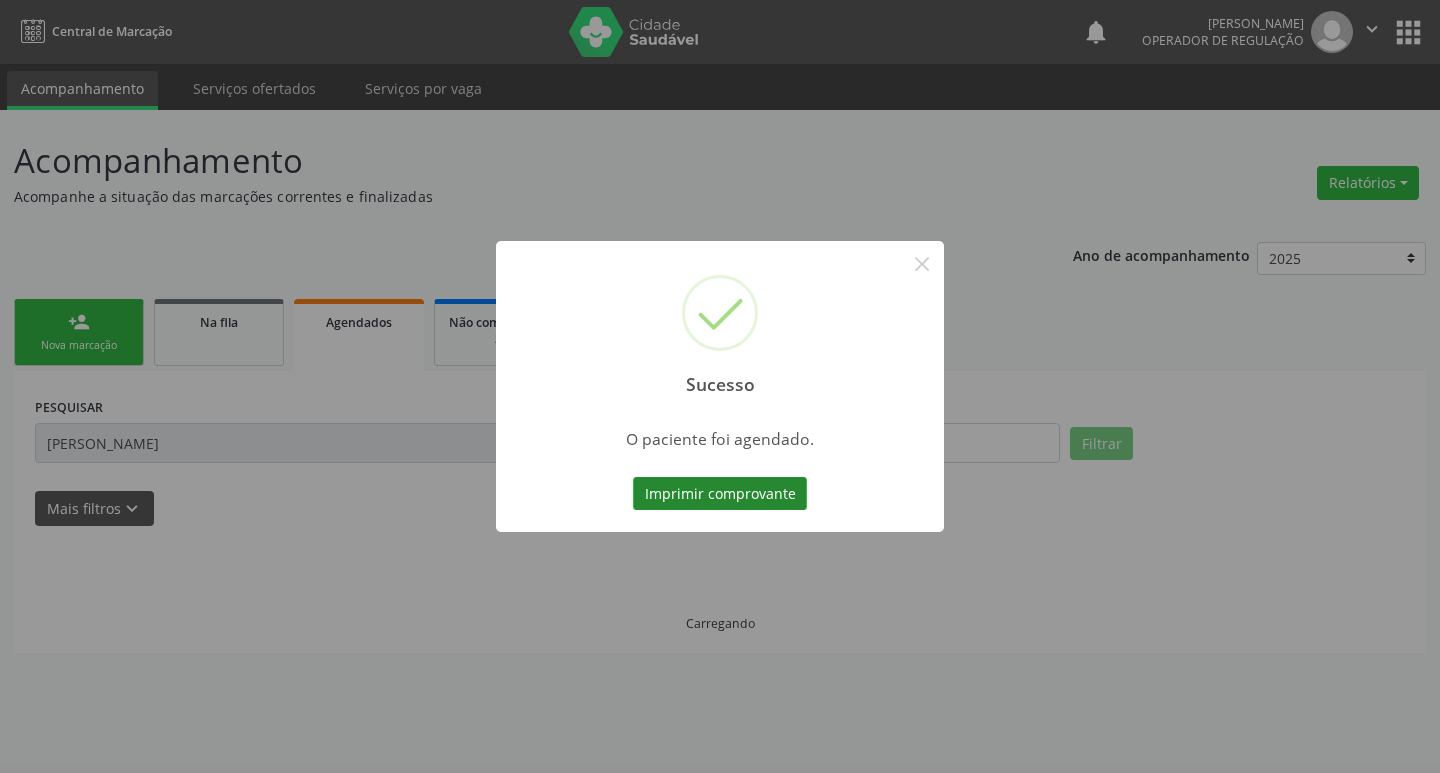 click on "Imprimir comprovante" at bounding box center (720, 494) 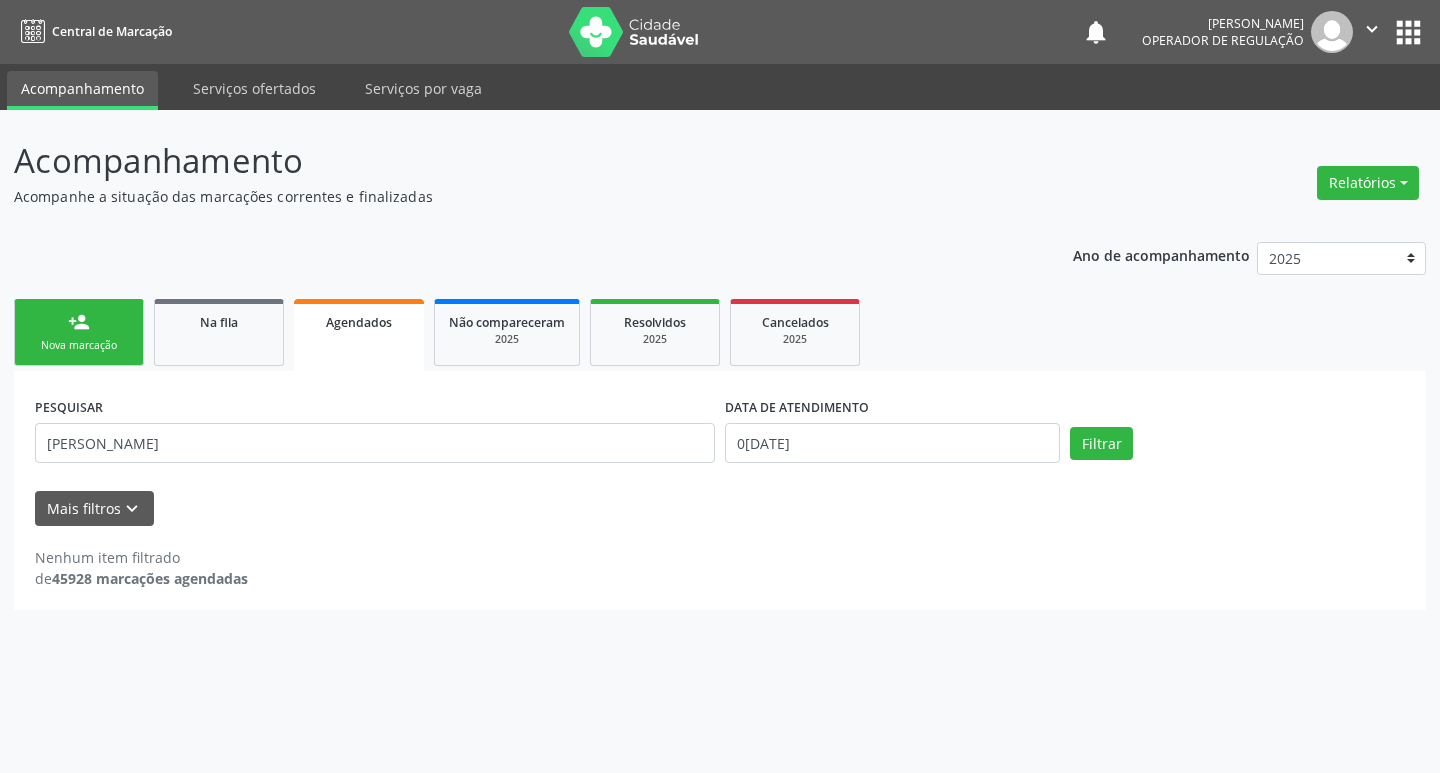 click on "Sucesso × O paciente foi agendado. Imprimir comprovante Cancel" at bounding box center (720, 386) 